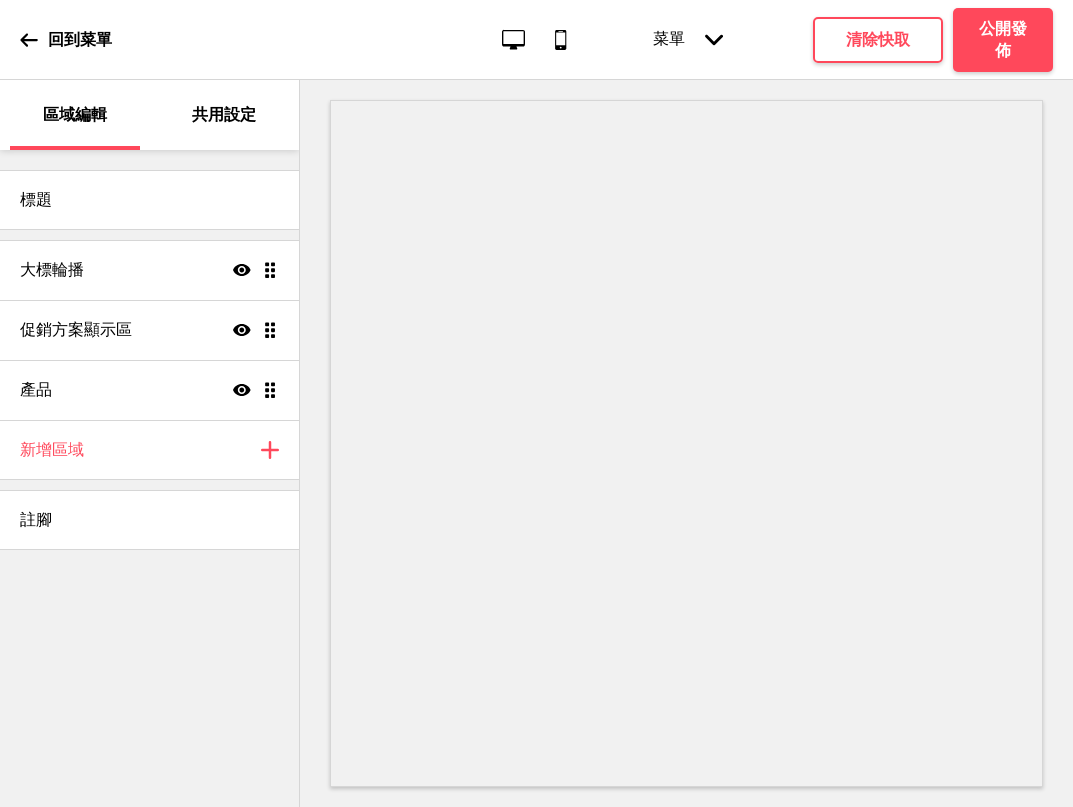scroll, scrollTop: 0, scrollLeft: 0, axis: both 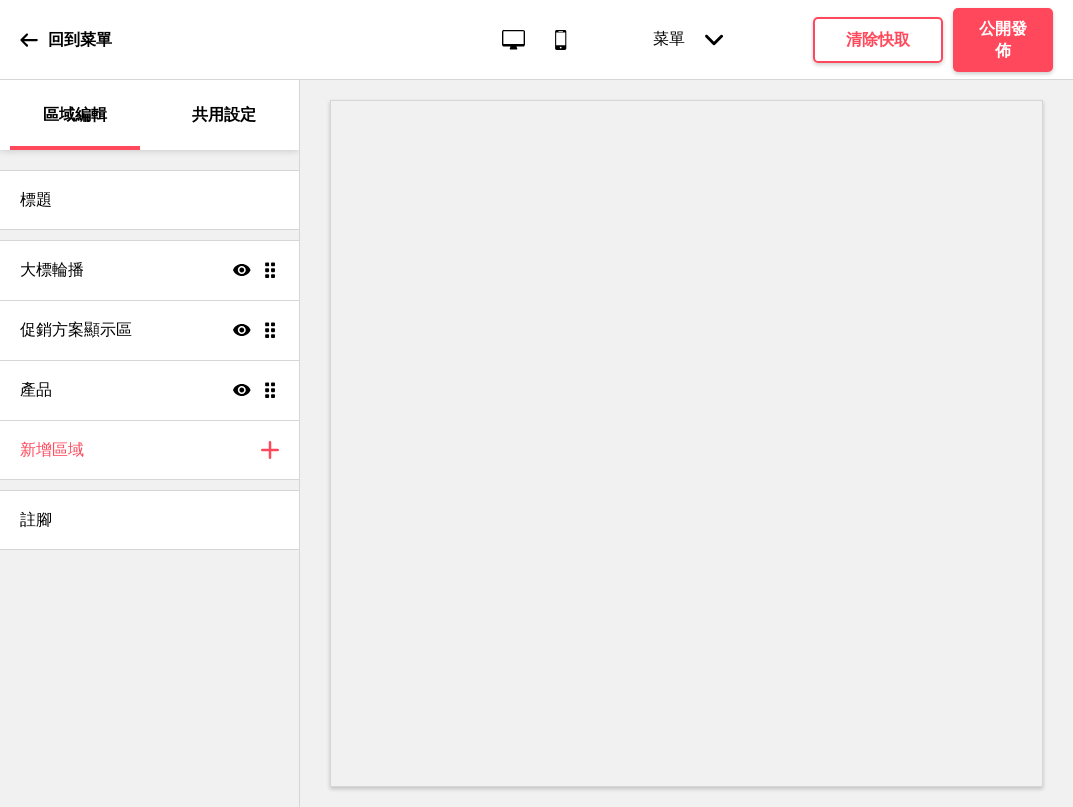click on "共用設定" at bounding box center (224, 115) 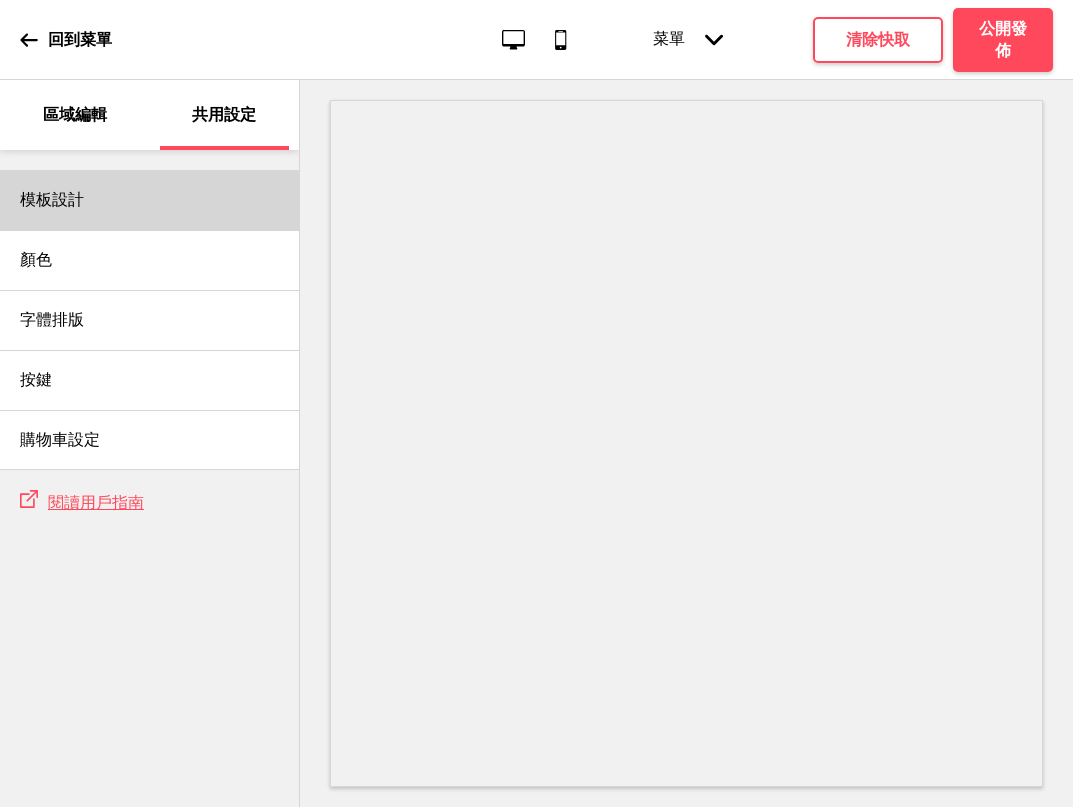 click on "模板設計" at bounding box center [149, 200] 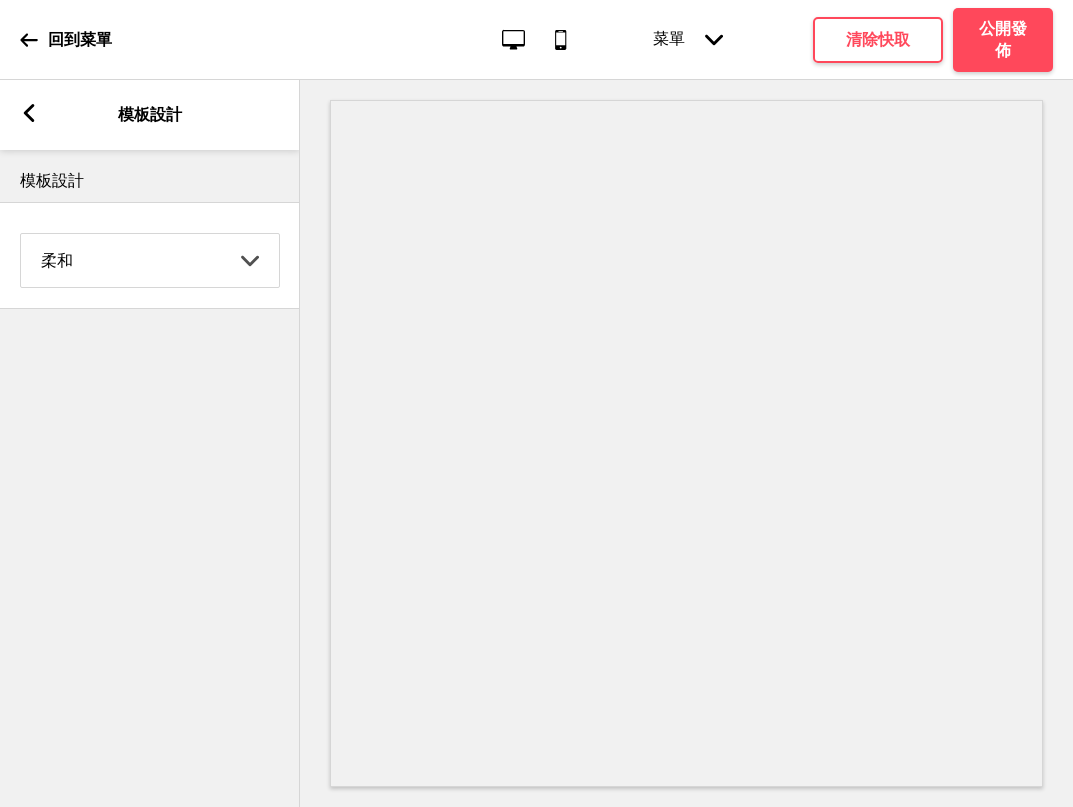 click on "Coffee 對比 深沉 大地 海洋 極簡 現代 Oddle 柔和 Yellow Fruits 自訂" at bounding box center (150, 260) 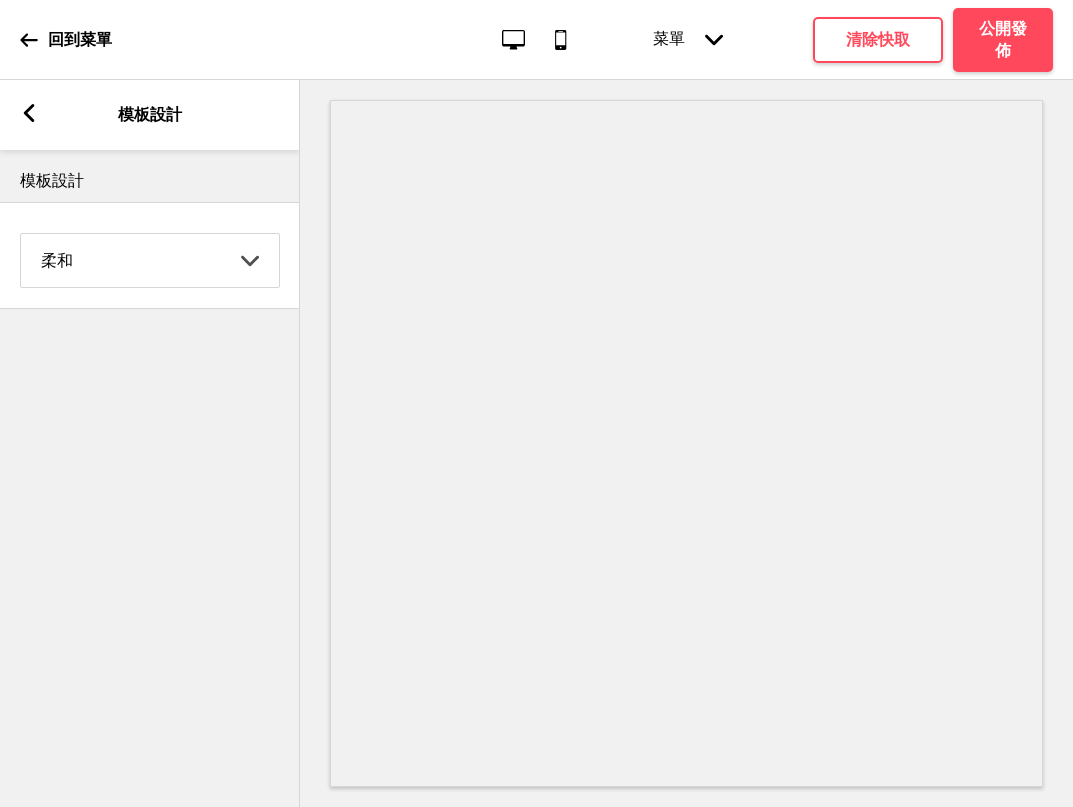 click on "柔和 Coffee 對比 深沉 大地 海洋 極簡 現代 Oddle 柔和 Yellow Fruits 自訂 箭頭down" at bounding box center (150, 260) 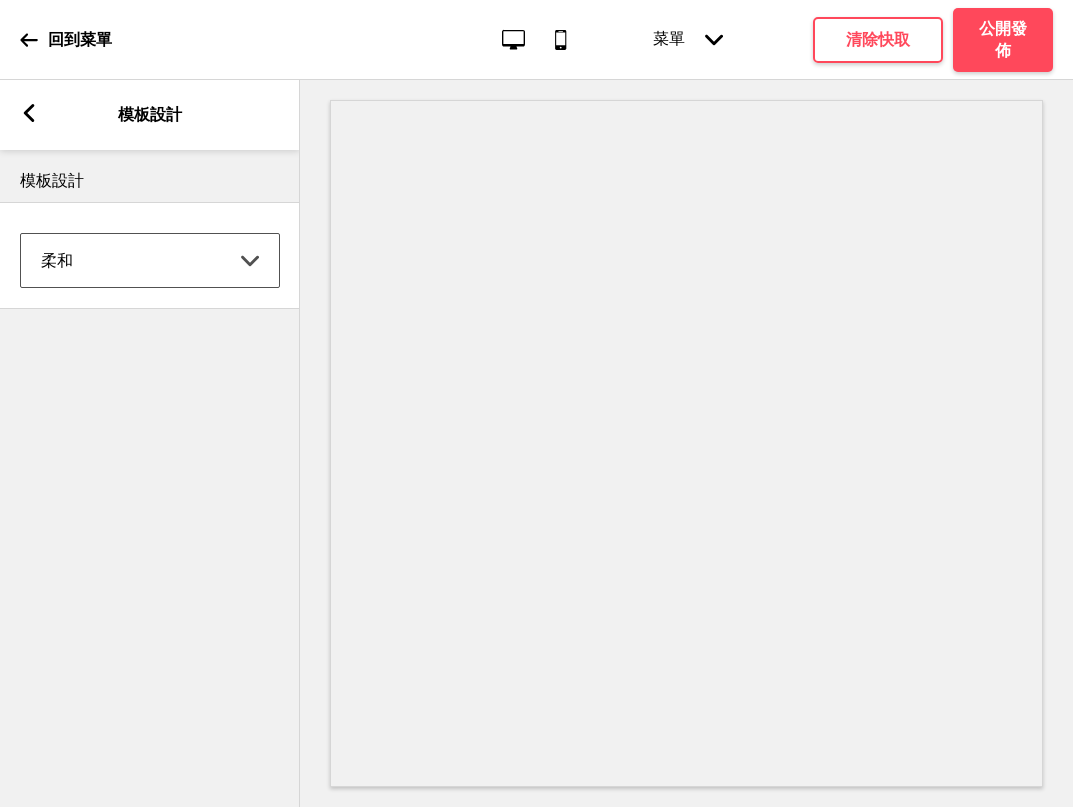 click on "Coffee 對比 深沉 大地 海洋 極簡 現代 Oddle 柔和 Yellow Fruits 自訂" at bounding box center (150, 260) 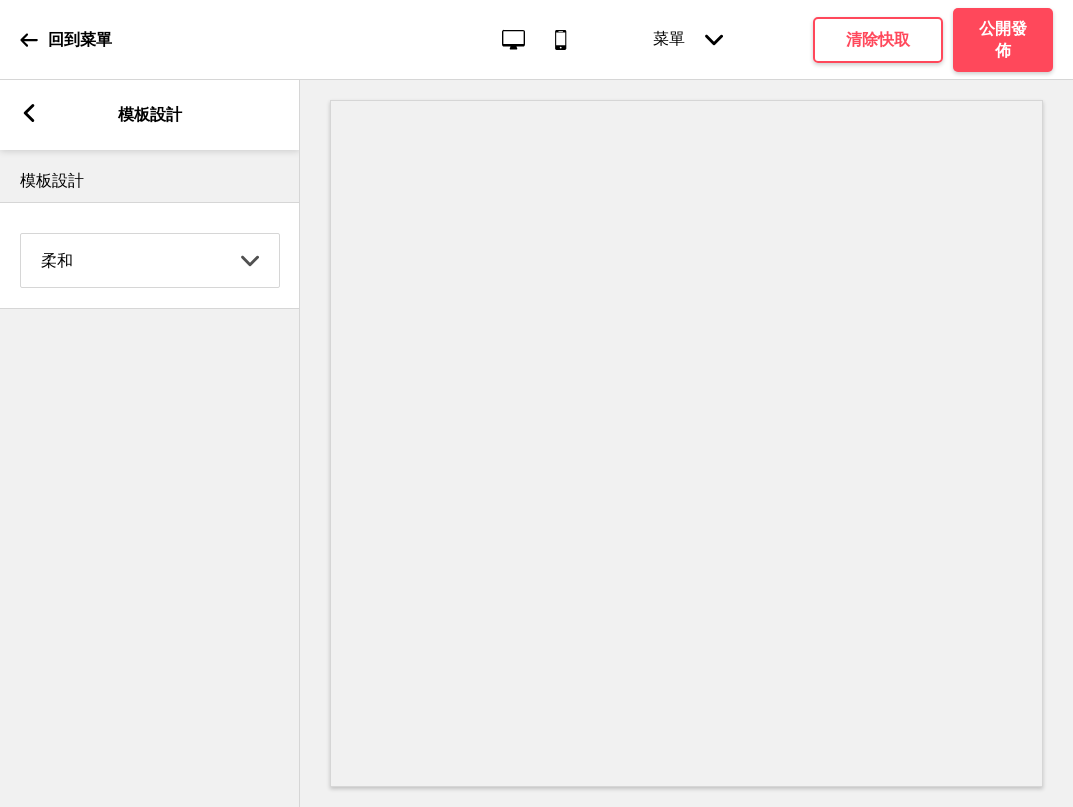 click on "模板設計 柔和 Coffee 對比 深沉 大地 海洋 極簡 現代 Oddle 柔和 Yellow Fruits 自訂 箭頭down" at bounding box center [150, 478] 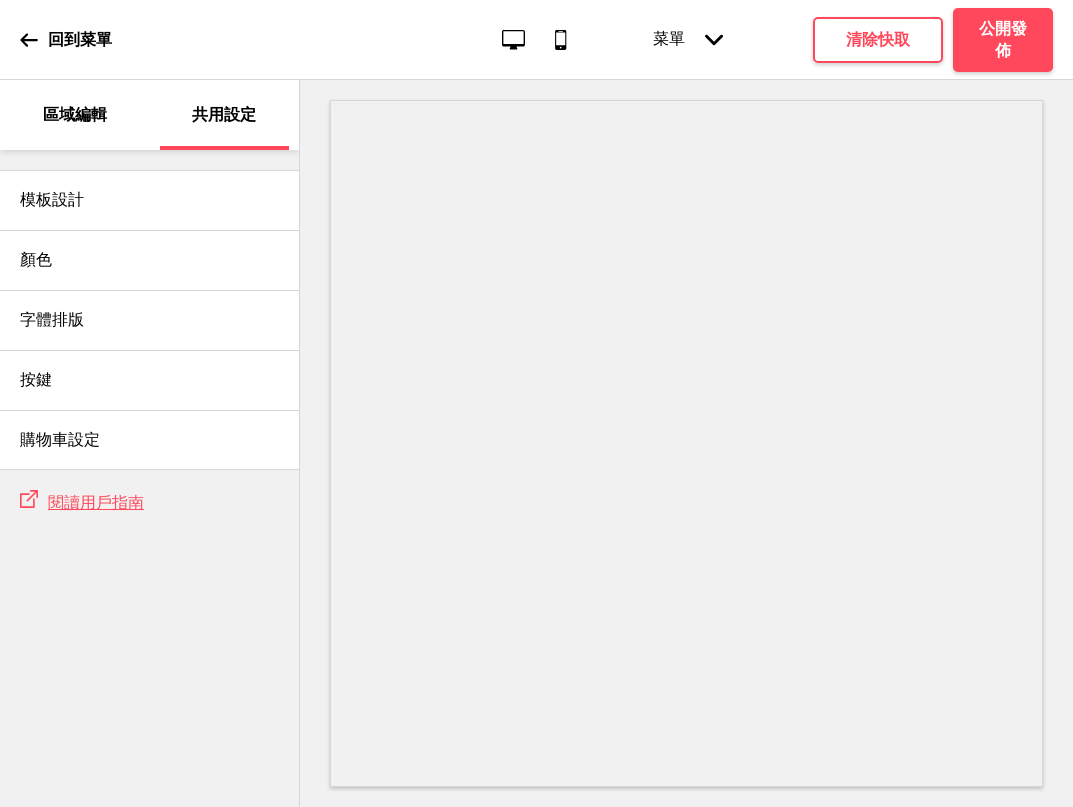 click on "共用設定" at bounding box center [224, 115] 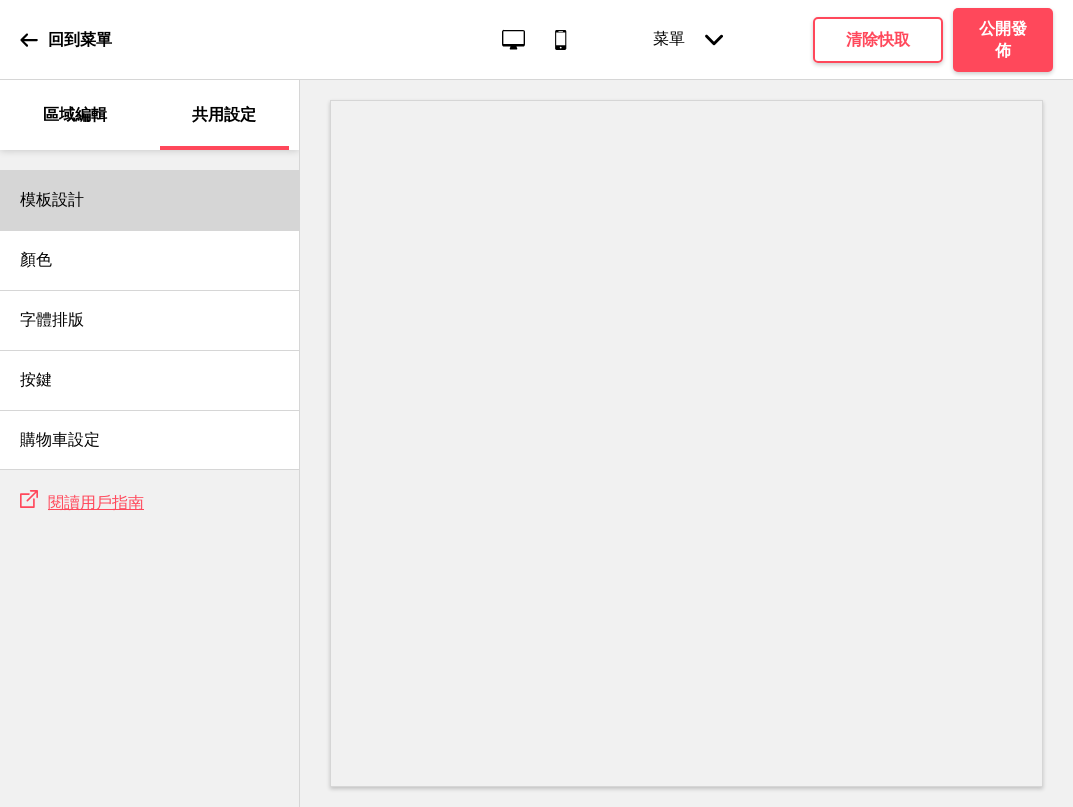 click on "模板設計" at bounding box center (149, 200) 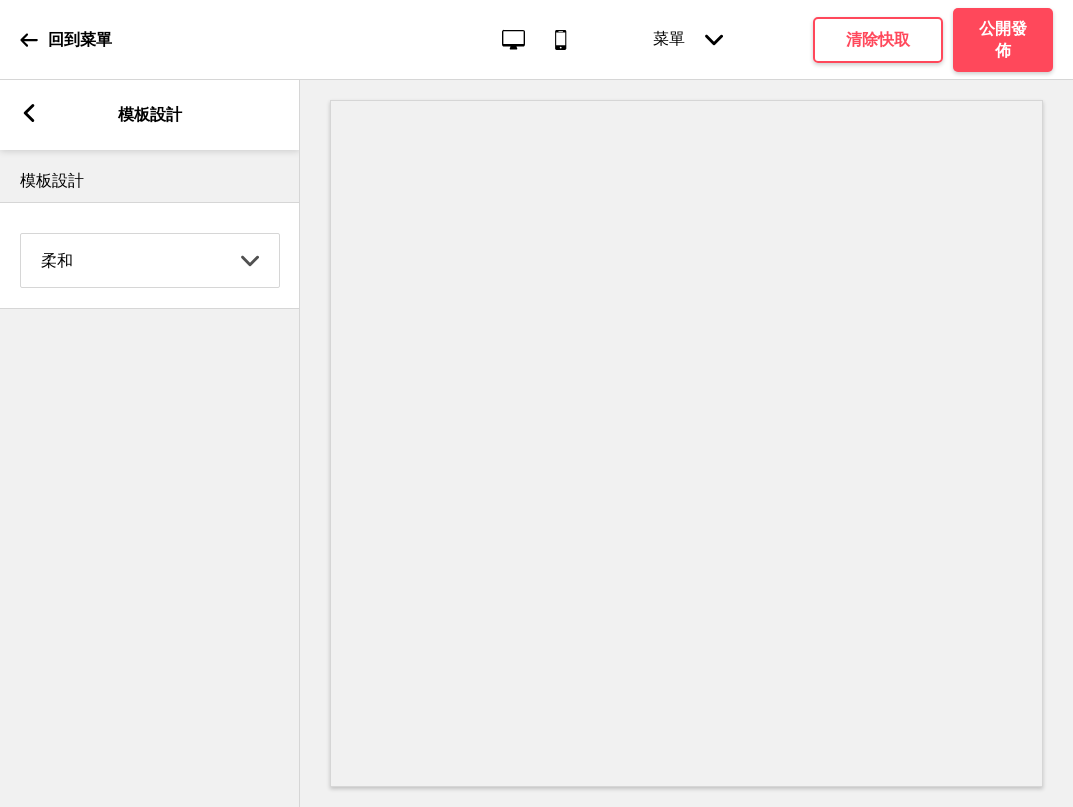 drag, startPoint x: 243, startPoint y: 265, endPoint x: 241, endPoint y: 282, distance: 17.117243 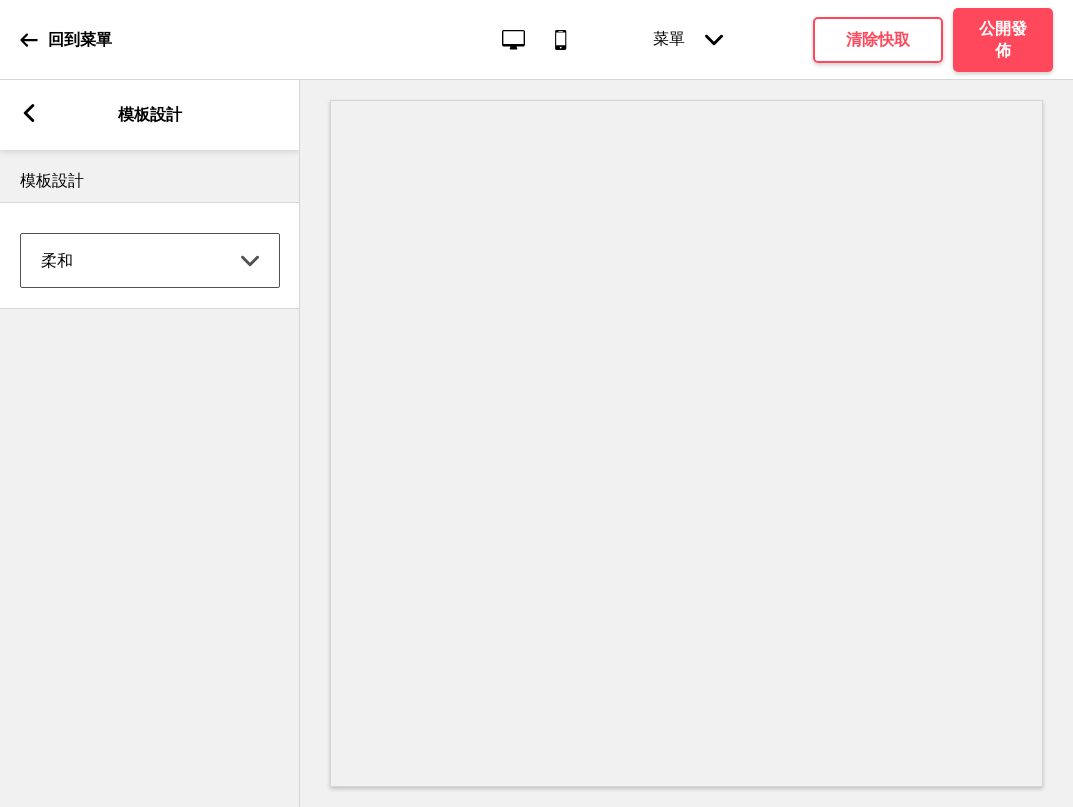 click on "模板設計 柔和 Coffee 對比 深沉 大地 海洋 極簡 現代 Oddle 柔和 Yellow Fruits 自訂 箭頭down" at bounding box center (150, 478) 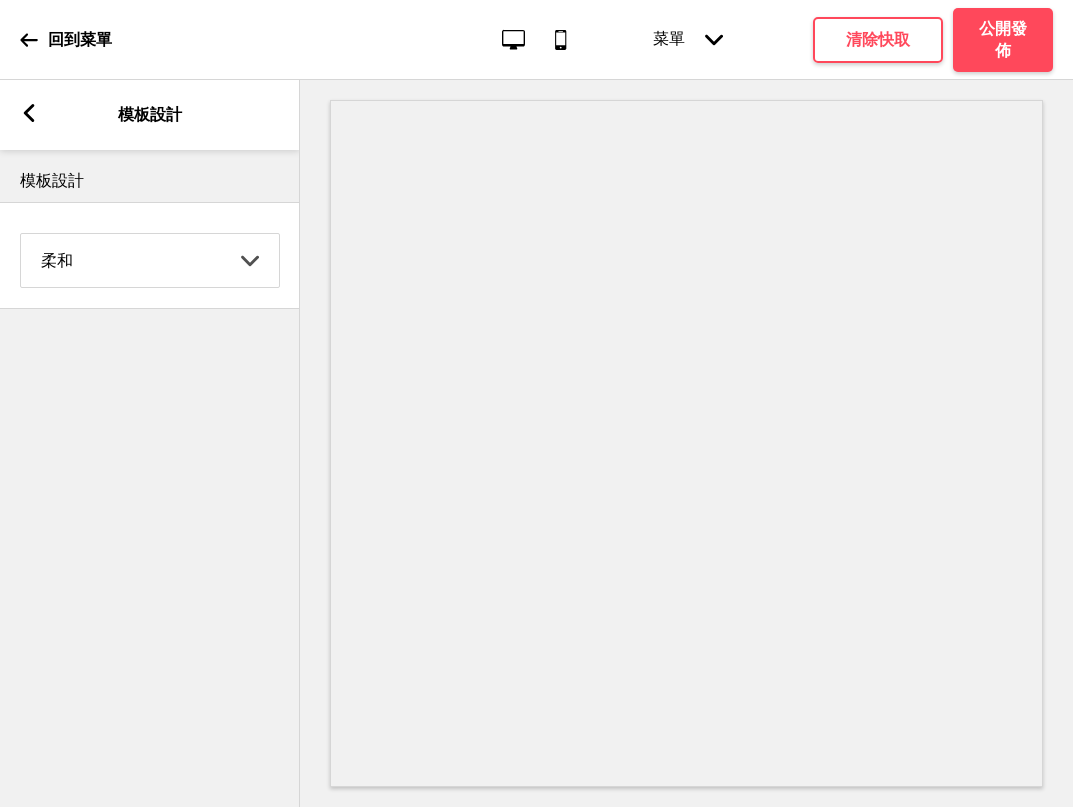 click 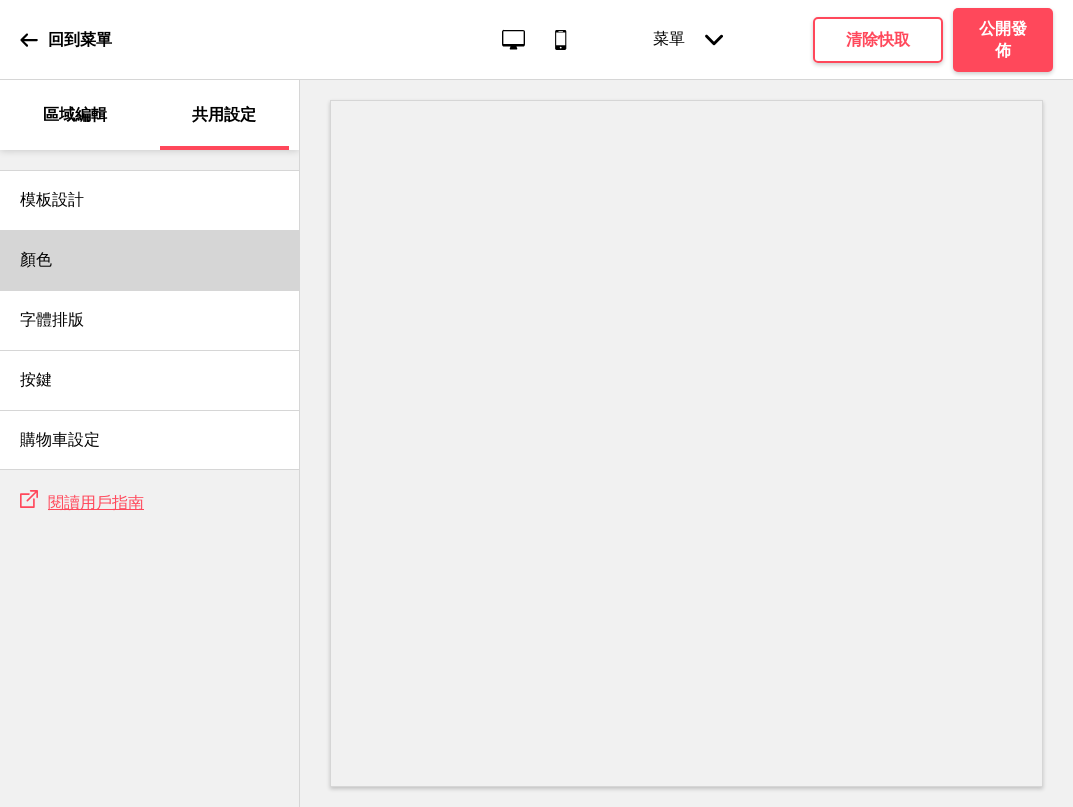 click on "顏色" at bounding box center (149, 260) 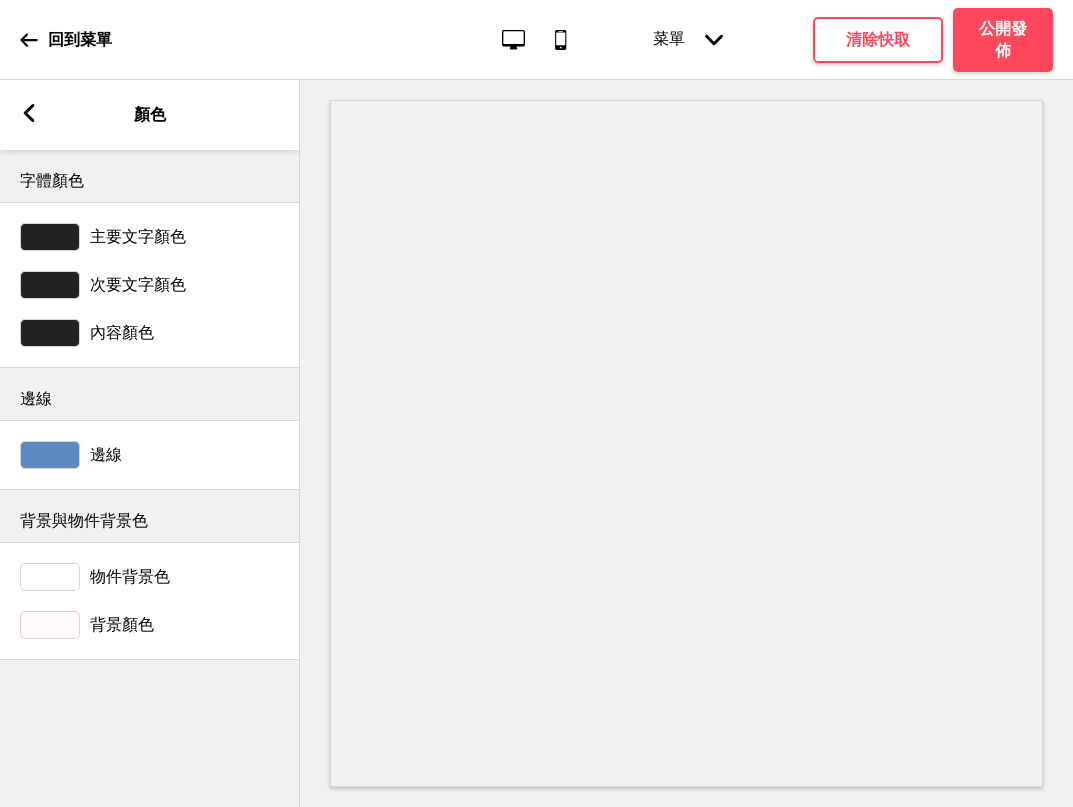 click on "主要文字顏色" at bounding box center [138, 237] 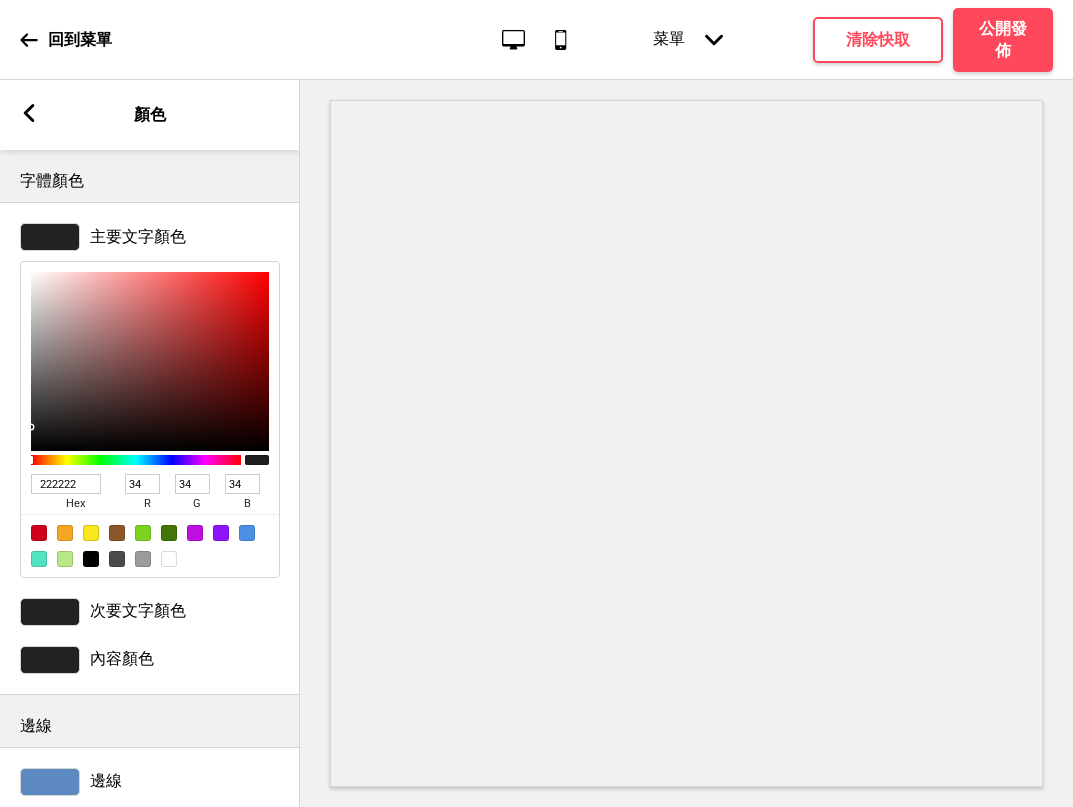 click on "222222" at bounding box center (66, 484) 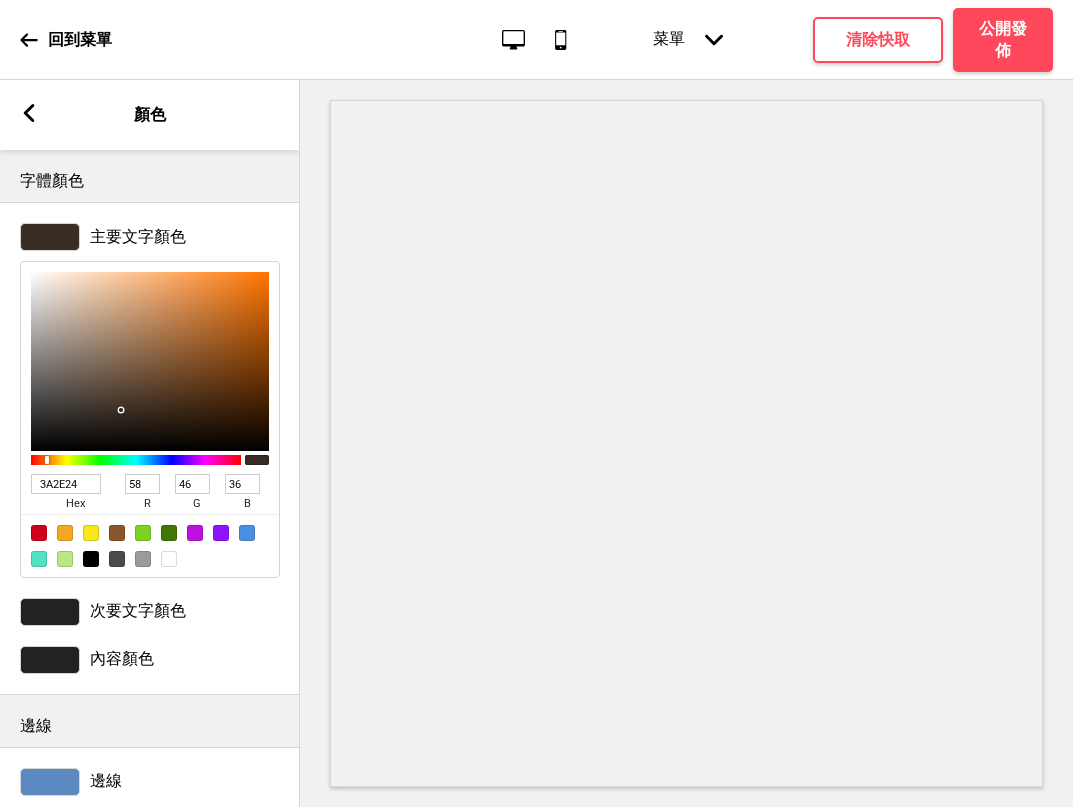 type on "3A2E24" 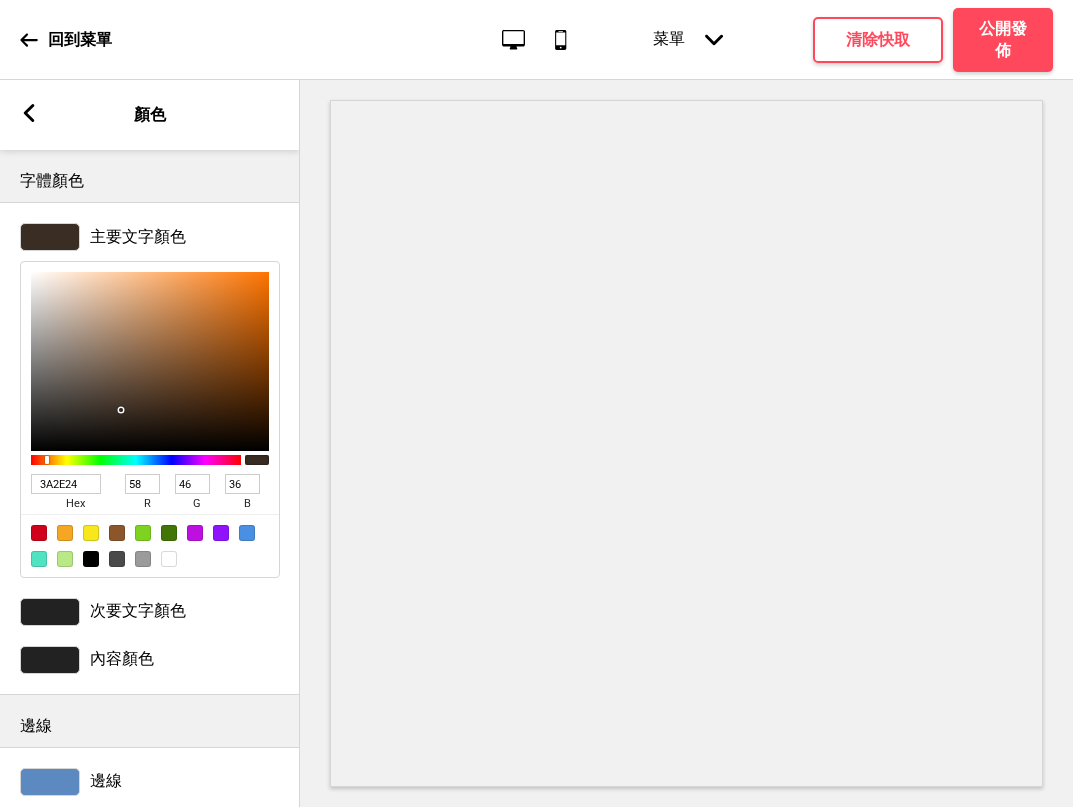 click on "次要文字顏色" at bounding box center [138, 611] 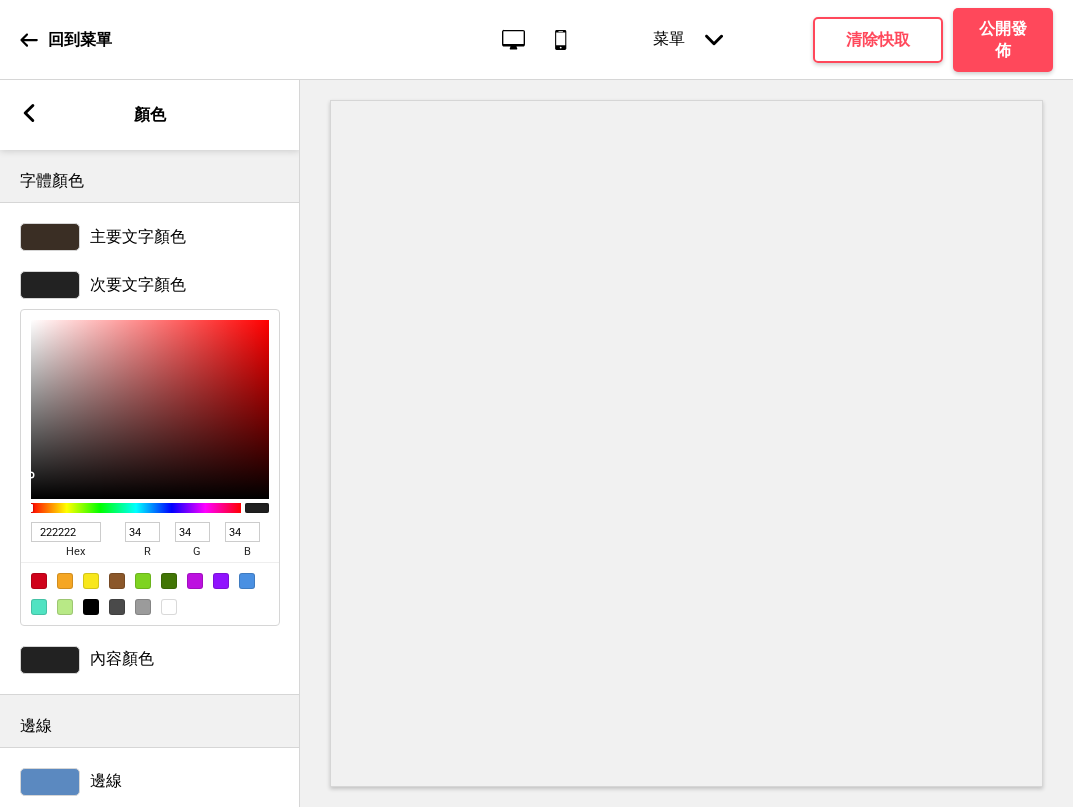 click on "222222" at bounding box center (66, 532) 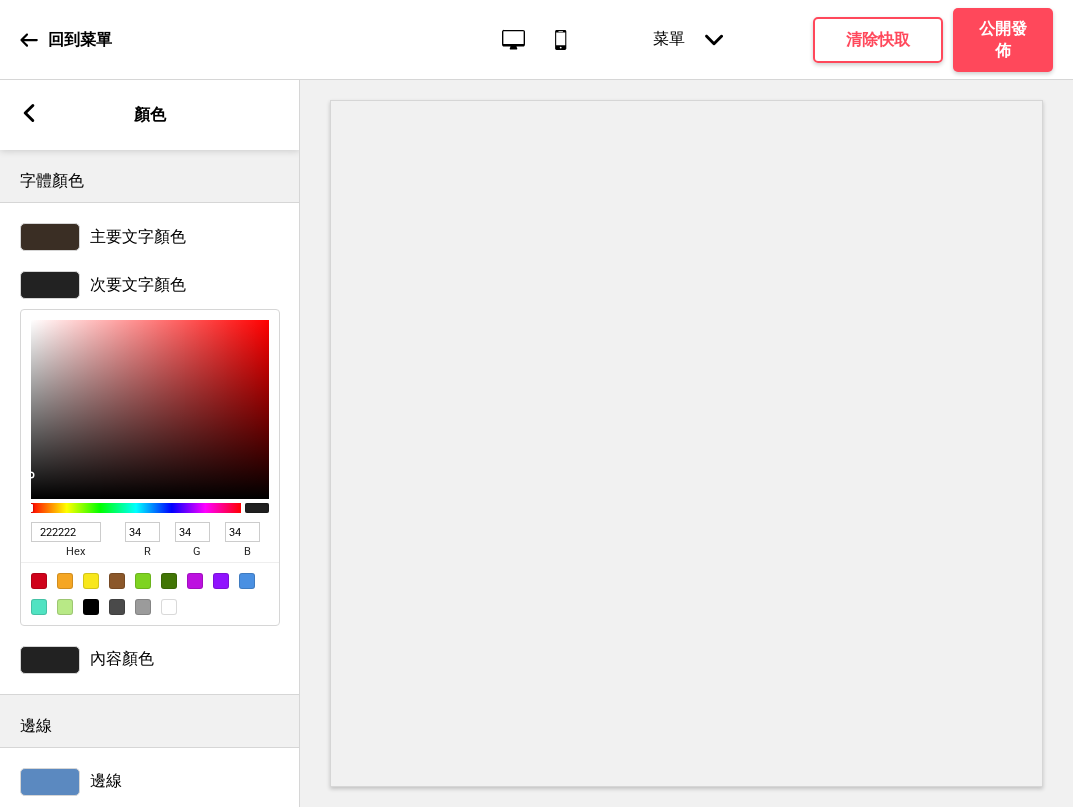 type on "3A2E24" 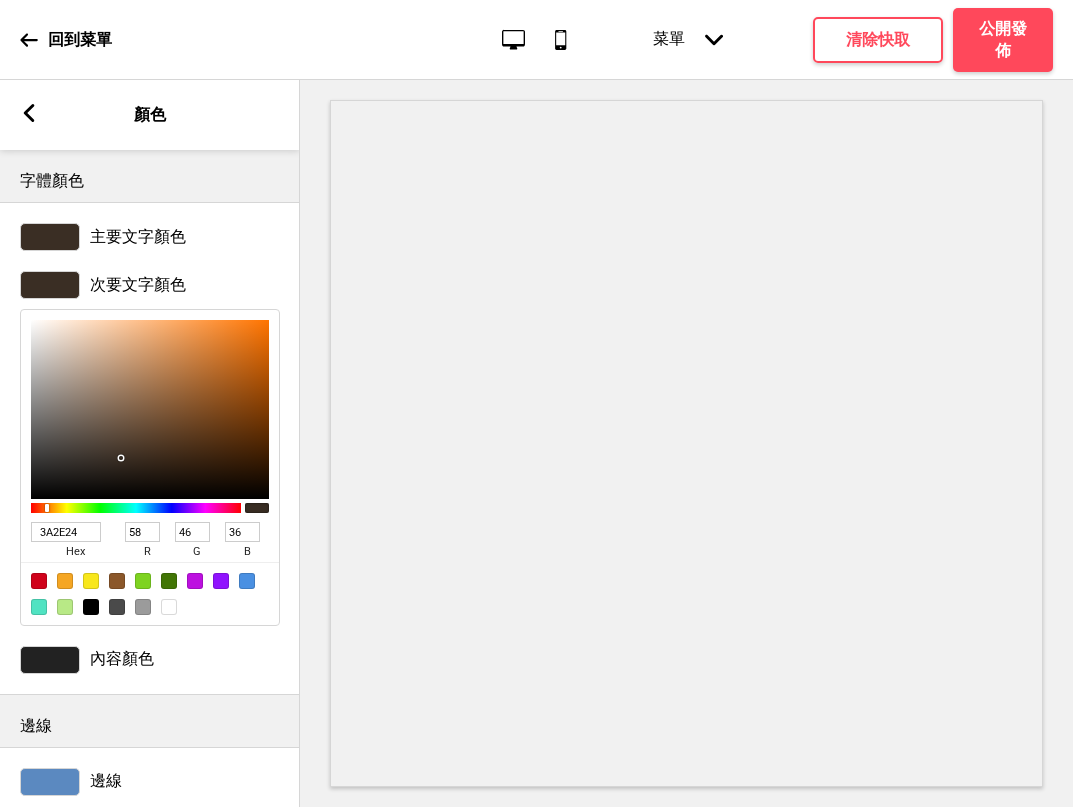 type on "3A2E24" 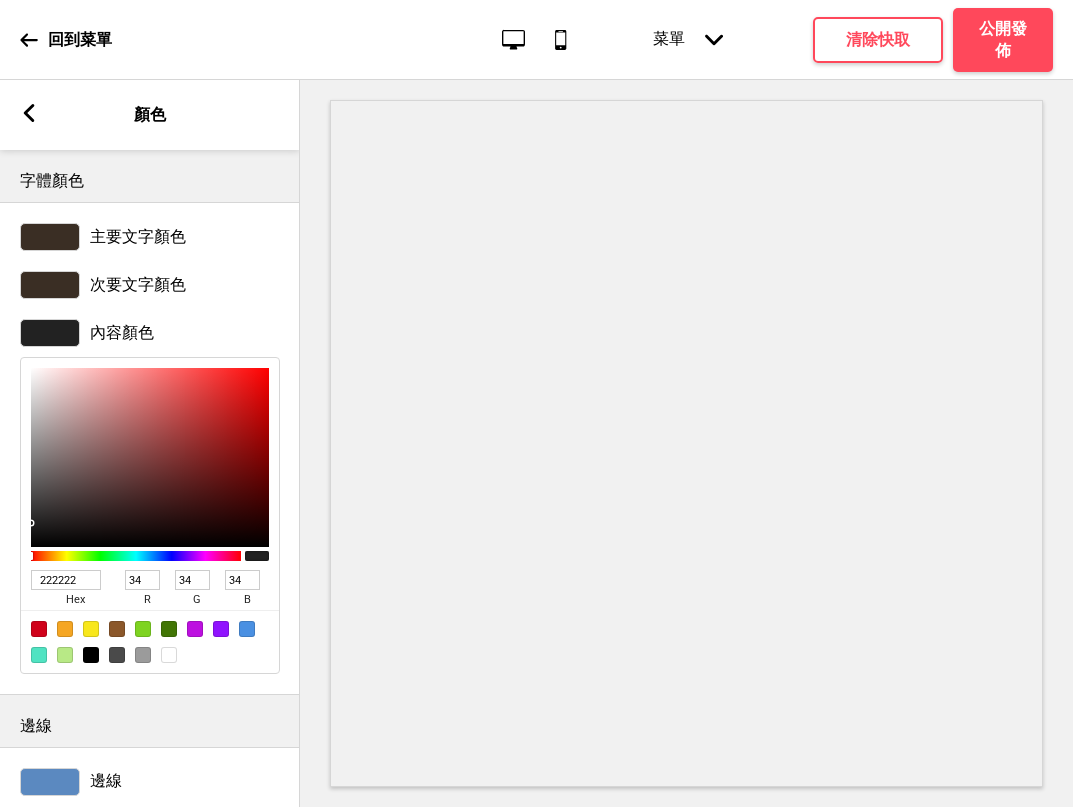 click on "222222" at bounding box center (66, 580) 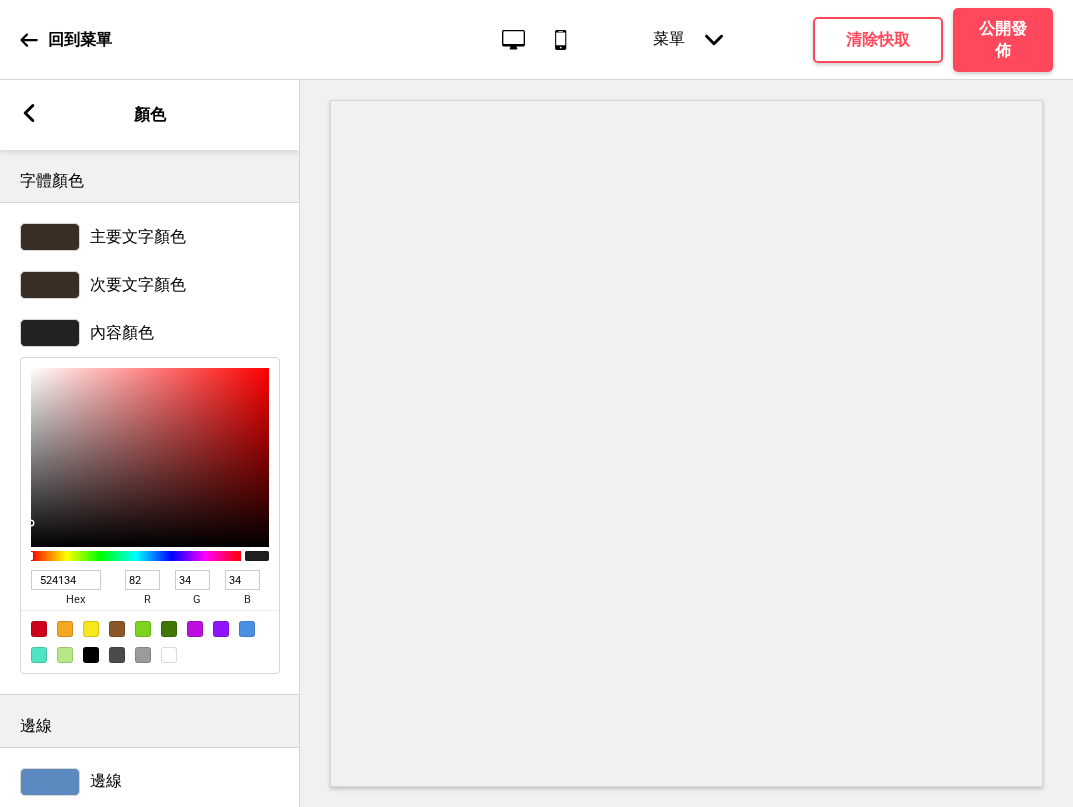 type on "65" 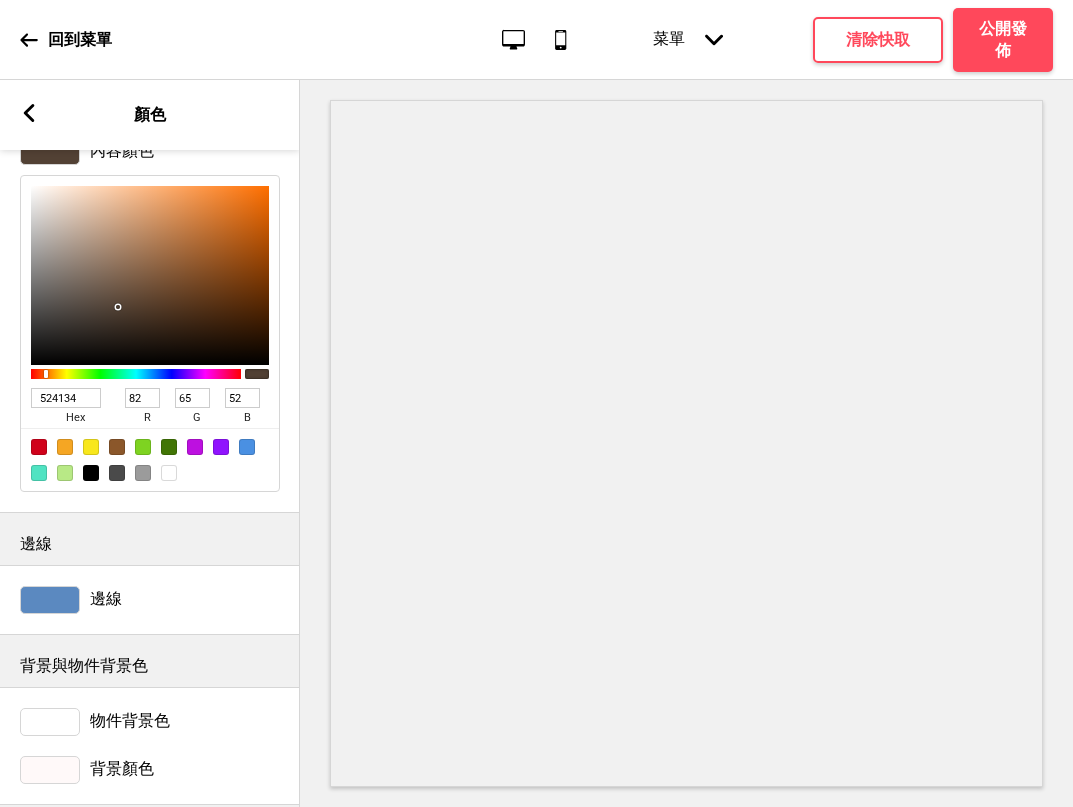 scroll, scrollTop: 219, scrollLeft: 0, axis: vertical 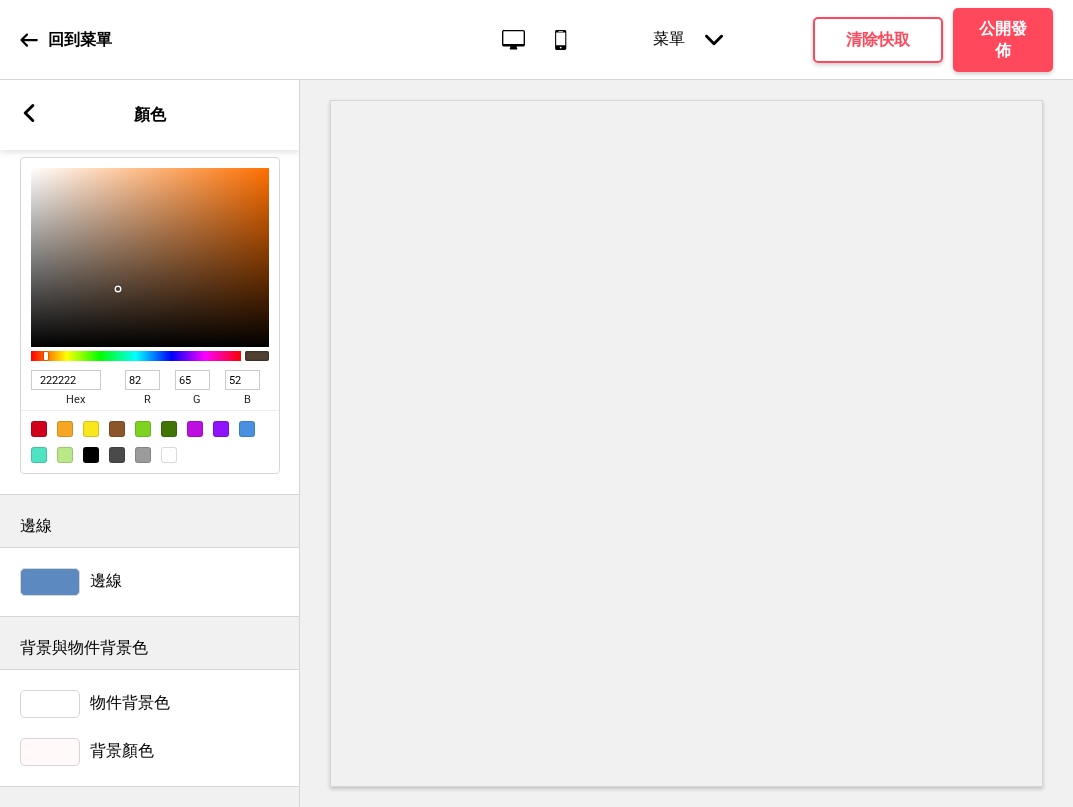 type on "524134" 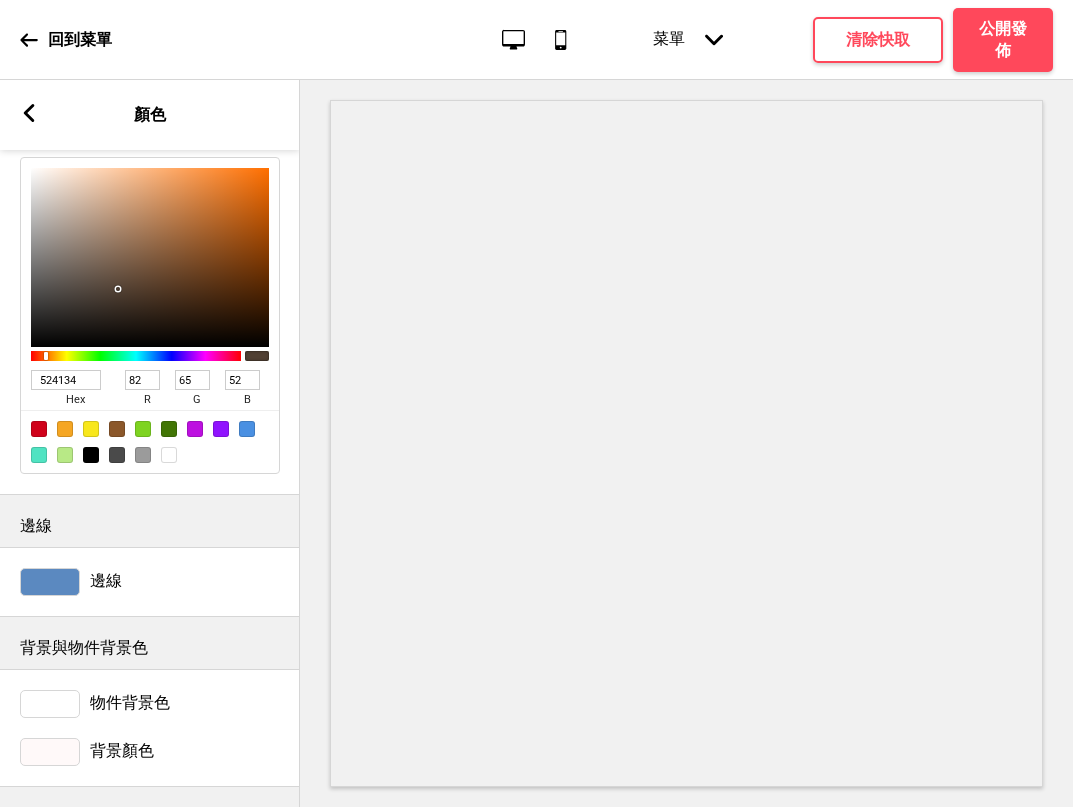 click on "邊線" at bounding box center (106, 581) 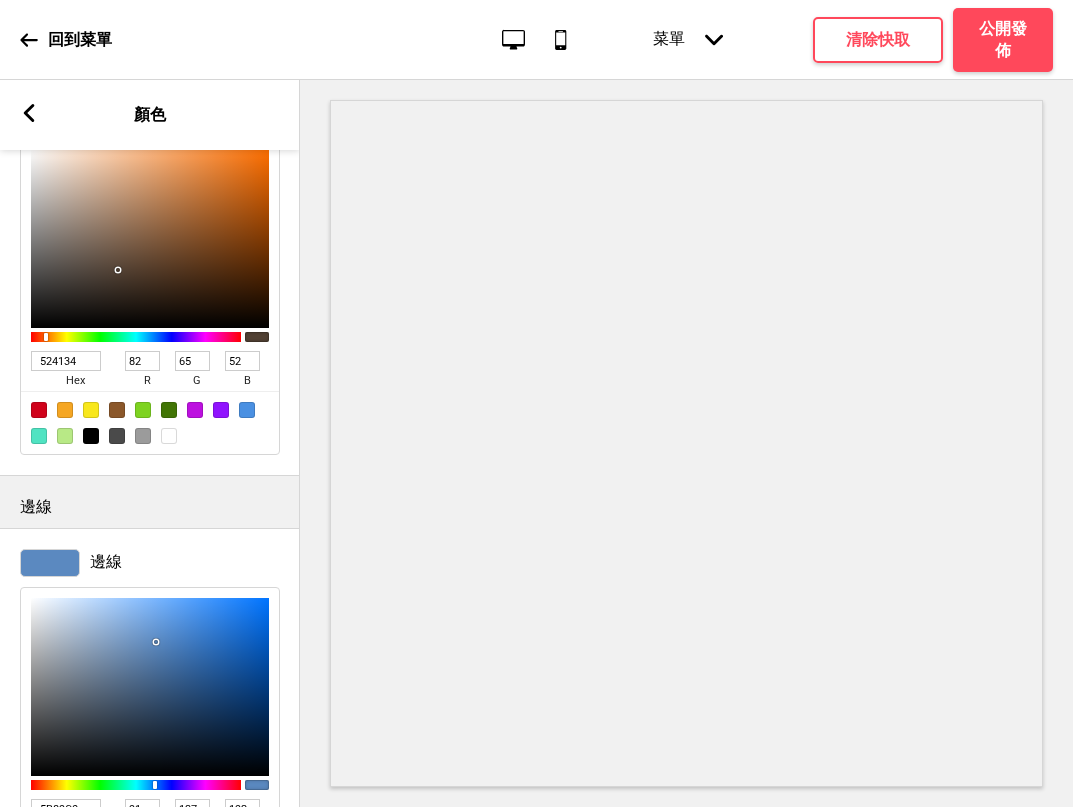 scroll, scrollTop: 549, scrollLeft: 0, axis: vertical 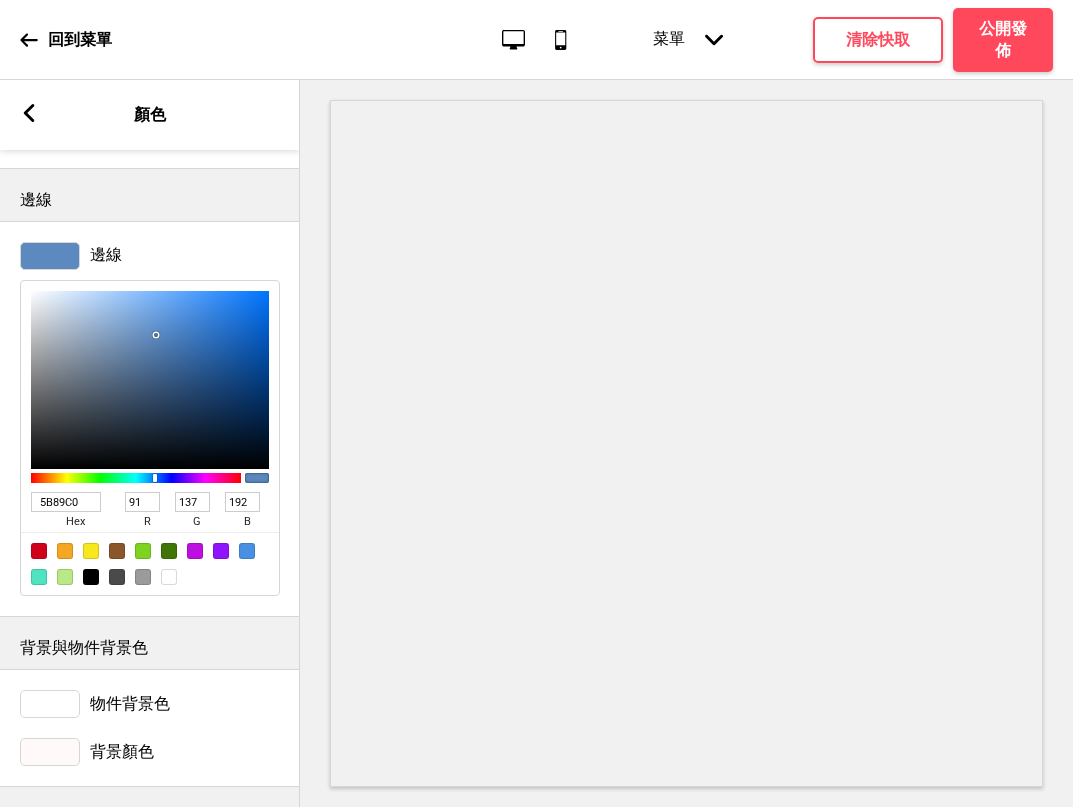 click on "5B89C0" at bounding box center [66, 502] 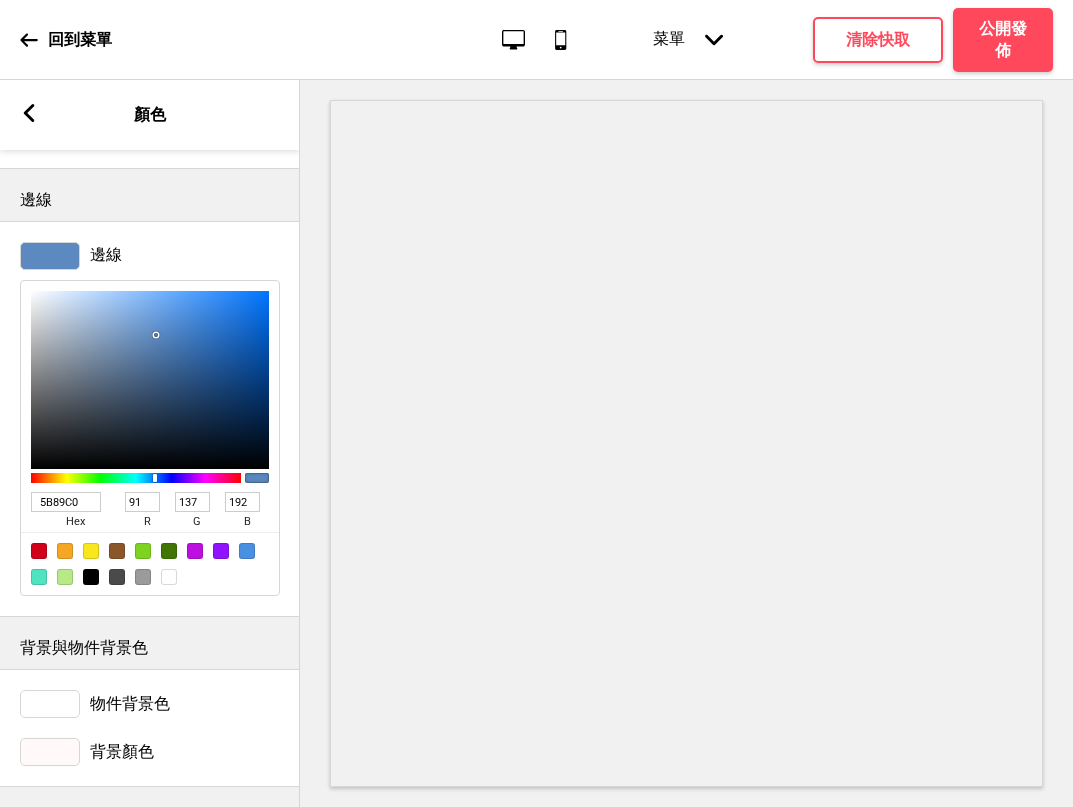 type on "D3D1CF" 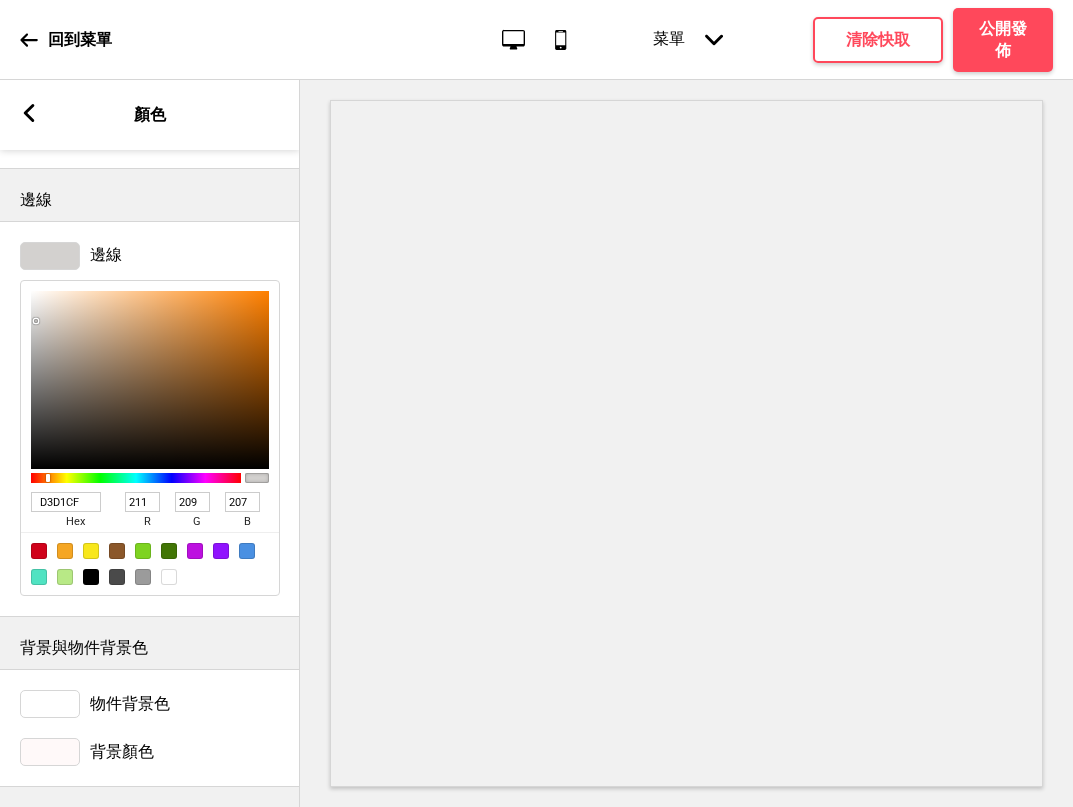 type on "D3D1CF" 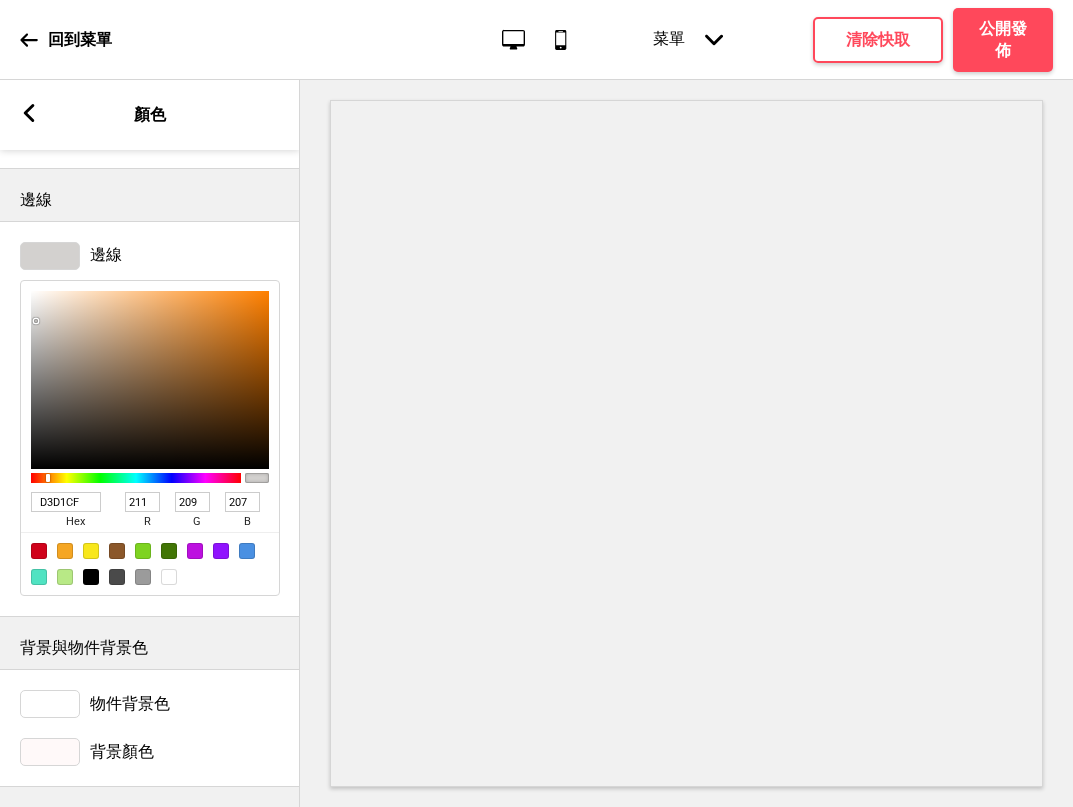 click on "背景顏色" at bounding box center [122, 752] 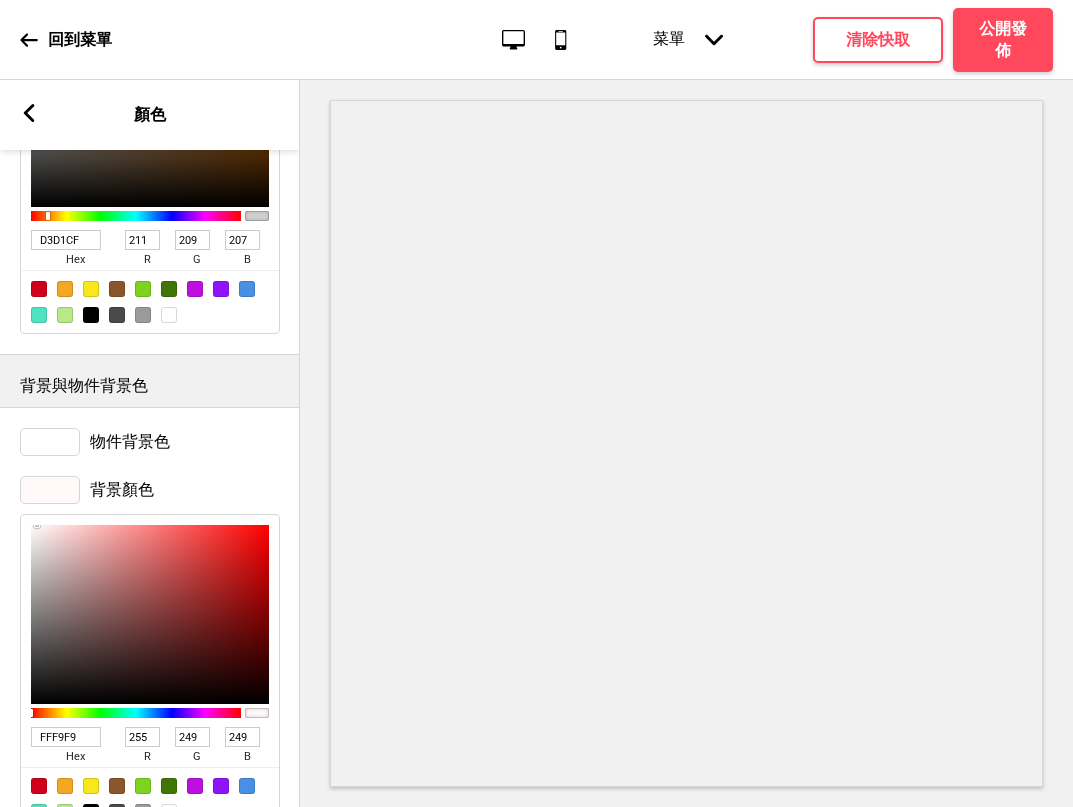 scroll, scrollTop: 880, scrollLeft: 0, axis: vertical 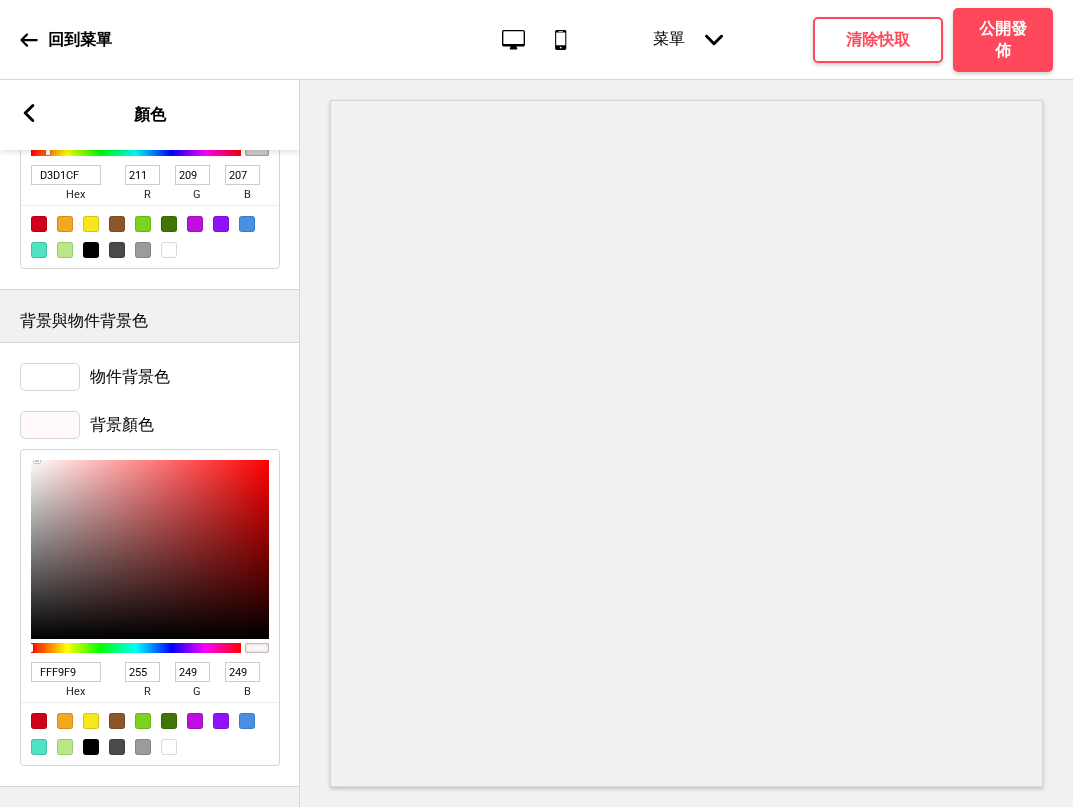 click on "FFF9F9" at bounding box center (66, 672) 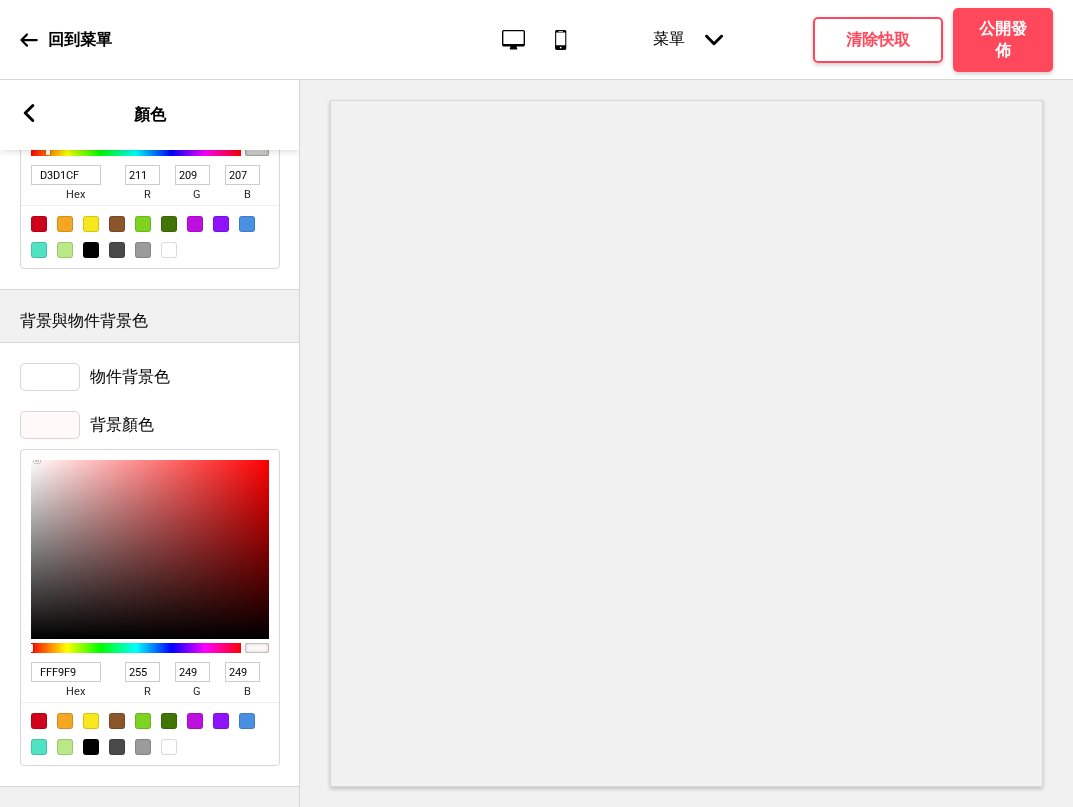 type on "E9F2F2" 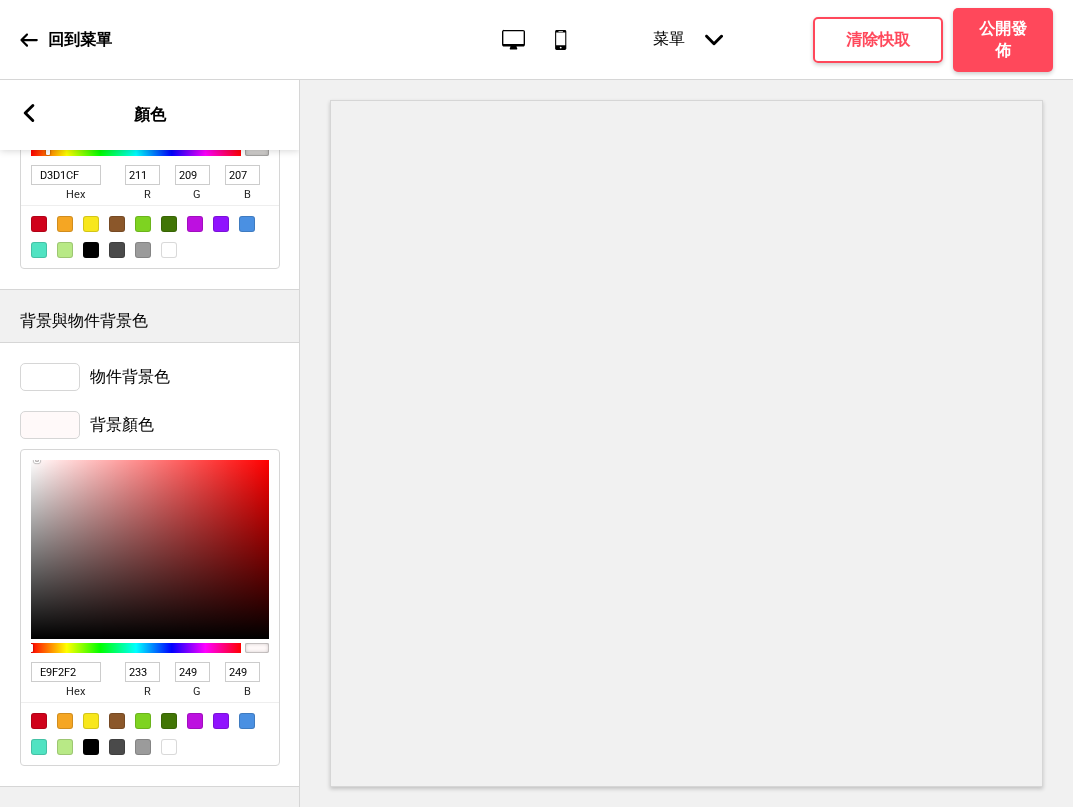 type on "242" 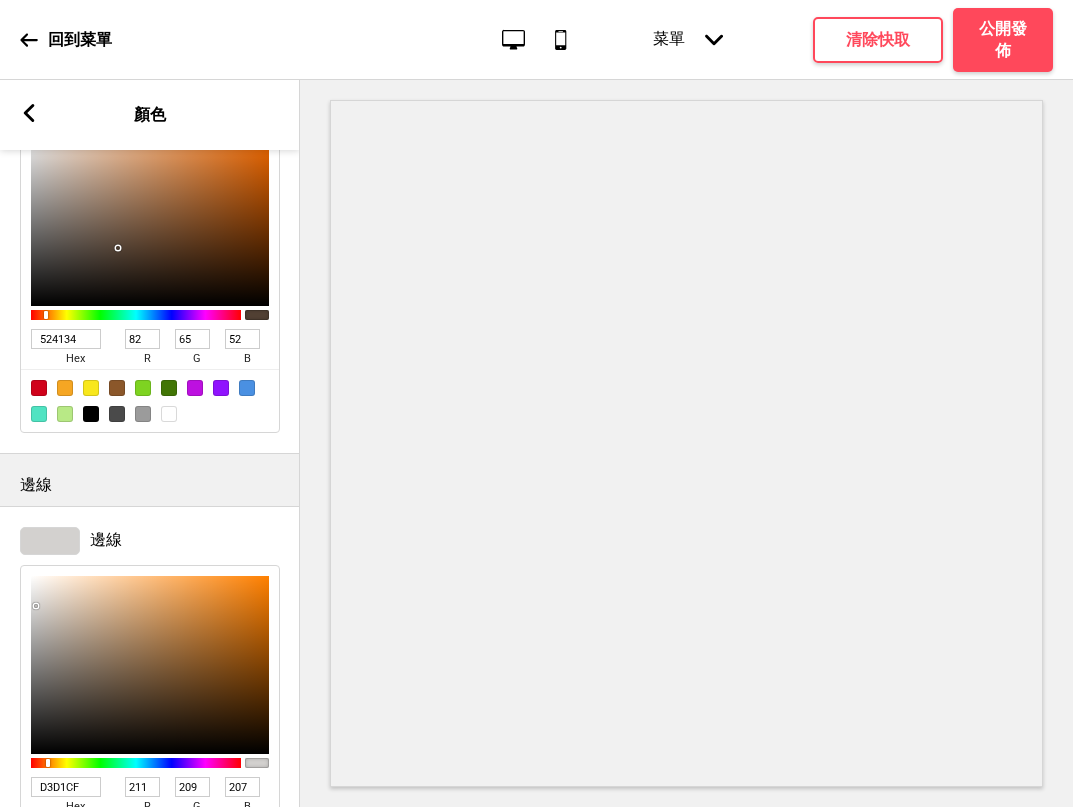 scroll, scrollTop: 213, scrollLeft: 0, axis: vertical 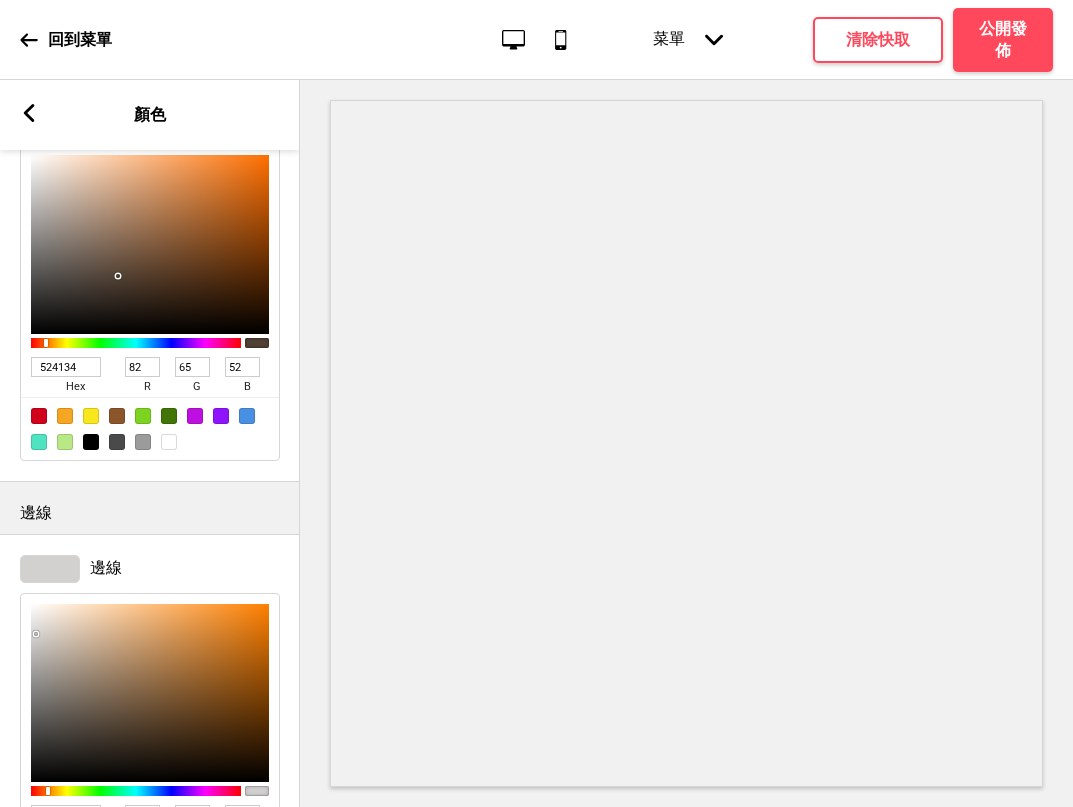 type on "E9F2F2" 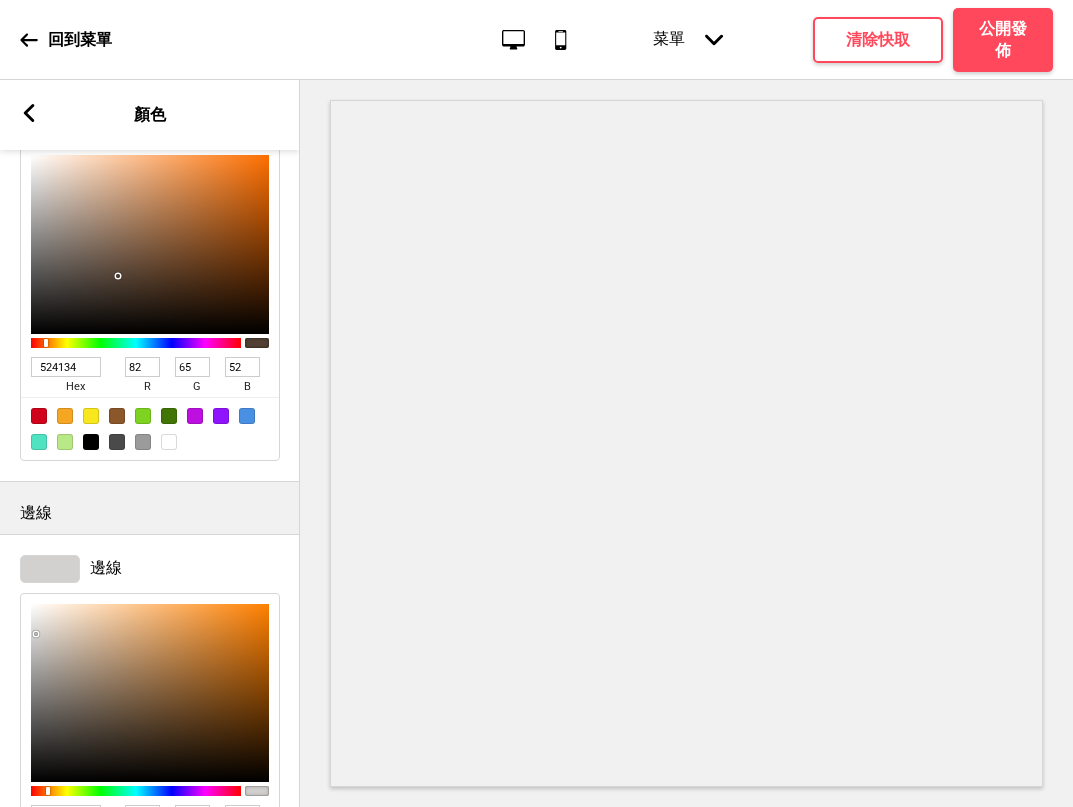 click on "箭頭left 顏色" at bounding box center (150, 115) 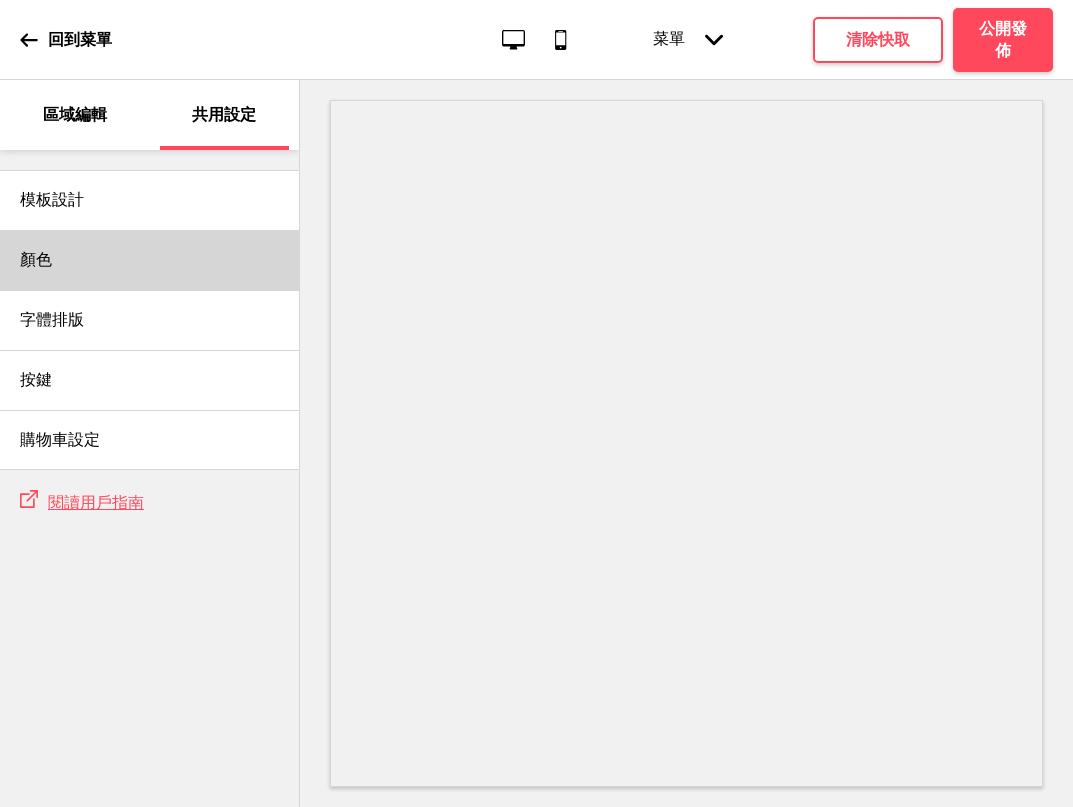 click on "顏色" at bounding box center [149, 260] 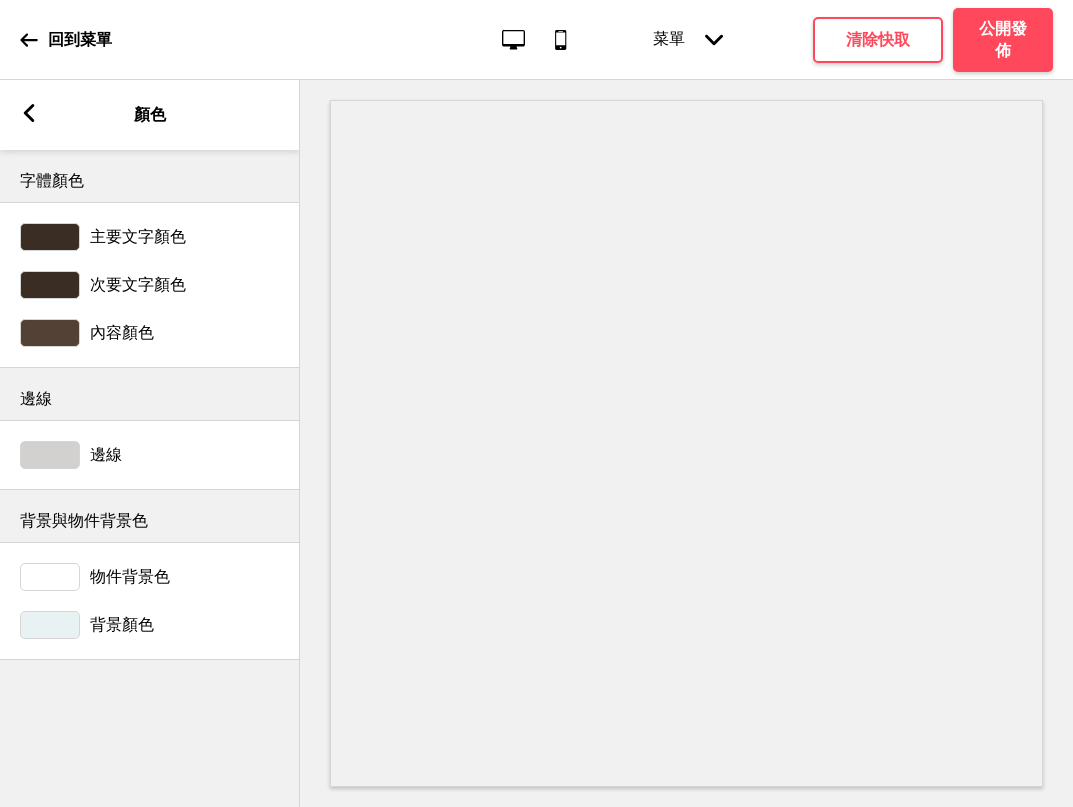 click on "箭頭left 顏色" at bounding box center [150, 115] 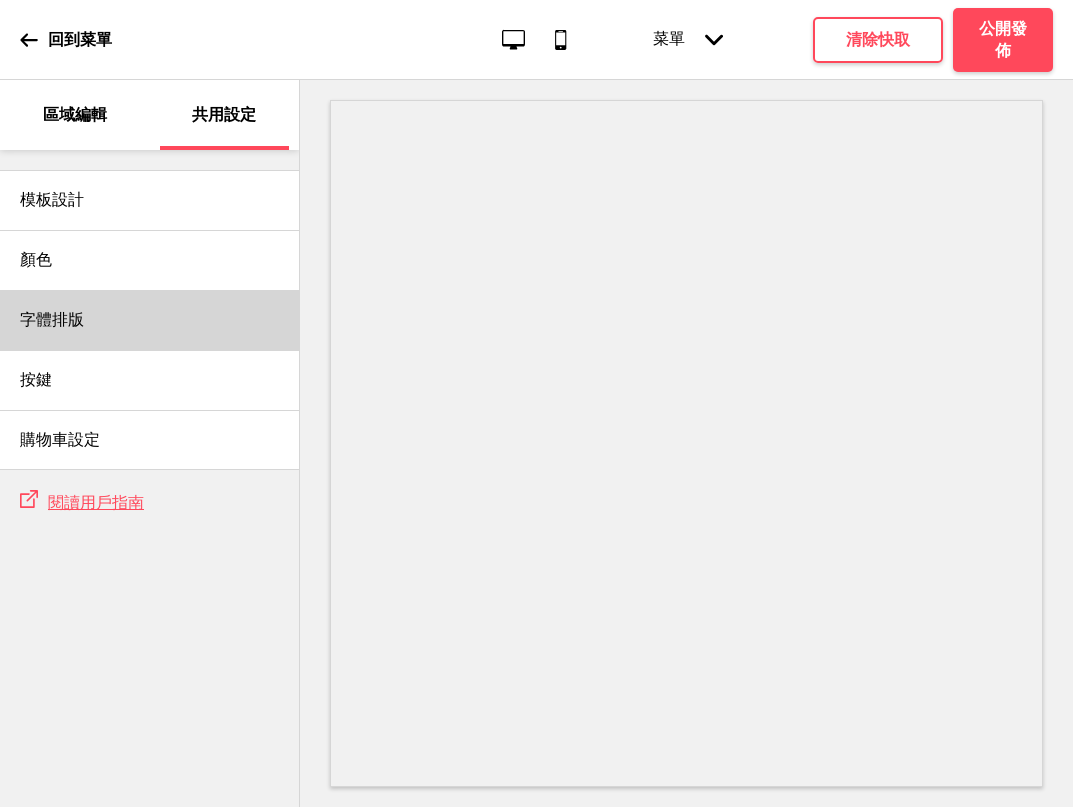 click on "字體排版" at bounding box center [149, 320] 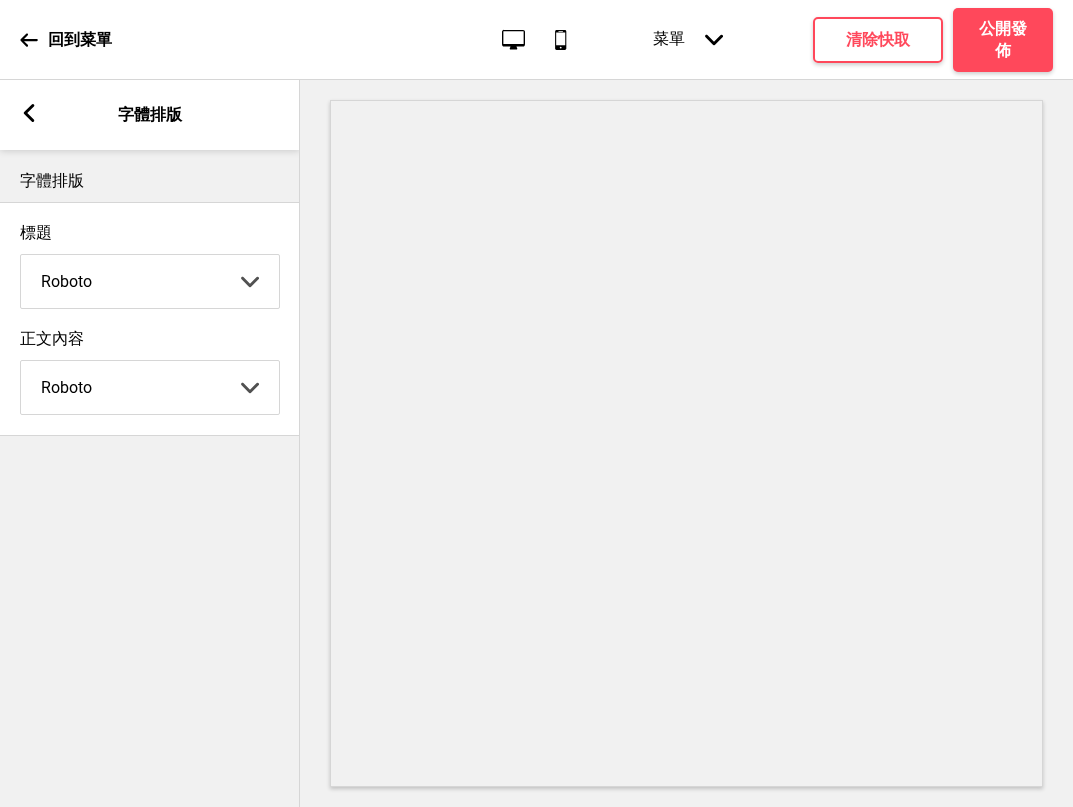 click on "Abhaya Libre Abril Fatface Adobe Garamond Pro Arimo Arsenal Arvo Berkshire Swash Be Vietnam Pro Bitter Bree Serif Cantora One Cabin Courgette Coustard Glegoo Hammersmith One Hind Guntur Josefin Sans Jost Kalam Lato Libre Baskerville Libre Franklin Lora Merriweather Nunito Sans Oregano Oswald Pacifico Playfair Display Prata Quattrocento Quicksand Roboto Roboto Slab Rye Sanchez Signika Trocchi Ubuntu Vollkorn Yeseva One 王漢宗細黑體繁 王漢宗細圓體繁 王漢宗粗明體繁 小米兰亭简 腾翔嘉丽细圆简 腾祥睿黑简 王漢宗波卡體繁一空陰 王漢宗粗圓體繁一雙空 瀨戶字體繁 田氏方筆刷體繁 田氏细笔刷體繁 站酷快乐简体 站酷酷黑 站酷小薇字体简体 Aa晚风 Aa荷包鼓鼓 中文 STSong" at bounding box center (150, 281) 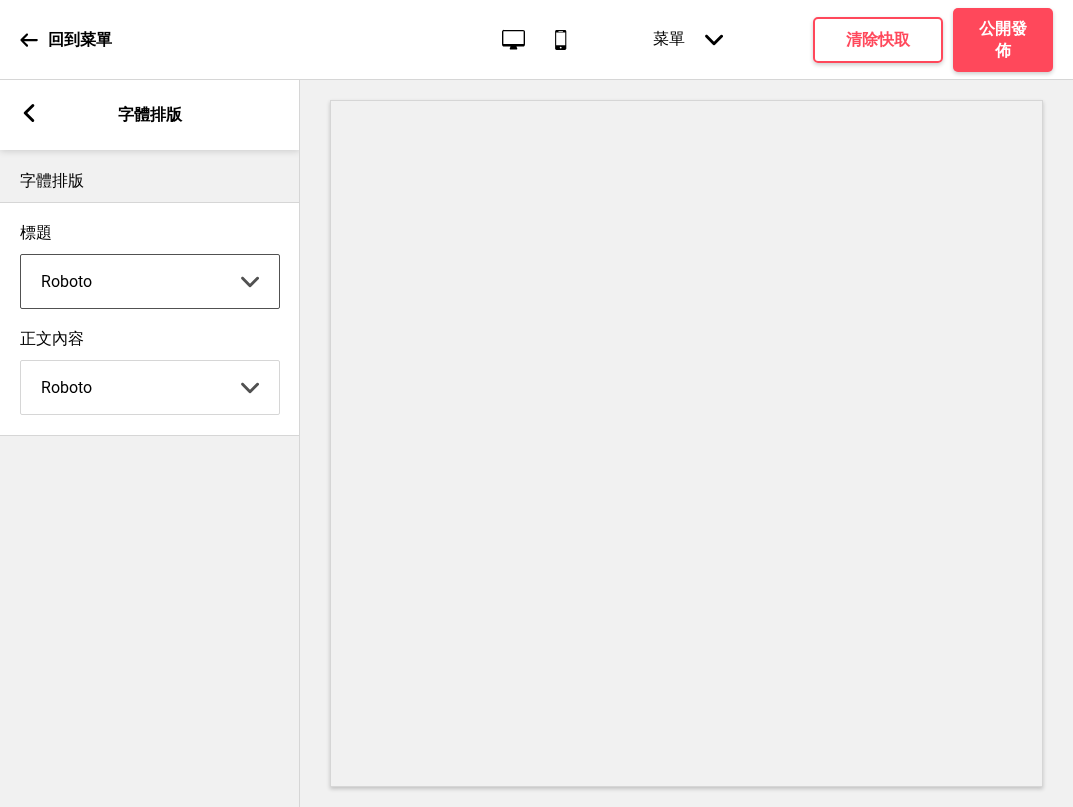select on "Roboto Slab" 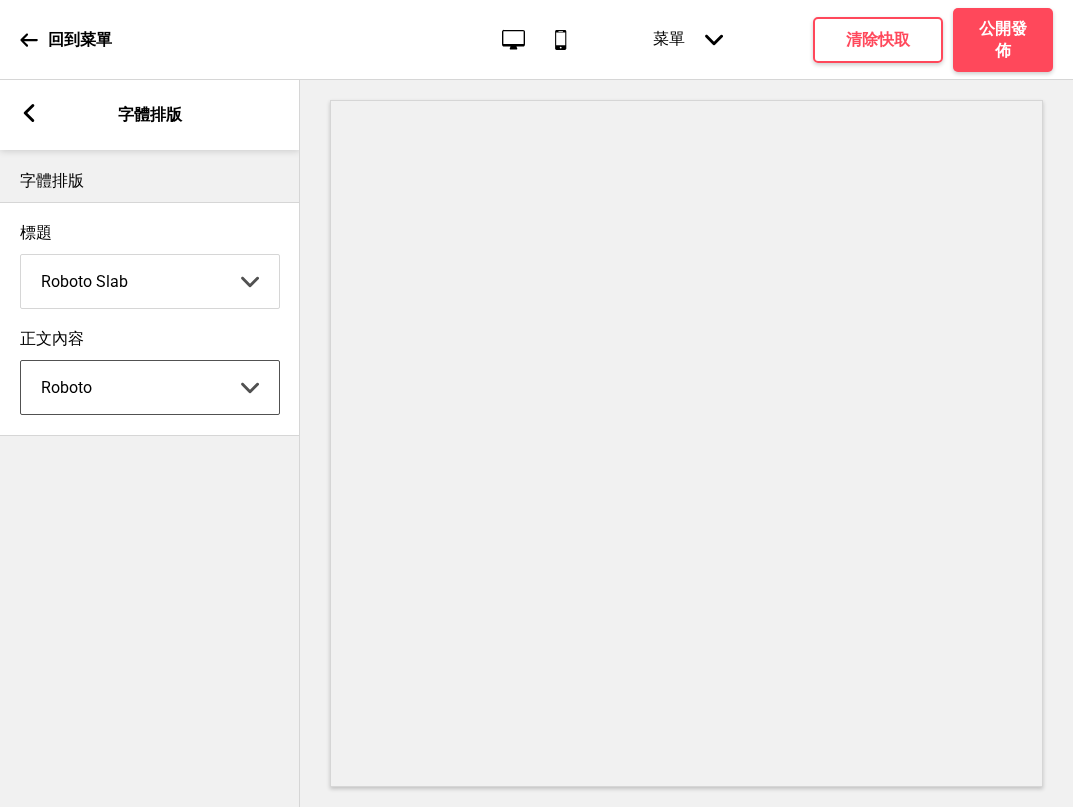 click on "Abhaya Libre Abril Fatface Adobe Garamond Pro Arimo Arsenal Arvo Berkshire Swash Be Vietnam Pro Bitter Bree Serif Cantora One Cabin Courgette Coustard Glegoo Hammersmith One Hind Guntur Josefin Sans Jost Kalam Lato Libre Baskerville Libre Franklin Lora Merriweather Nunito Sans Oregano Oswald Pacifico Playfair Display Prata Quattrocento Quicksand Roboto Roboto Slab Rye Sanchez Signika Trocchi Ubuntu Vollkorn Yeseva One 王漢宗細黑體繁 王漢宗細圓體繁 王漢宗粗明體繁 小米兰亭简 腾翔嘉丽细圆简 腾祥睿黑简 王漢宗波卡體繁一空陰 王漢宗粗圓體繁一雙空 瀨戶字體繁 田氏方筆刷體繁 田氏细笔刷體繁 站酷快乐简体 站酷酷黑 站酷小薇字体简体 Aa晚风 Aa荷包鼓鼓 中文 STSong" at bounding box center (150, 387) 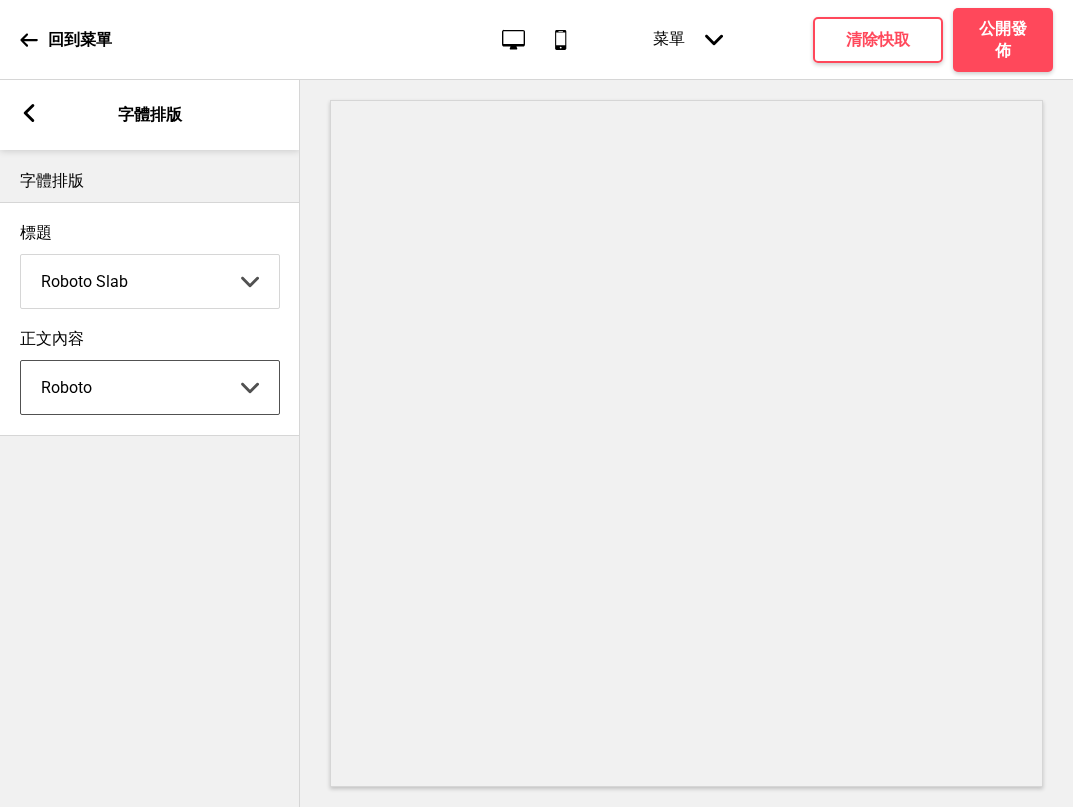 select on "Ubuntu" 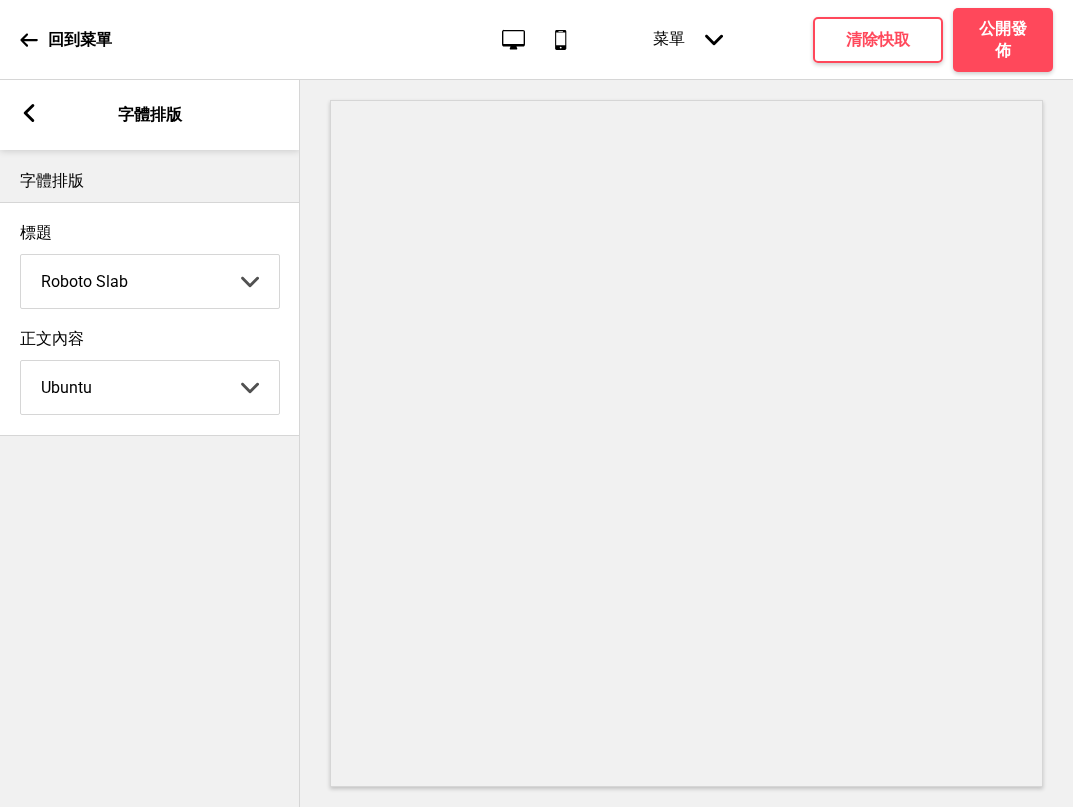 click on "箭頭left 字體排版" at bounding box center [150, 115] 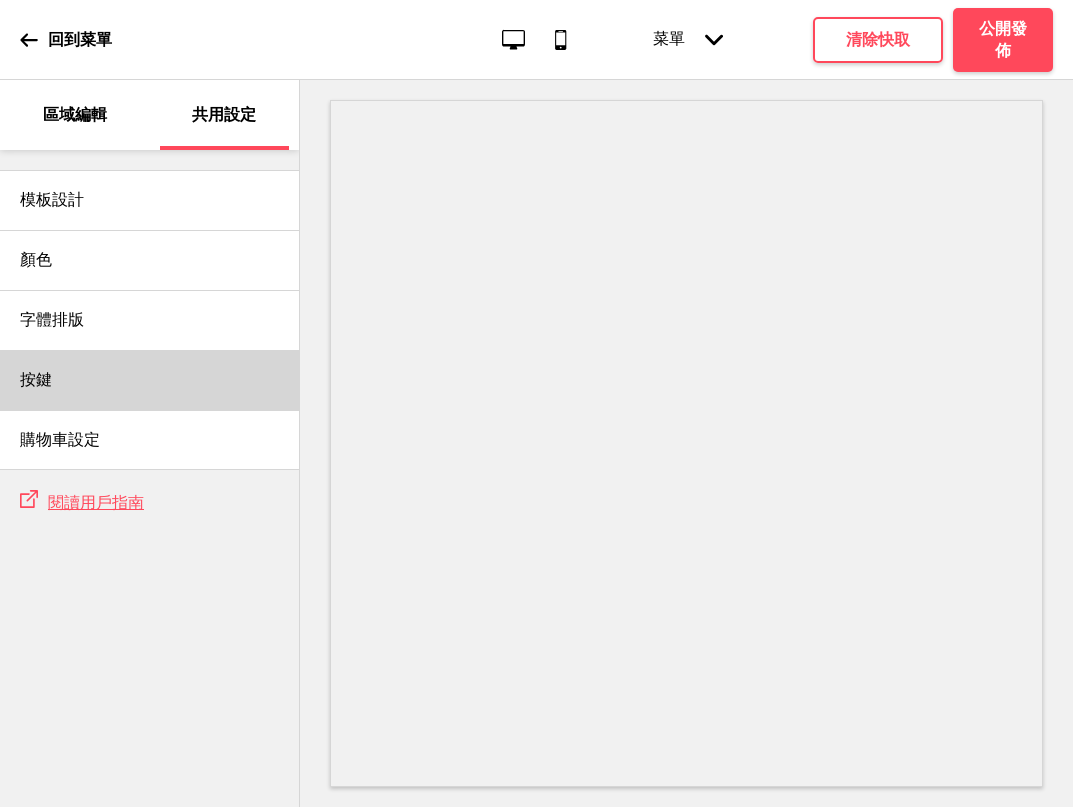 click on "按鍵" at bounding box center (149, 380) 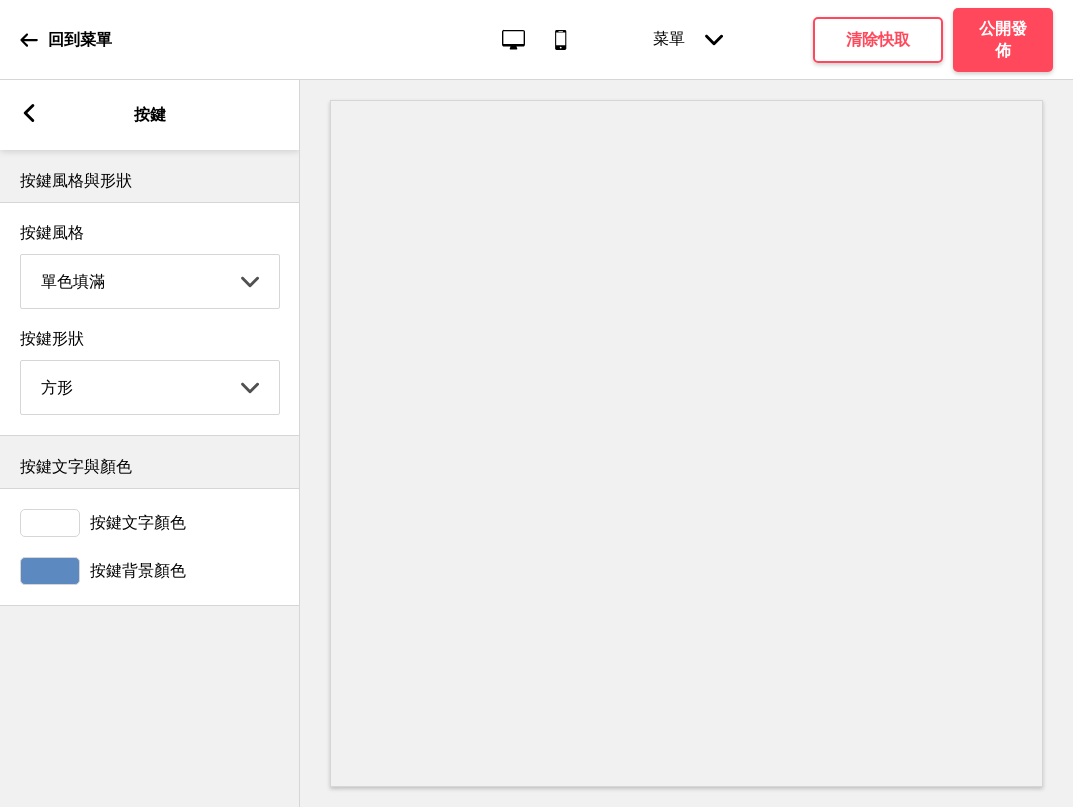 click on "圓形 方形 橢圓形" at bounding box center [150, 387] 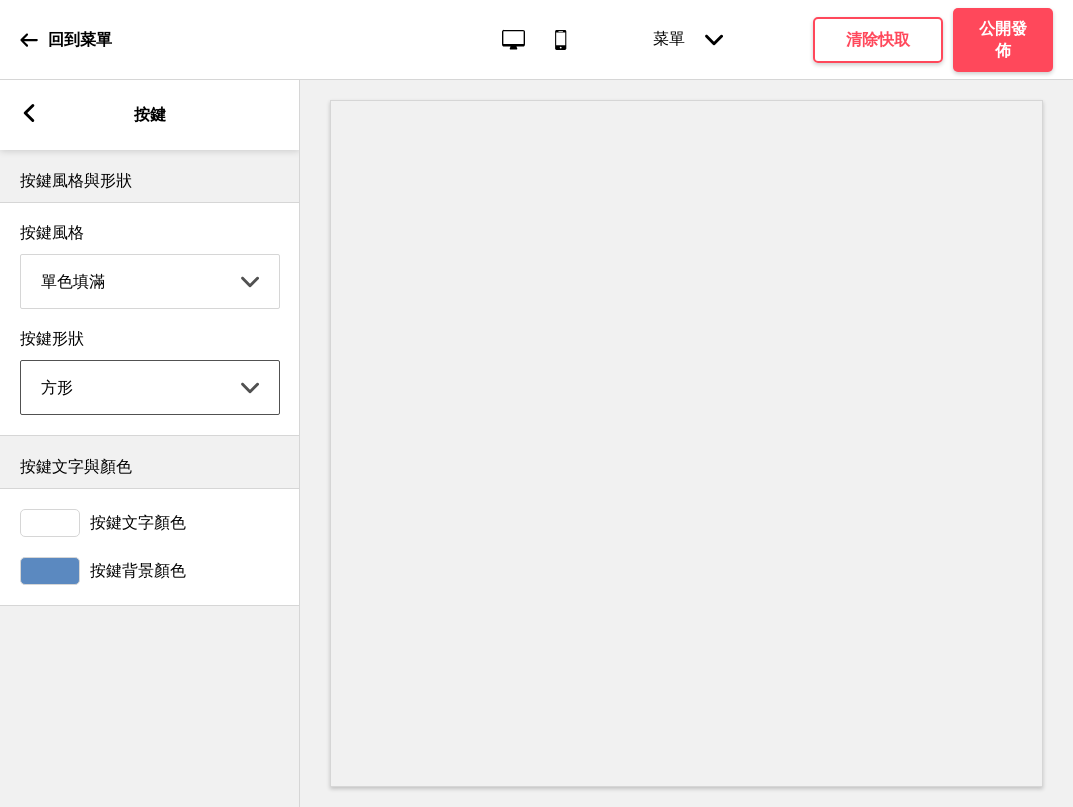 select on "round" 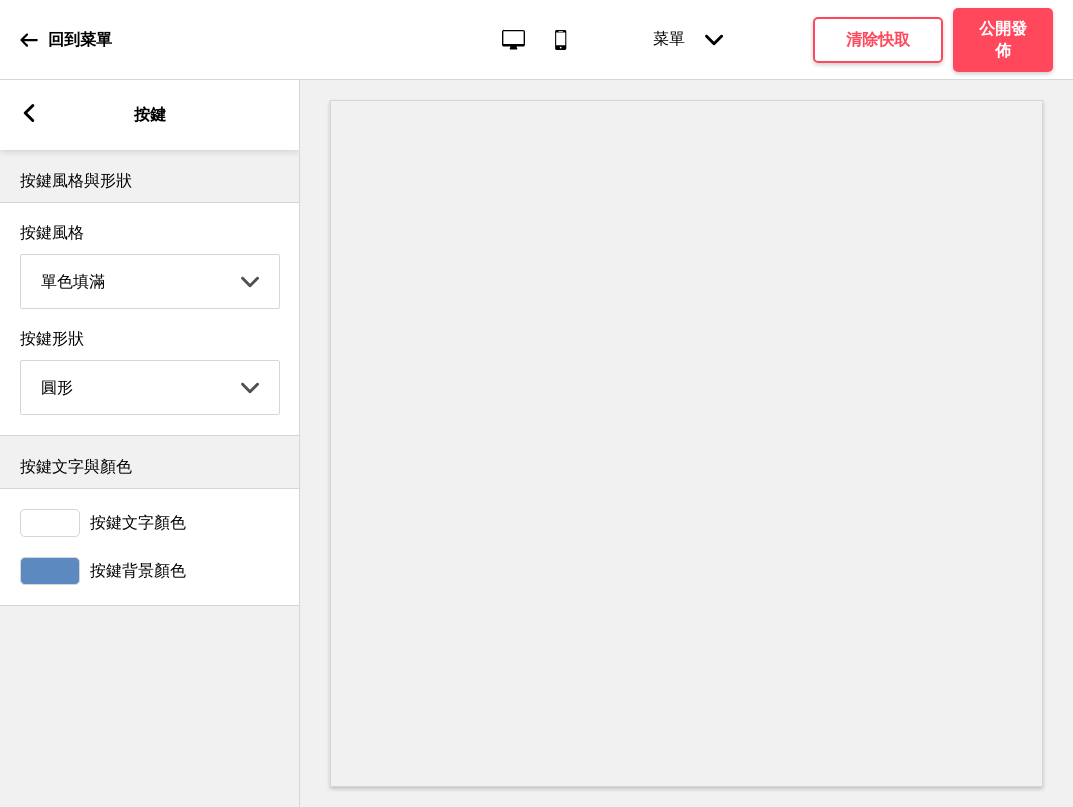click on "按鍵背景顏色" at bounding box center [138, 571] 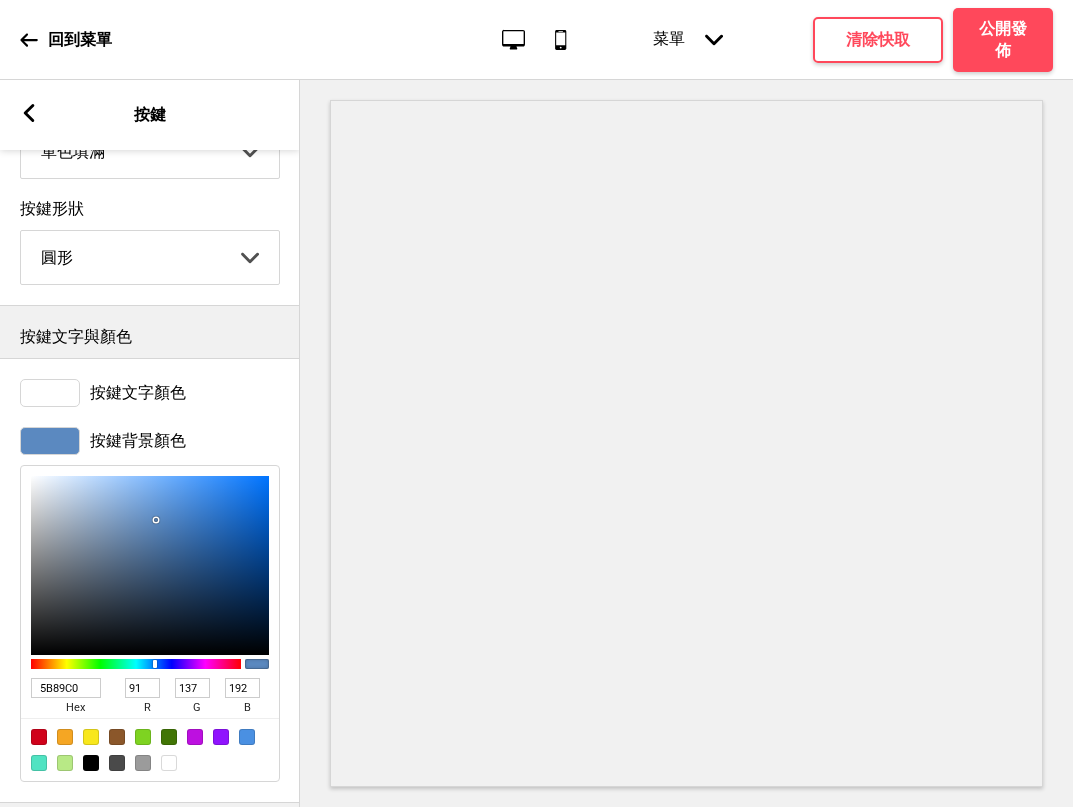 scroll, scrollTop: 171, scrollLeft: 0, axis: vertical 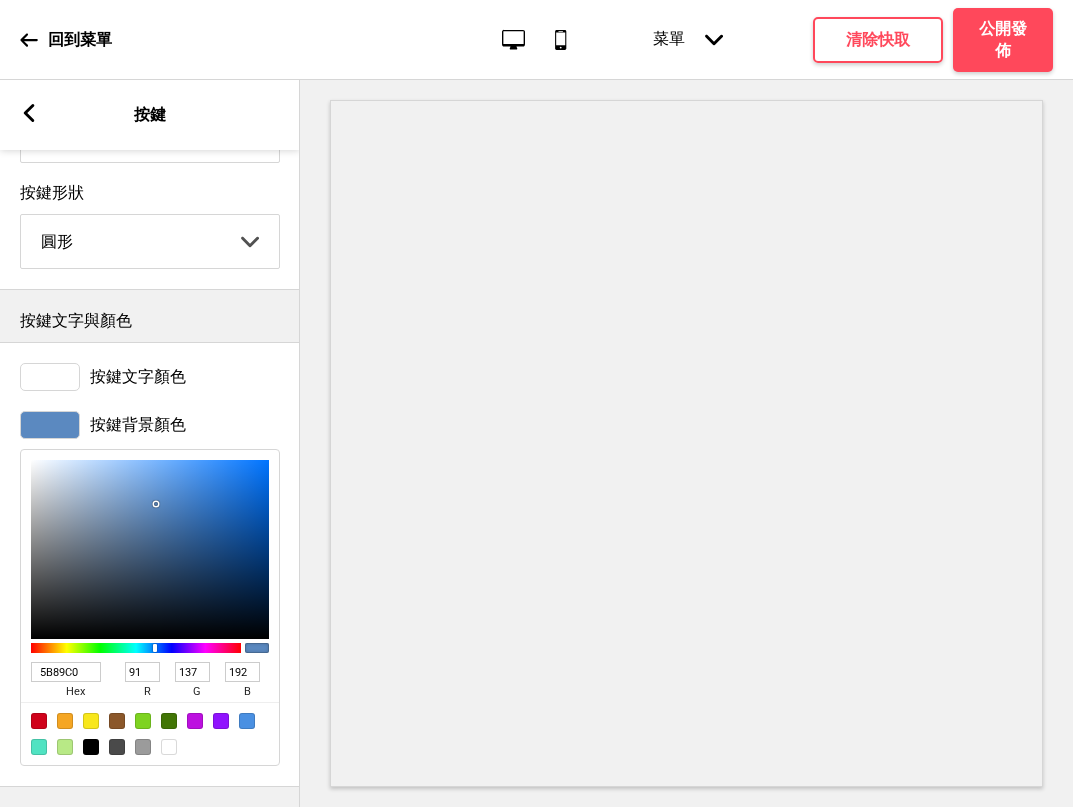 click on "5B89C0 hex 91 r 137 g 192 b 100 a" at bounding box center [150, 679] 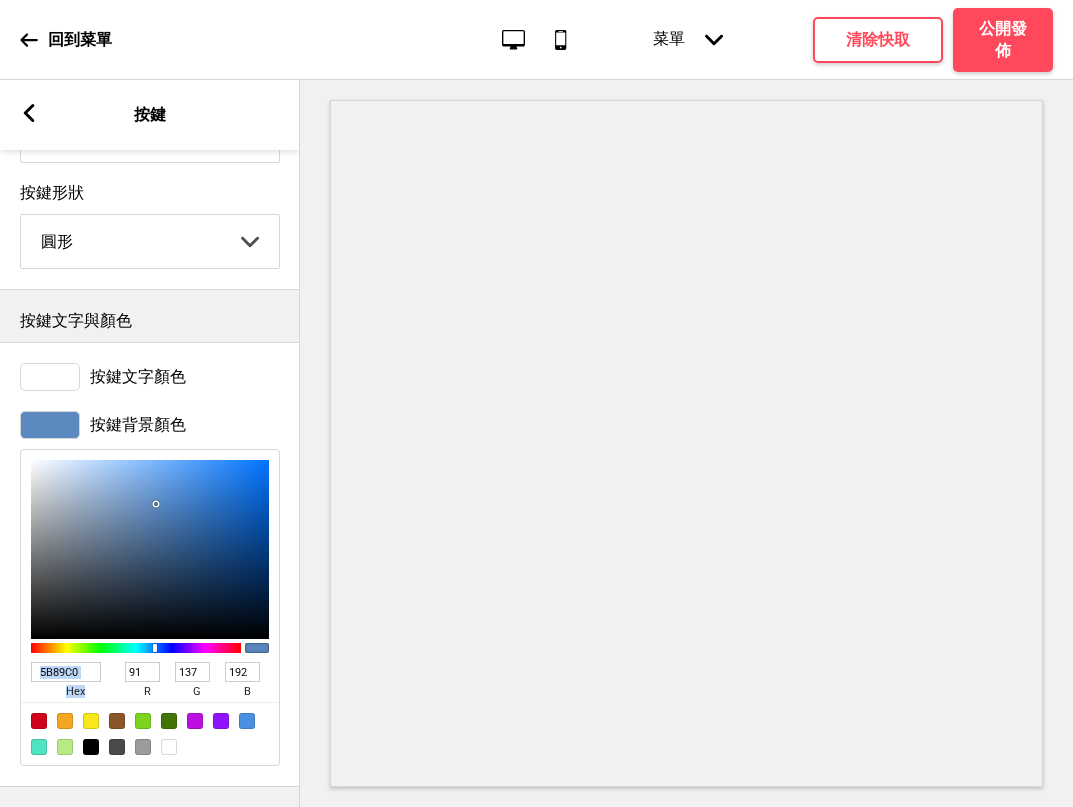 click on "5B89C0 hex 91 r 137 g 192 b 100 a" at bounding box center (150, 679) 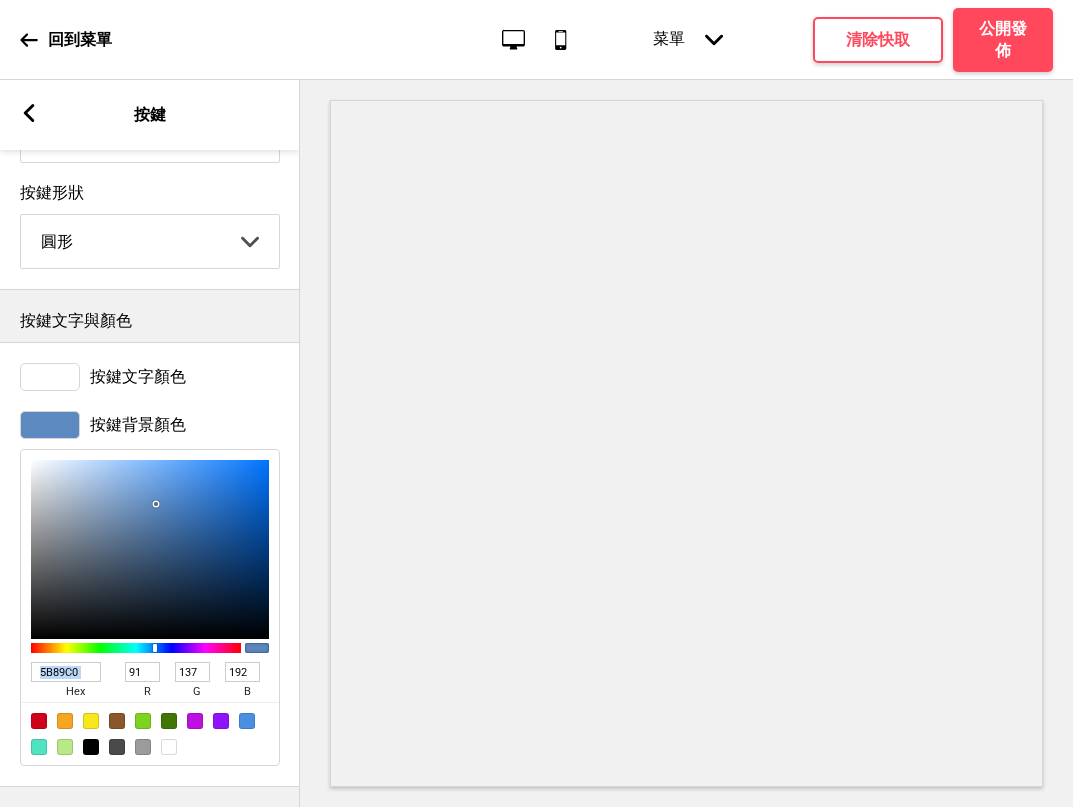 click on "5B89C0 hex 91 r 137 g 192 b 100 a" at bounding box center [150, 679] 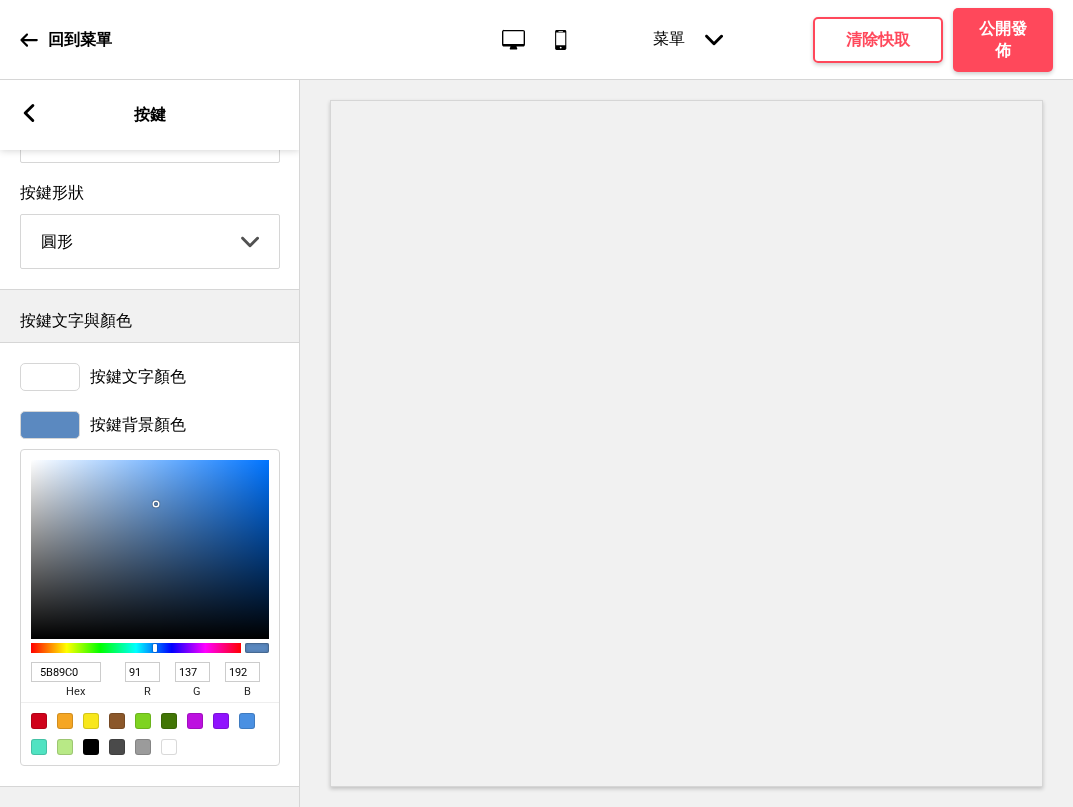 click on "5B89C0" at bounding box center [66, 672] 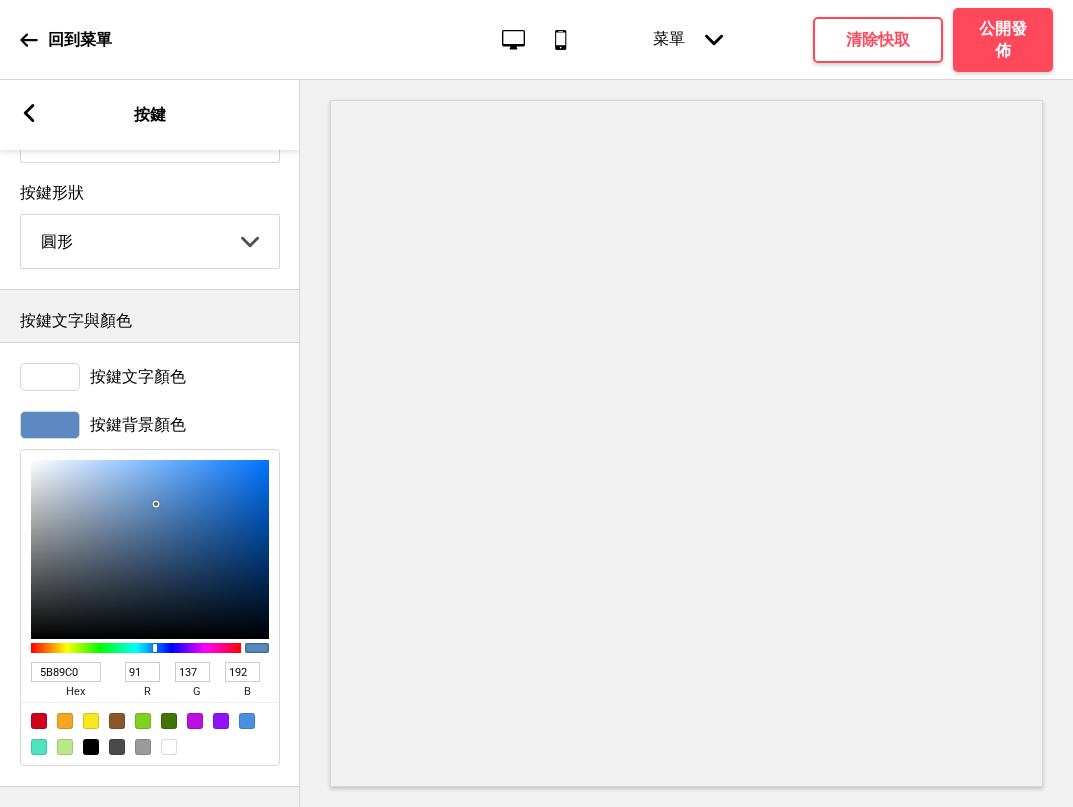 type on "66ADC3" 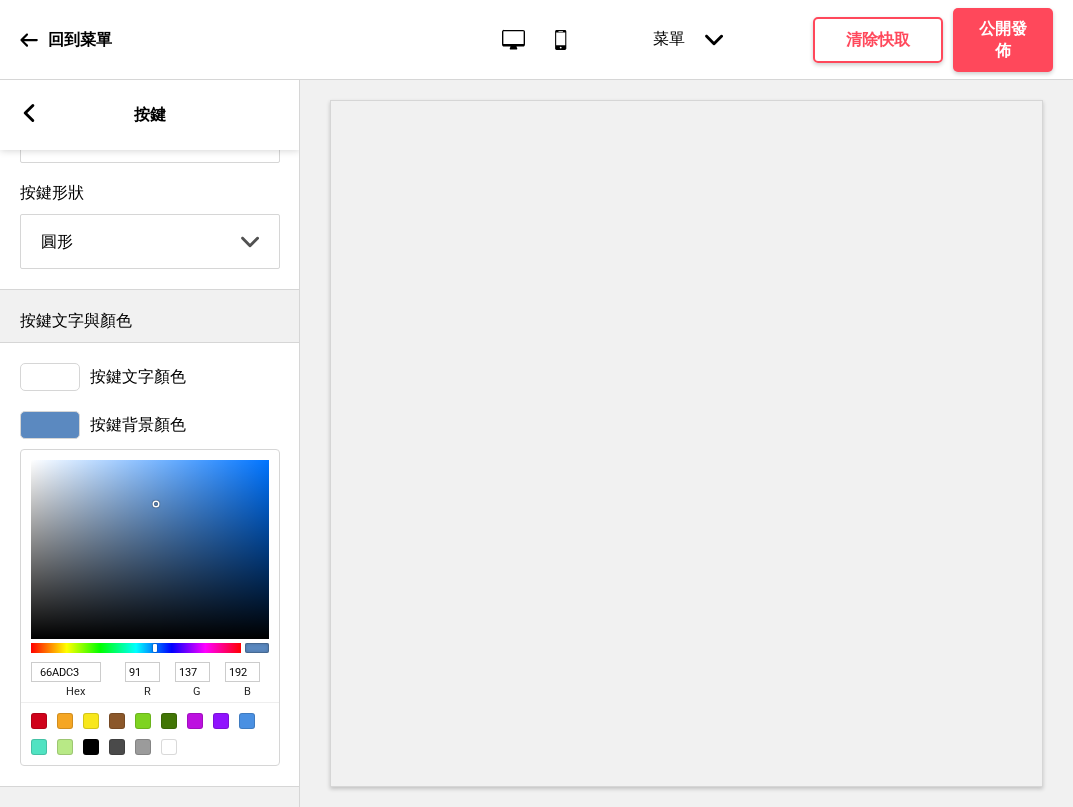 type on "102" 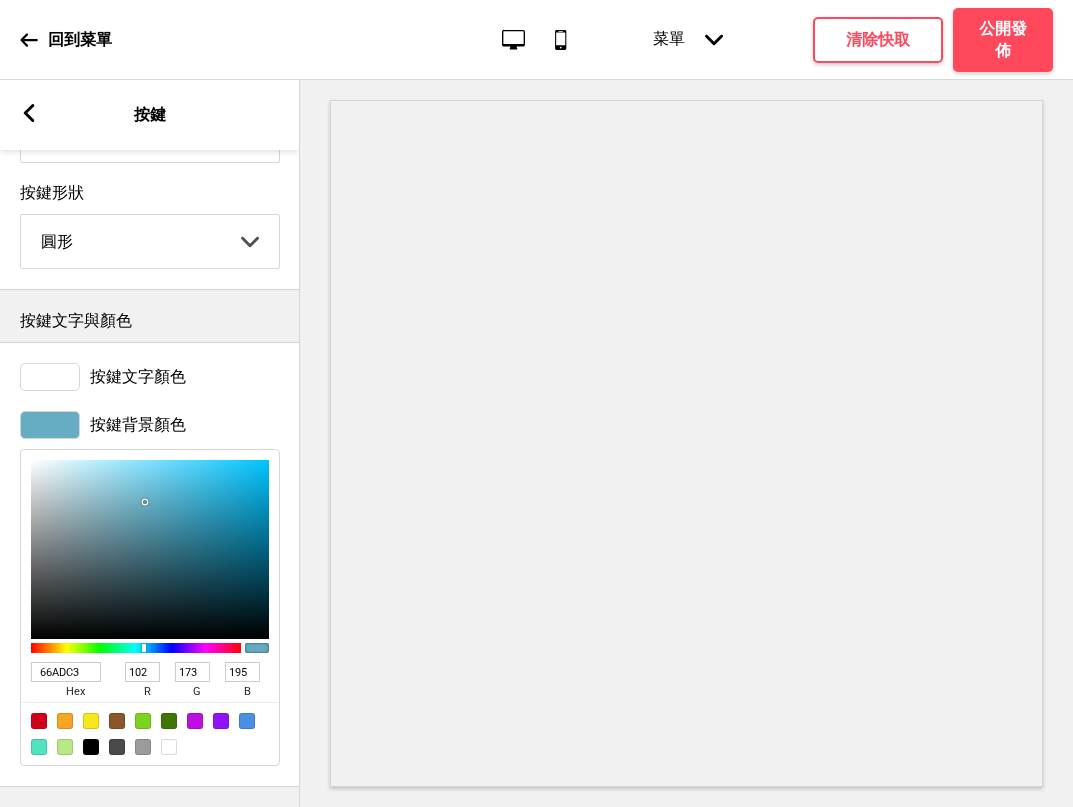 type on "66ADC3" 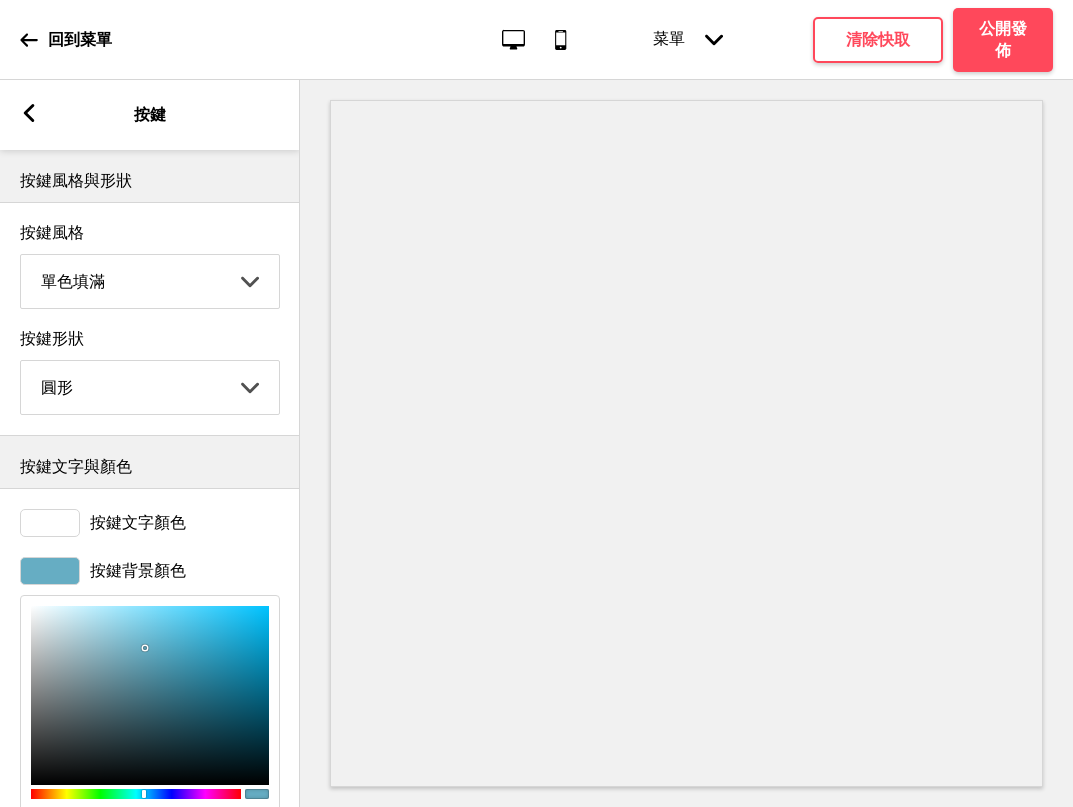 click on "箭頭left 按鍵" at bounding box center (150, 115) 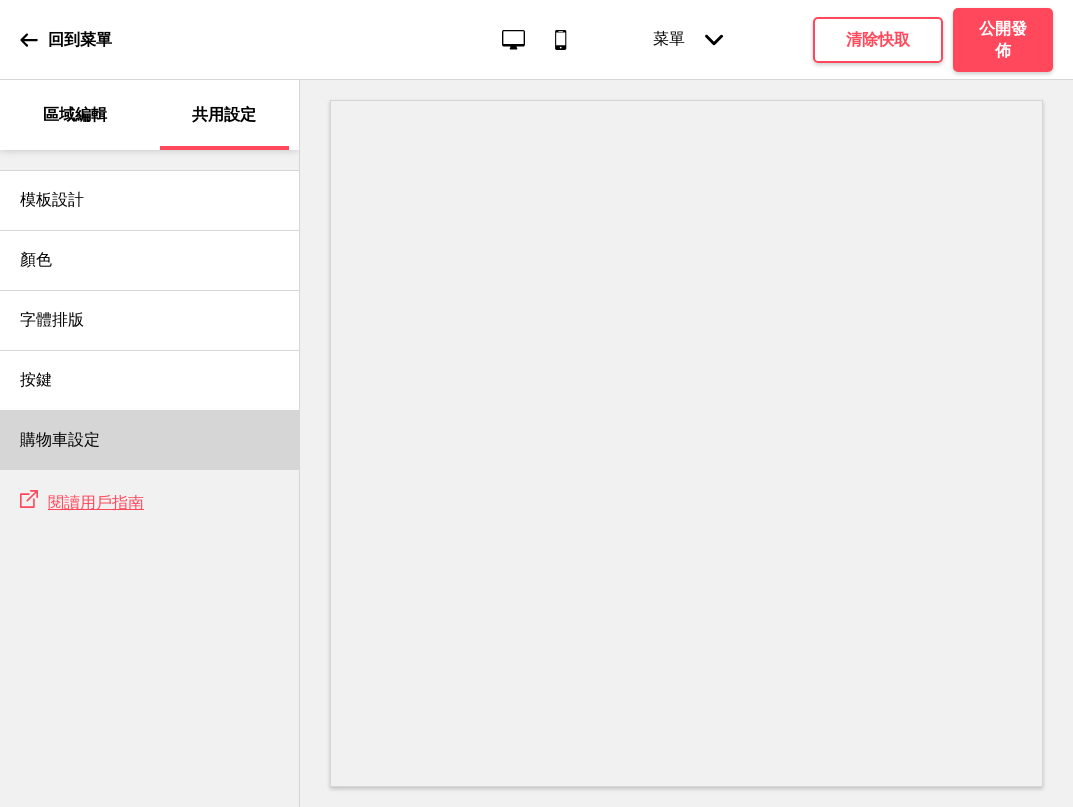 click on "購物車設定" at bounding box center (60, 440) 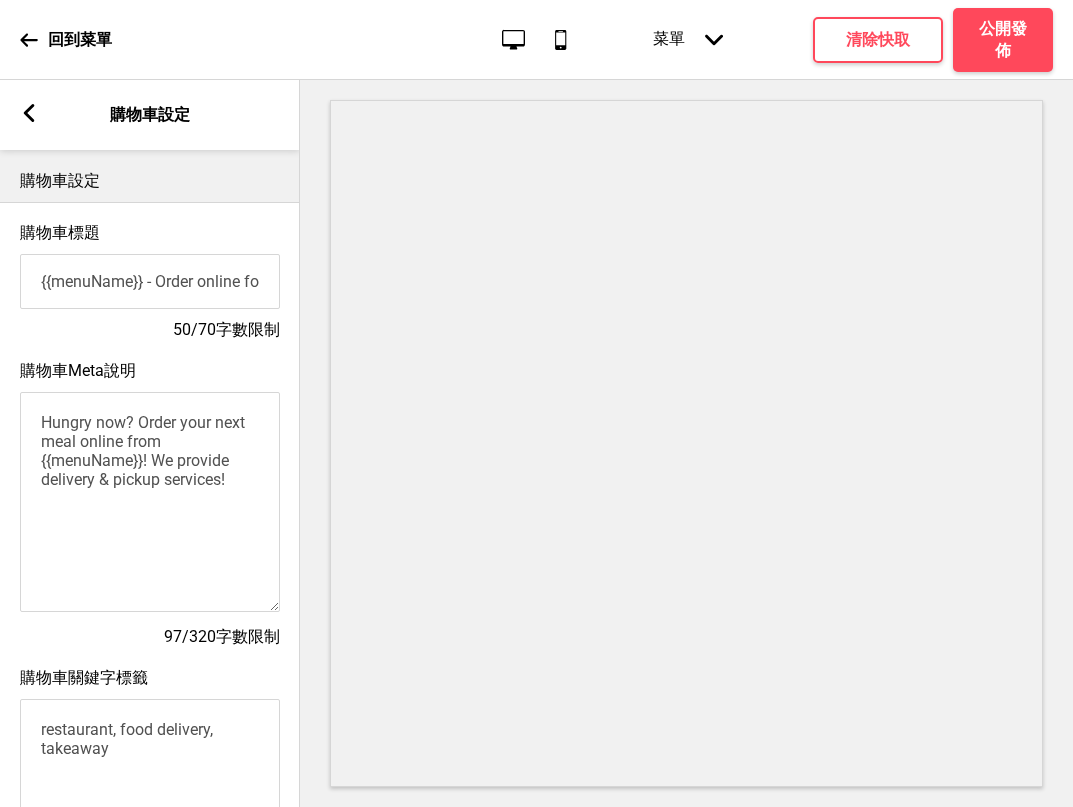 click on "{{menuName}} - Order online for delivery & pickup!" at bounding box center (150, 281) 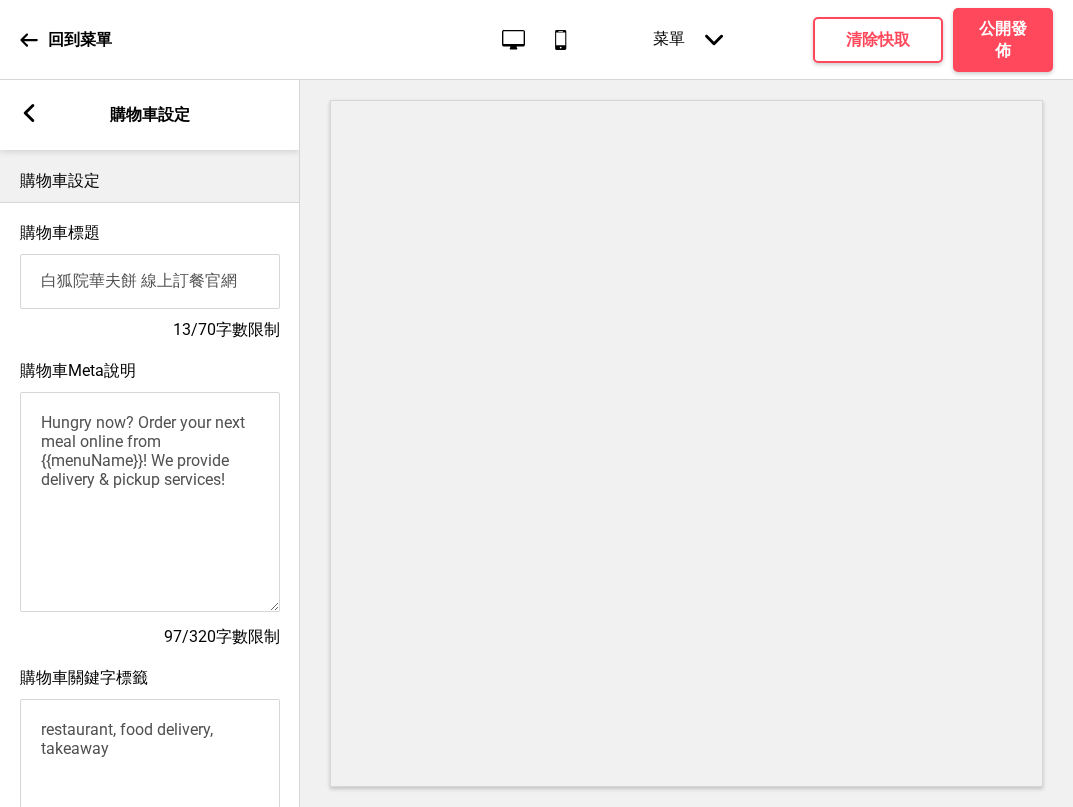 type on "白狐院華夫餅 線上訂餐官網" 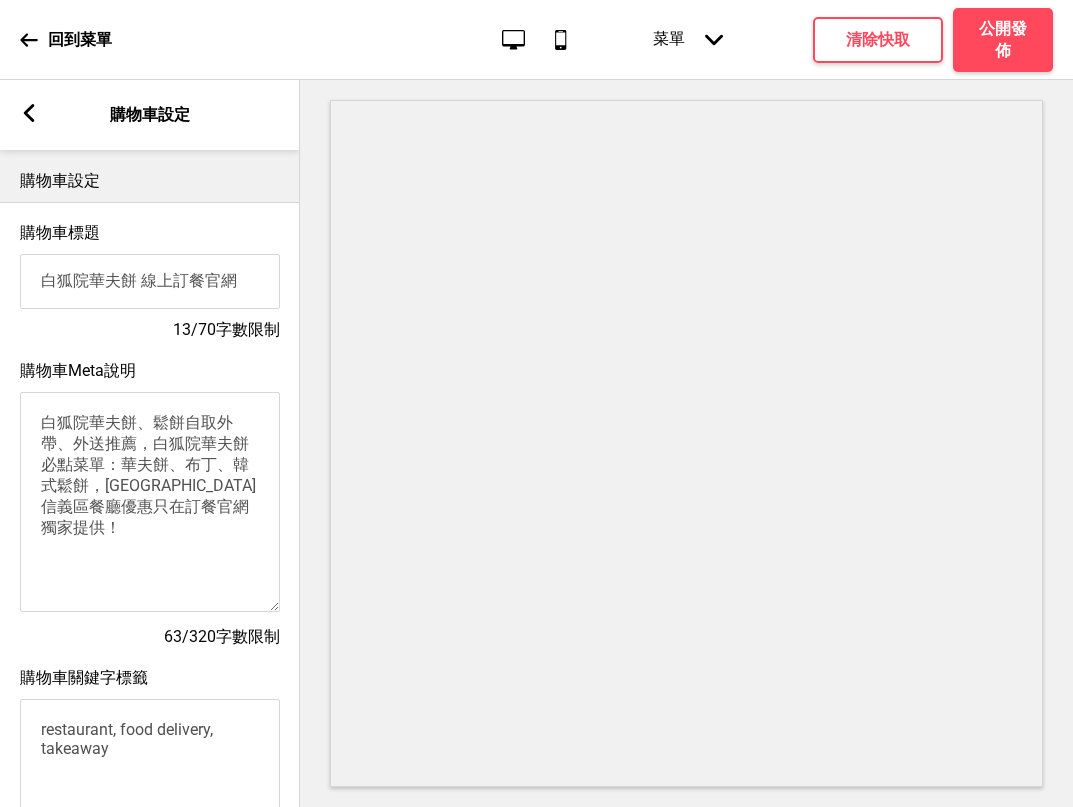 type on "白狐院華夫餅、鬆餅自取外帶、外送推薦，白狐院華夫餅必點菜單：華夫餅、布丁、韓式鬆餅，[GEOGRAPHIC_DATA]信義區餐廳優惠只在訂餐官網獨家提供！" 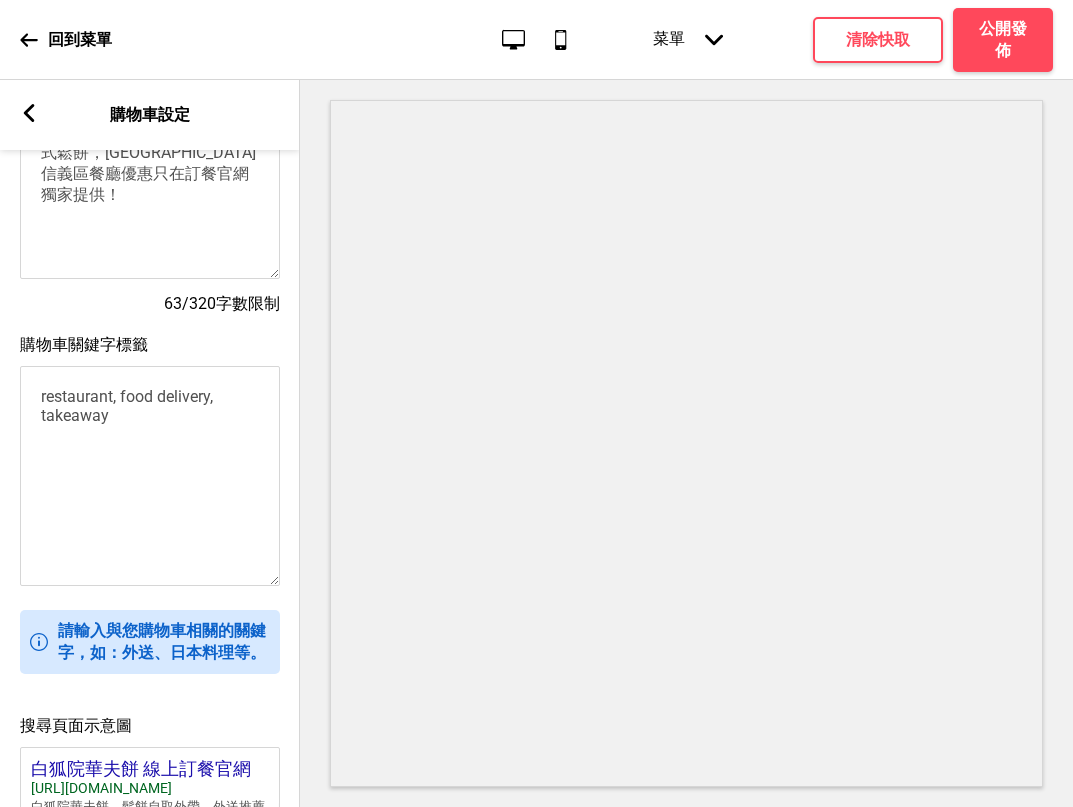 drag, startPoint x: 173, startPoint y: 489, endPoint x: 30, endPoint y: 351, distance: 198.72845 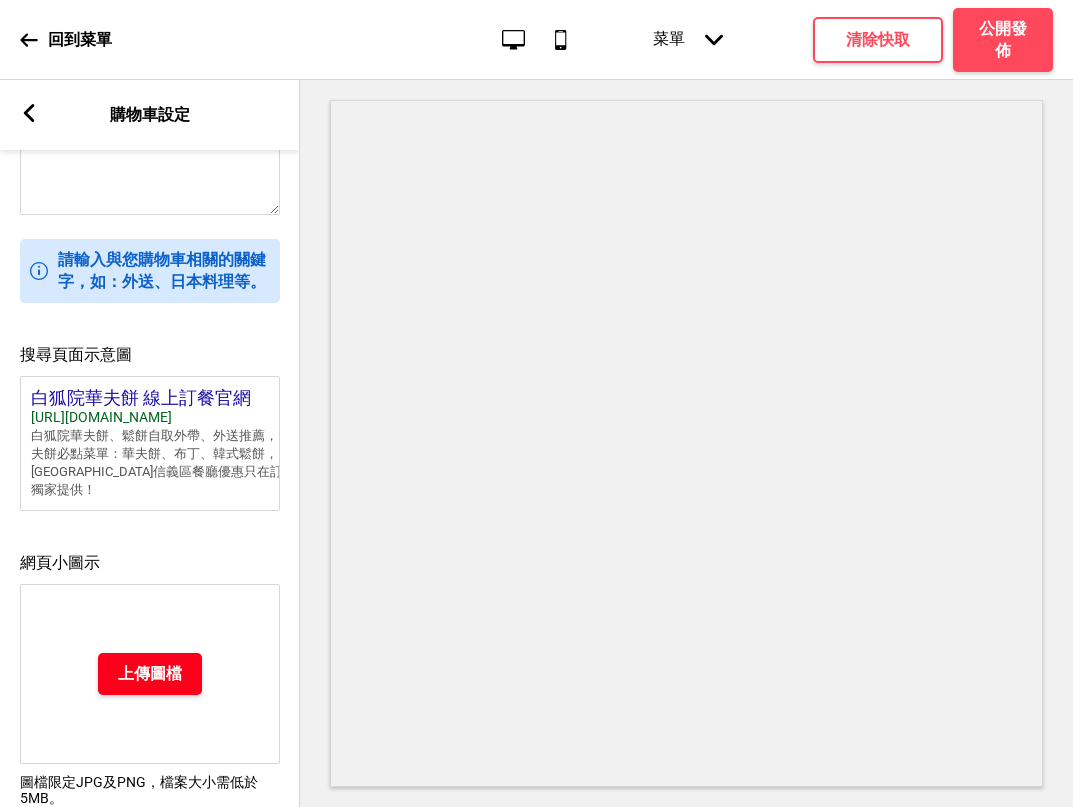 scroll, scrollTop: 795, scrollLeft: 0, axis: vertical 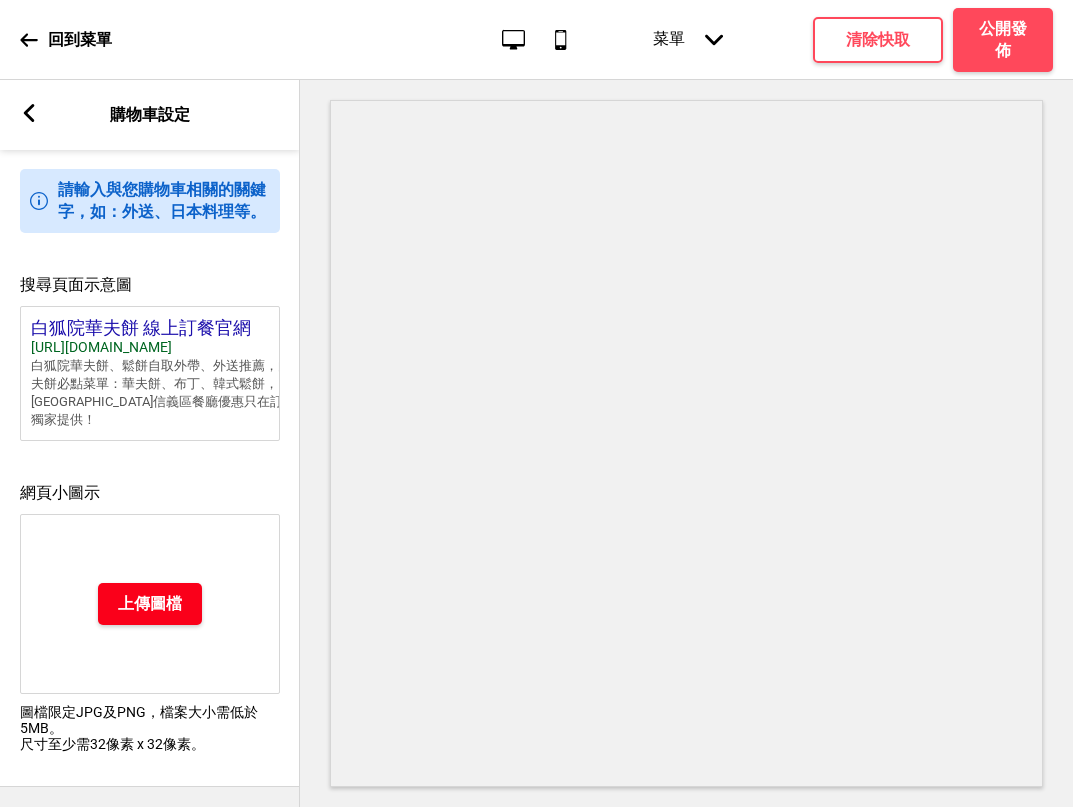 type on "白狐院華夫餅、鬆餅、華夫餅、外帶外送、永春、信義區、咖啡、韓式鬆餅" 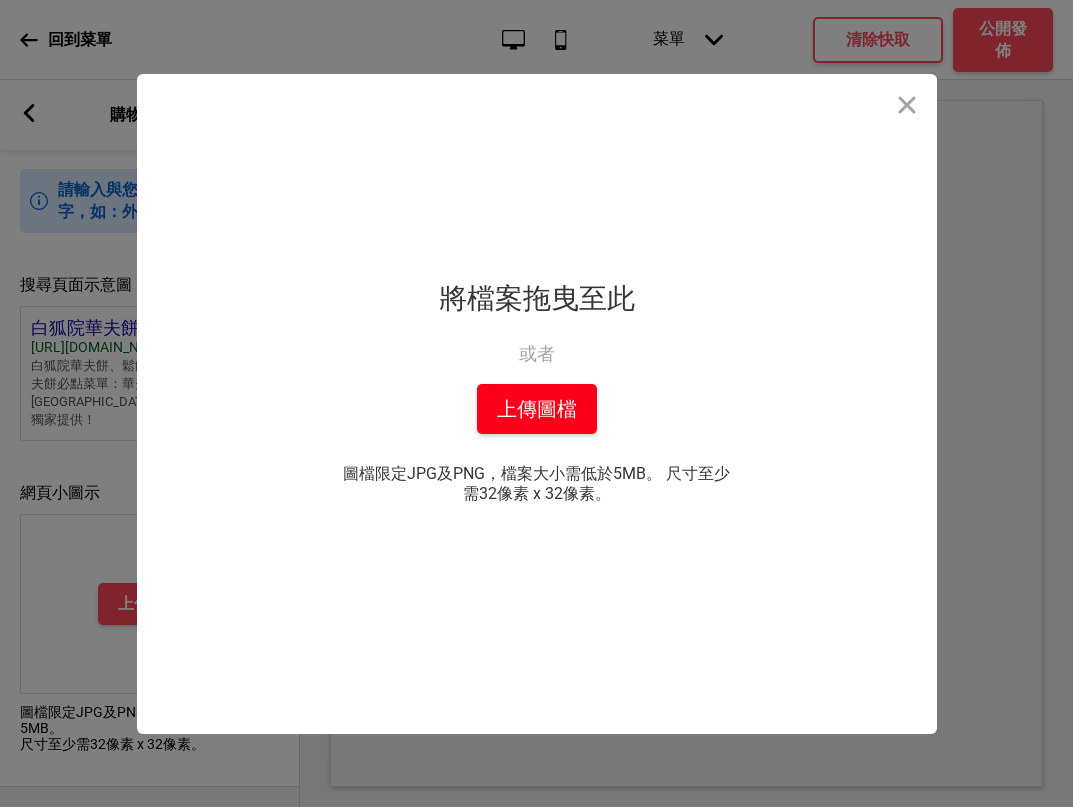 click on "上傳圖檔" at bounding box center [537, 409] 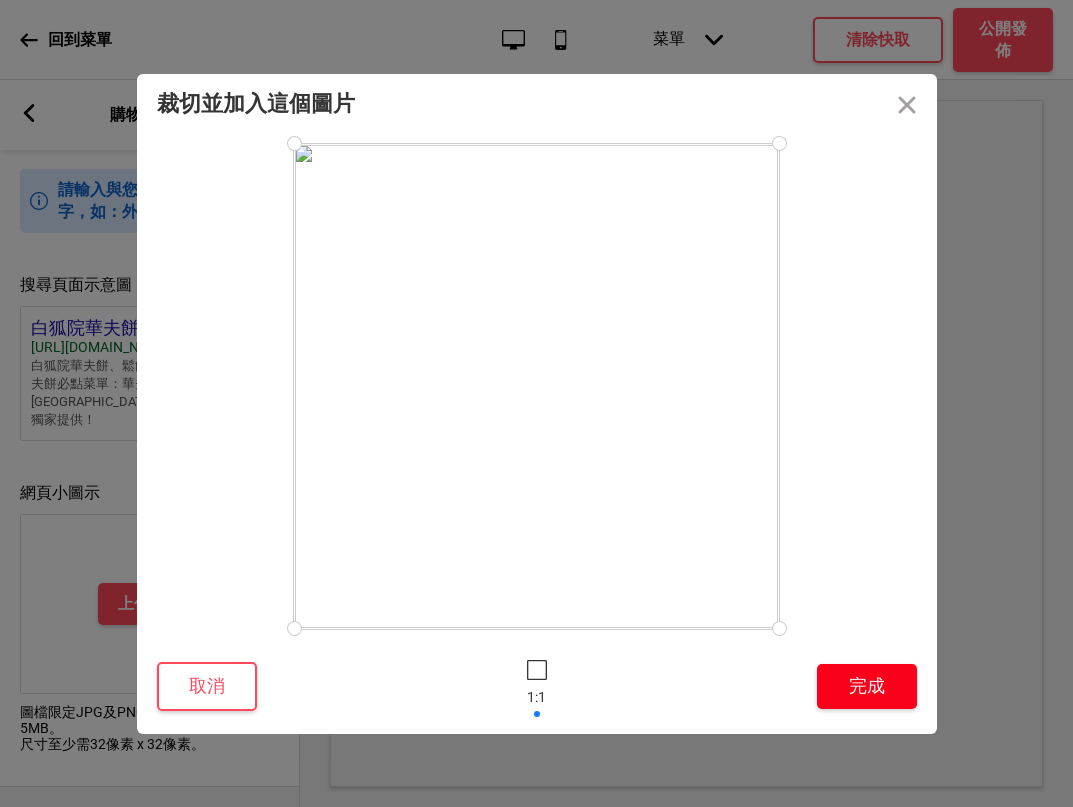 click on "完成" at bounding box center (867, 686) 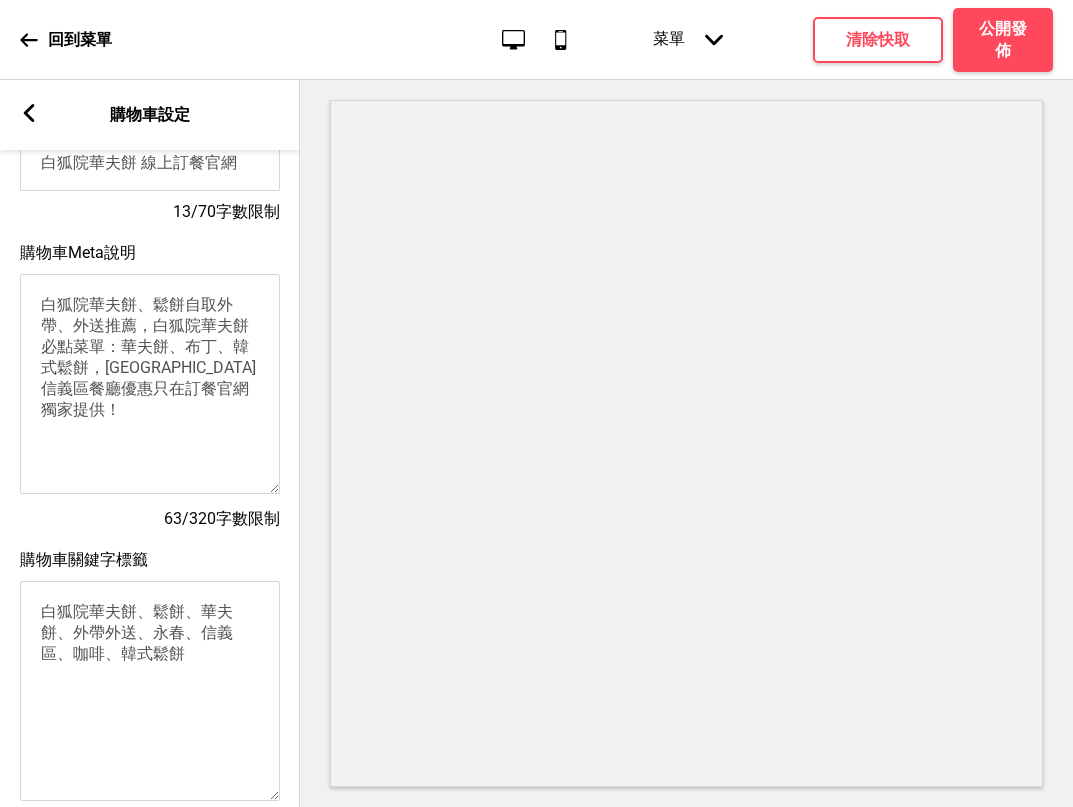 scroll, scrollTop: 0, scrollLeft: 0, axis: both 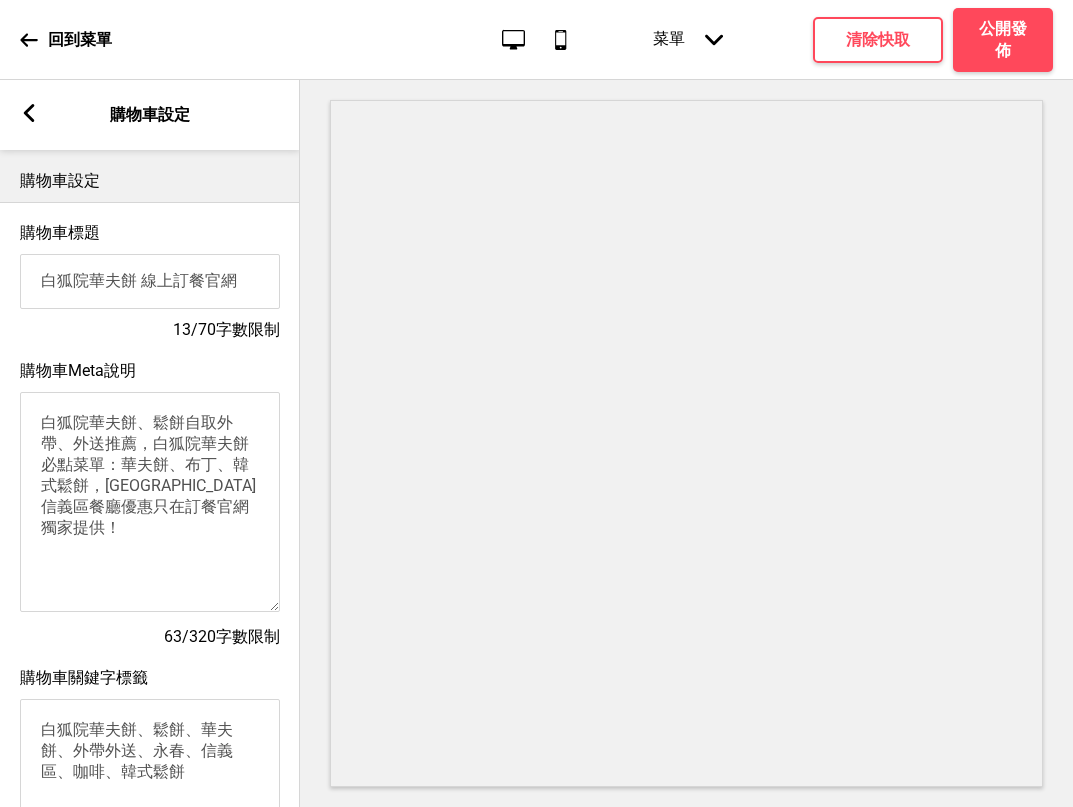 click 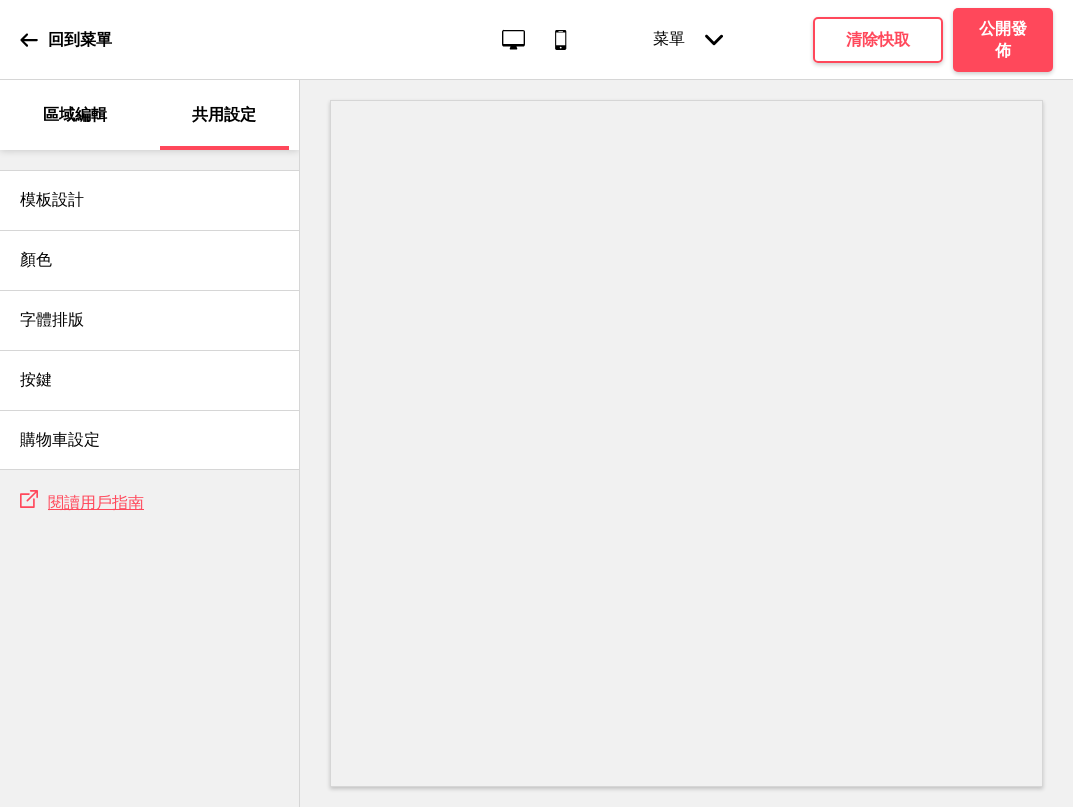 click on "回到菜單" at bounding box center [66, 40] 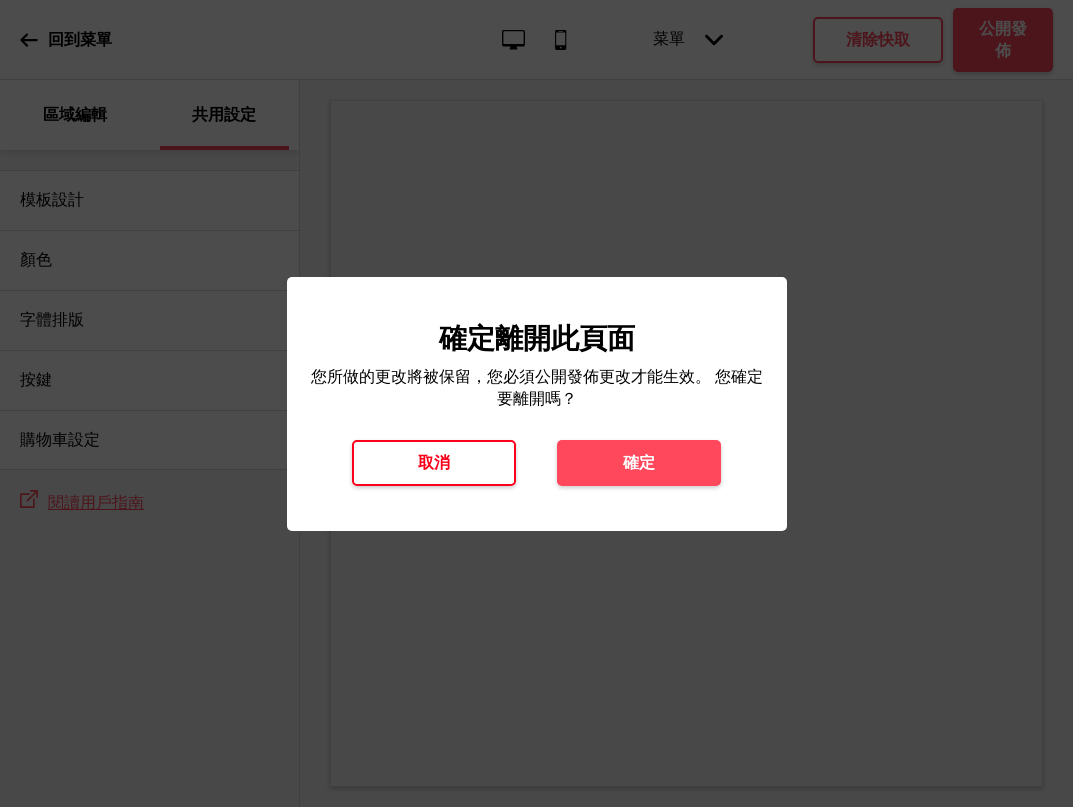 click on "取消" at bounding box center (434, 463) 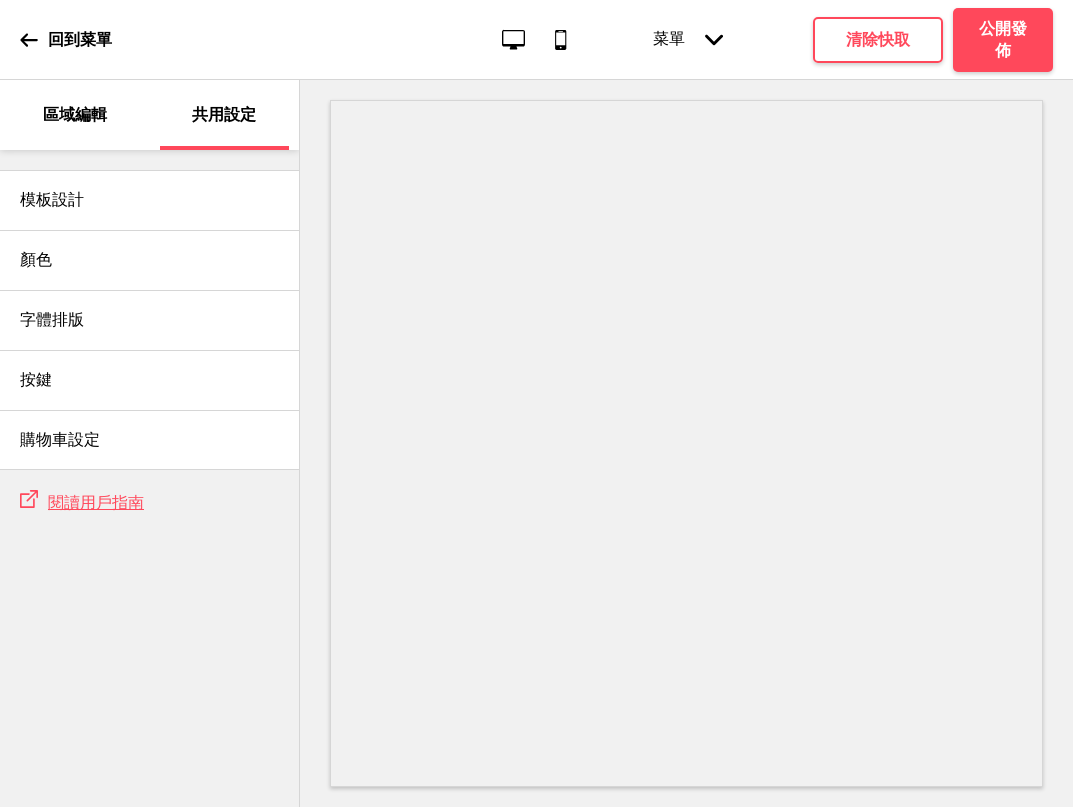 click on "區域編輯" at bounding box center [75, 115] 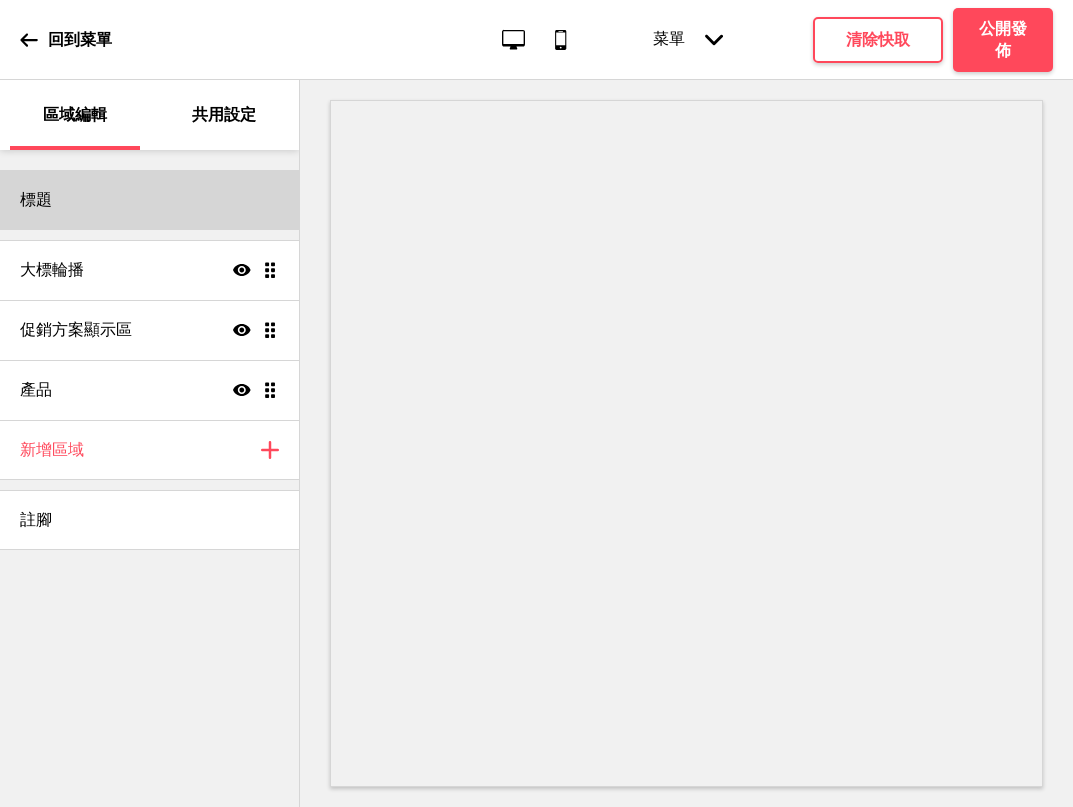 click on "標題" at bounding box center (149, 200) 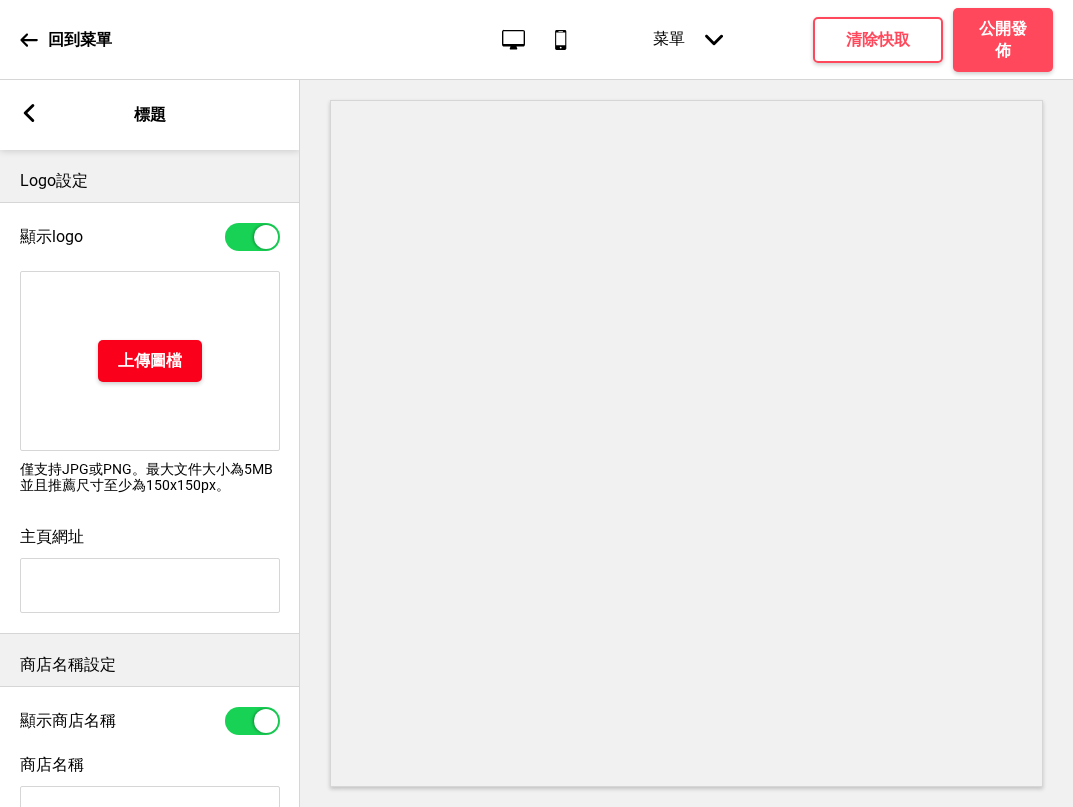 click on "上傳圖檔" at bounding box center (150, 361) 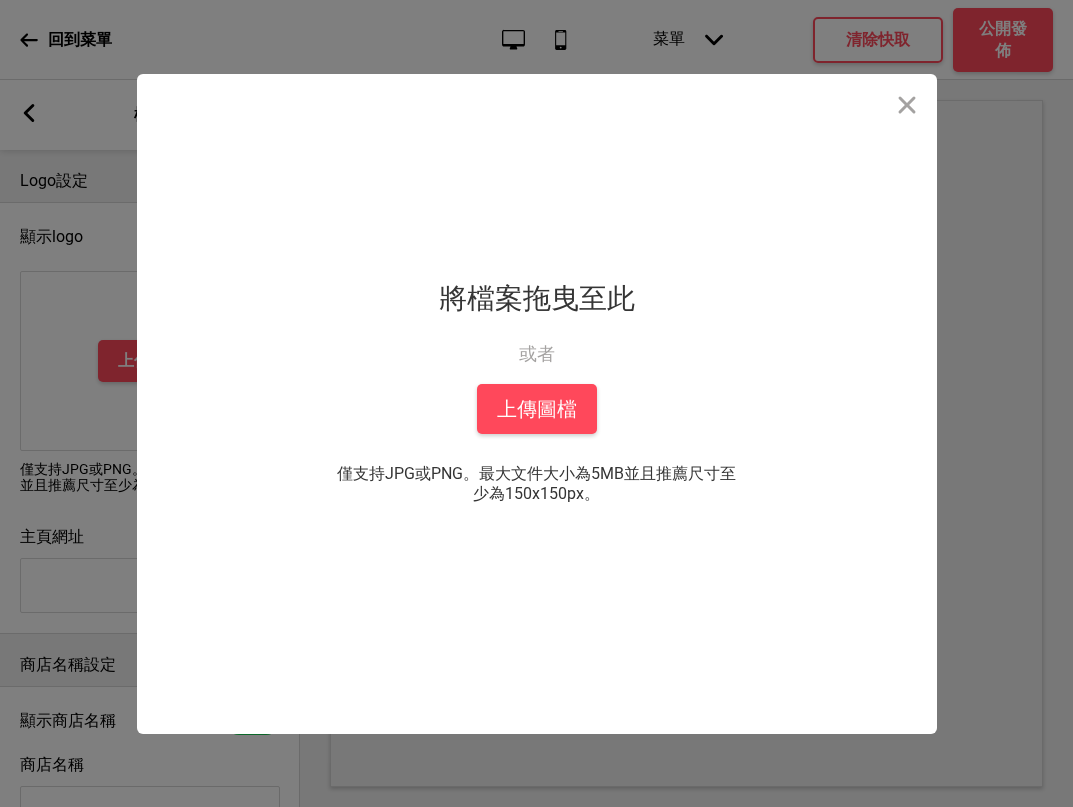 click on "拖放檔案到這裡 將檔案拖曳至此 或者 從你的本機中上傳 上傳圖檔
僅支持JPG或PNG。最大文件大小為5MB並且推薦尺寸至少為150x150px。
你也可以選自" at bounding box center [537, 404] 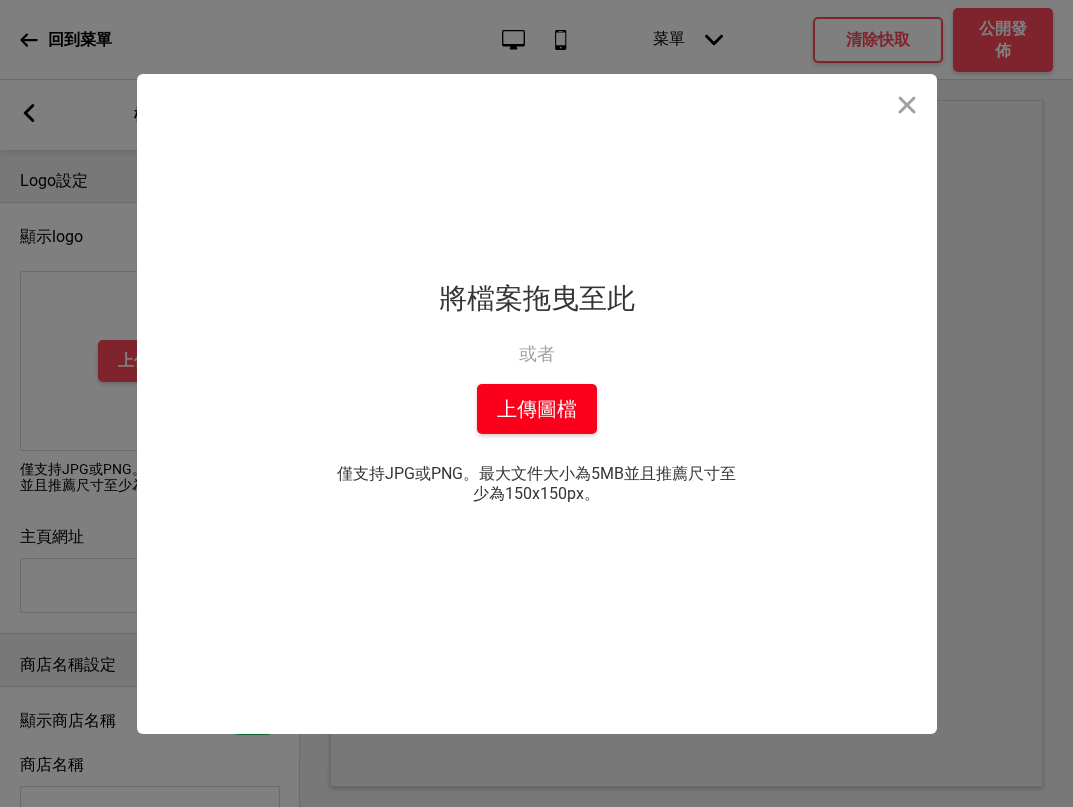 click on "上傳圖檔" at bounding box center [537, 409] 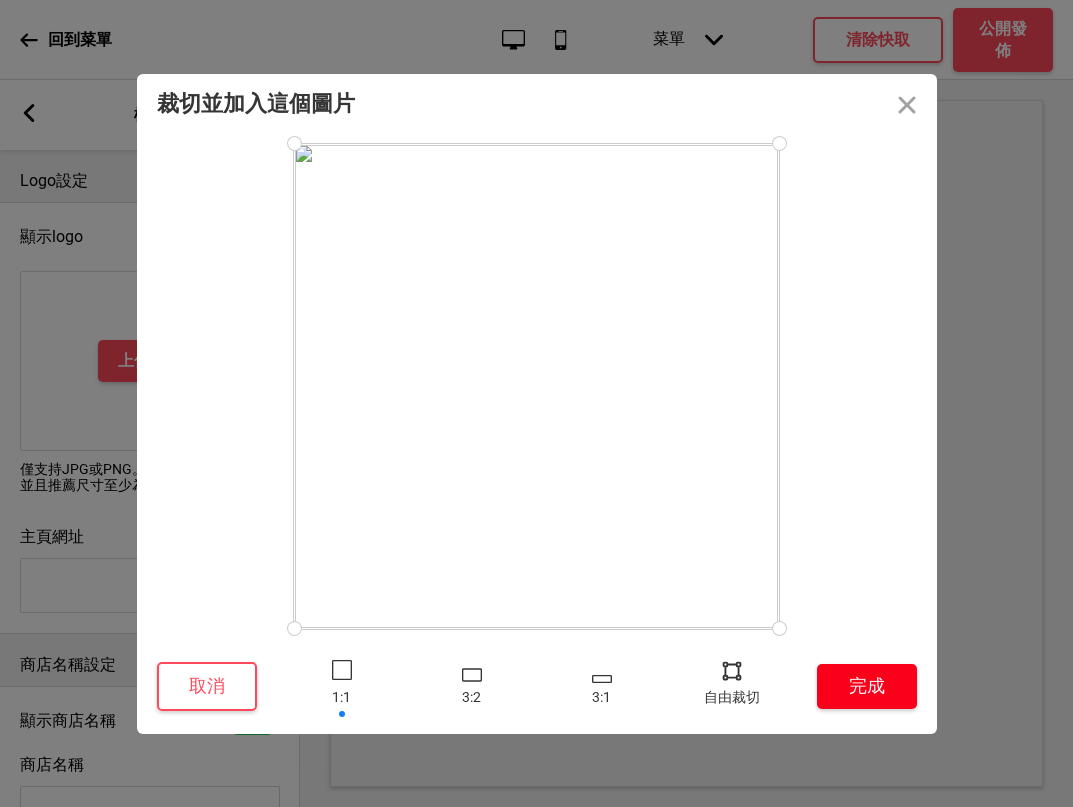 click on "完成" at bounding box center [867, 686] 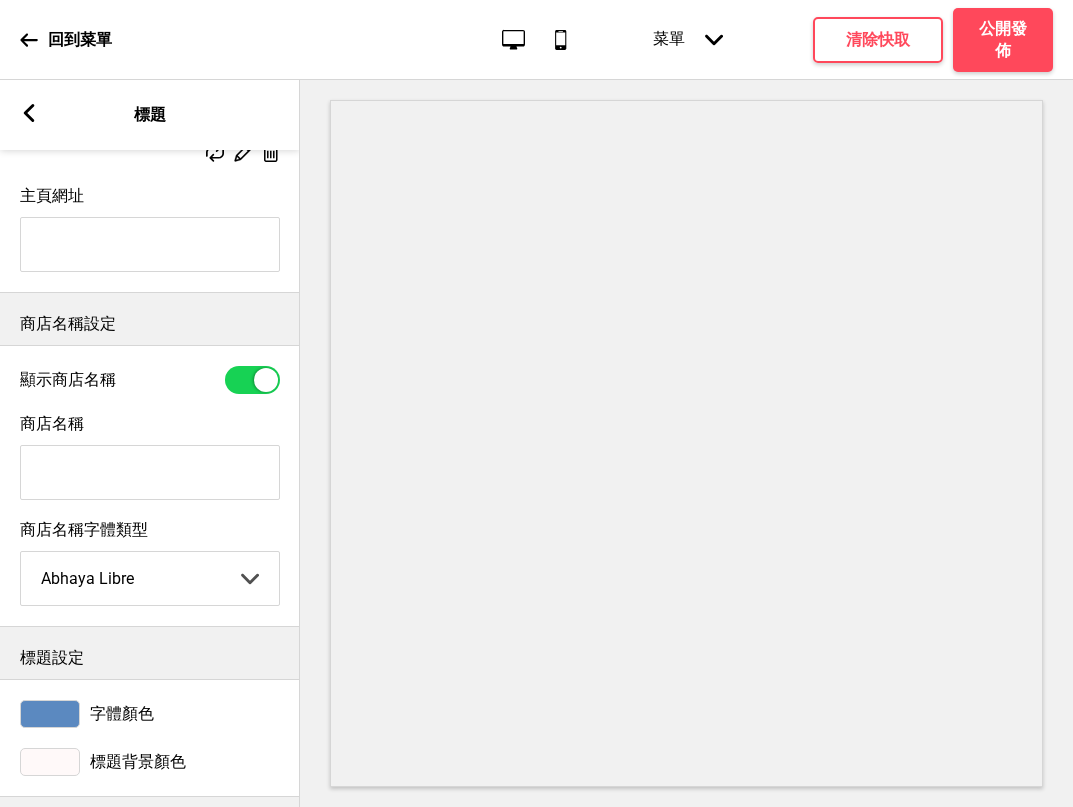 scroll, scrollTop: 333, scrollLeft: 0, axis: vertical 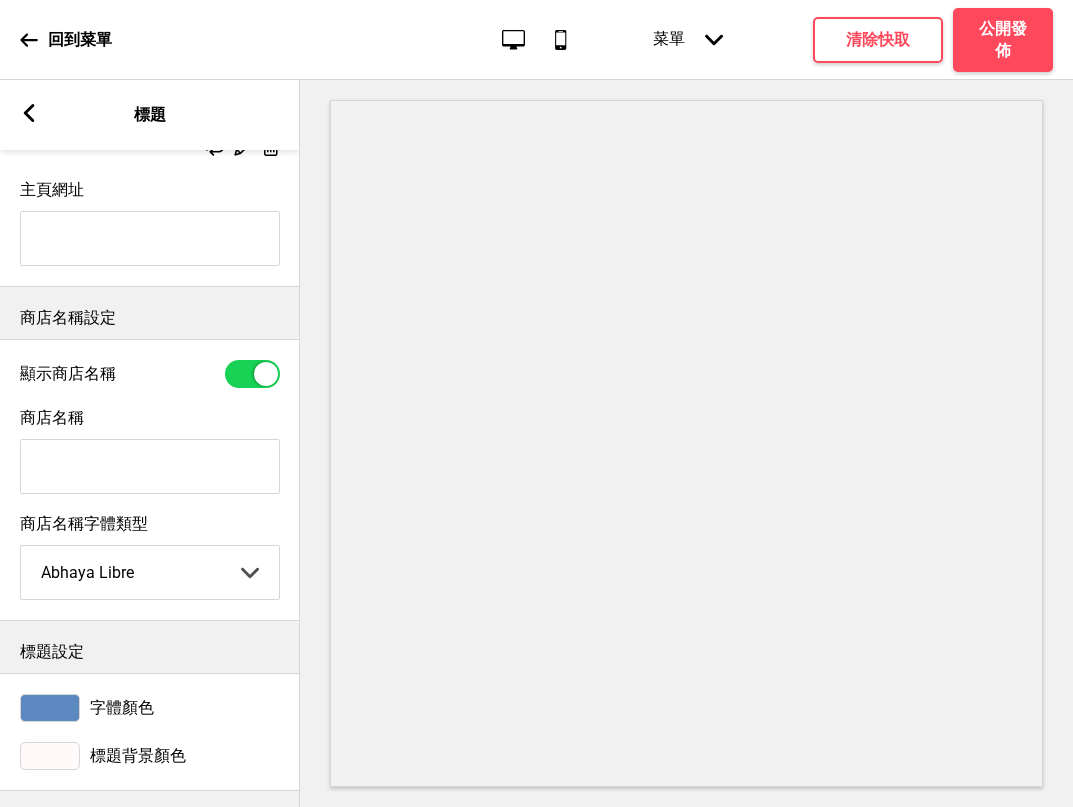 drag, startPoint x: 114, startPoint y: 484, endPoint x: 130, endPoint y: 478, distance: 17.088007 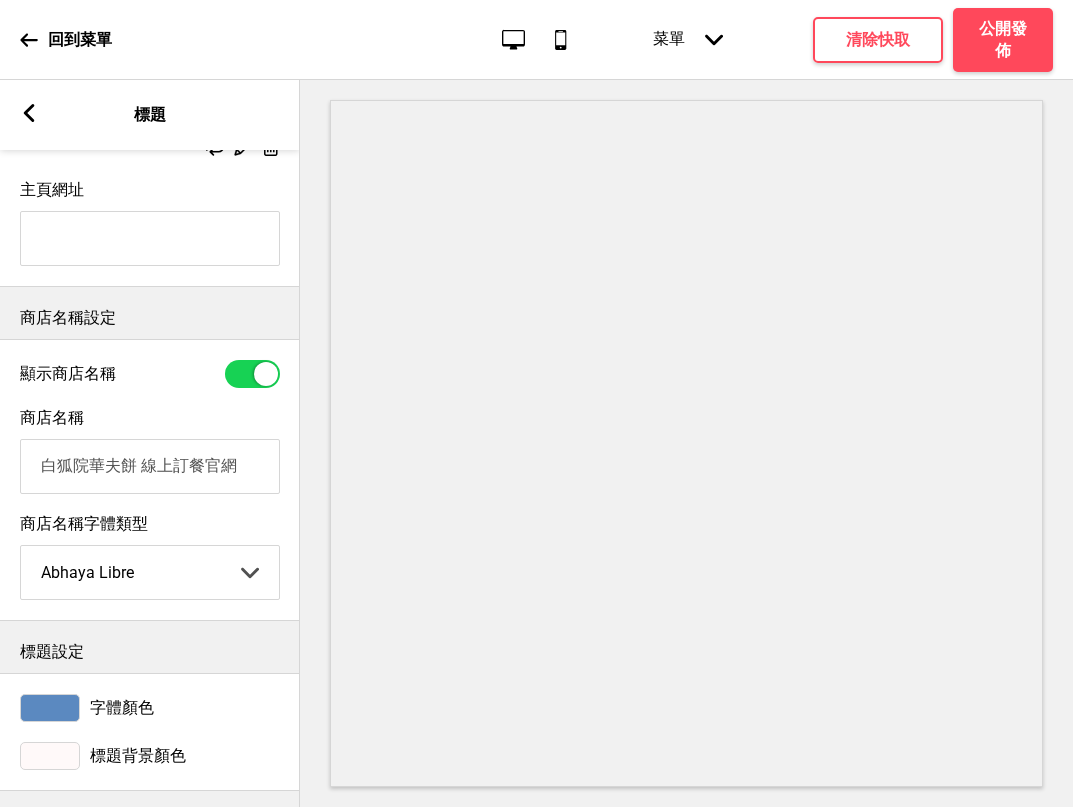 type on "白狐院華夫餅 線上訂餐官網" 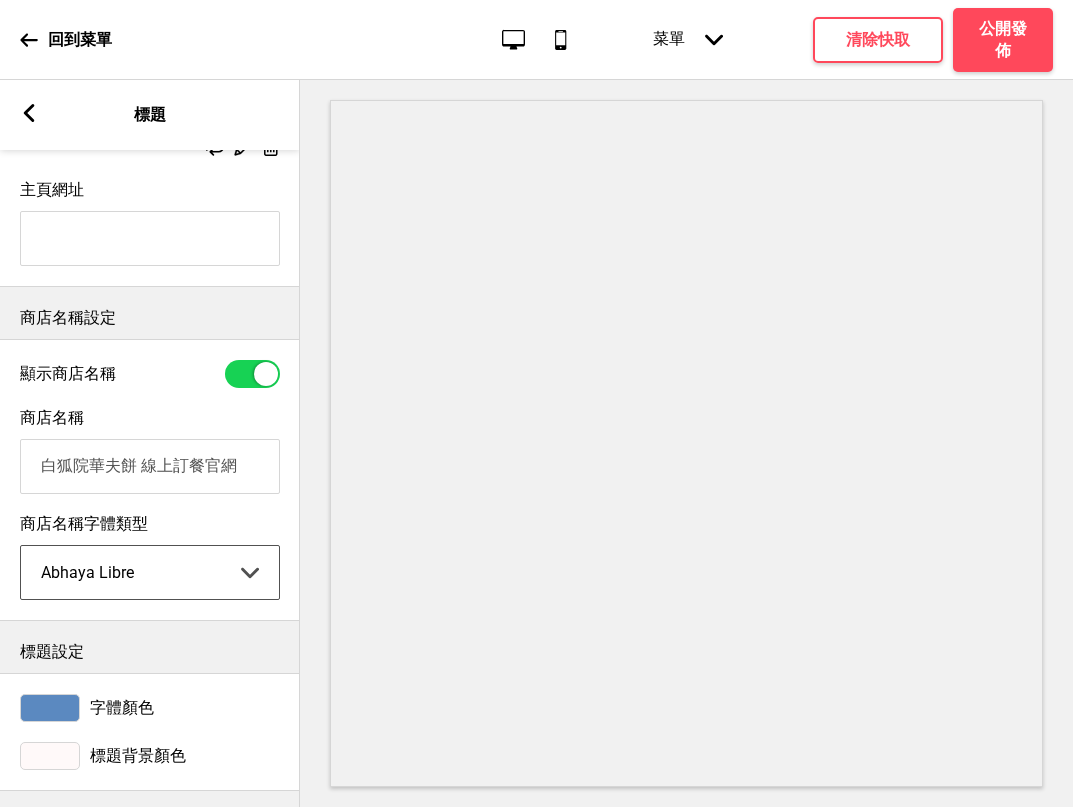 click on "Abhaya Libre Abril Fatface Adobe Garamond Pro Arimo Arsenal Arvo Berkshire Swash Be Vietnam Pro Bitter Bree Serif Cantora One Cabin Courgette Coustard Glegoo Hammersmith One Hind Guntur Josefin Sans Jost Kalam Lato Libre Baskerville Libre Franklin Lora Merriweather Nunito Sans Oregano Oswald Pacifico Playfair Display Prata Quattrocento Quicksand Roboto Roboto Slab Rye Sanchez Signika Trocchi Ubuntu Vollkorn Yeseva One 王漢宗細黑體繁 王漢宗細圓體繁 王漢宗粗明體繁 小米兰亭简 腾翔嘉丽细圆简 腾祥睿黑简 王漢宗波卡體繁一空陰 王漢宗粗圓體繁一雙空 瀨戶字體繁 田氏方筆刷體繁 田氏细笔刷體繁 站酷快乐简体 站酷酷黑 站酷小薇字体简体 Aa晚风 Aa荷包鼓鼓 中文 STSong" at bounding box center [150, 572] 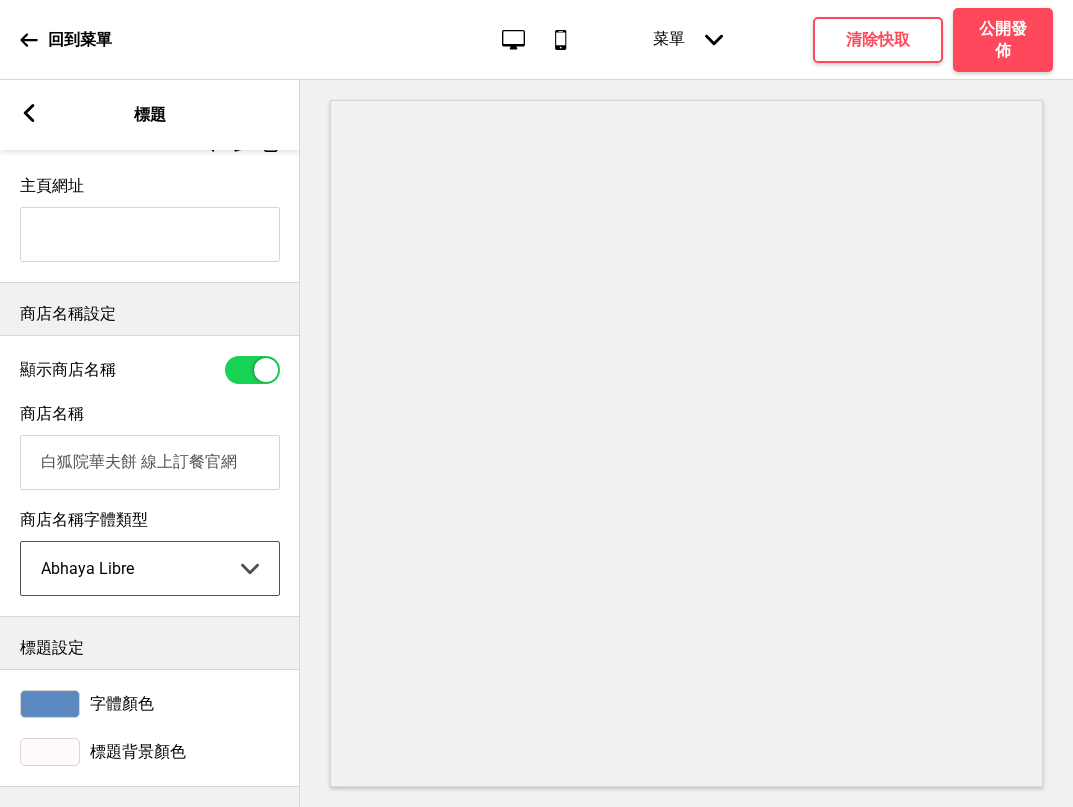 scroll, scrollTop: 361, scrollLeft: 0, axis: vertical 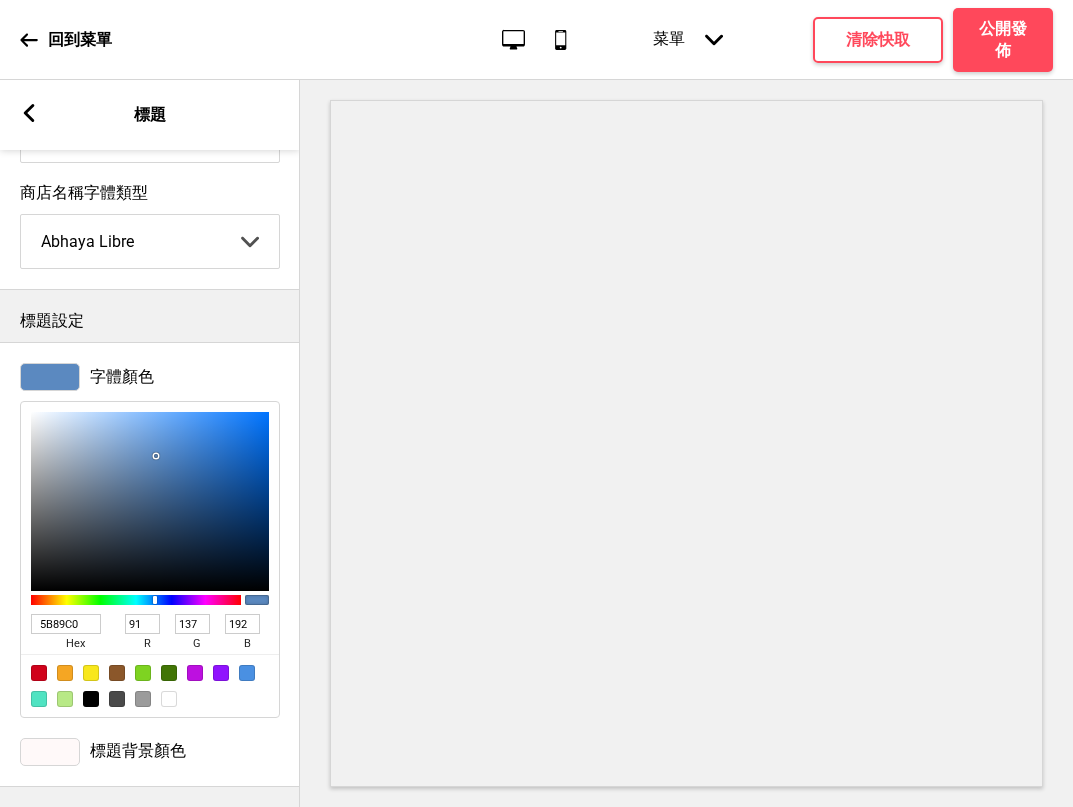 click on "5B89C0" at bounding box center [66, 624] 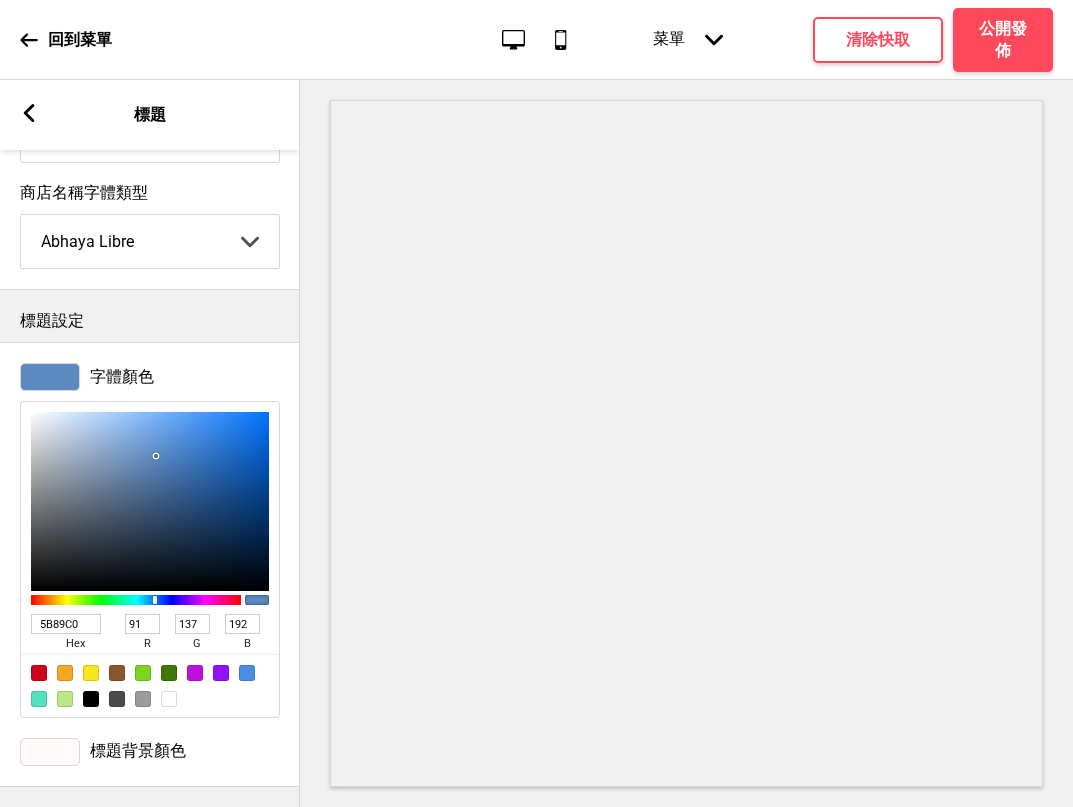 type on "6FB9D1" 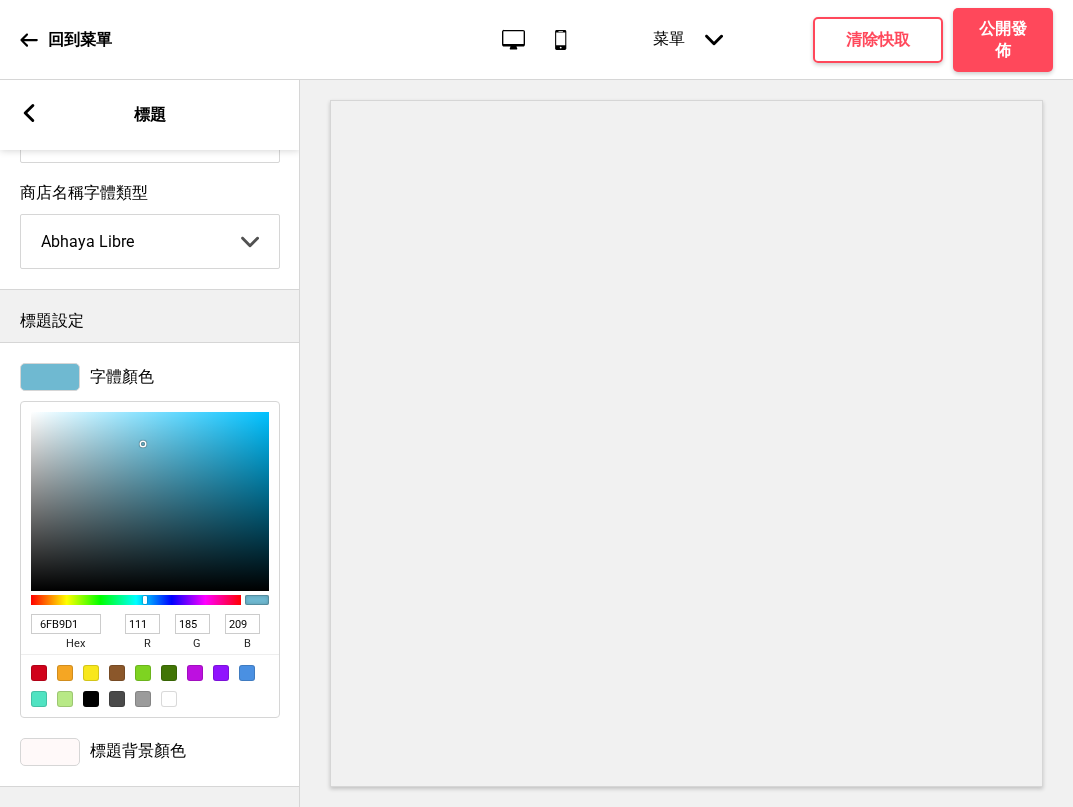 type on "6FB9D1" 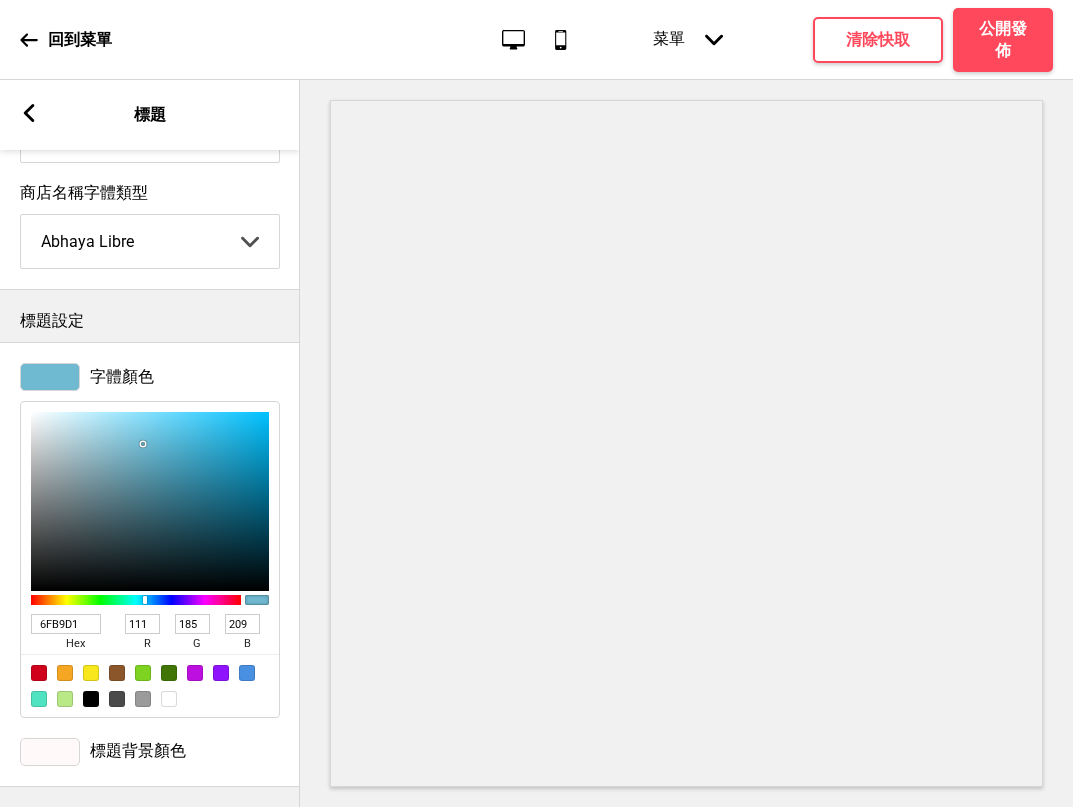 click on "標題設定" at bounding box center [150, 316] 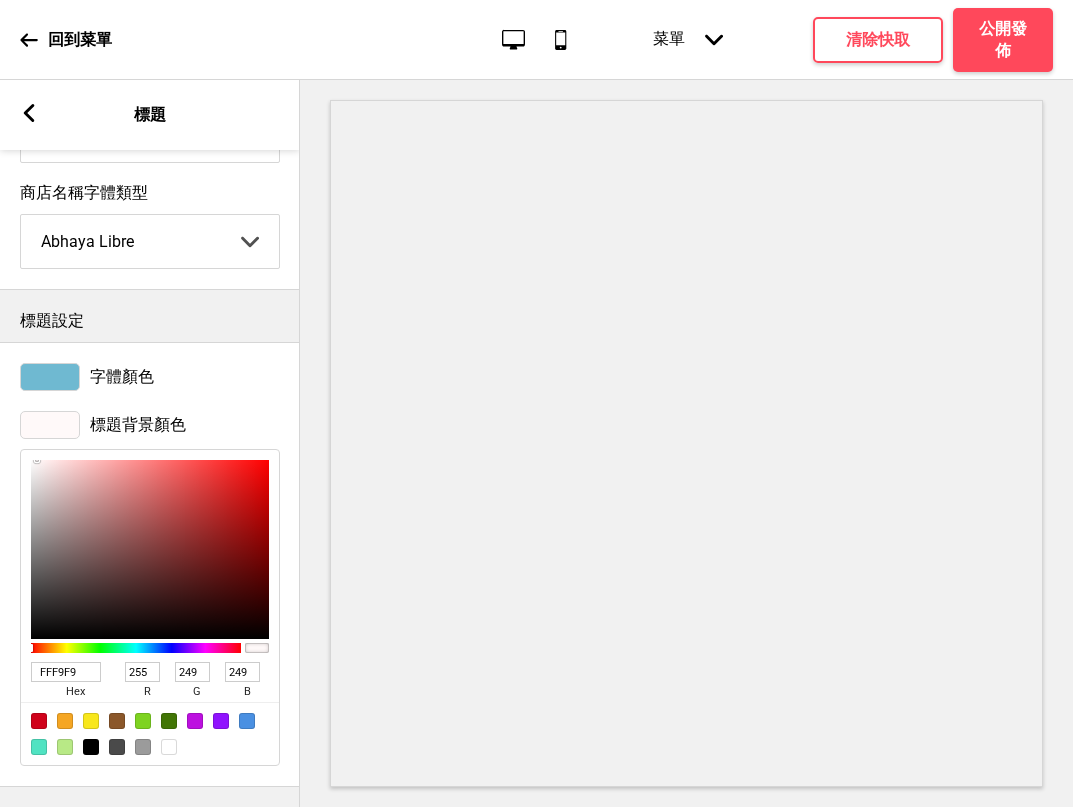 click on "FFF9F9 hex" at bounding box center [75, 681] 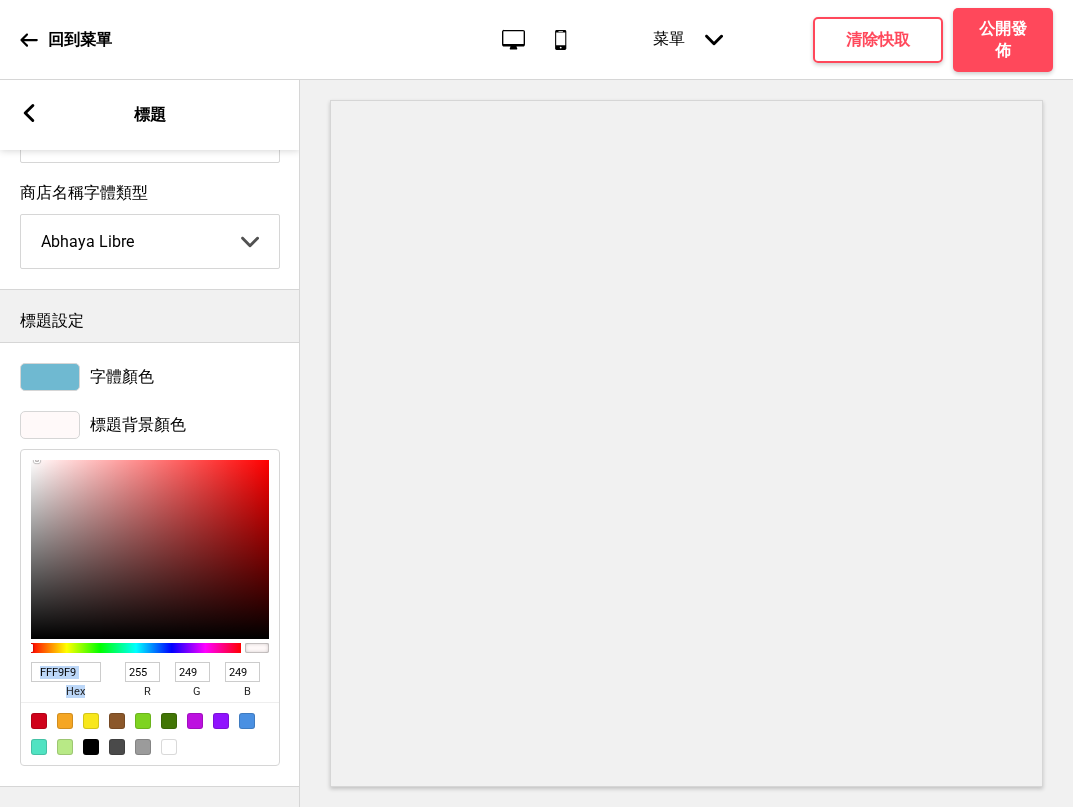 click on "FFF9F9 hex" at bounding box center (75, 681) 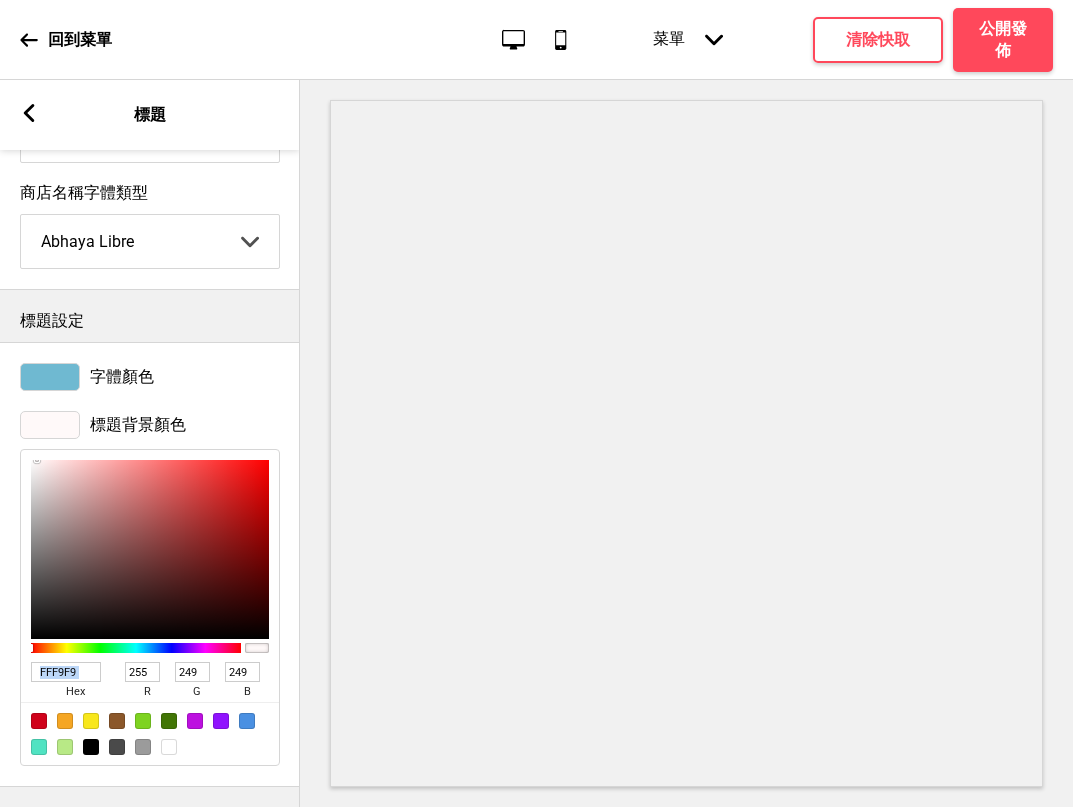 click on "FFF9F9 hex 255 r 249 g 249 b 100 a" at bounding box center (150, 679) 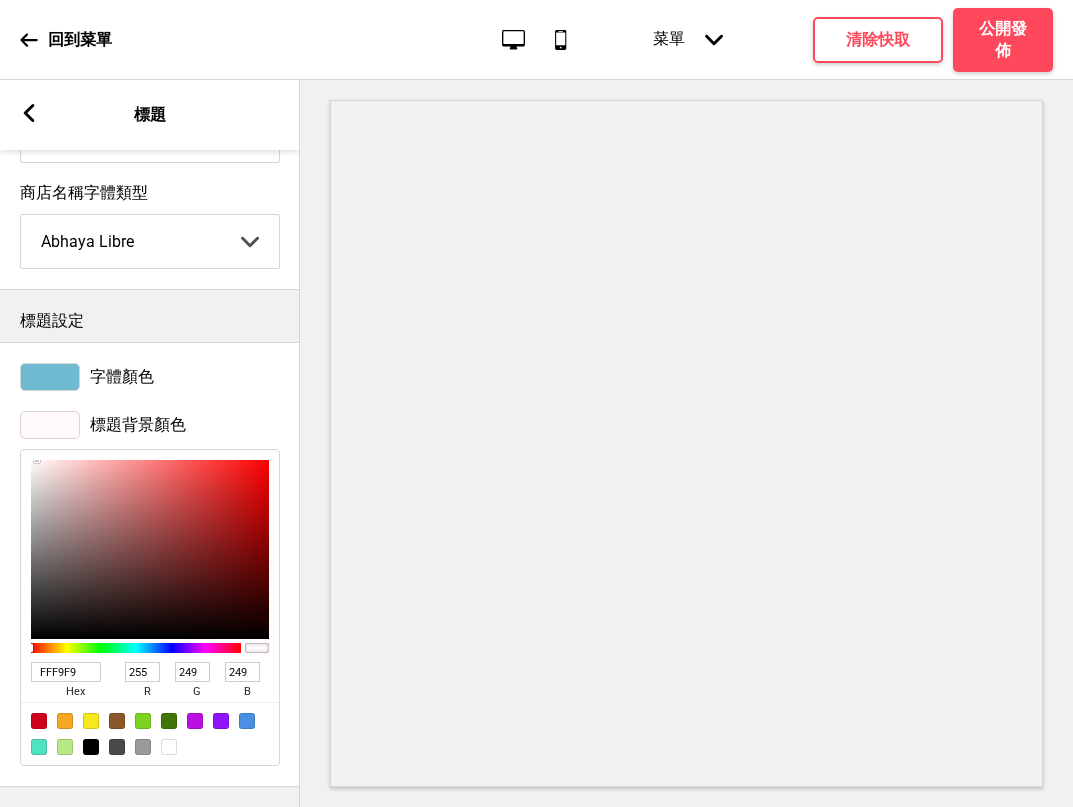 click on "FFF9F9" at bounding box center [66, 672] 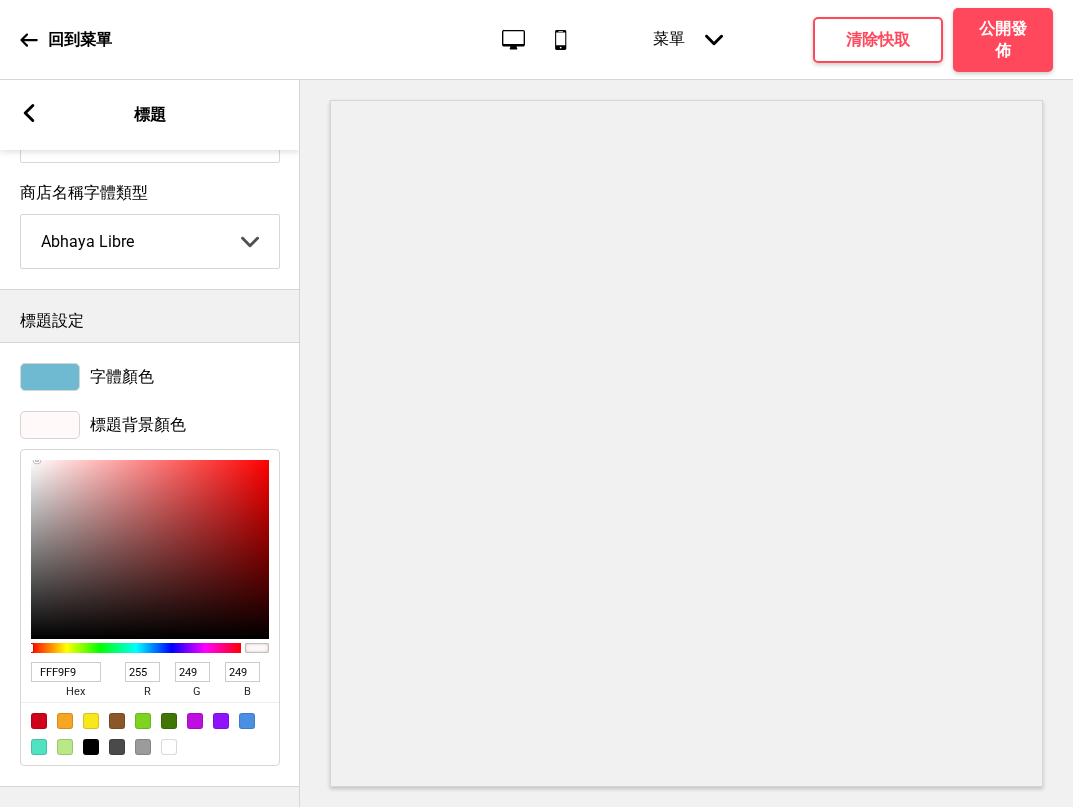 type on "FFFFFF" 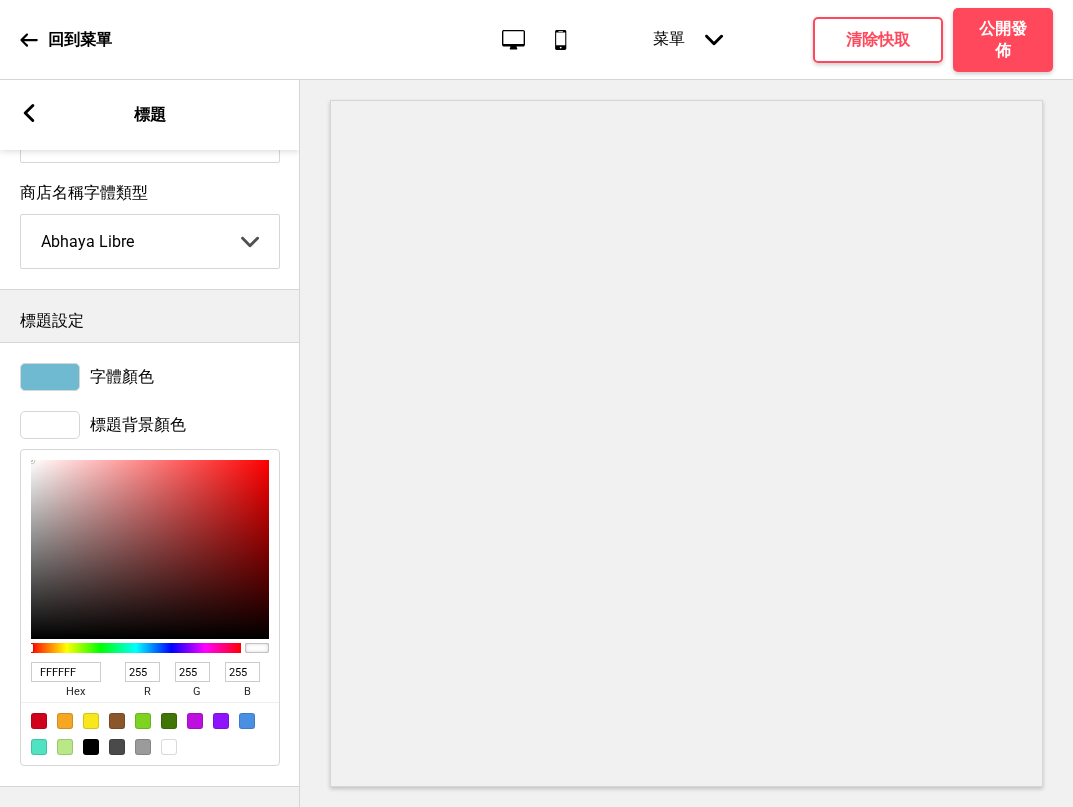 type on "FFFFFF" 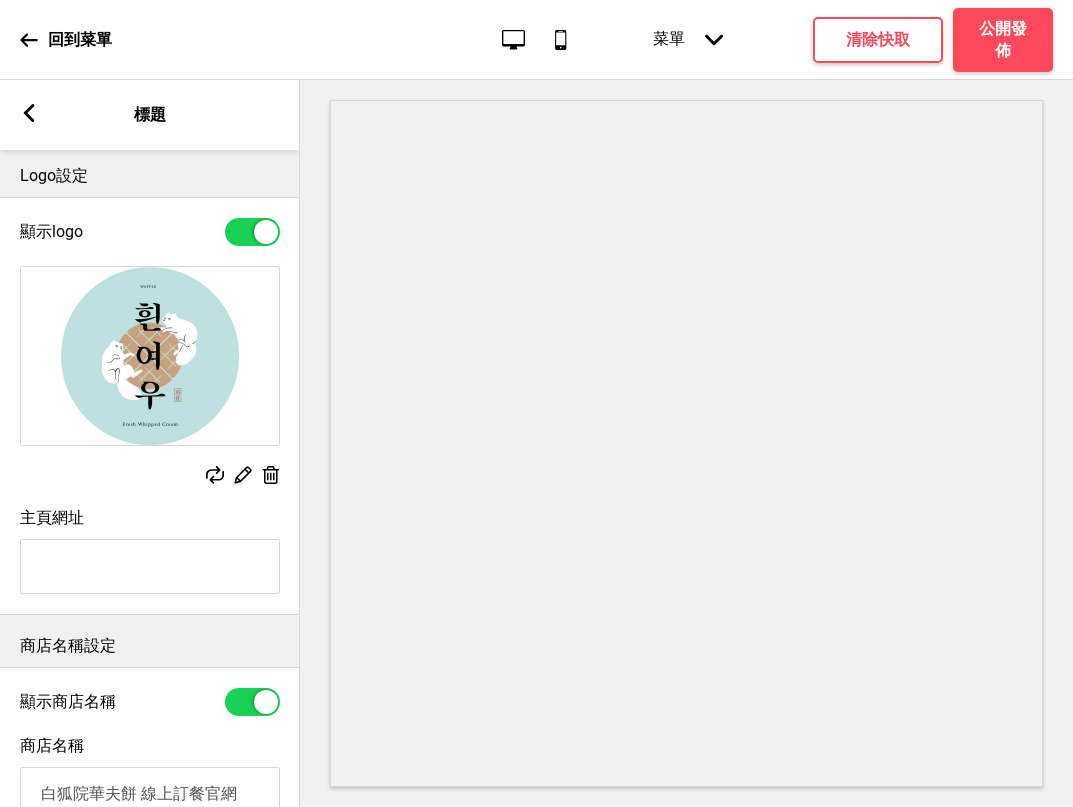 scroll, scrollTop: 0, scrollLeft: 0, axis: both 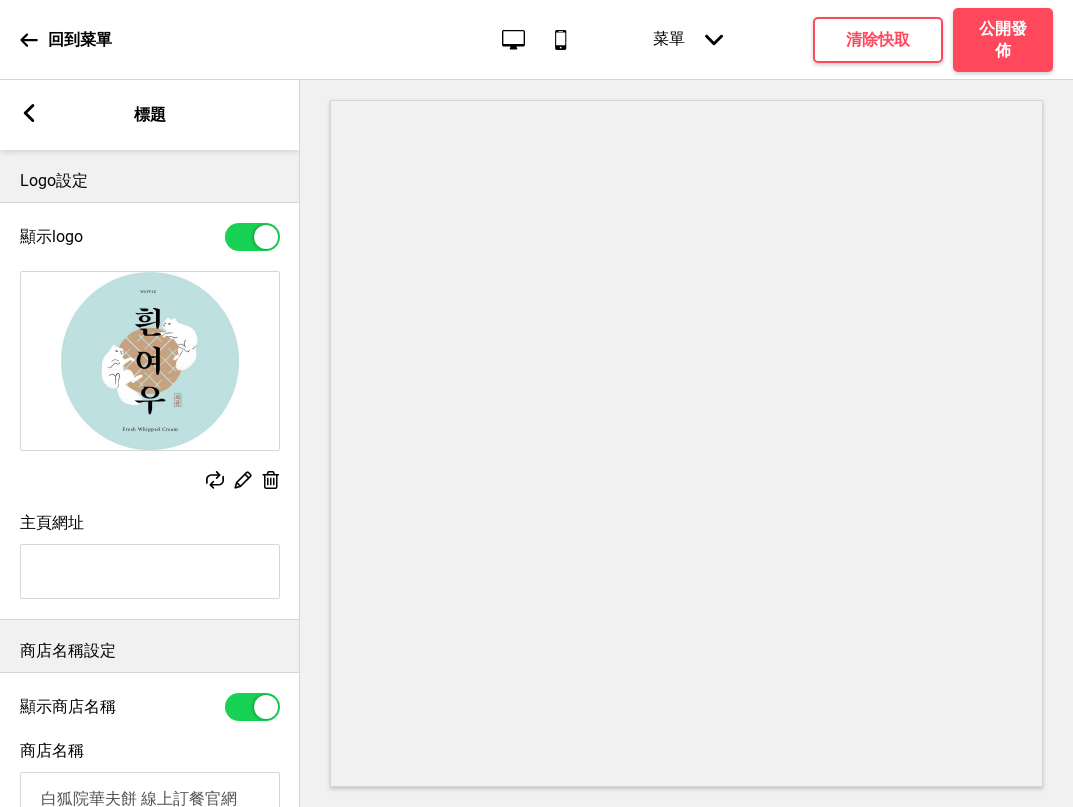 click 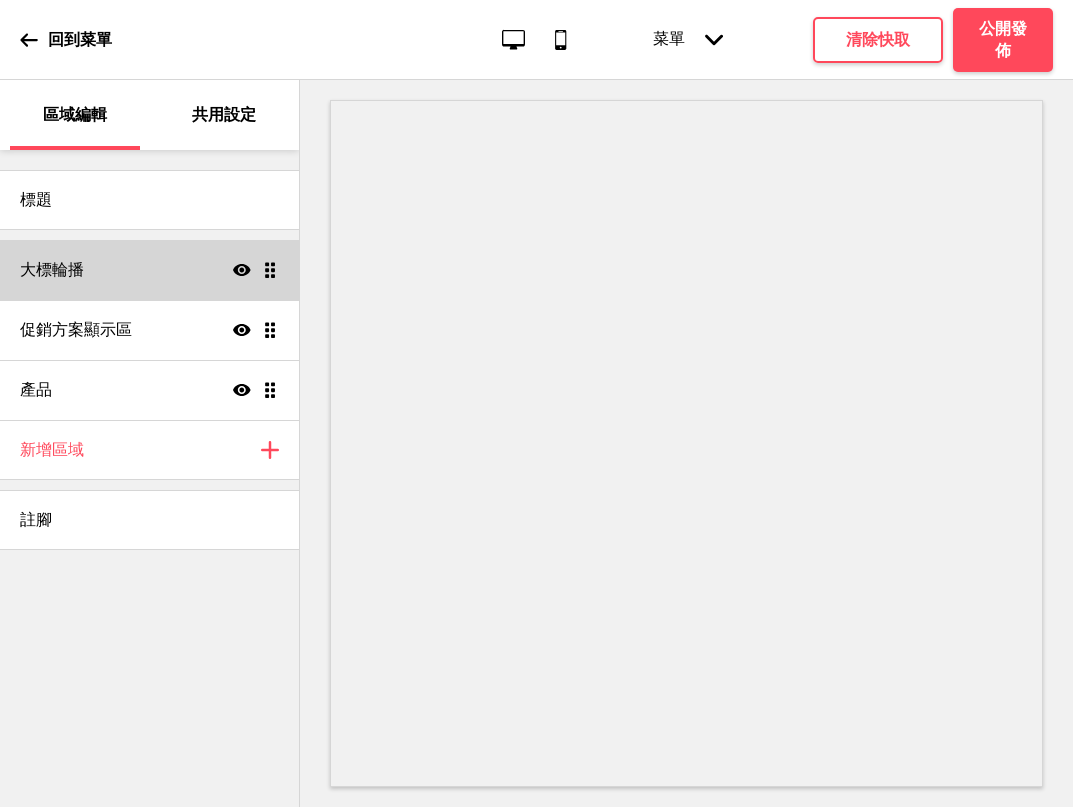 click on "大標輪播 顯示 拖曳" at bounding box center (149, 270) 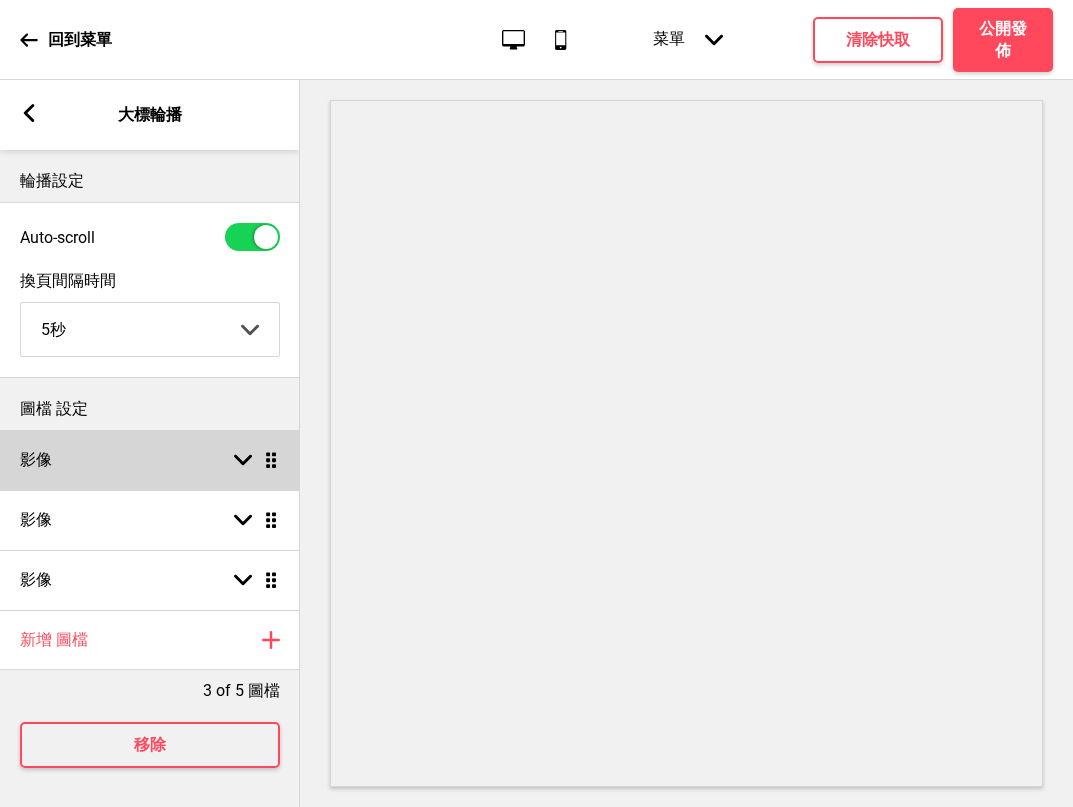 click on "箭頭down 拖曳" at bounding box center [252, 460] 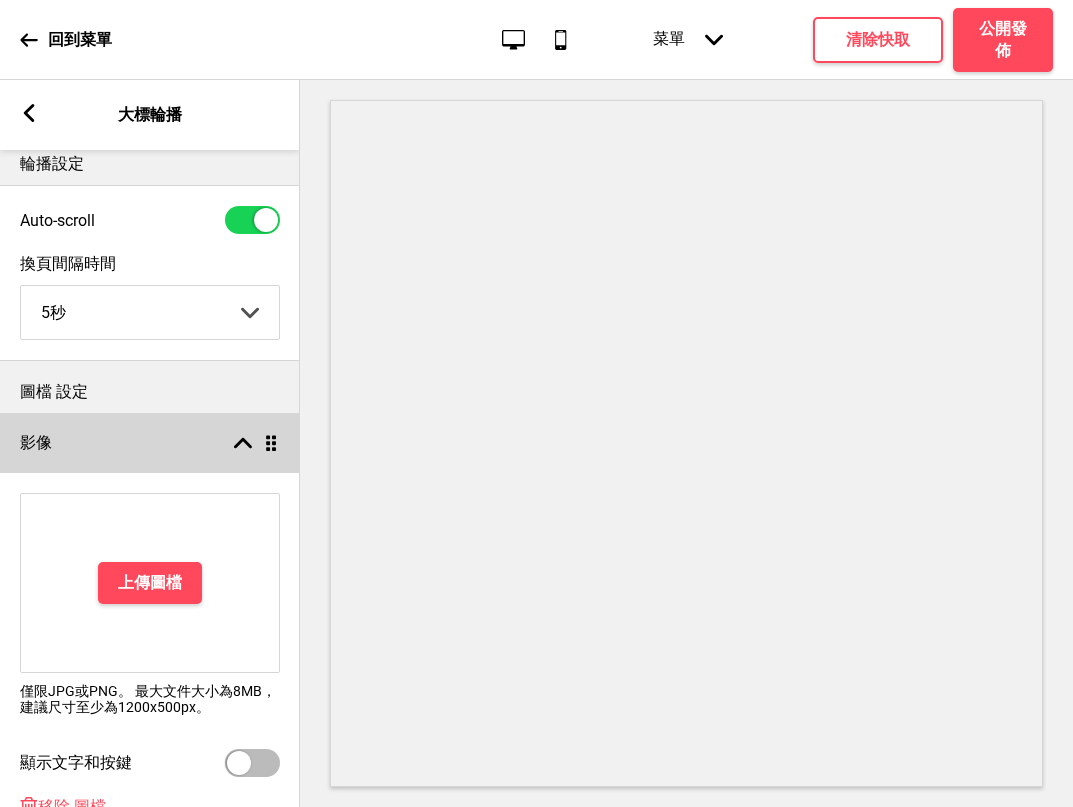 scroll, scrollTop: 0, scrollLeft: 0, axis: both 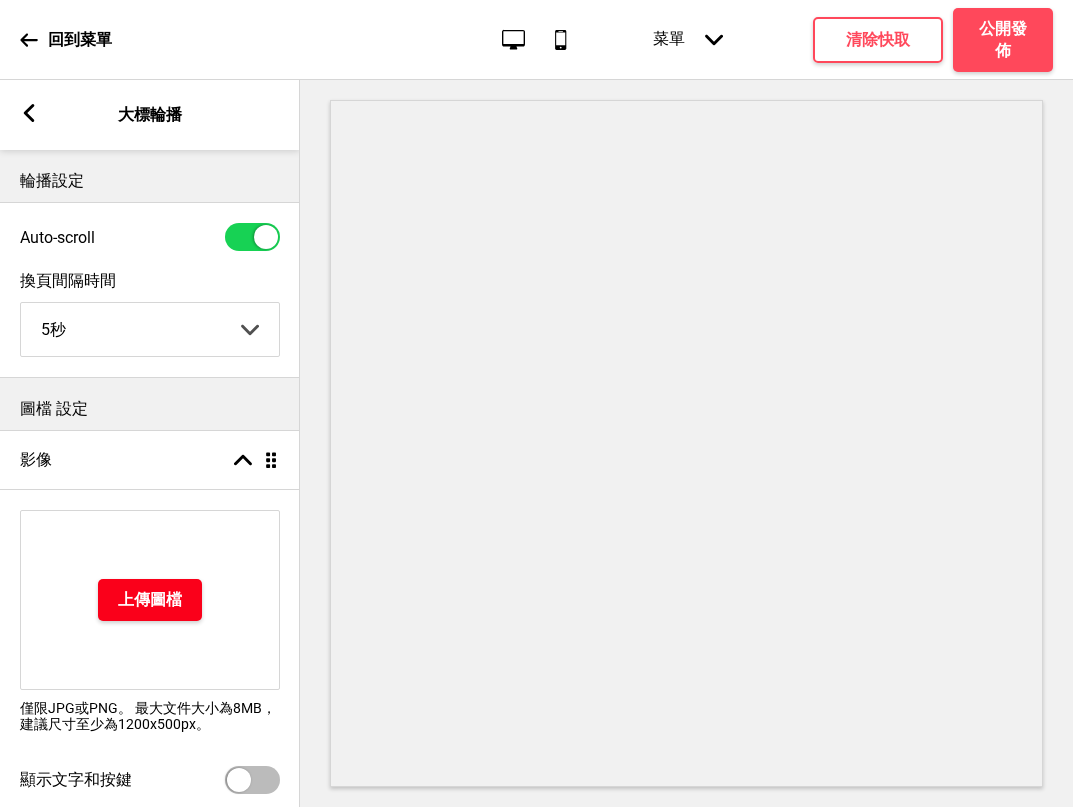 click on "上傳圖檔" at bounding box center [150, 600] 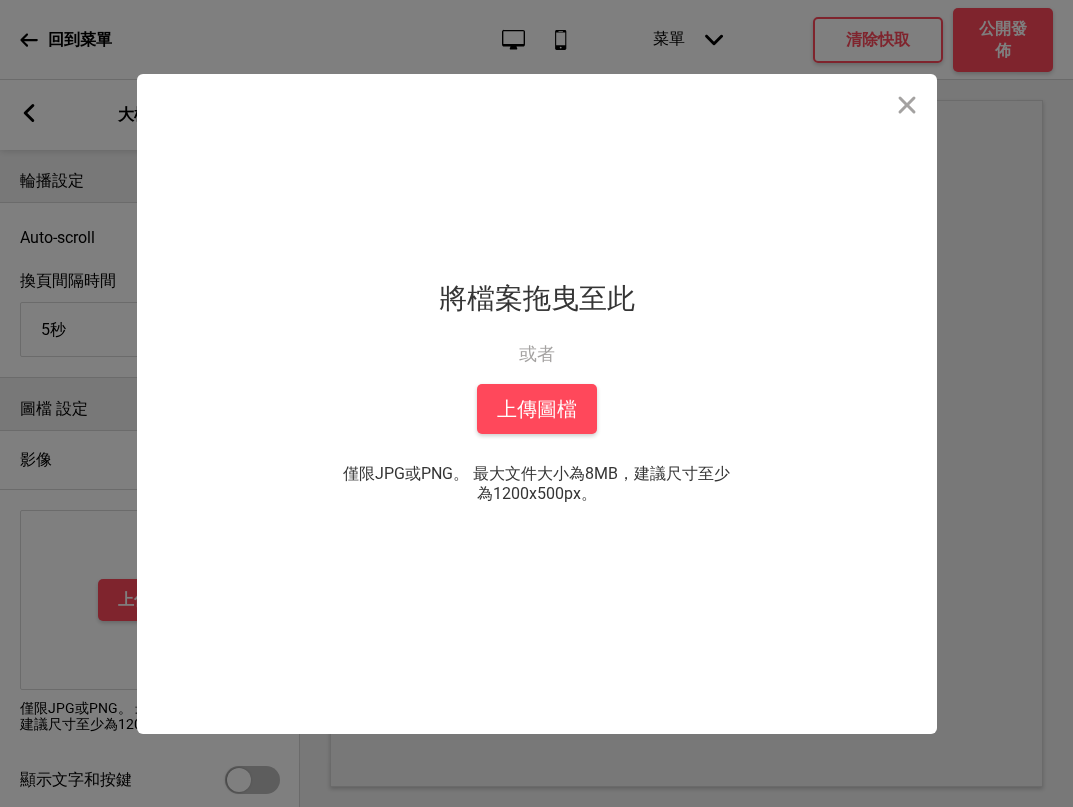 drag, startPoint x: 470, startPoint y: 396, endPoint x: 401, endPoint y: 396, distance: 69 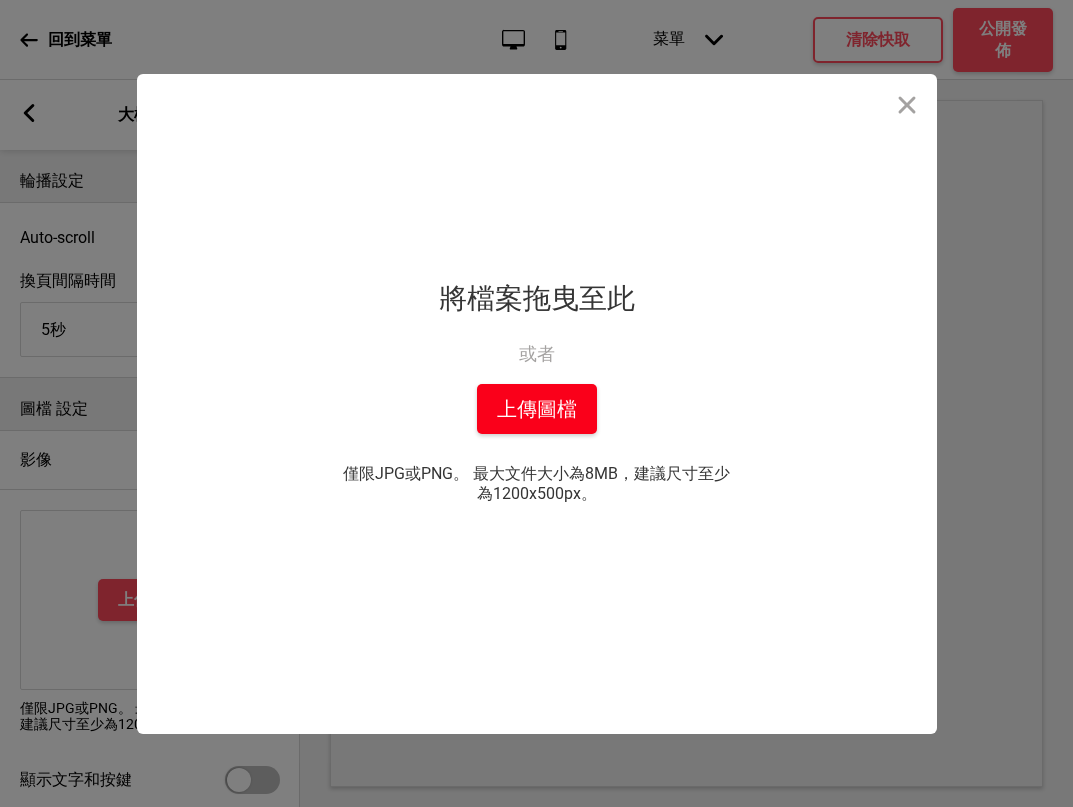 click on "上傳圖檔" at bounding box center [537, 409] 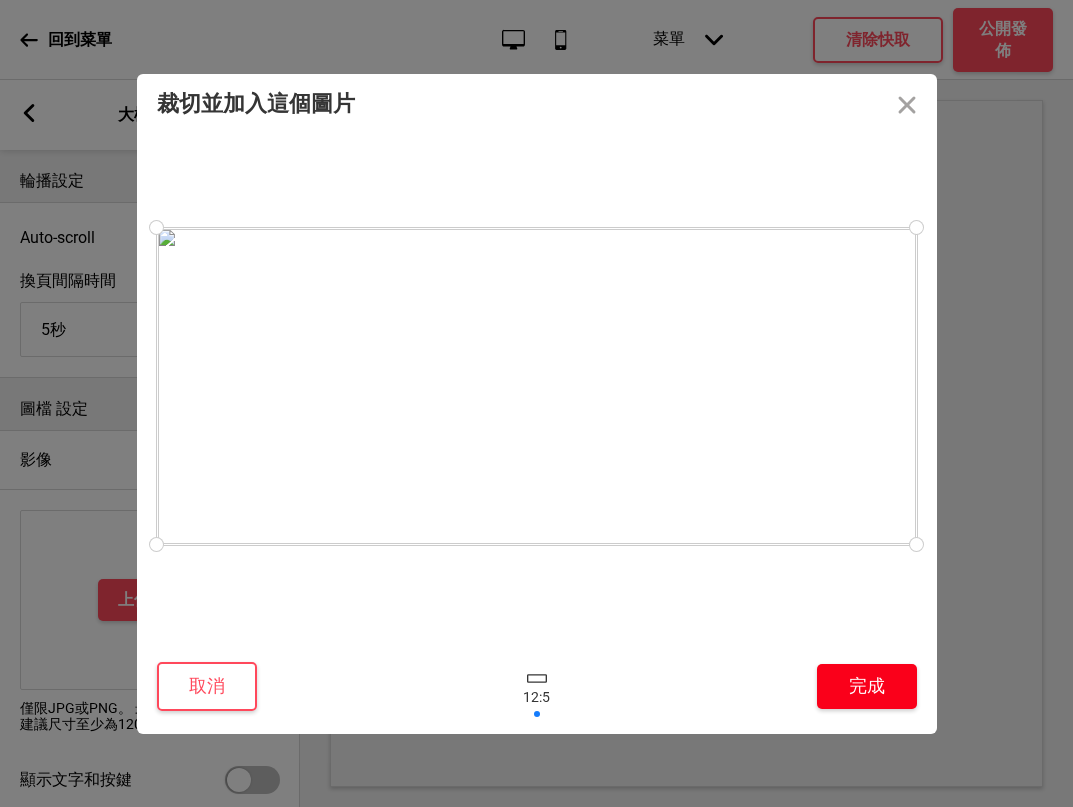 click on "完成" at bounding box center [867, 686] 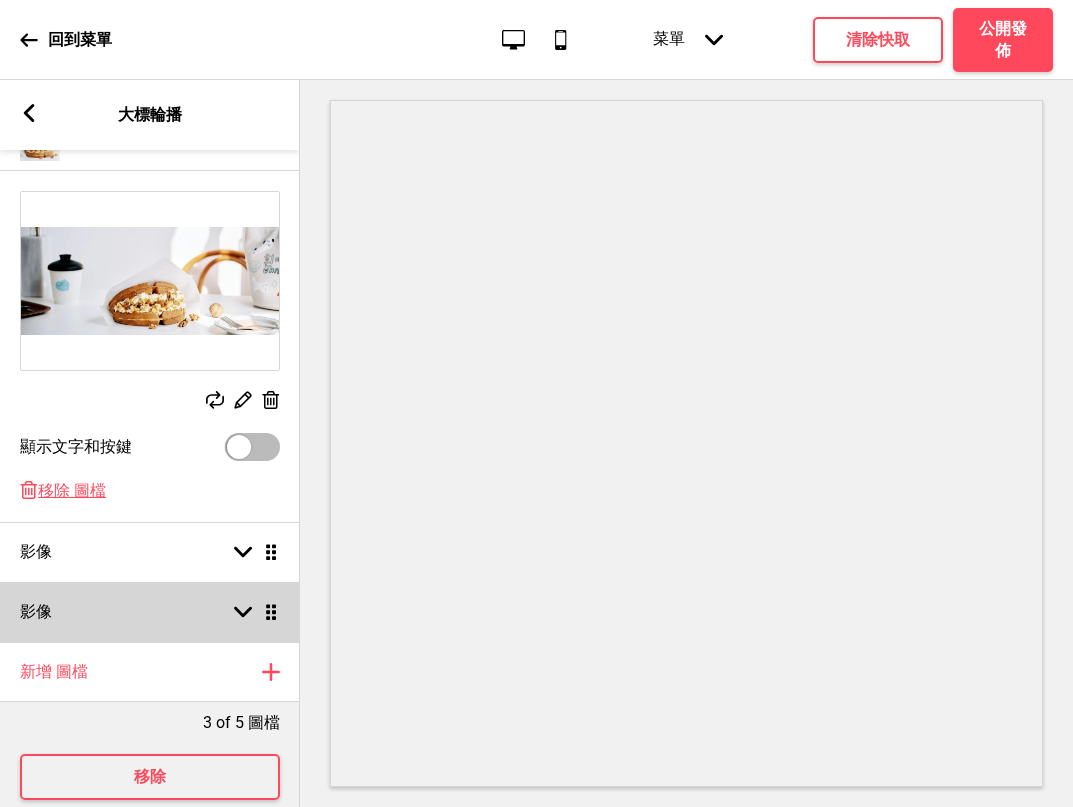 scroll, scrollTop: 333, scrollLeft: 0, axis: vertical 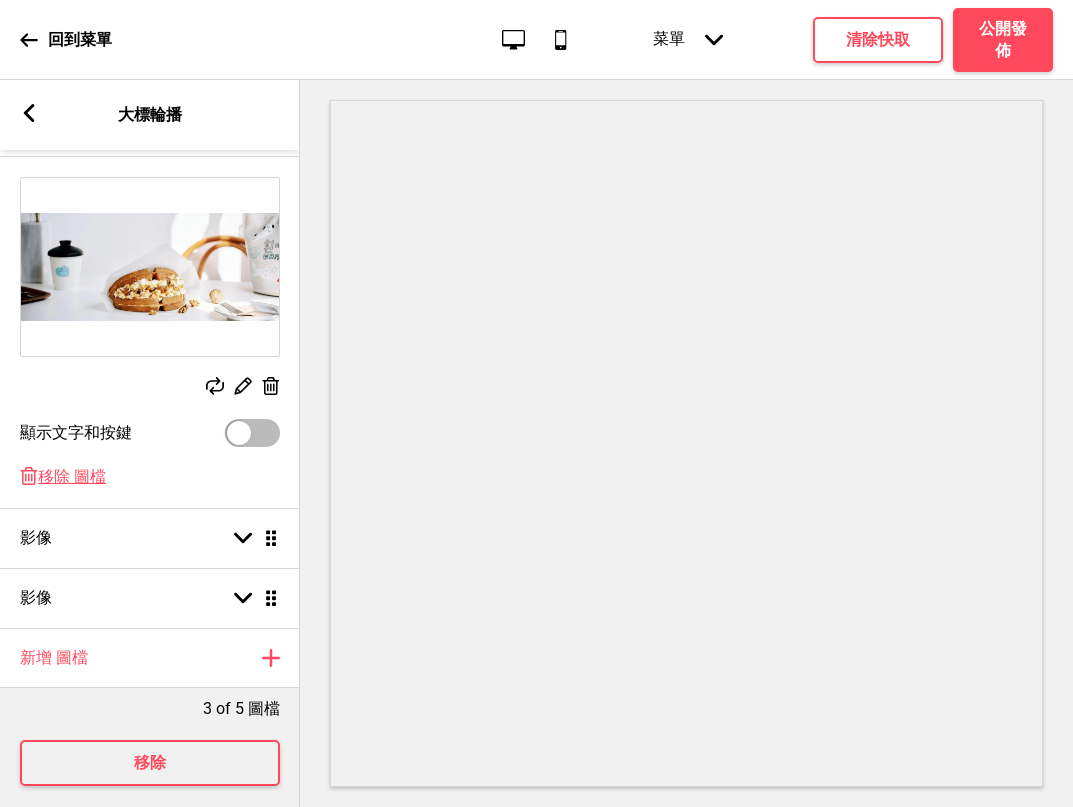 click at bounding box center [239, 433] 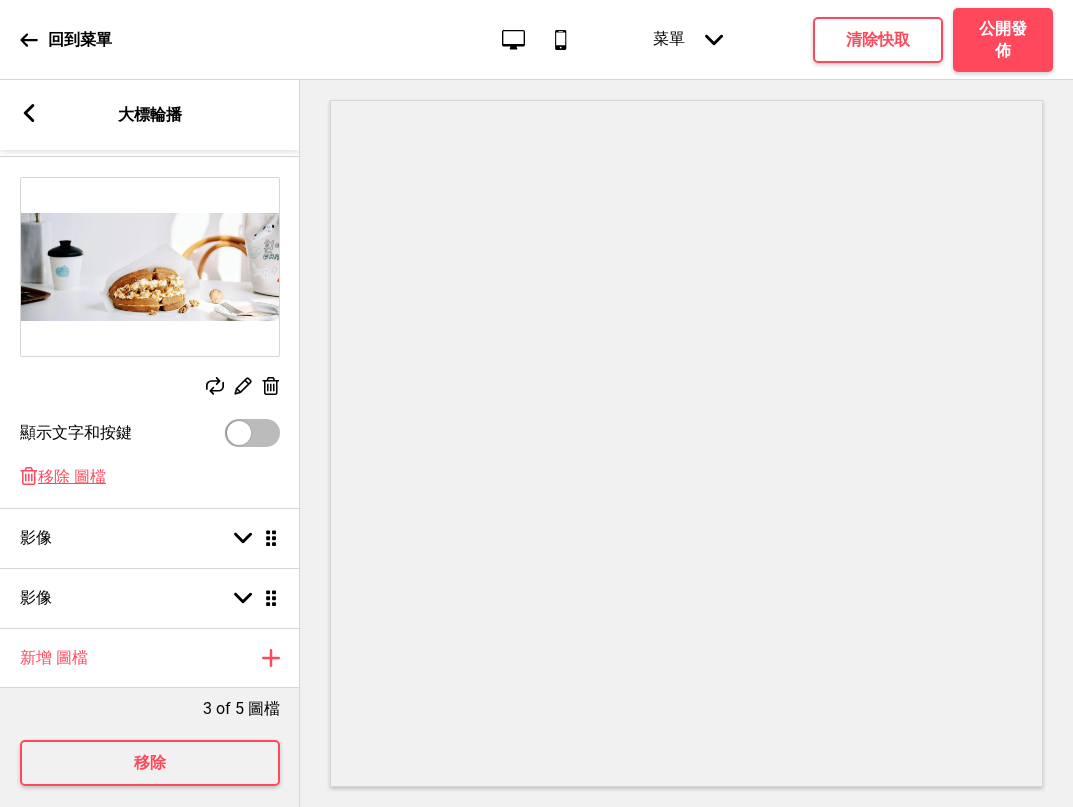 checkbox on "true" 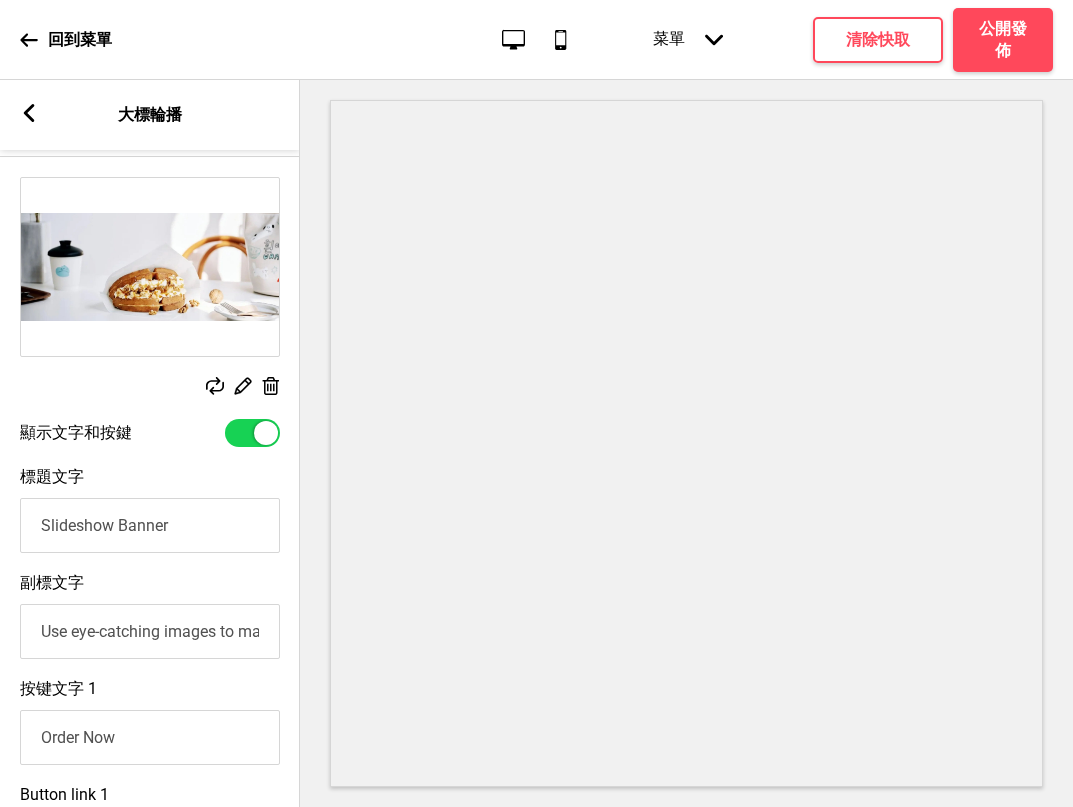 click on "Slideshow Banner" at bounding box center [150, 525] 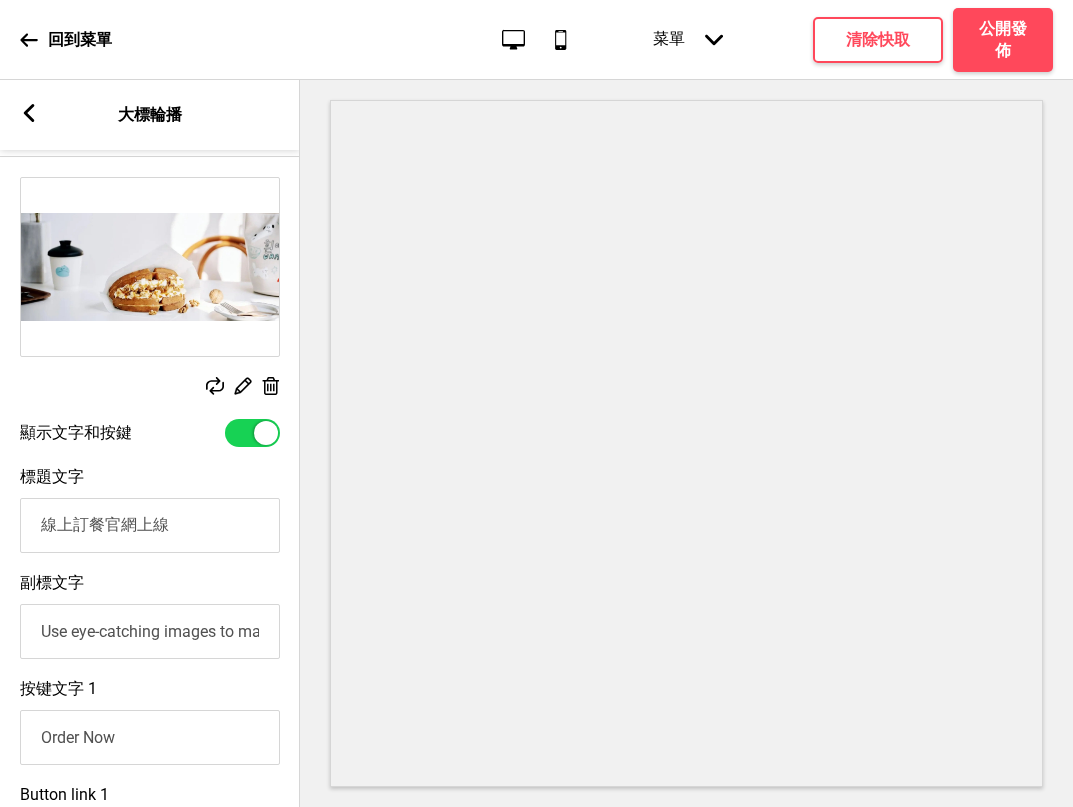 type on "線上訂餐官網上線" 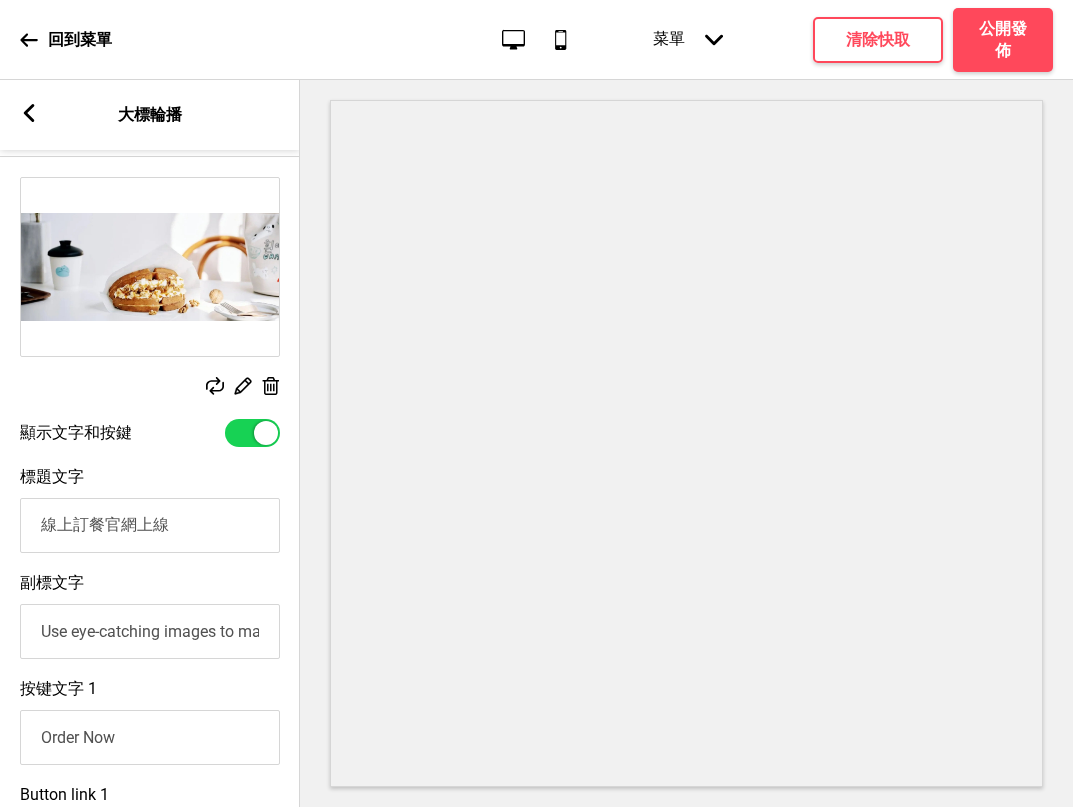 click on "Use eye-catching images to make a strong first impression of your brand" at bounding box center (150, 631) 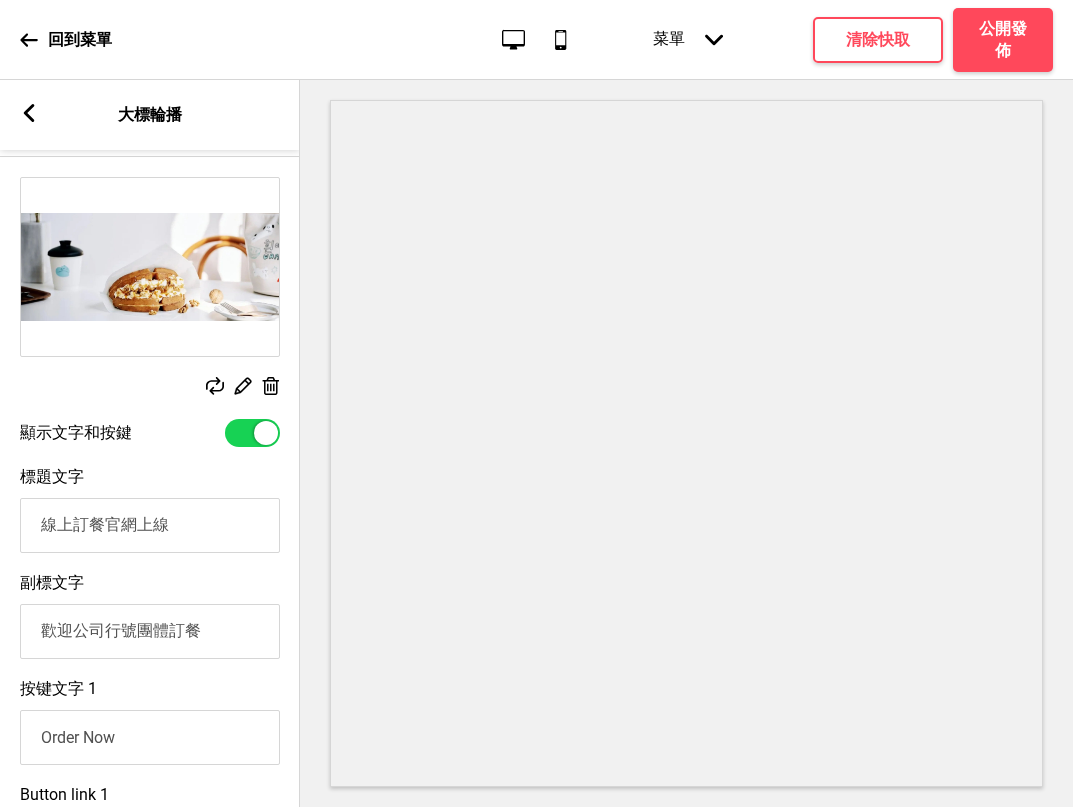 type on "歡迎公司行號團體訂餐" 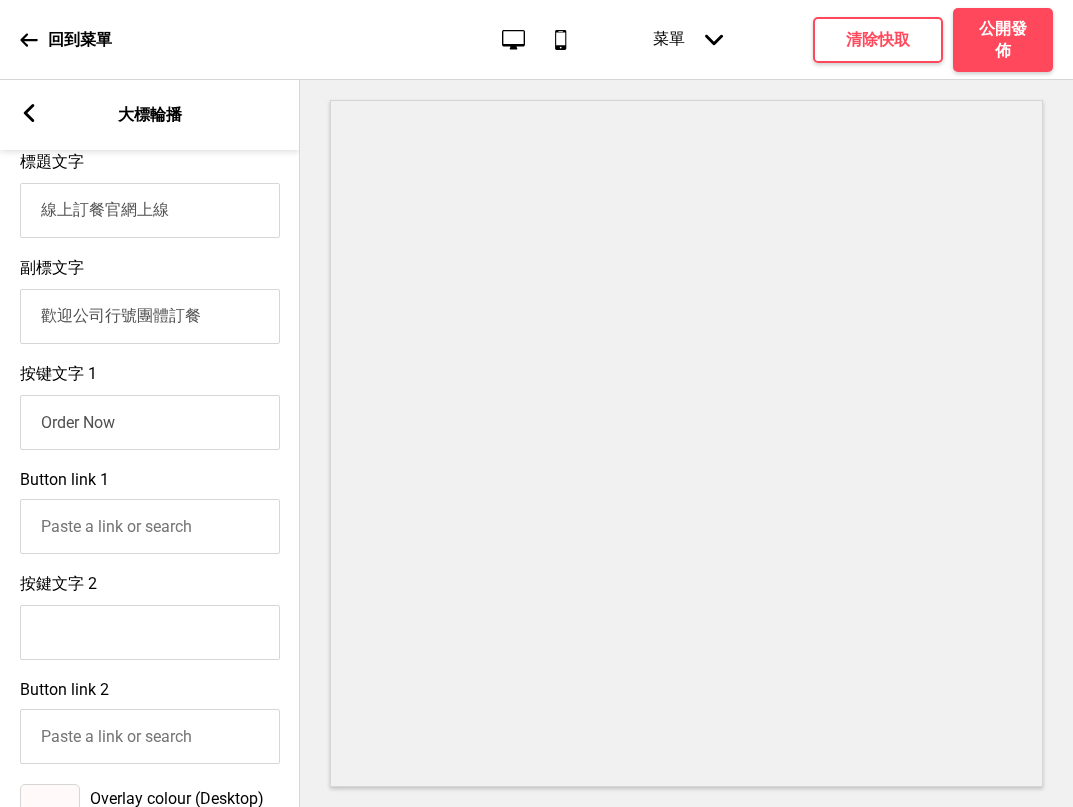 scroll, scrollTop: 667, scrollLeft: 0, axis: vertical 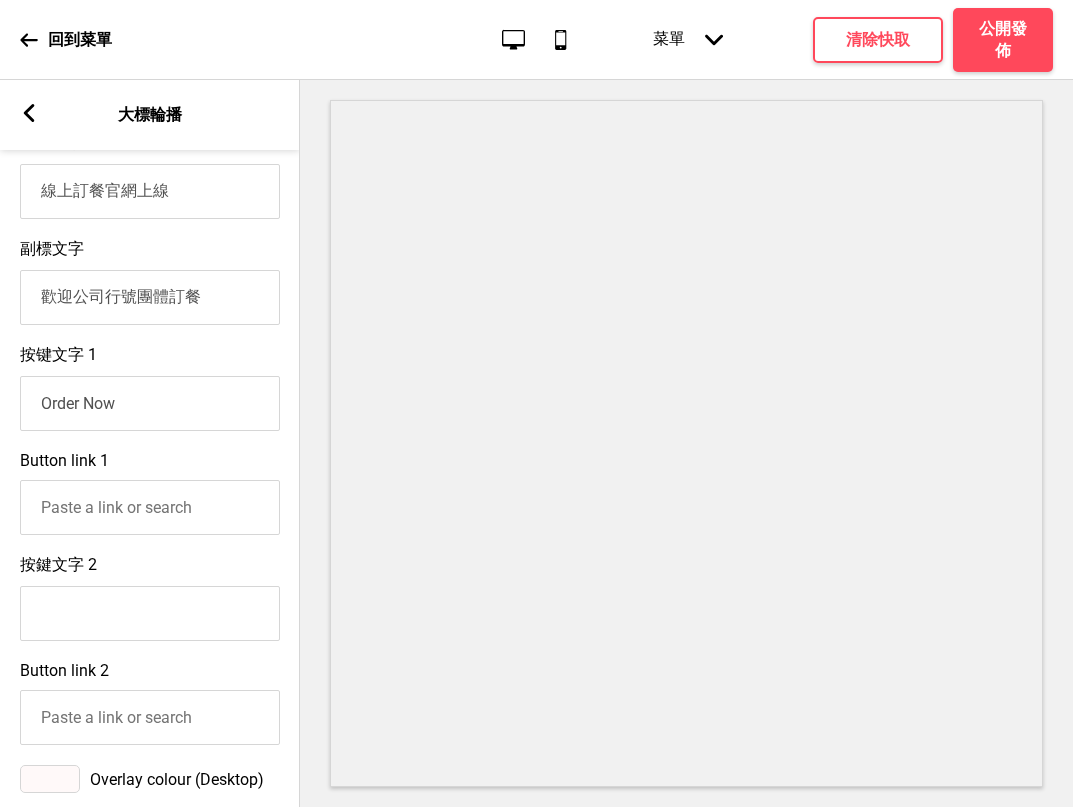 drag, startPoint x: 89, startPoint y: 416, endPoint x: -46, endPoint y: 404, distance: 135.53229 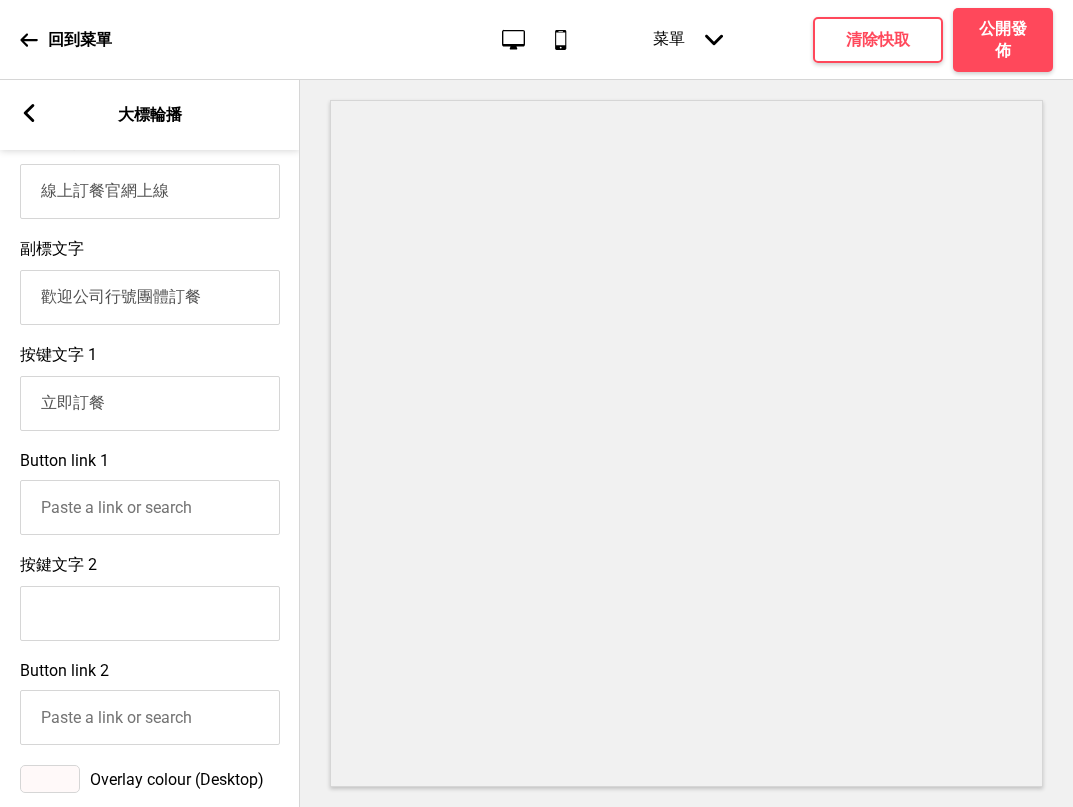type on "立即訂餐" 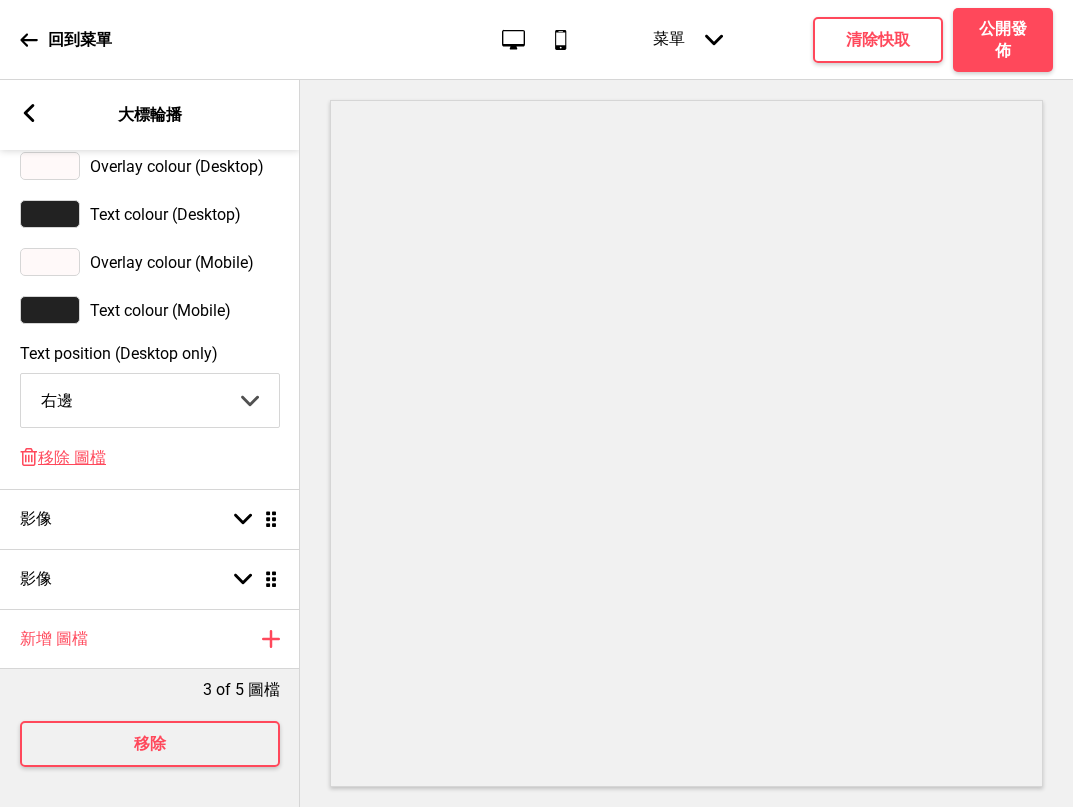 scroll, scrollTop: 650, scrollLeft: 0, axis: vertical 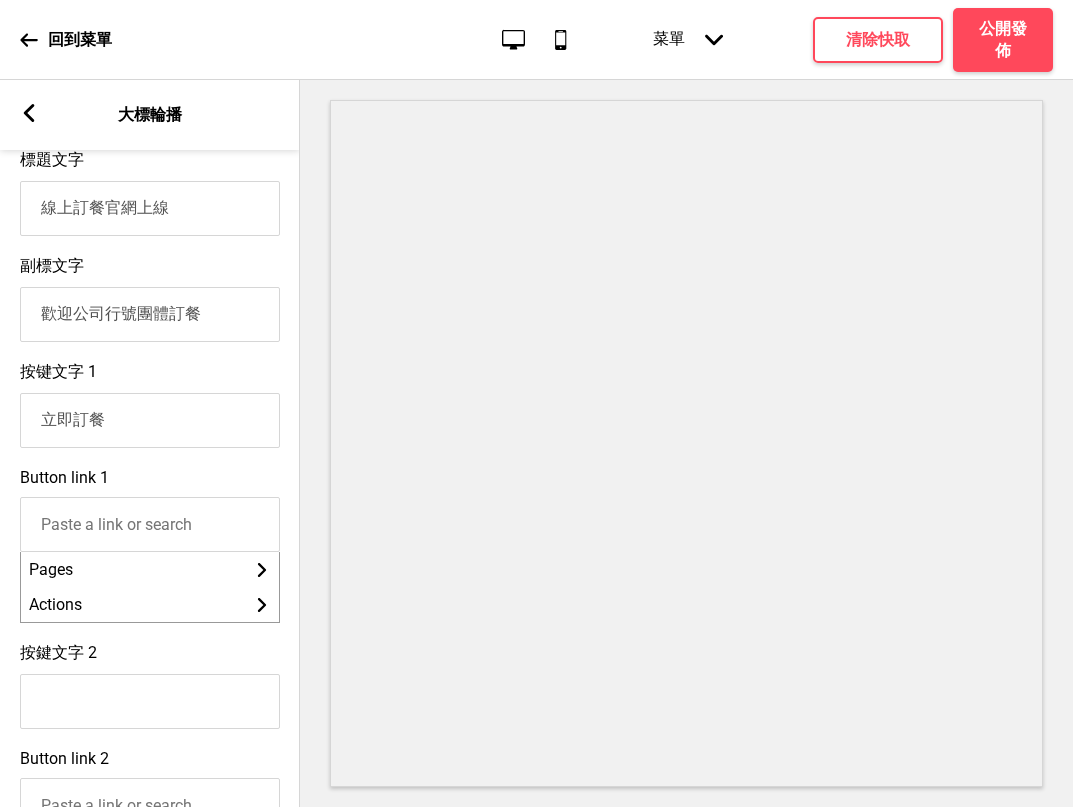 drag, startPoint x: 205, startPoint y: 531, endPoint x: -50, endPoint y: 560, distance: 256.6437 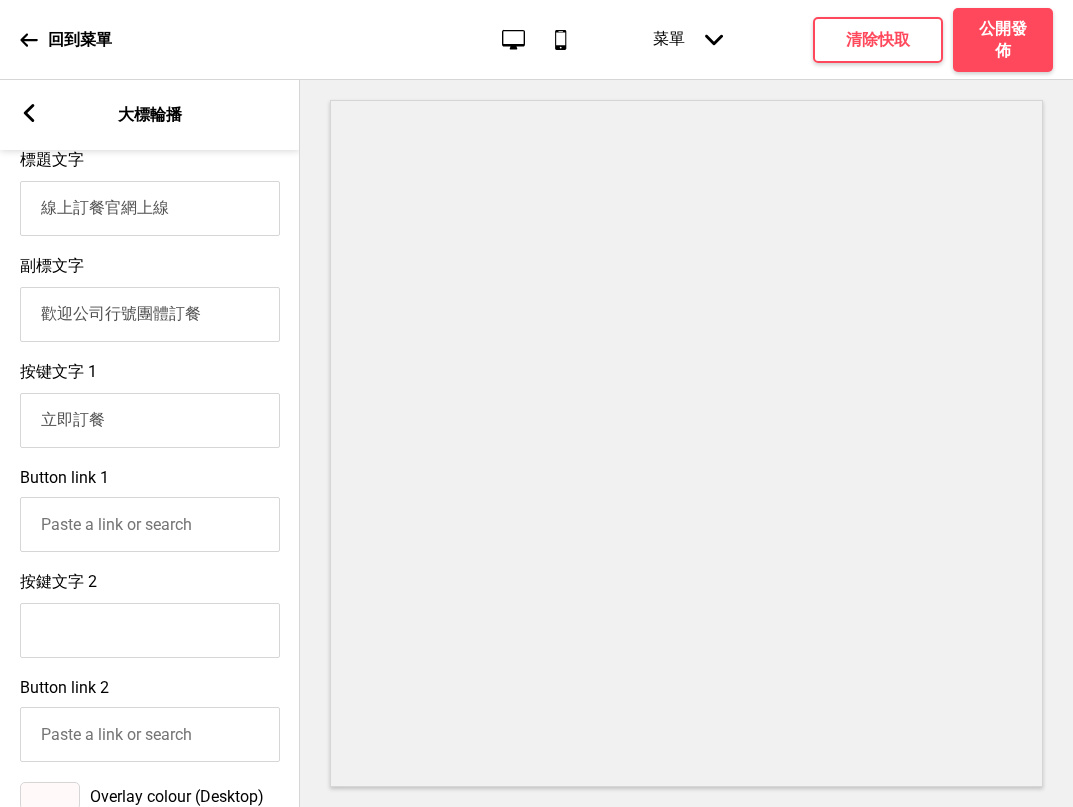 paste on "[URL][DOMAIN_NAME]" 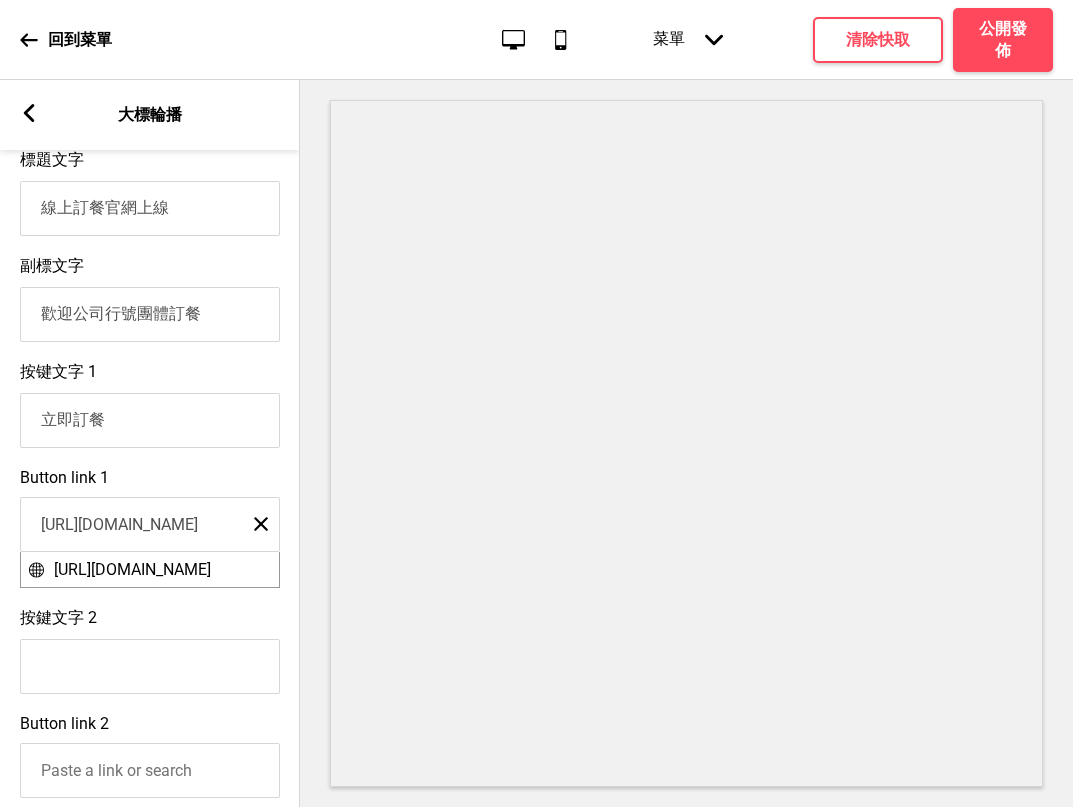 scroll, scrollTop: 0, scrollLeft: 692, axis: horizontal 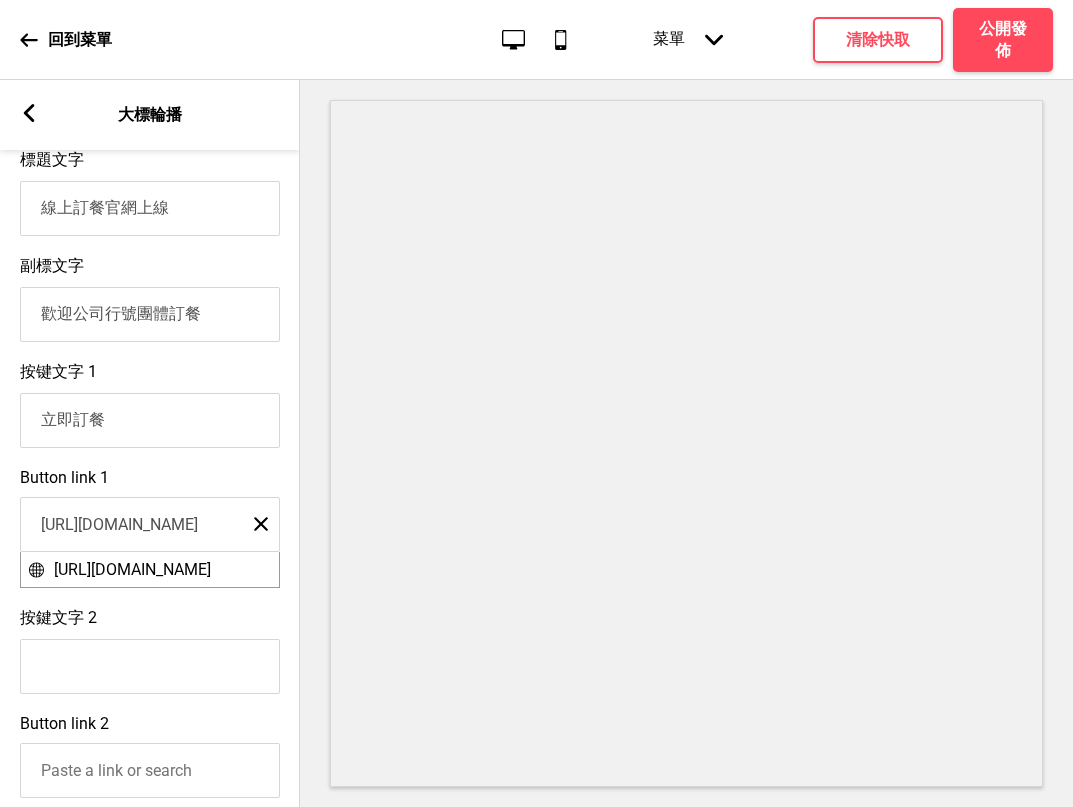 type on "[URL][DOMAIN_NAME]" 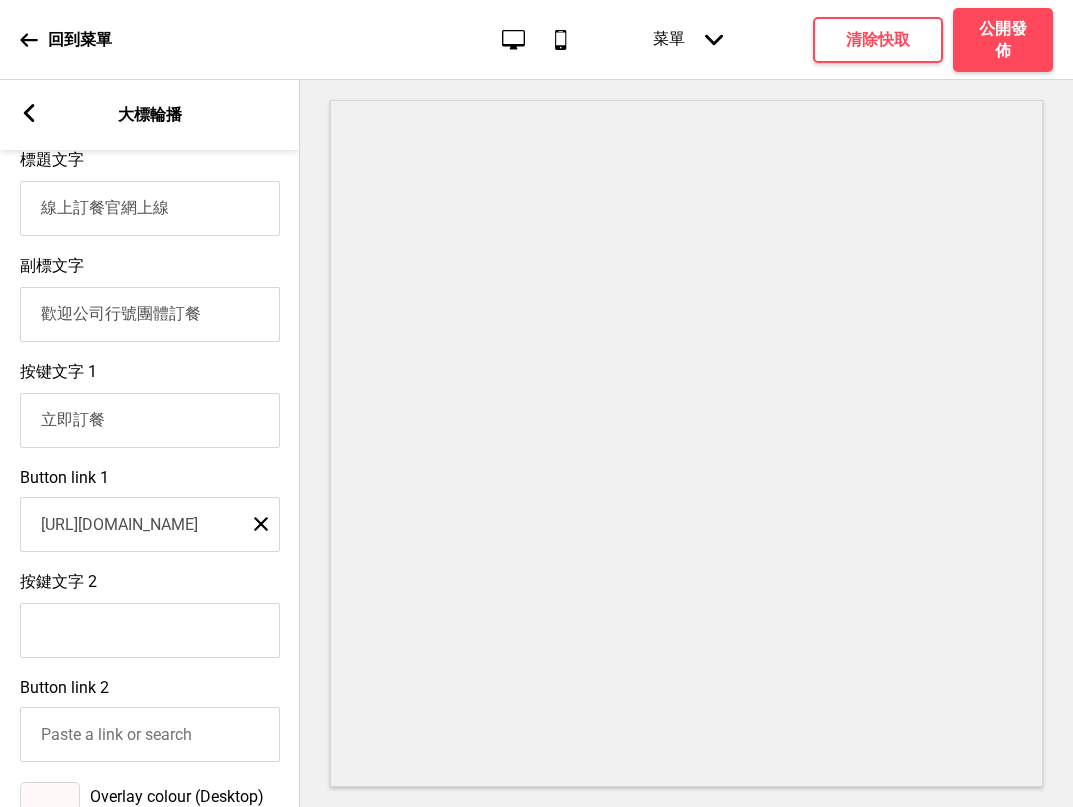 click on "Button link 1 https://huinyeouwaffle.oddle.me/zh_TW/?v2=true&previewMode=true&previewToken=db4a702e-faa1-4fa7-bab7-d90f8a3ae1ad 关闭" at bounding box center [150, 510] 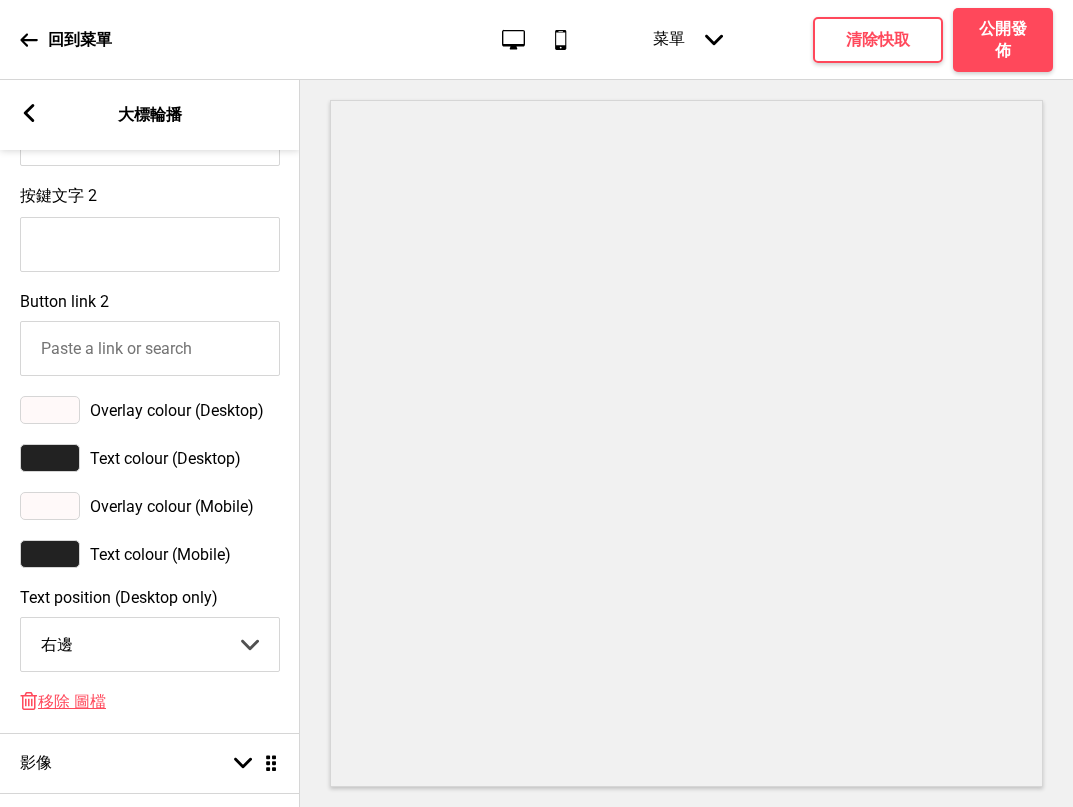 scroll, scrollTop: 984, scrollLeft: 0, axis: vertical 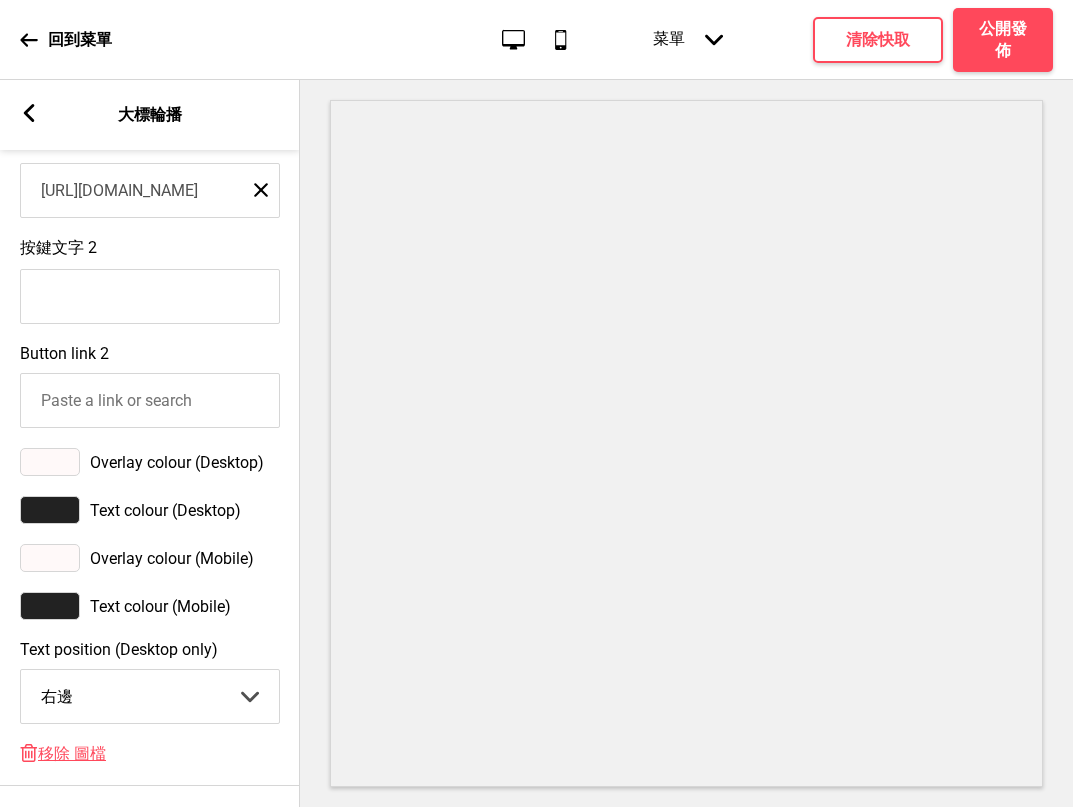 click at bounding box center [50, 462] 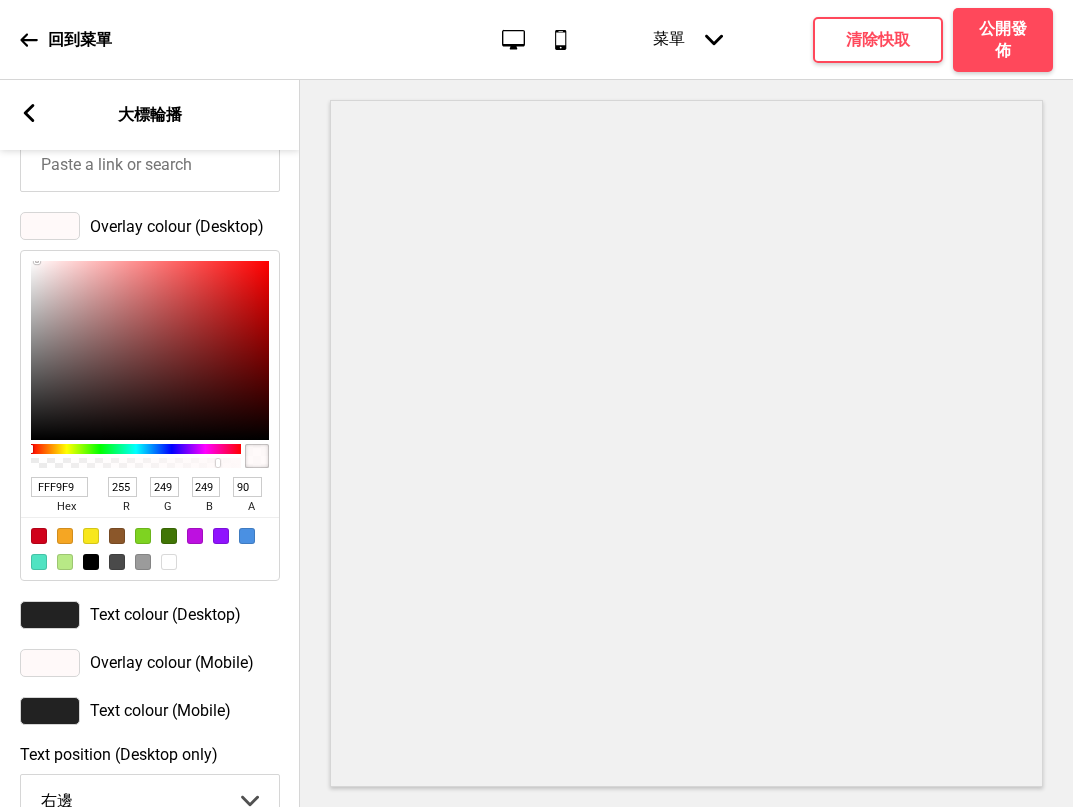 scroll, scrollTop: 1317, scrollLeft: 0, axis: vertical 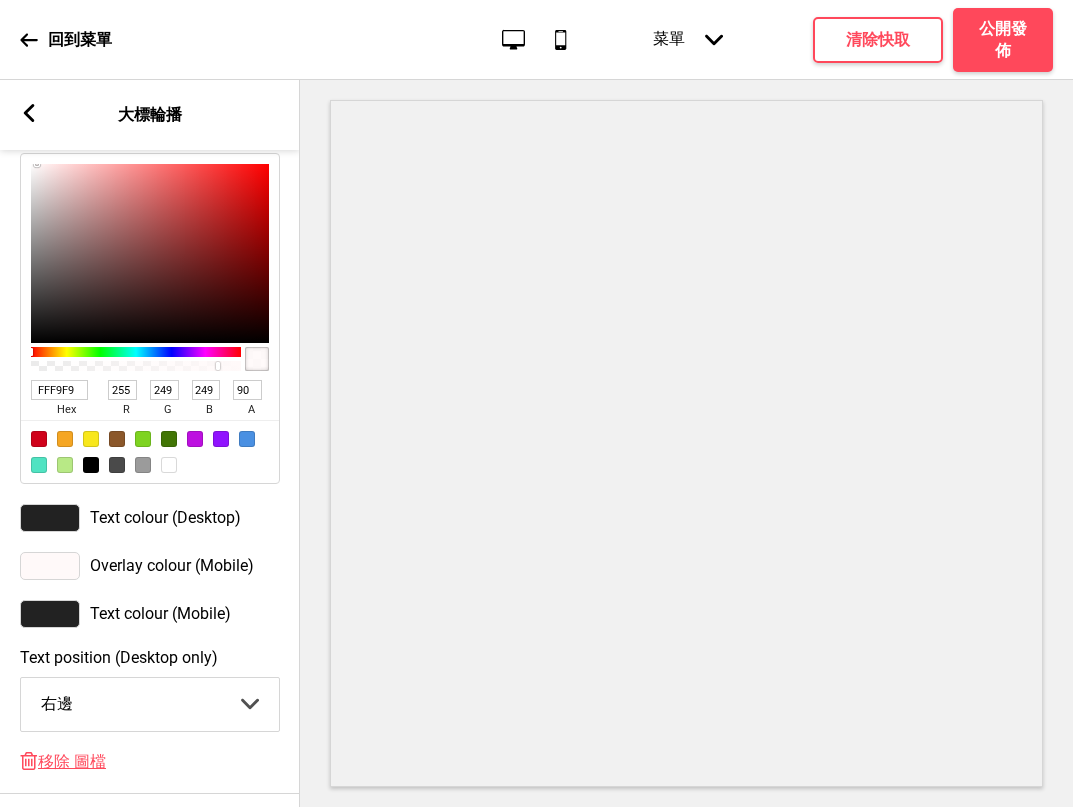 click at bounding box center [169, 465] 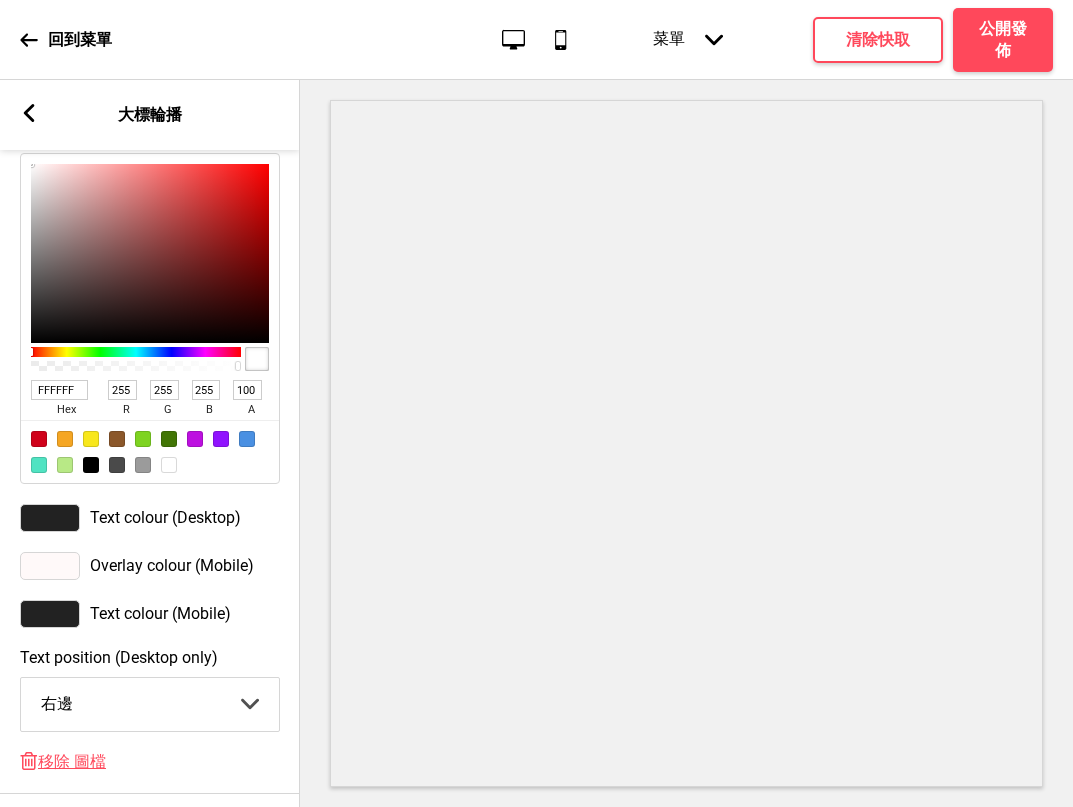 click on "Overlay colour (Mobile)" at bounding box center (172, 565) 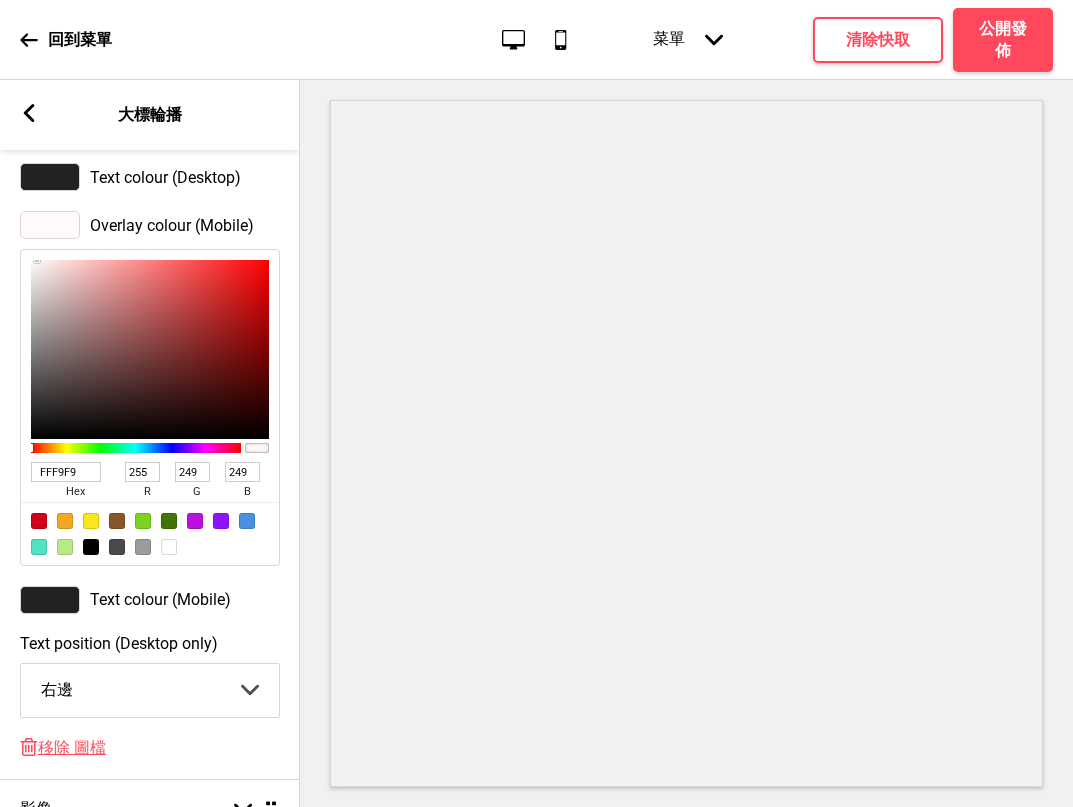click at bounding box center (169, 547) 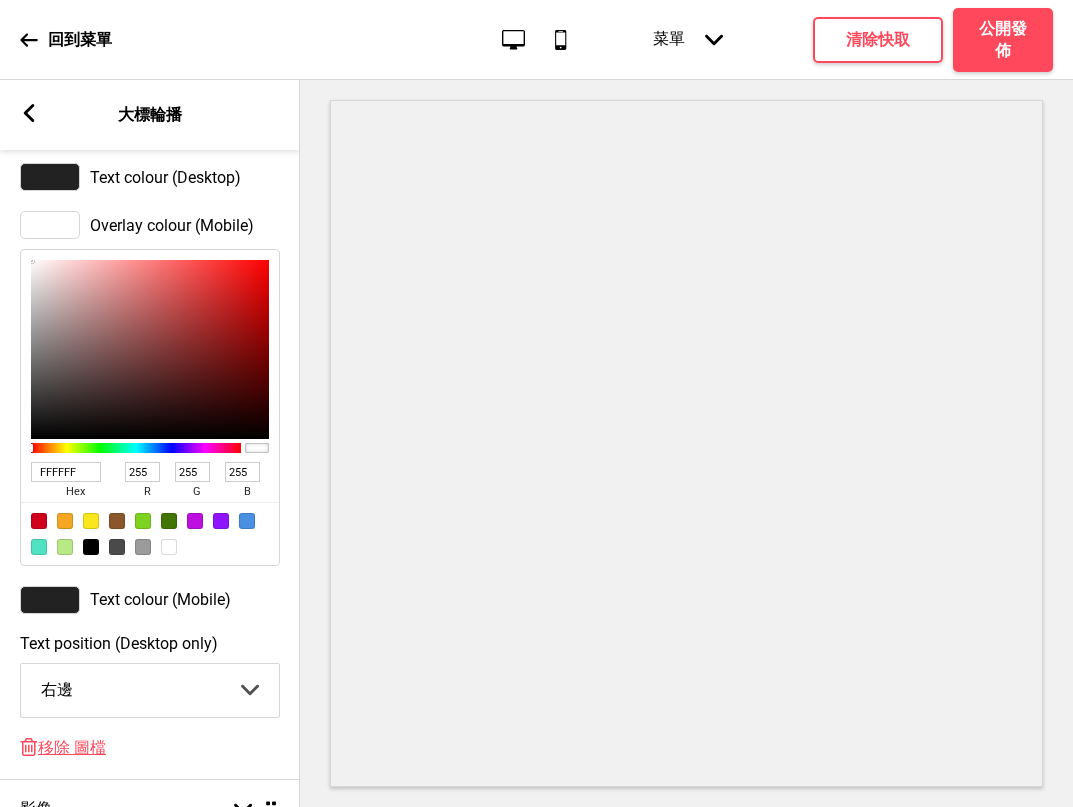 click at bounding box center (169, 547) 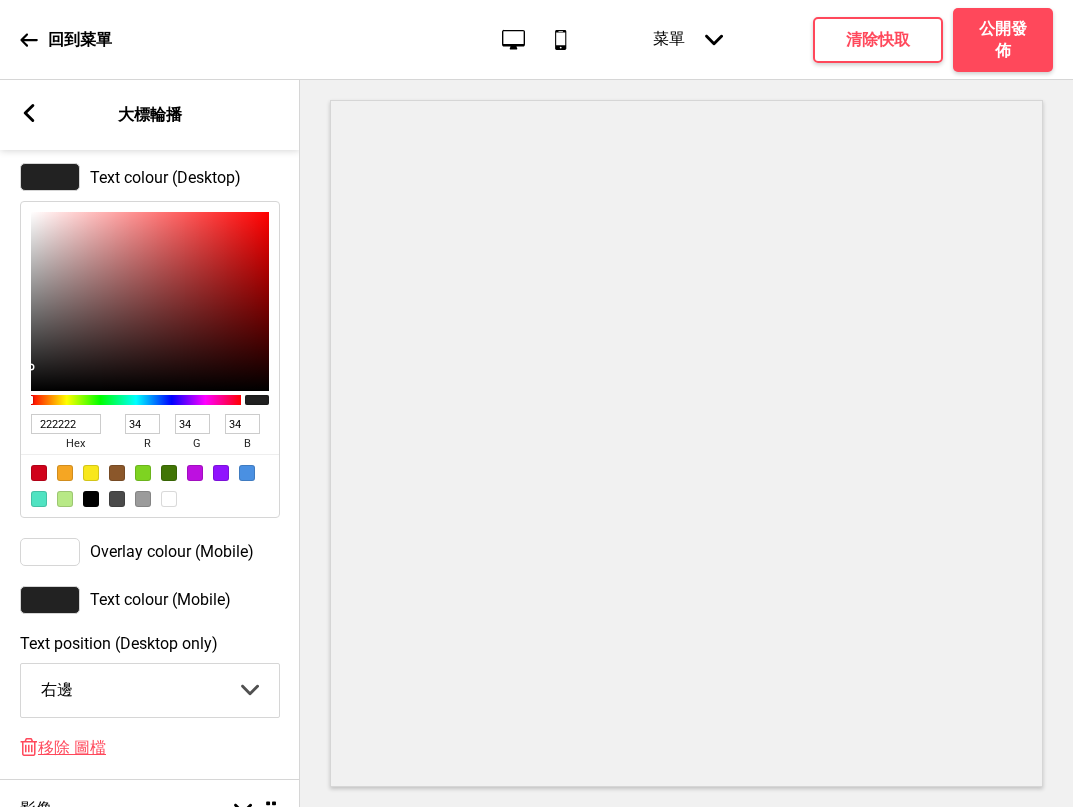 click on "222222" at bounding box center [66, 424] 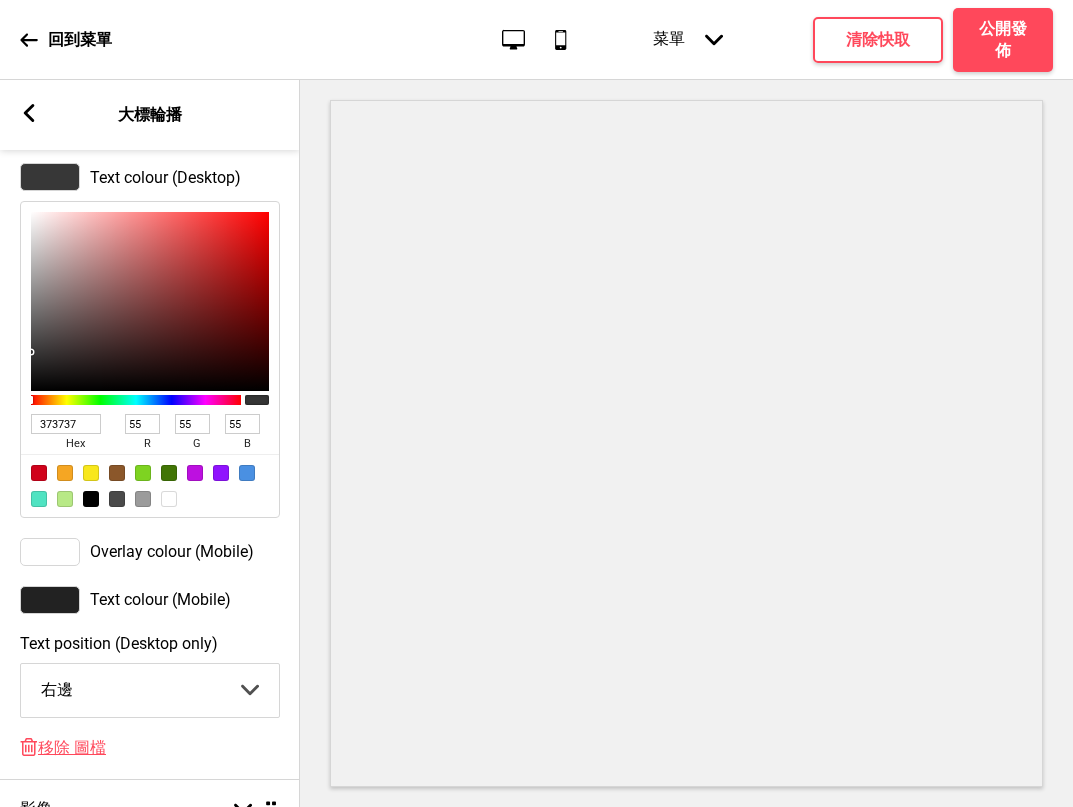 type on "373737" 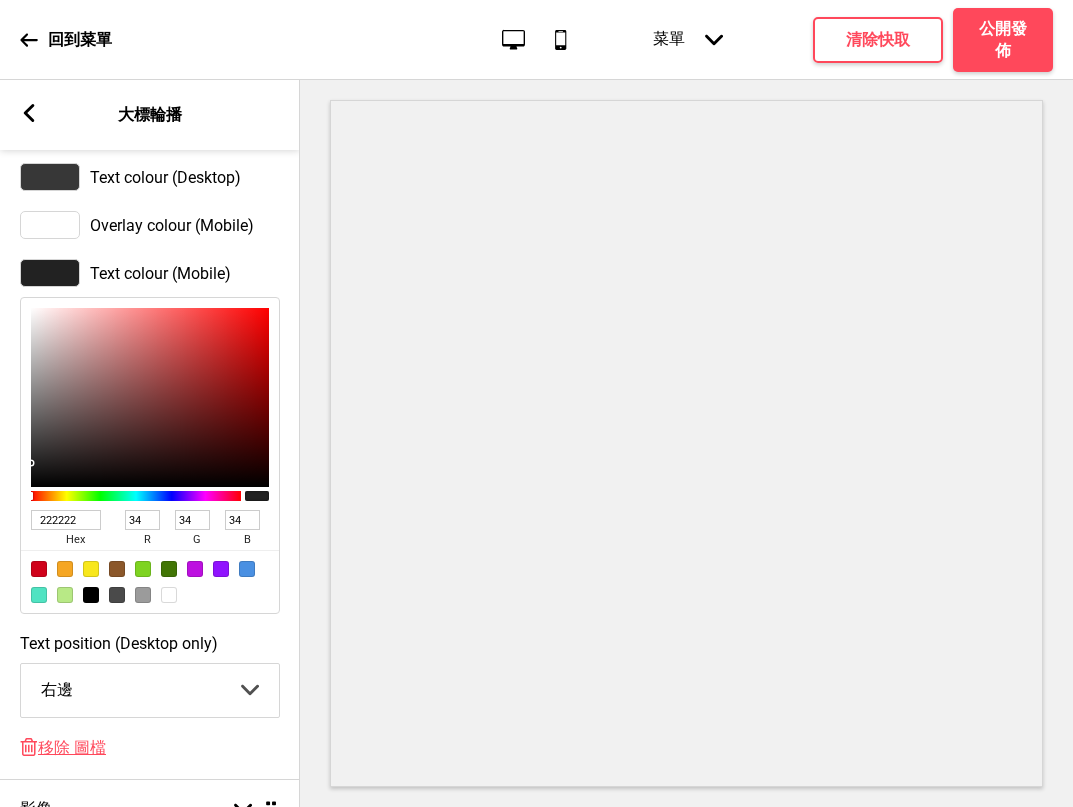 click on "222222" at bounding box center (66, 520) 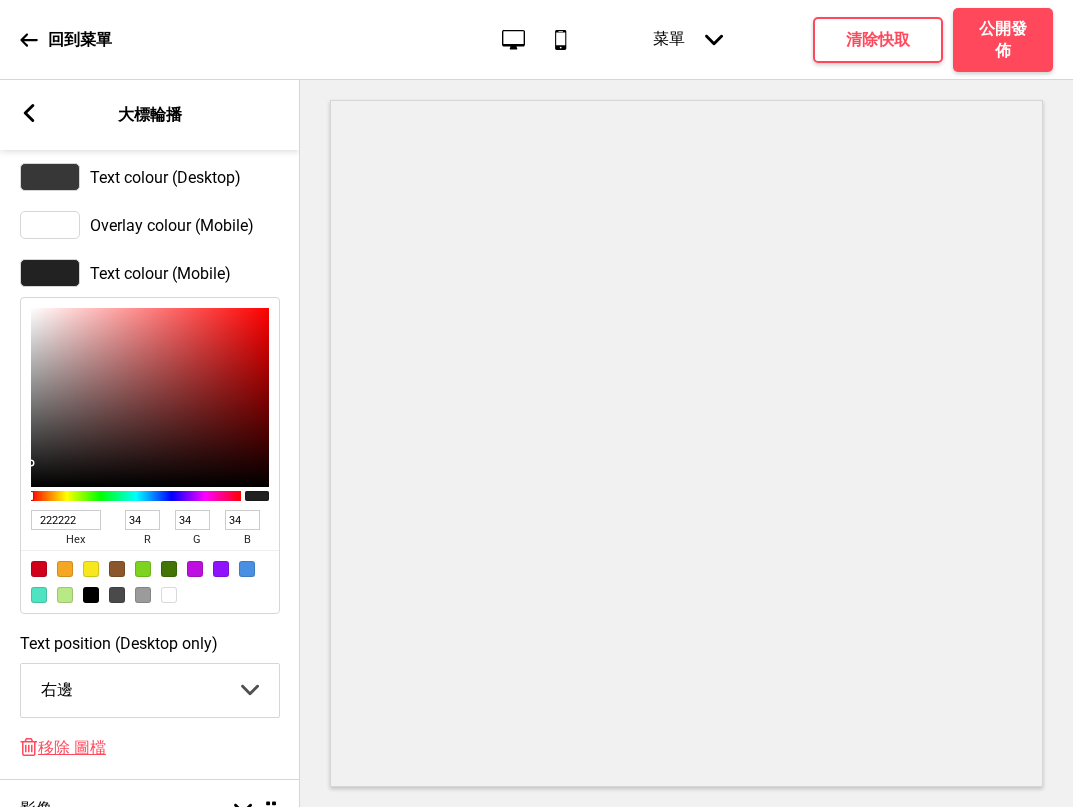 type on "373737" 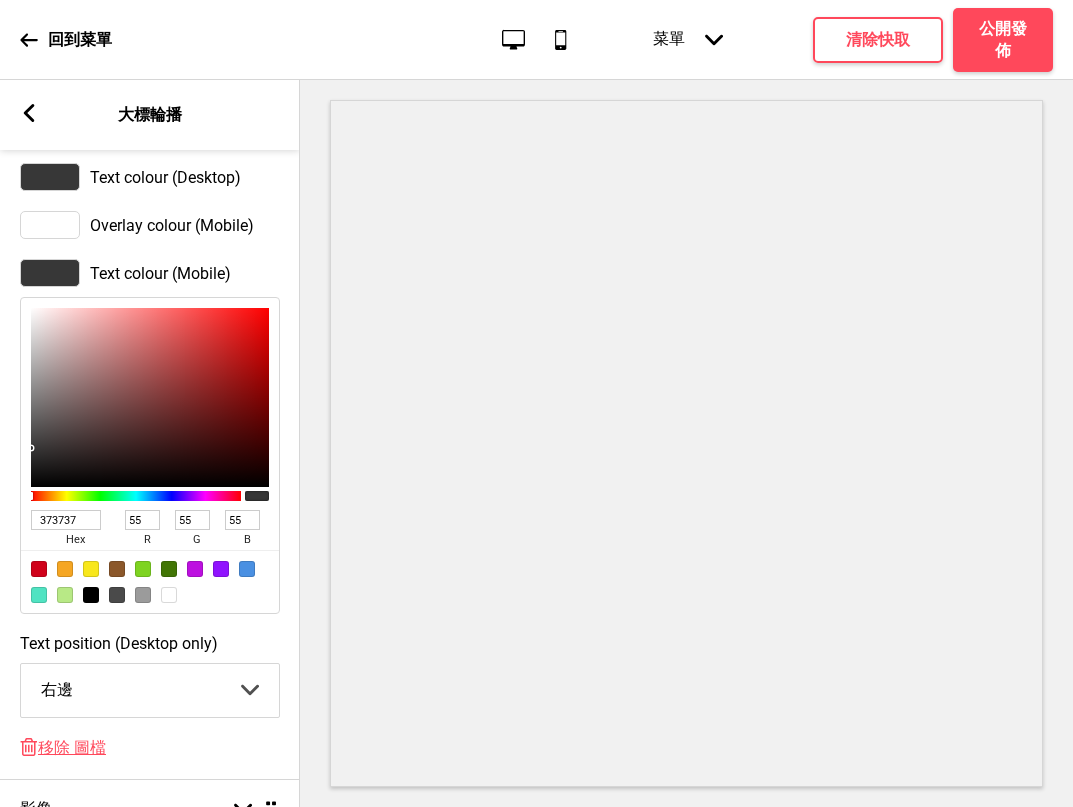 type on "373737" 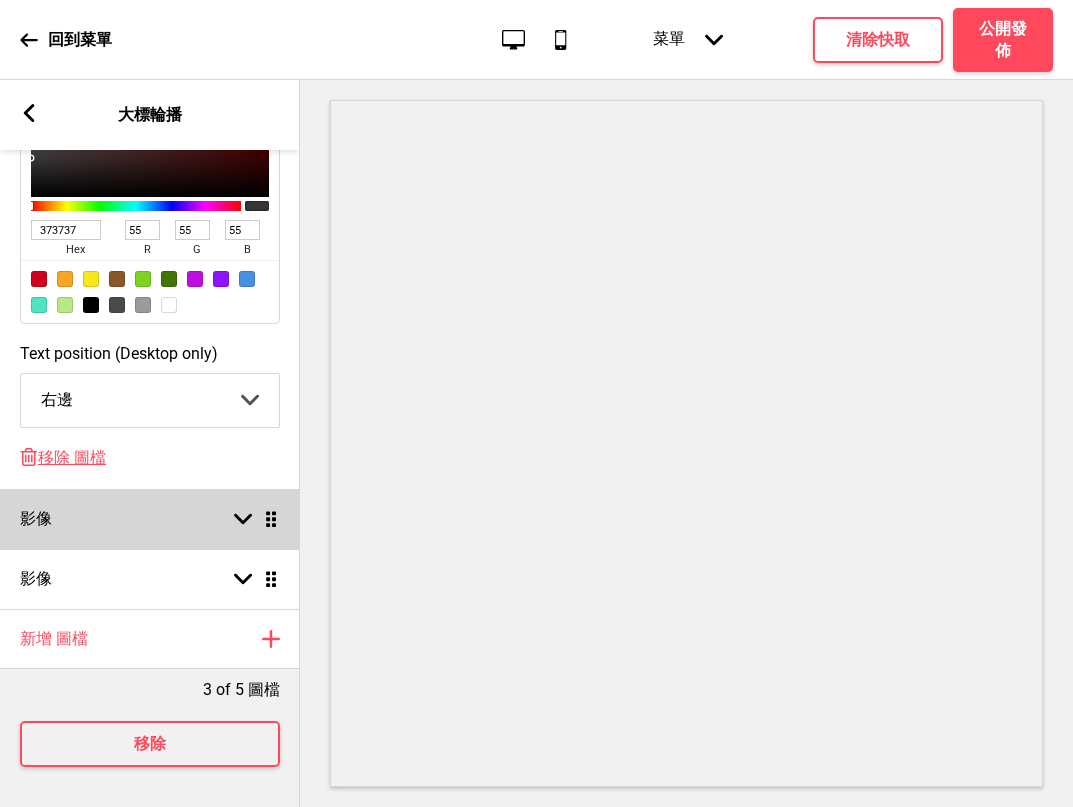 drag, startPoint x: 241, startPoint y: 493, endPoint x: 175, endPoint y: 495, distance: 66.0303 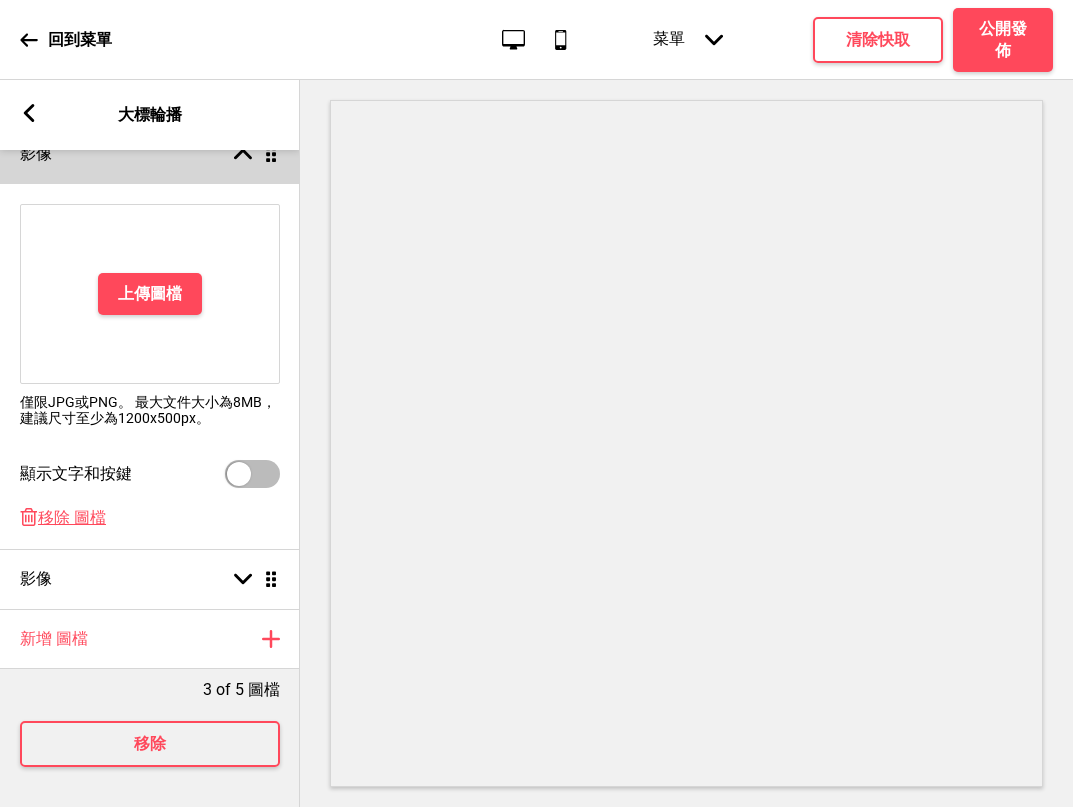 scroll, scrollTop: 346, scrollLeft: 0, axis: vertical 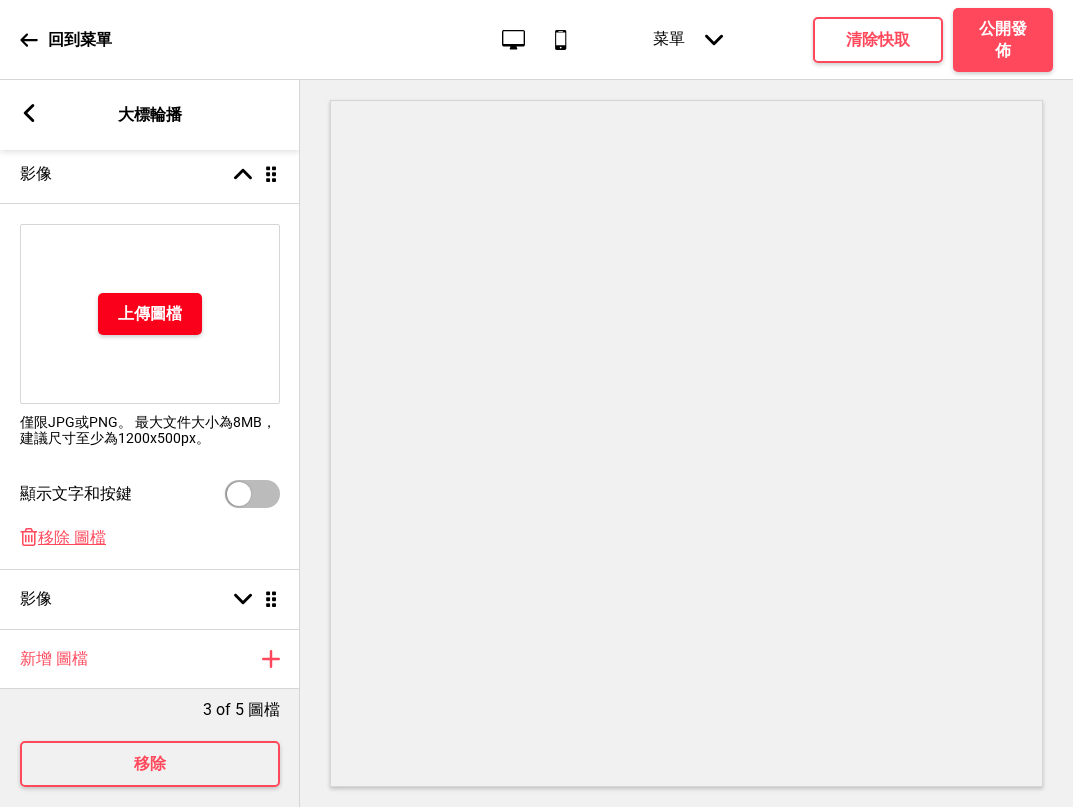click on "上傳圖檔" at bounding box center [150, 314] 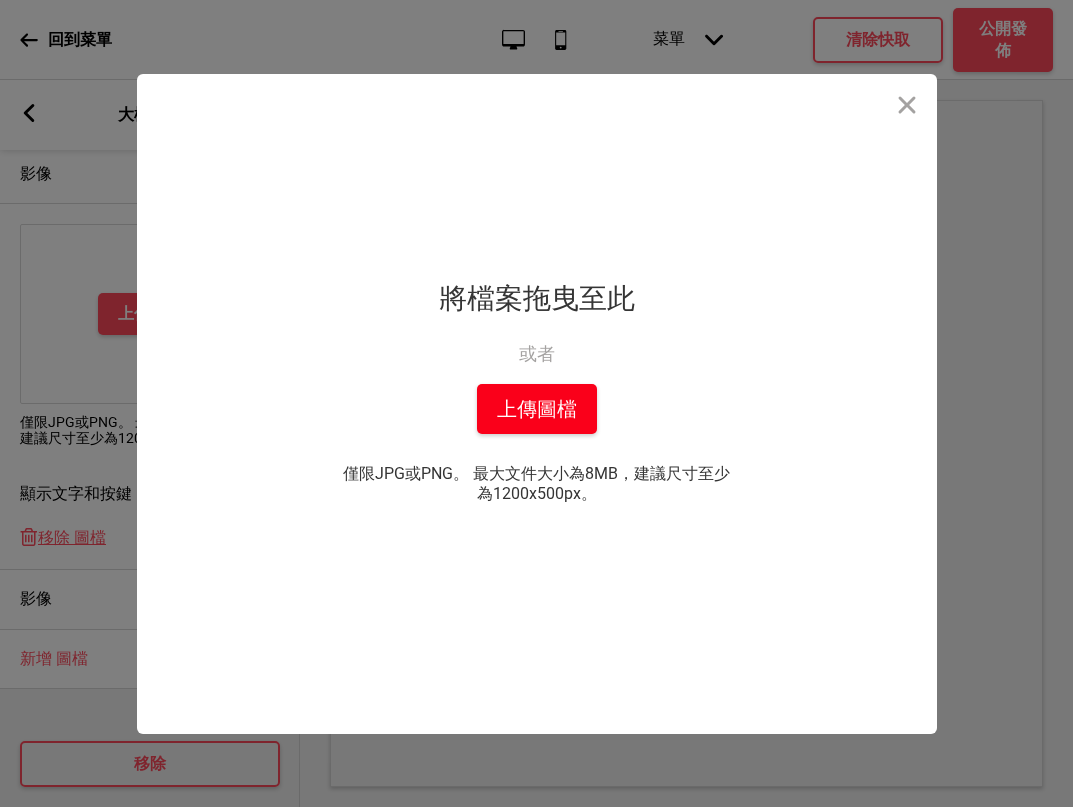 click on "上傳圖檔" at bounding box center [537, 409] 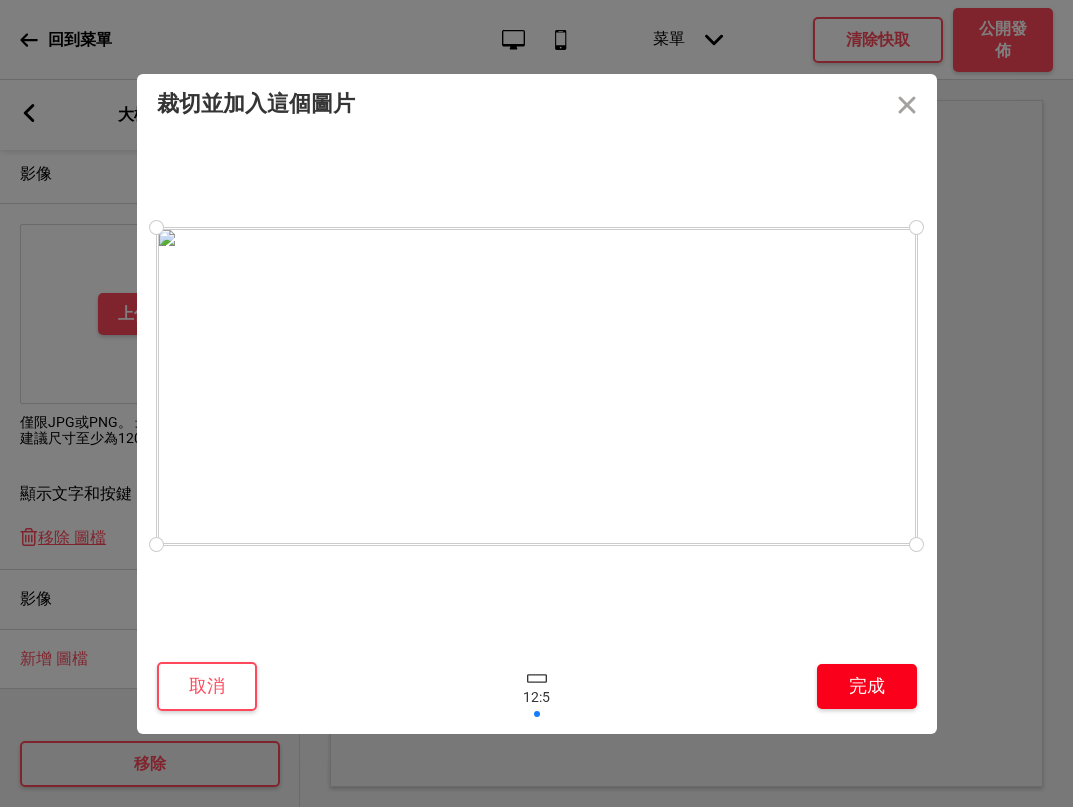 click on "完成" at bounding box center (867, 686) 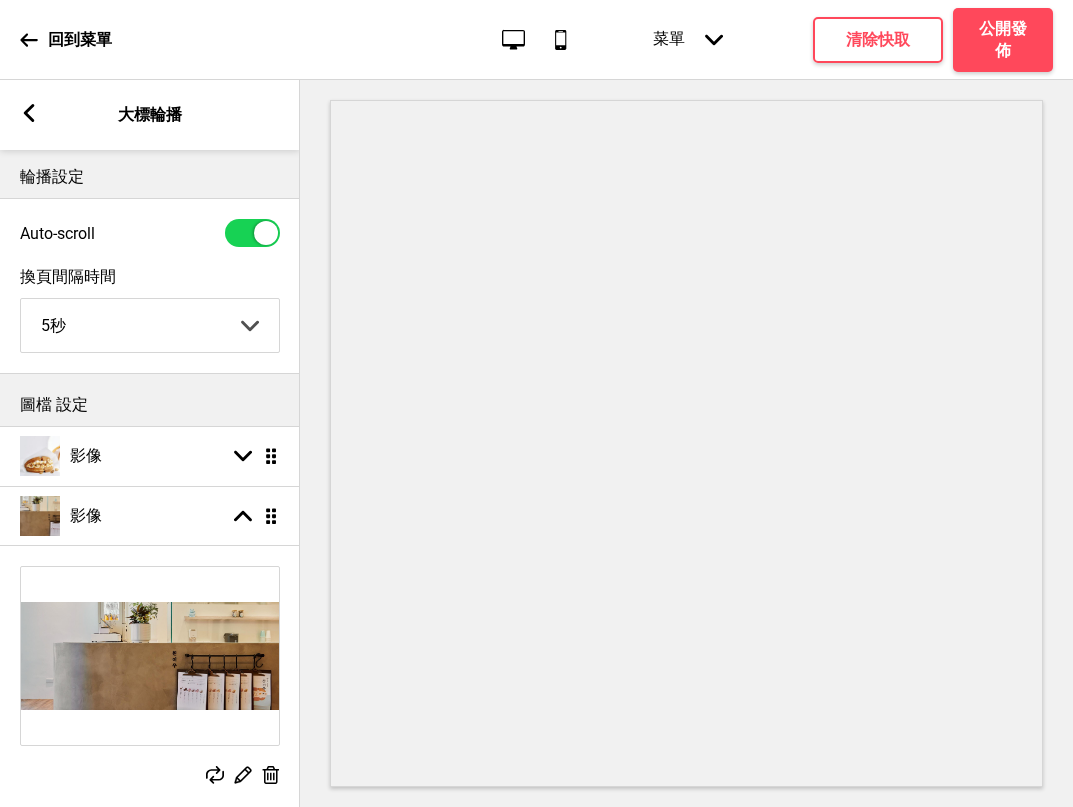 scroll, scrollTop: 0, scrollLeft: 0, axis: both 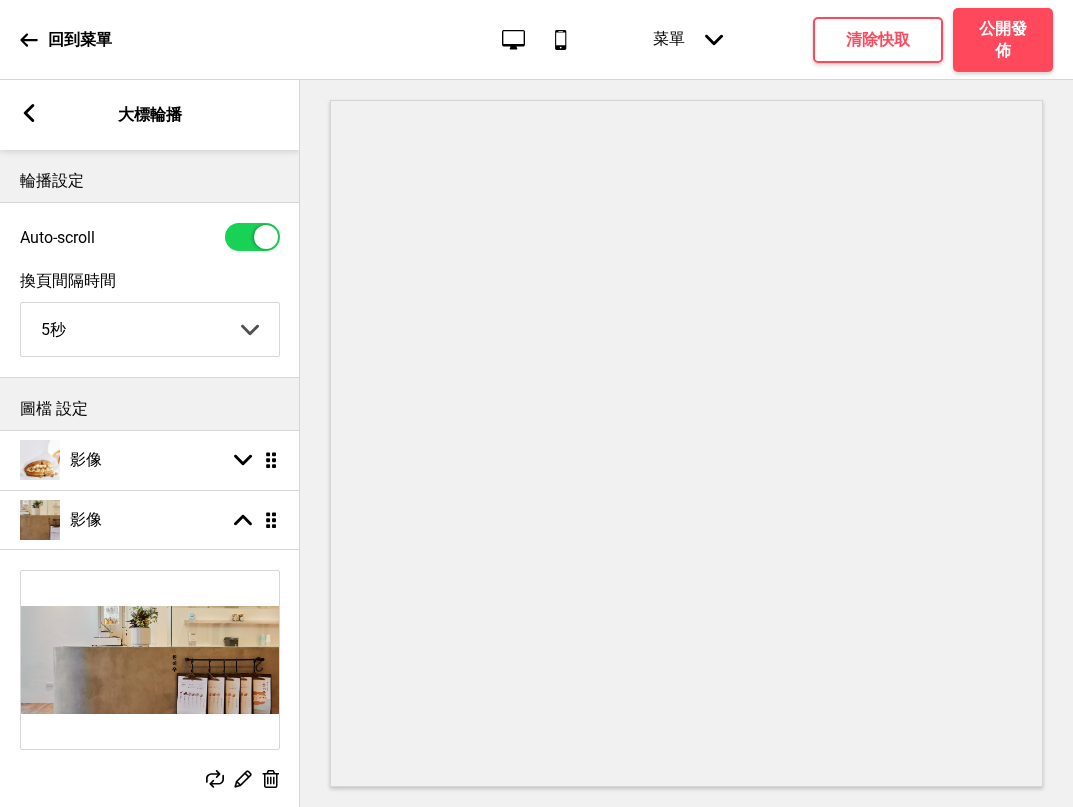 click 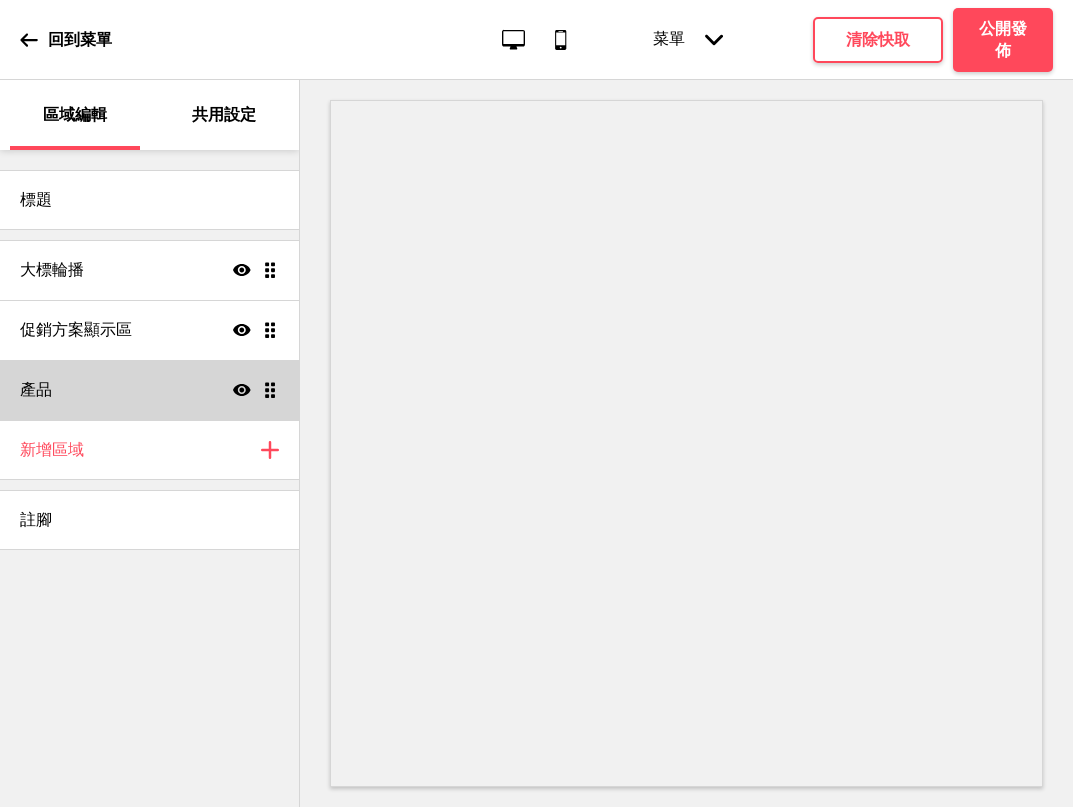 click on "產品 顯示 拖曳" at bounding box center [149, 390] 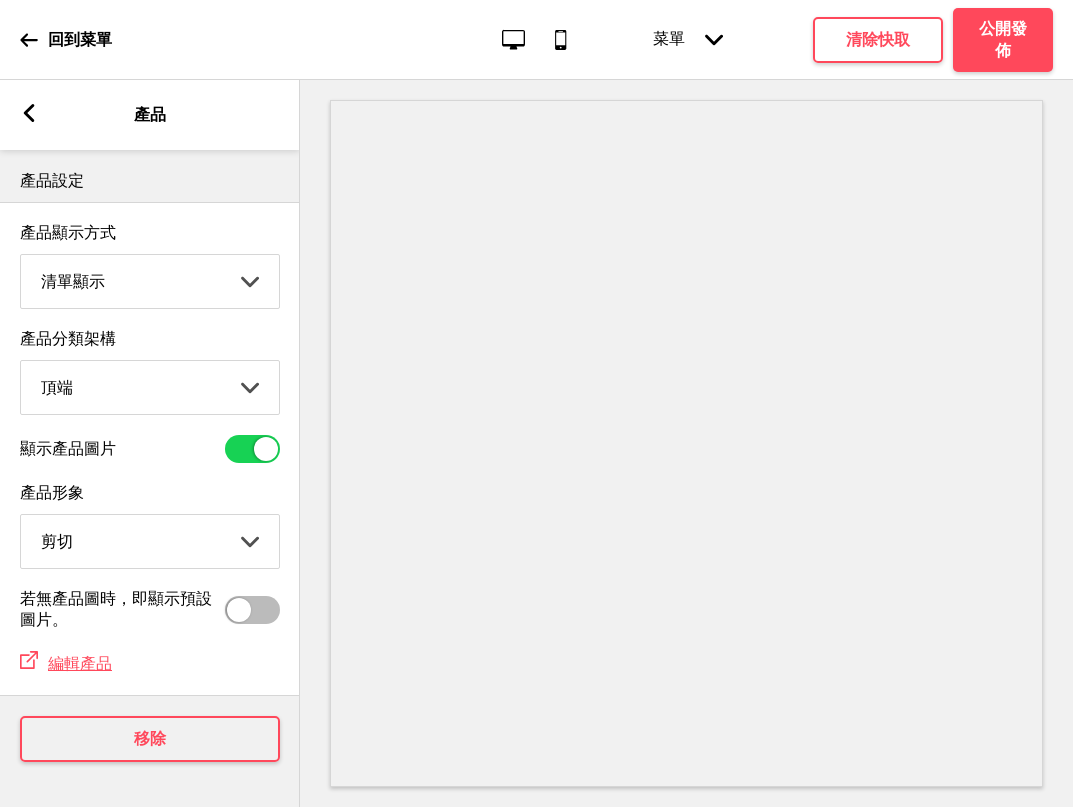 click on "圖片顯示 清單顯示" at bounding box center (150, 281) 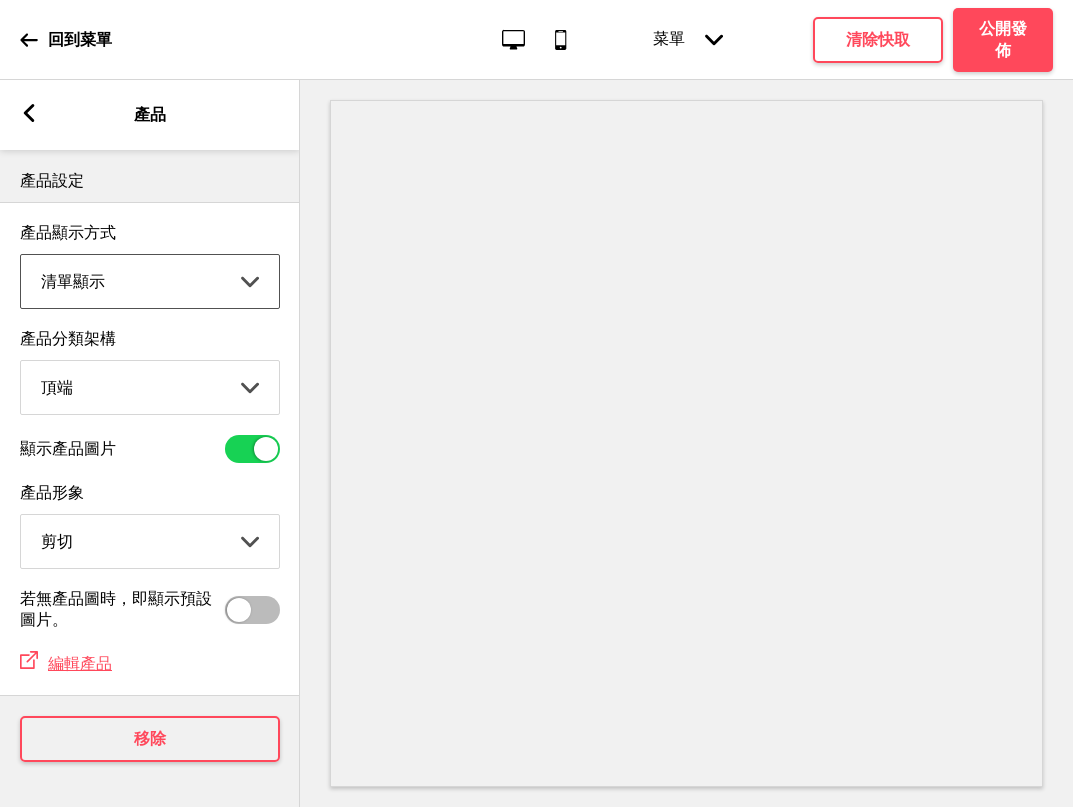 select on "grid" 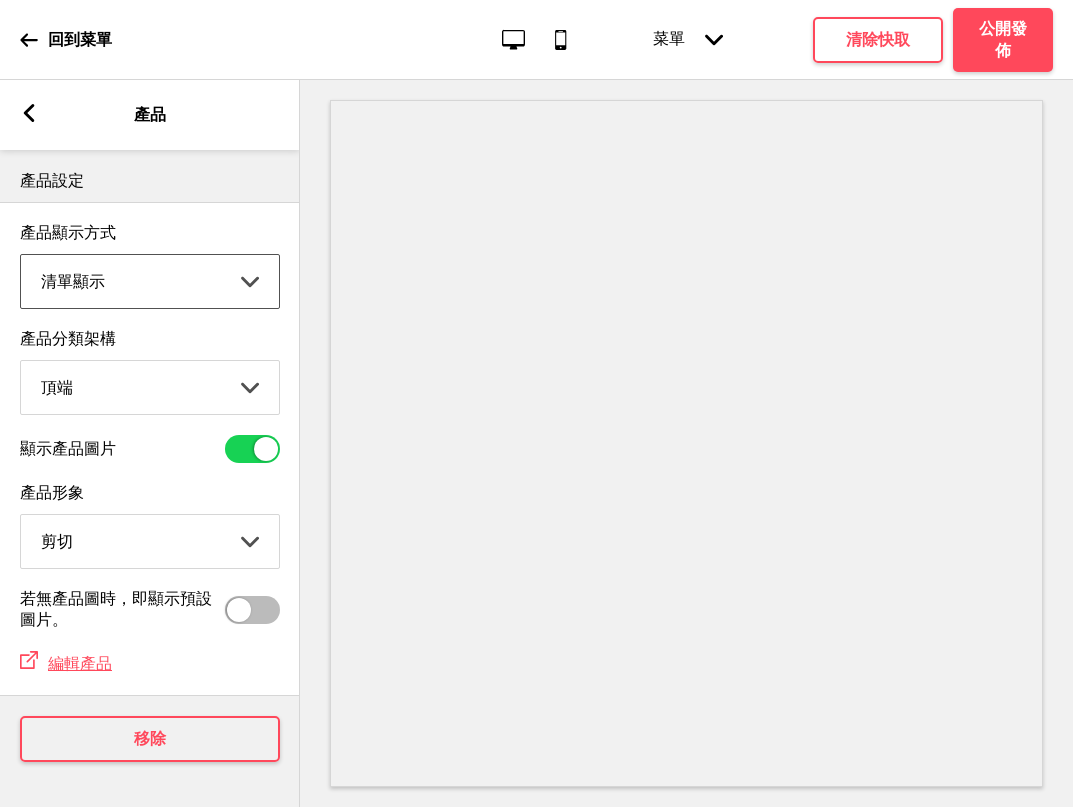 click on "圖片顯示 清單顯示" at bounding box center (150, 281) 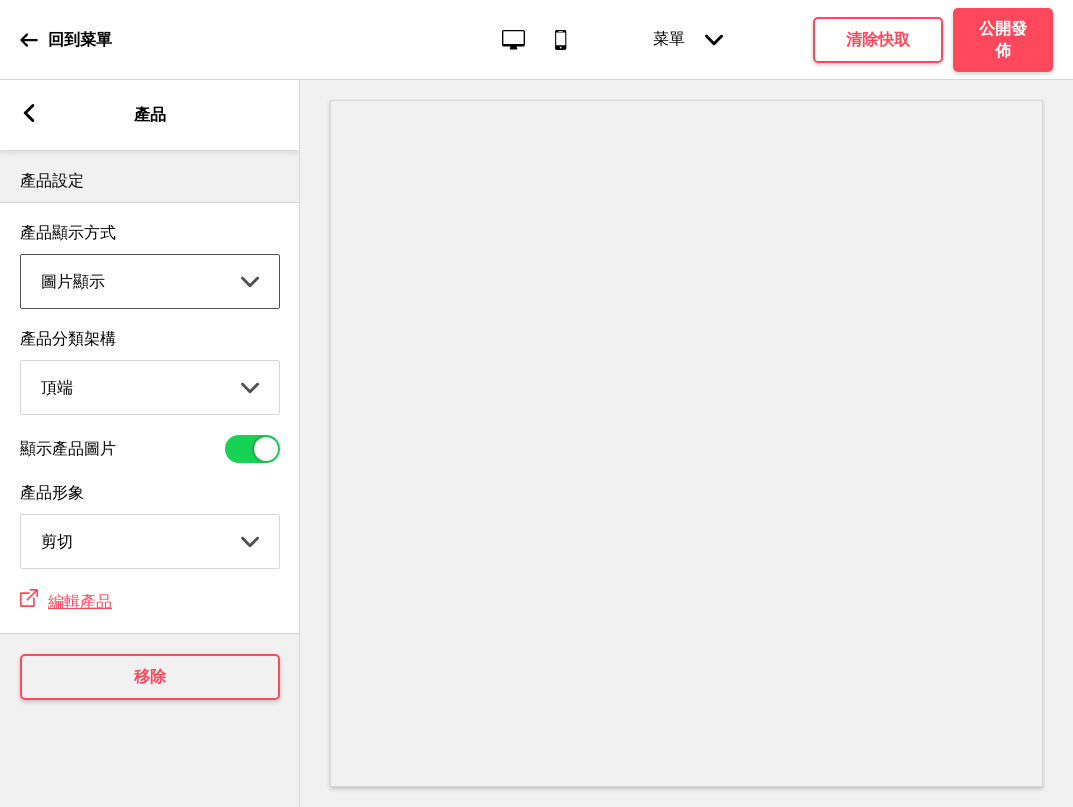 click on "頂端 側邊" at bounding box center [150, 387] 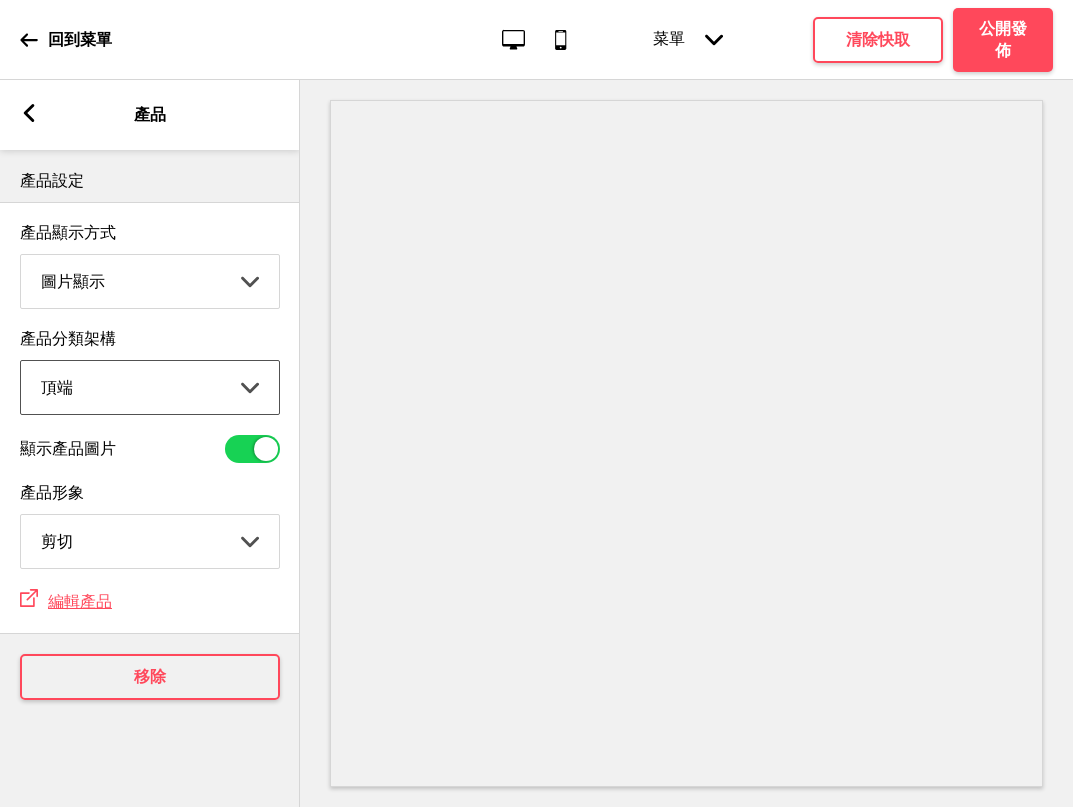 click on "頂端 側邊" at bounding box center [150, 387] 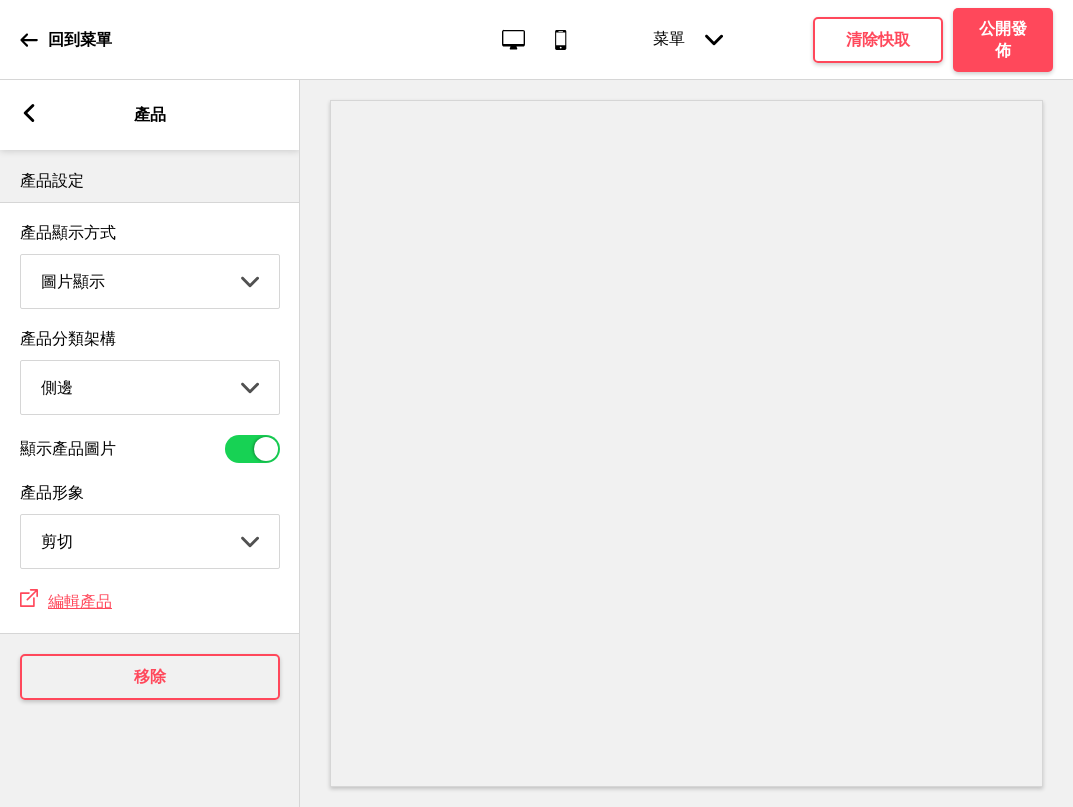 click 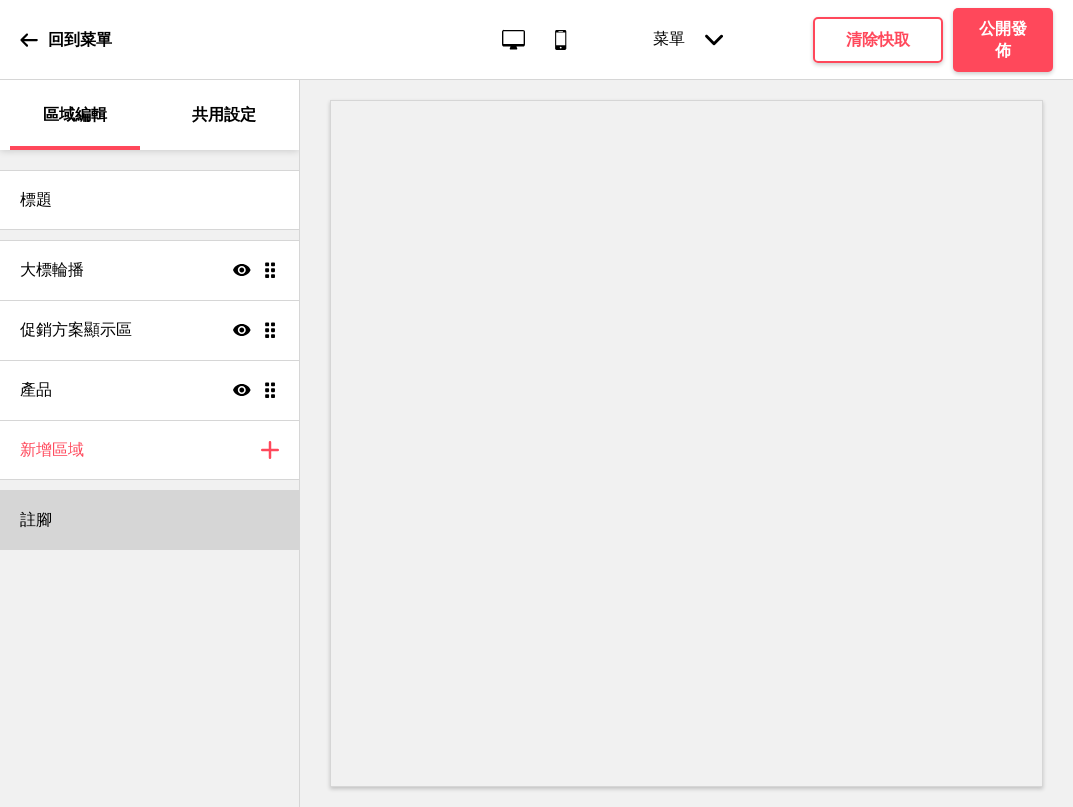 click on "註腳" at bounding box center [149, 520] 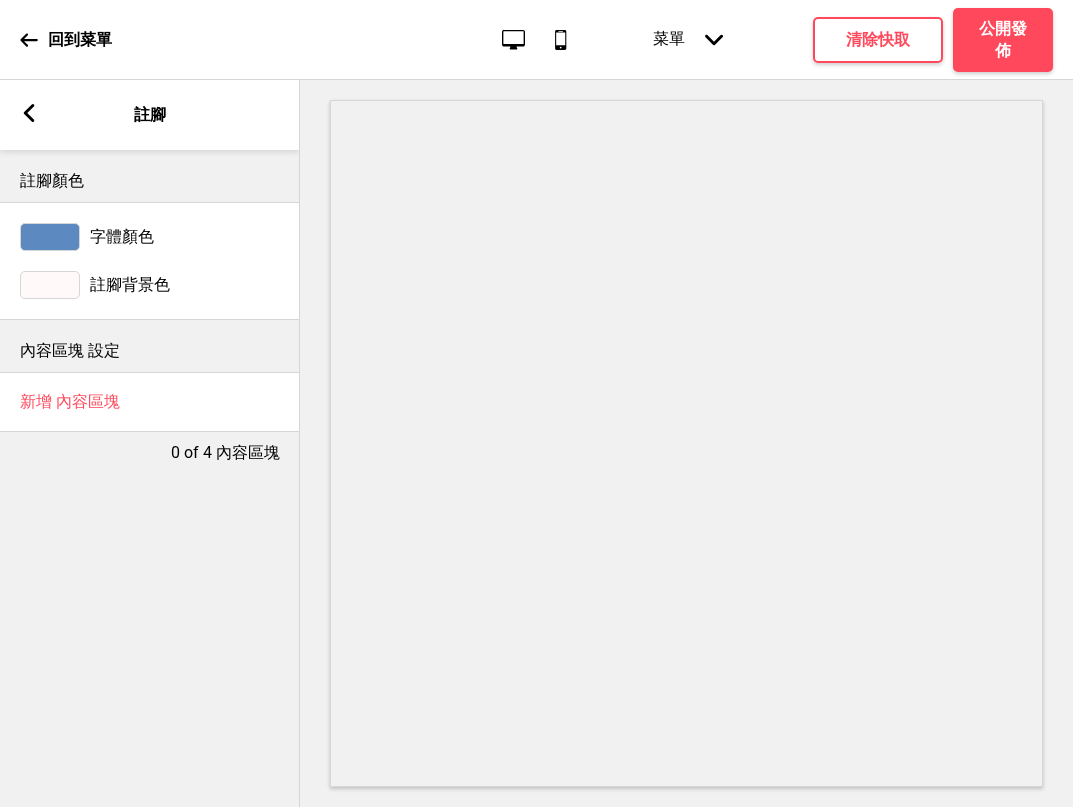 click on "字體顏色" at bounding box center [122, 237] 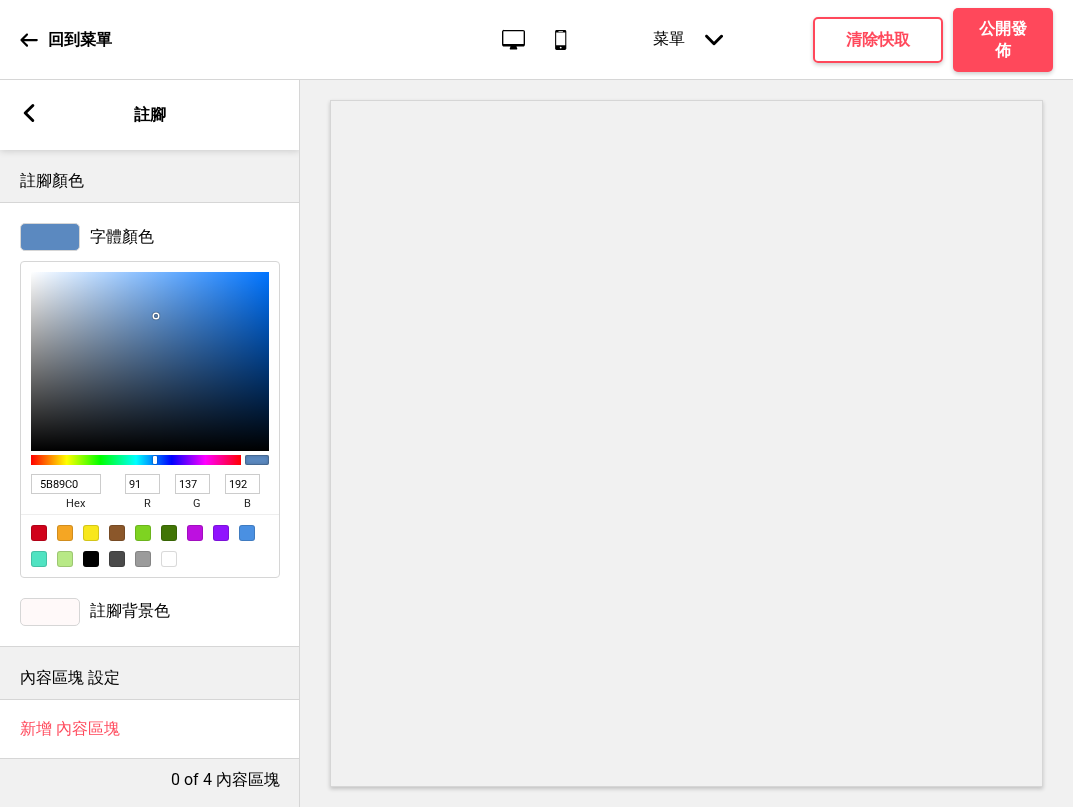 click at bounding box center [169, 559] 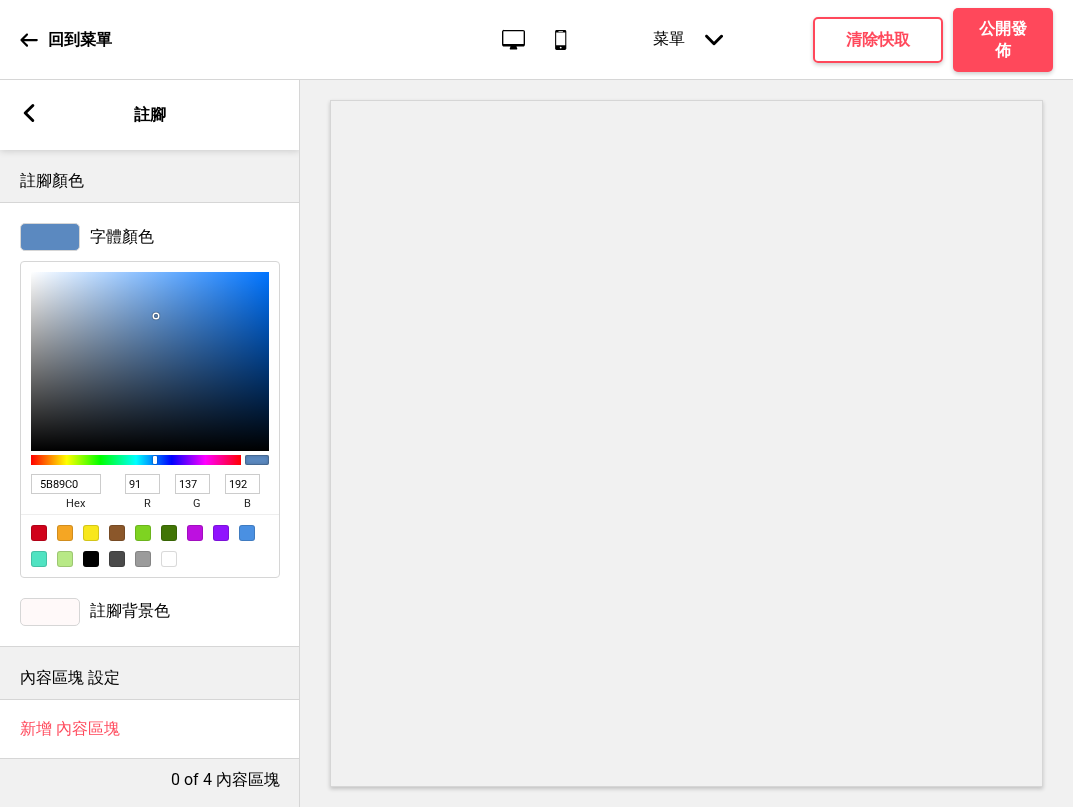 type on "FFFFFF" 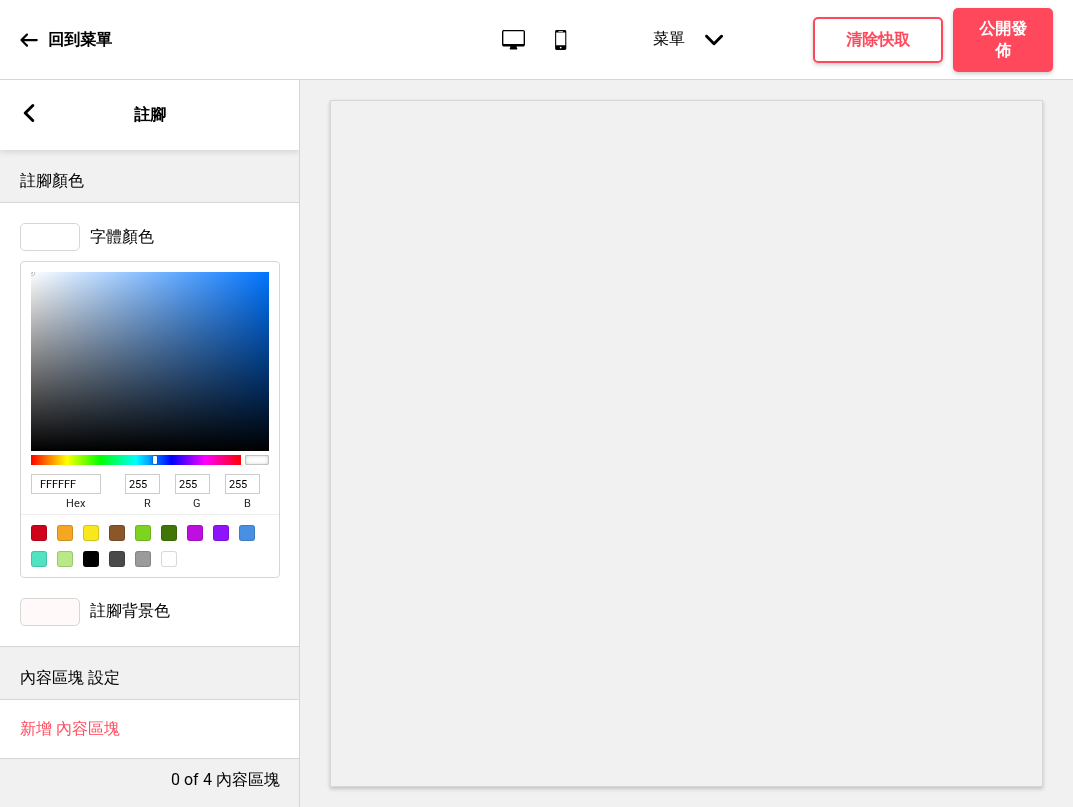 click on "註腳背景色" at bounding box center [130, 611] 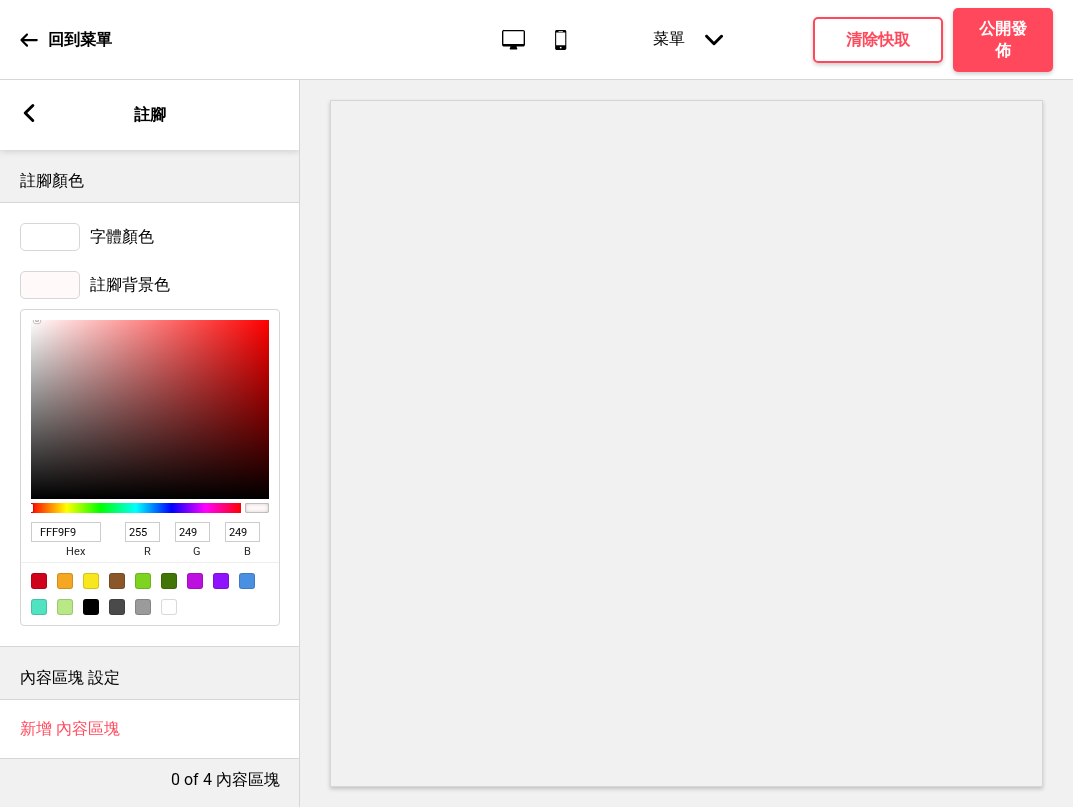 click on "FFF9F9" at bounding box center [66, 532] 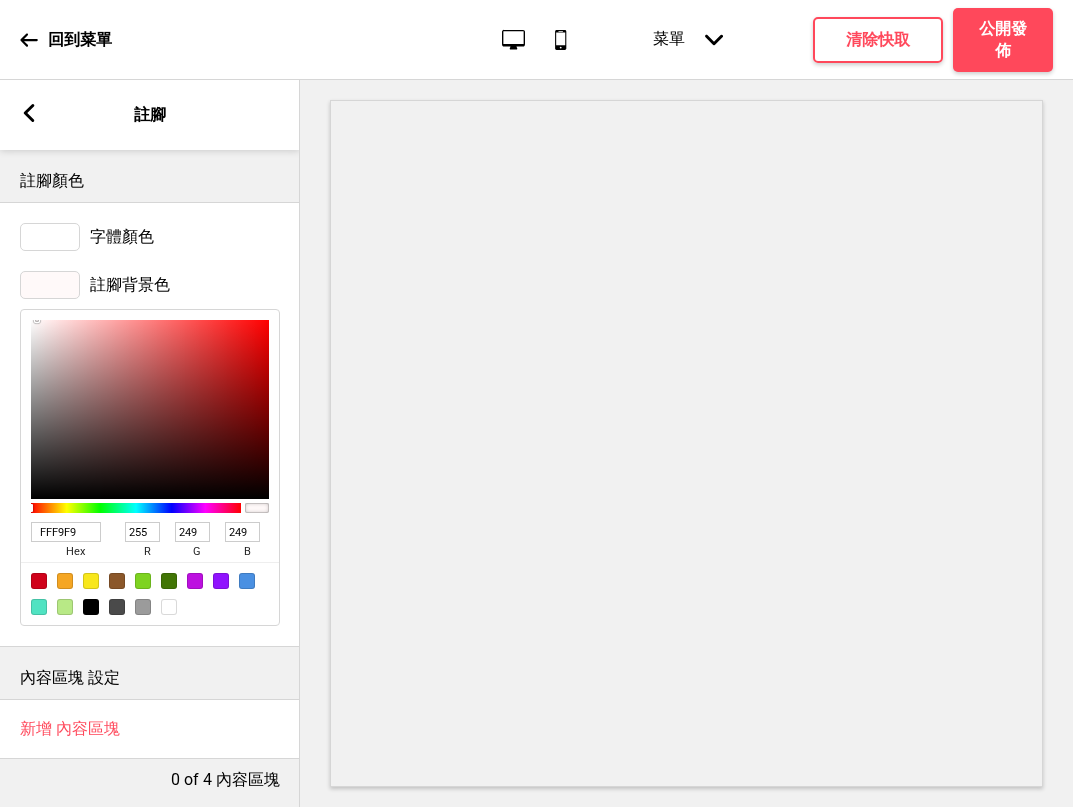 type on "0F0F0F" 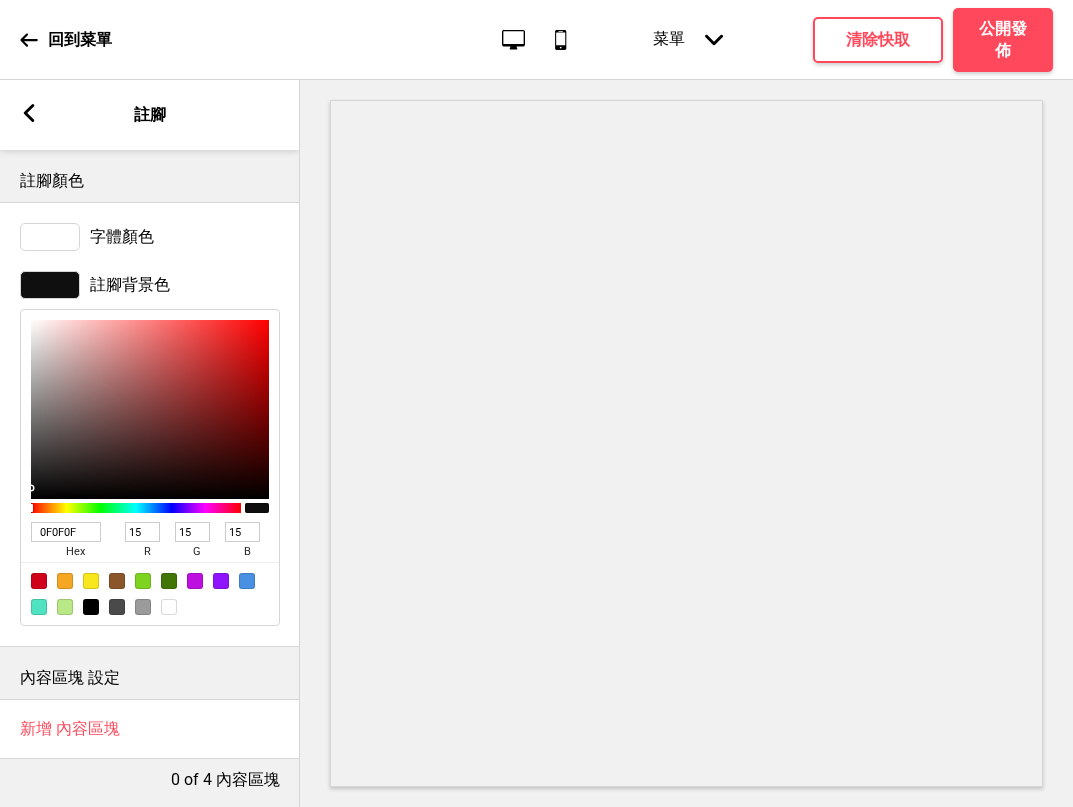 type on "0F0F0F" 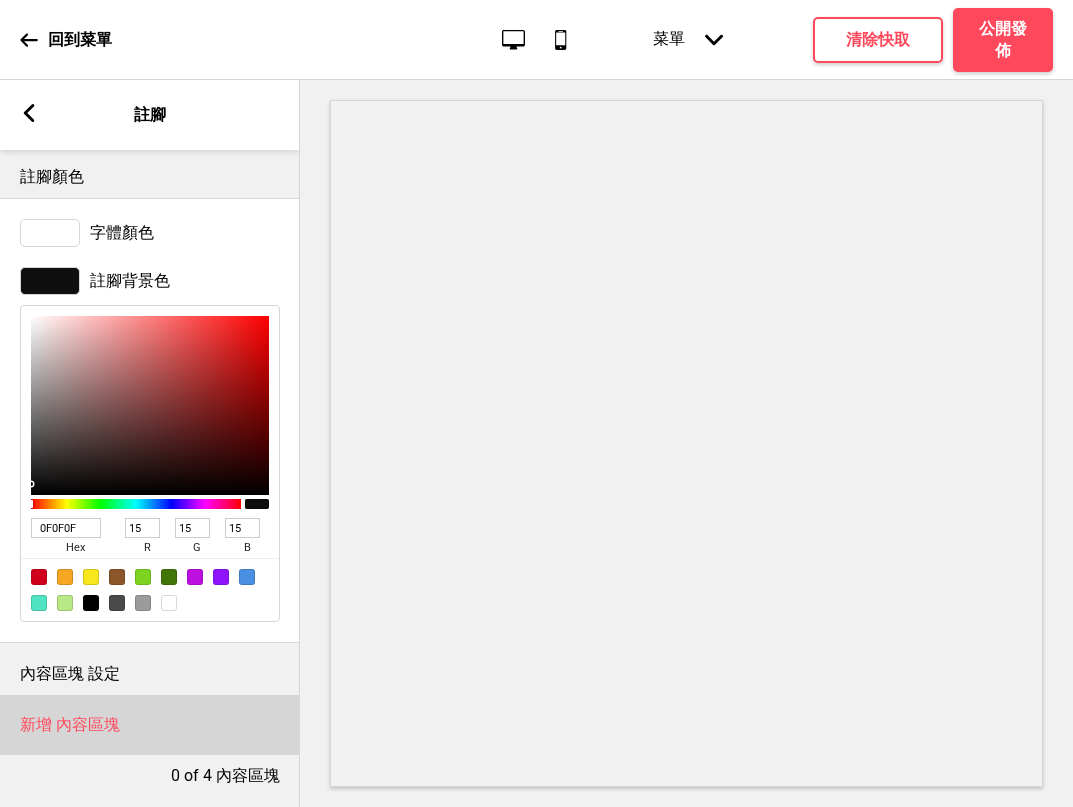 scroll, scrollTop: 23, scrollLeft: 0, axis: vertical 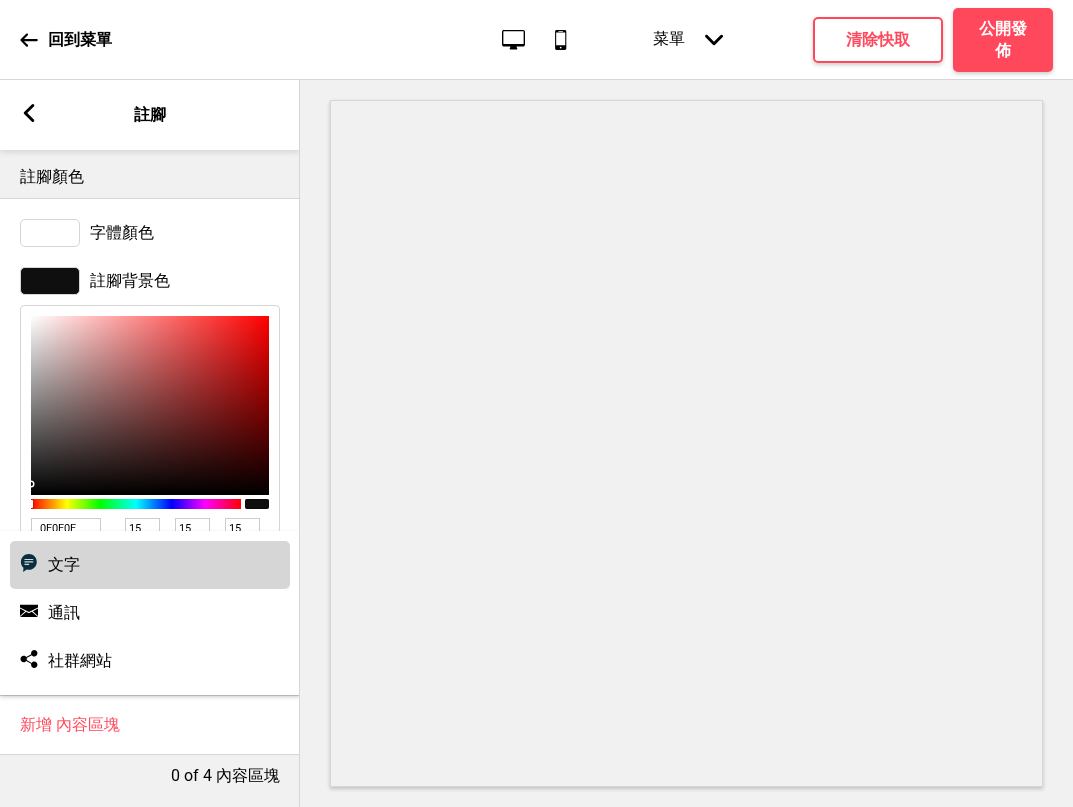 click on "文字 文字" at bounding box center [150, 565] 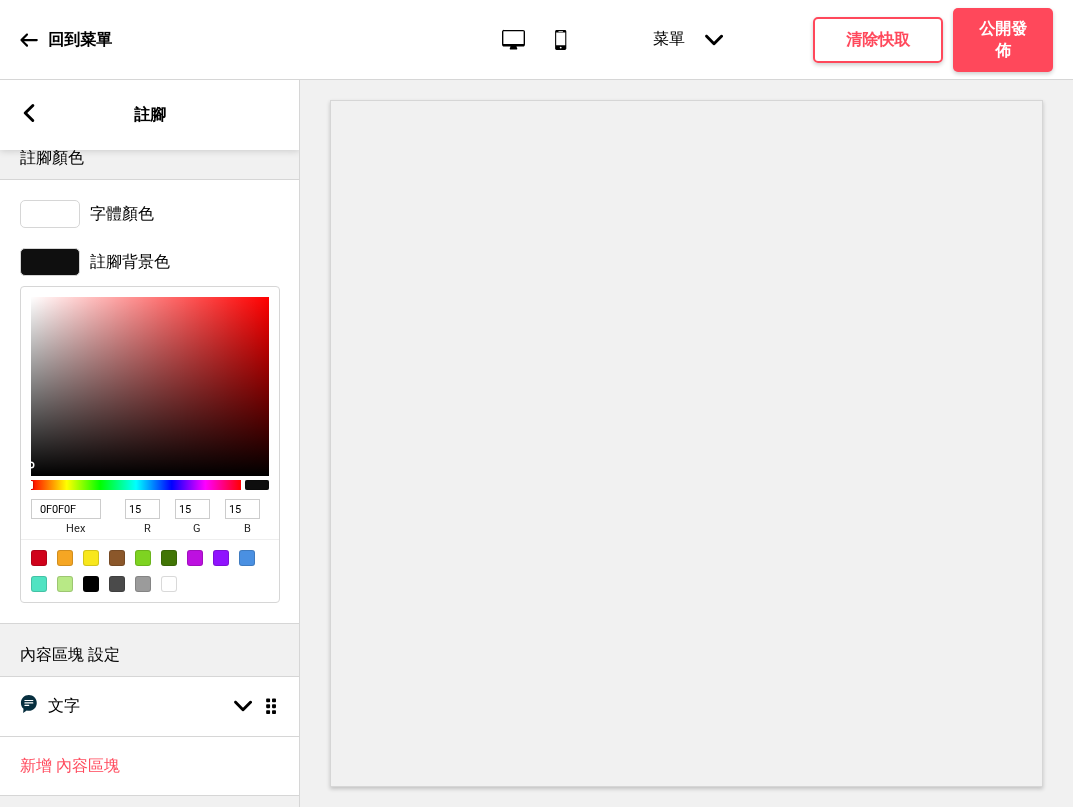 scroll, scrollTop: 83, scrollLeft: 0, axis: vertical 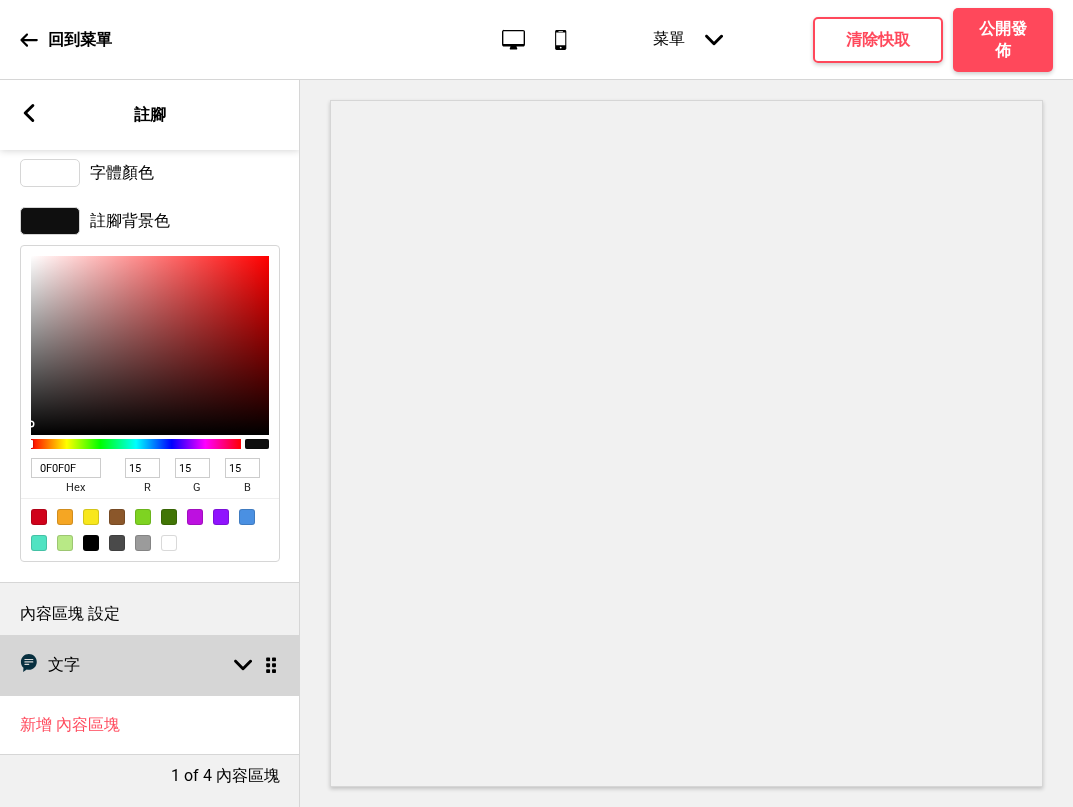 click on "文字 文字 箭頭down 拖曳" at bounding box center (150, 665) 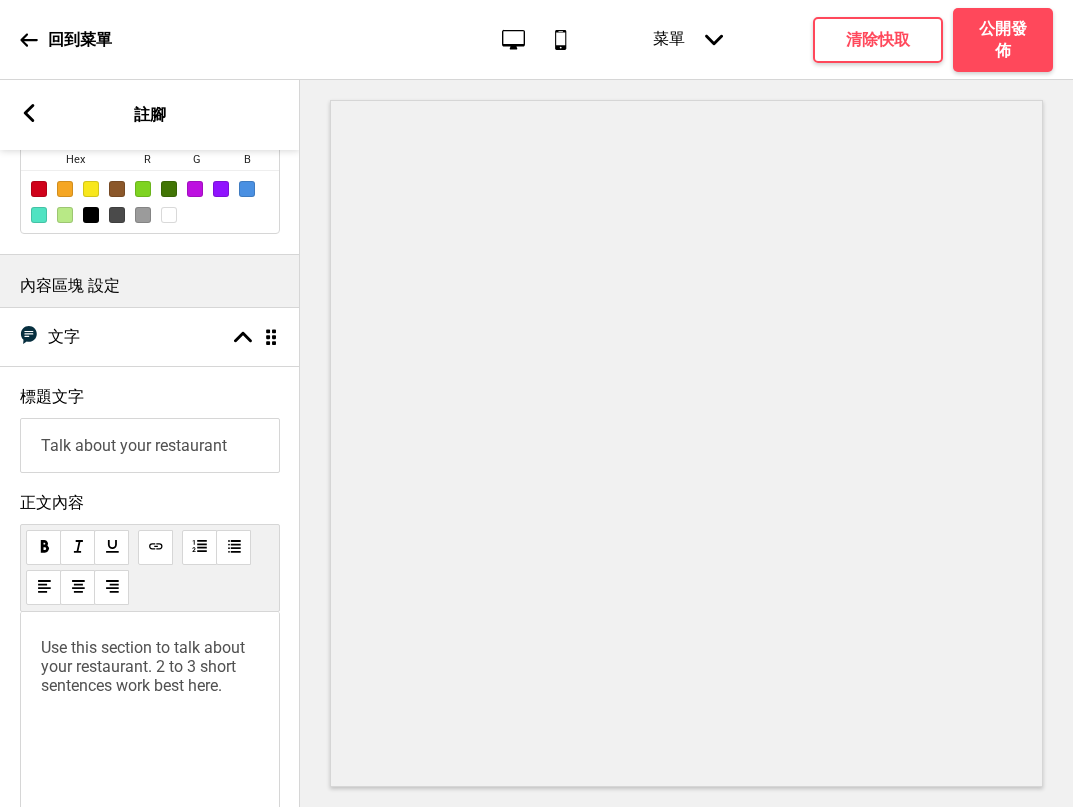 scroll, scrollTop: 562, scrollLeft: 0, axis: vertical 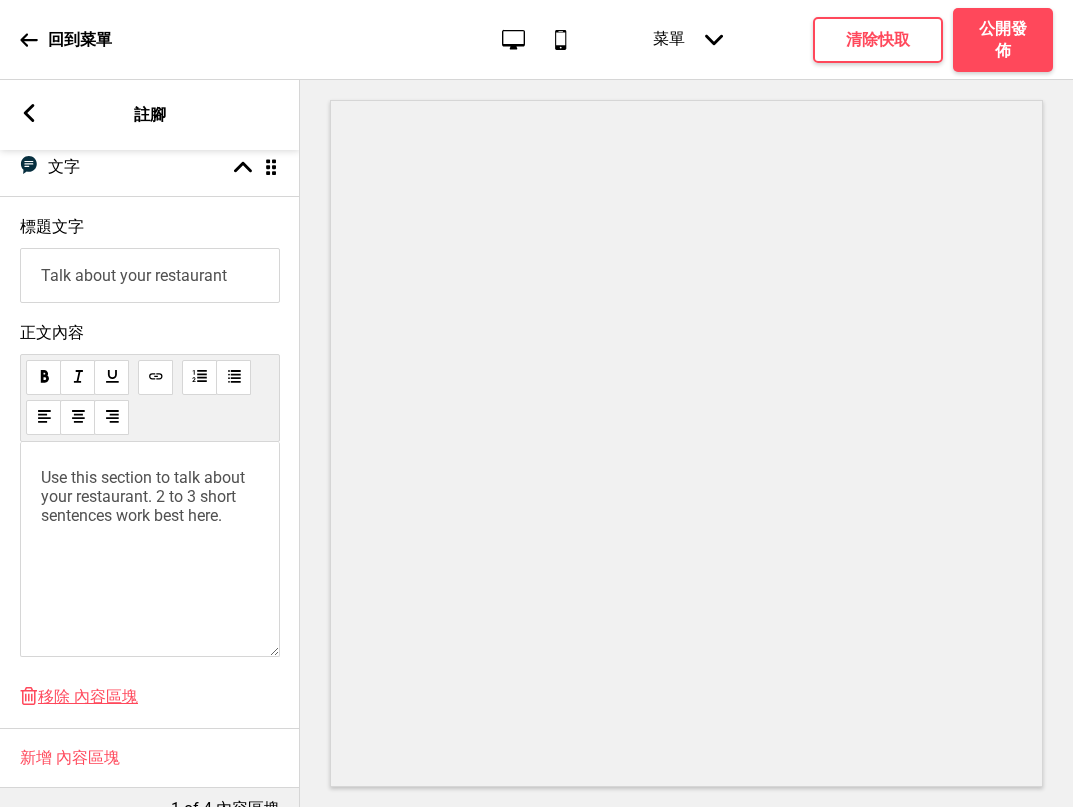 click on "Talk about your restaurant" at bounding box center (150, 275) 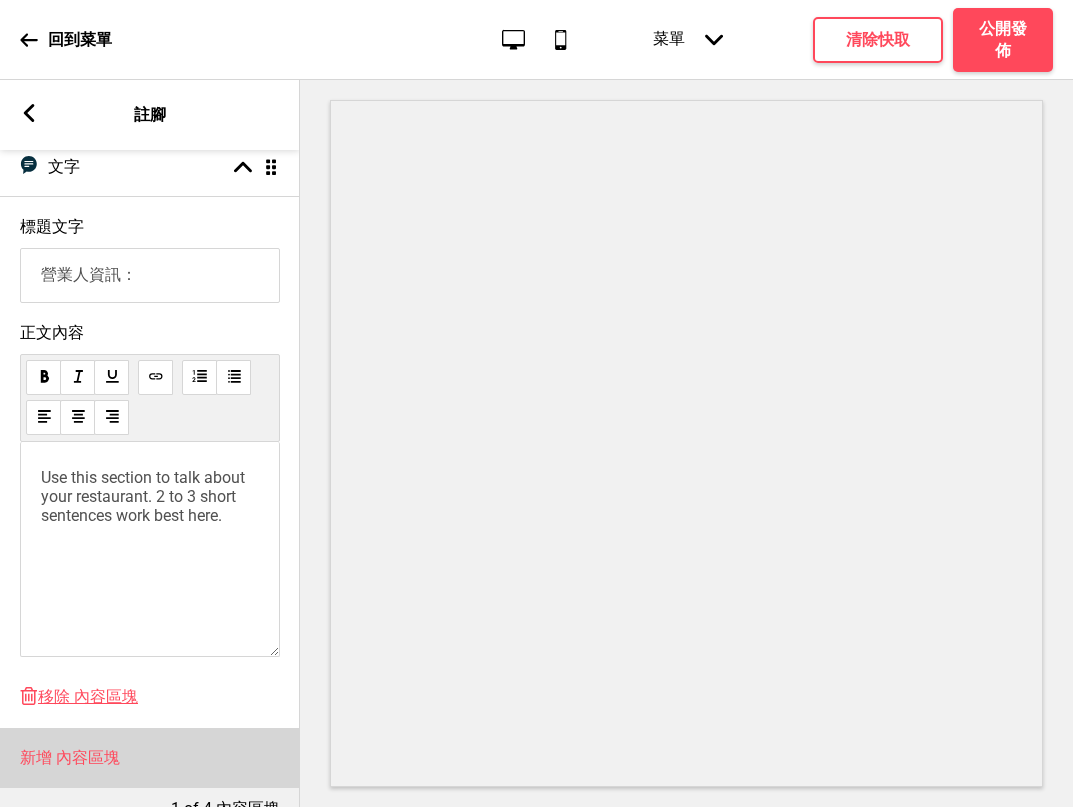 type on "營業人資訊：" 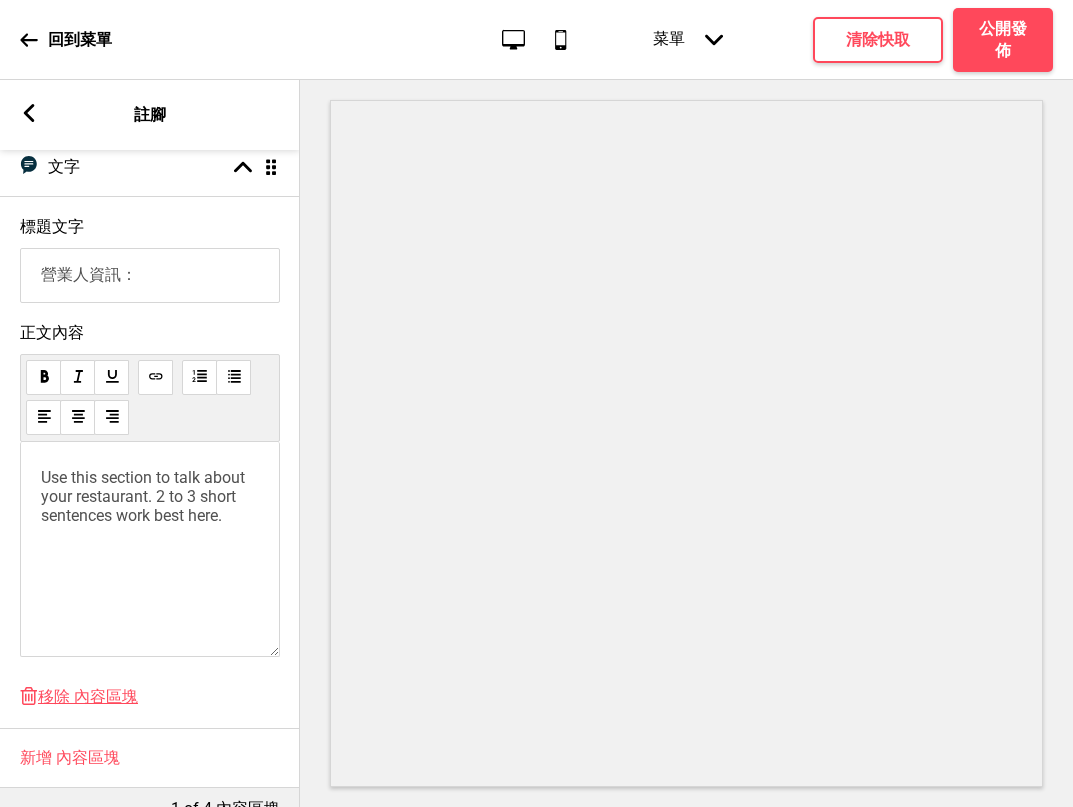 click on "Use this section to talk about your restaurant. 2 to 3 short sentences work best here." at bounding box center (145, 496) 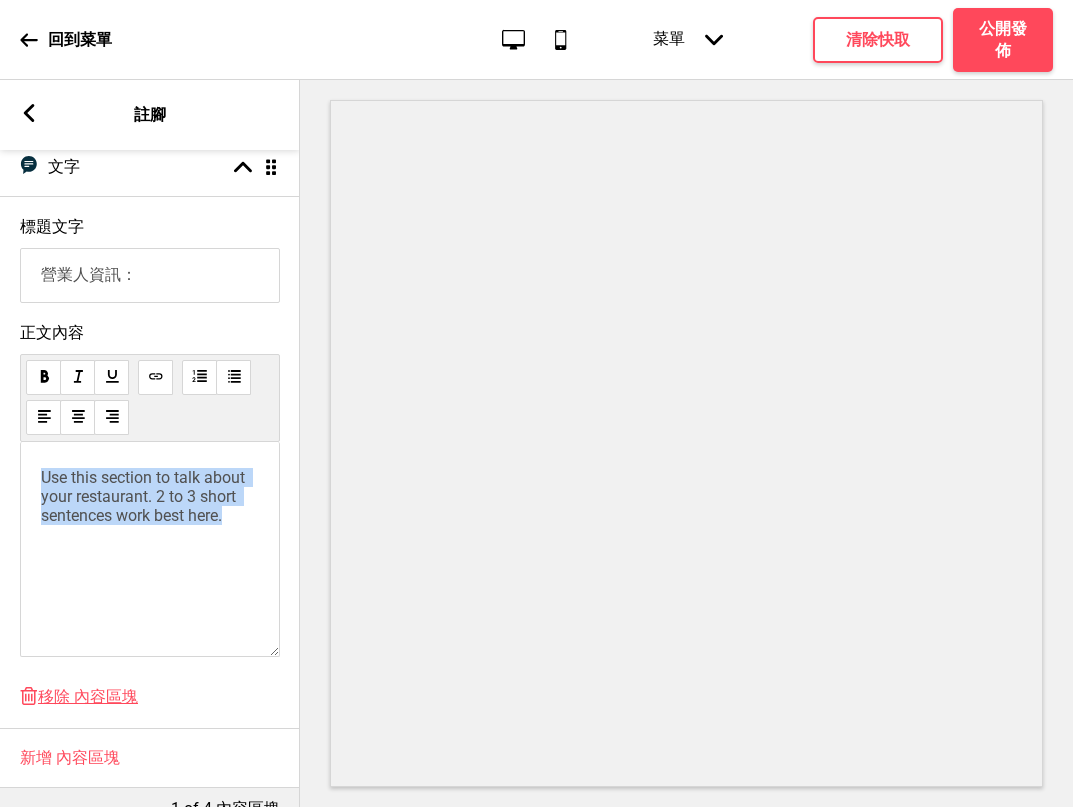 drag, startPoint x: 242, startPoint y: 531, endPoint x: 0, endPoint y: 436, distance: 259.97885 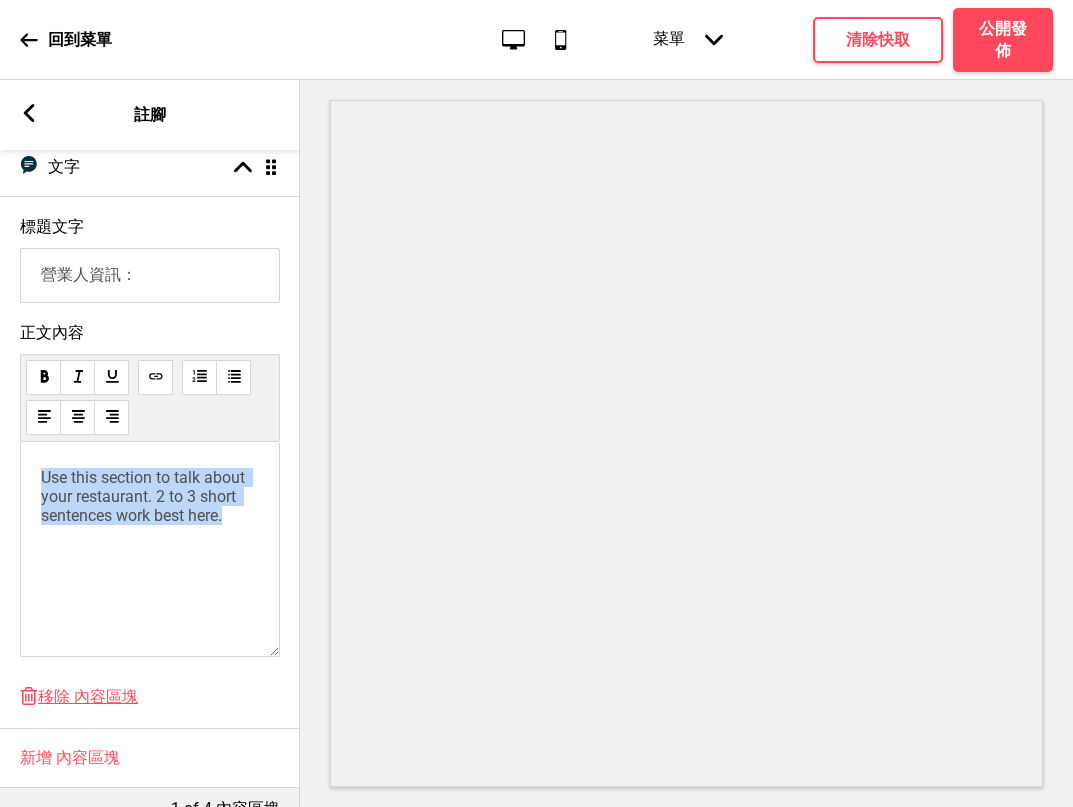 click on "正文內容 Use this section to talk about your restaurant. 2 to 3 short sentences work best here." at bounding box center (150, 495) 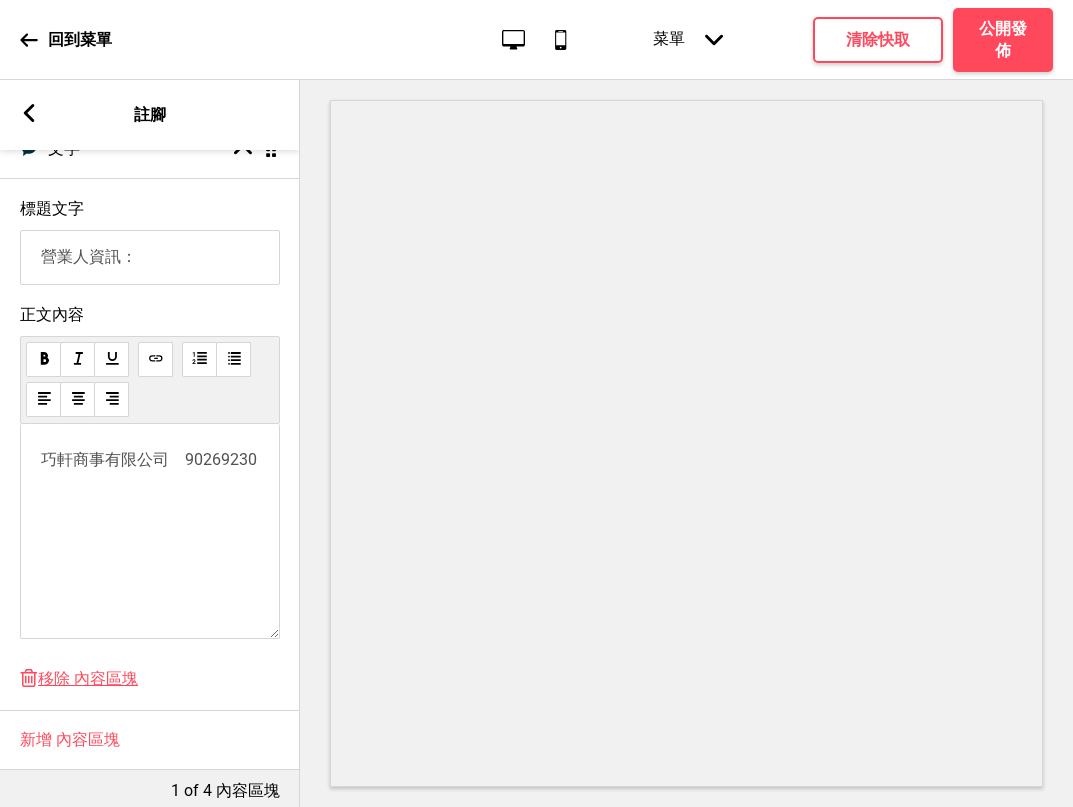 scroll, scrollTop: 623, scrollLeft: 0, axis: vertical 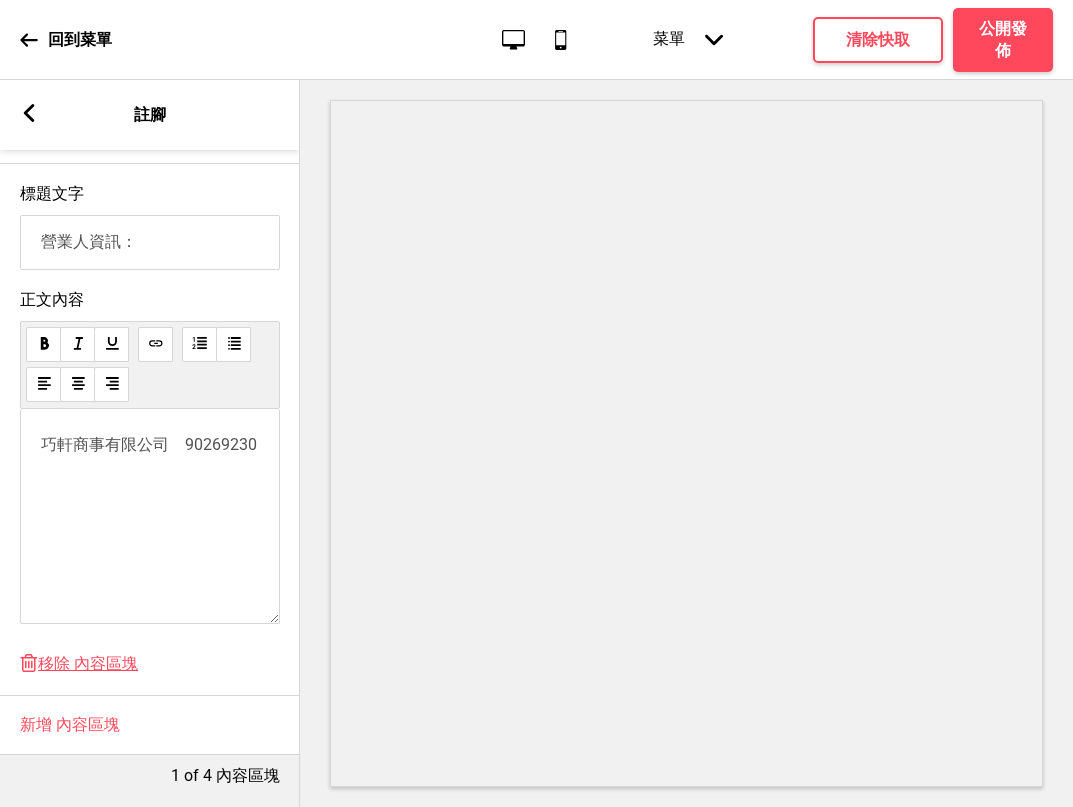 click on "巧軒商事有限公司　90269230" at bounding box center [150, 445] 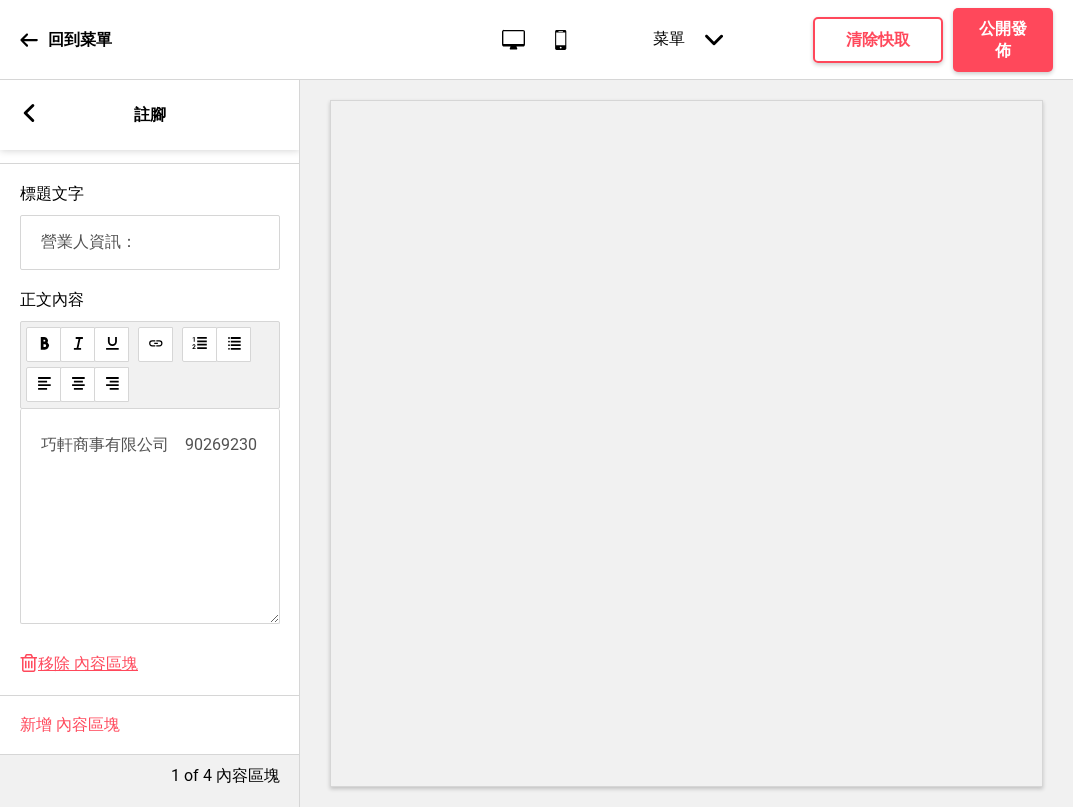 click on "巧軒商事有限公司　90269230" at bounding box center (149, 444) 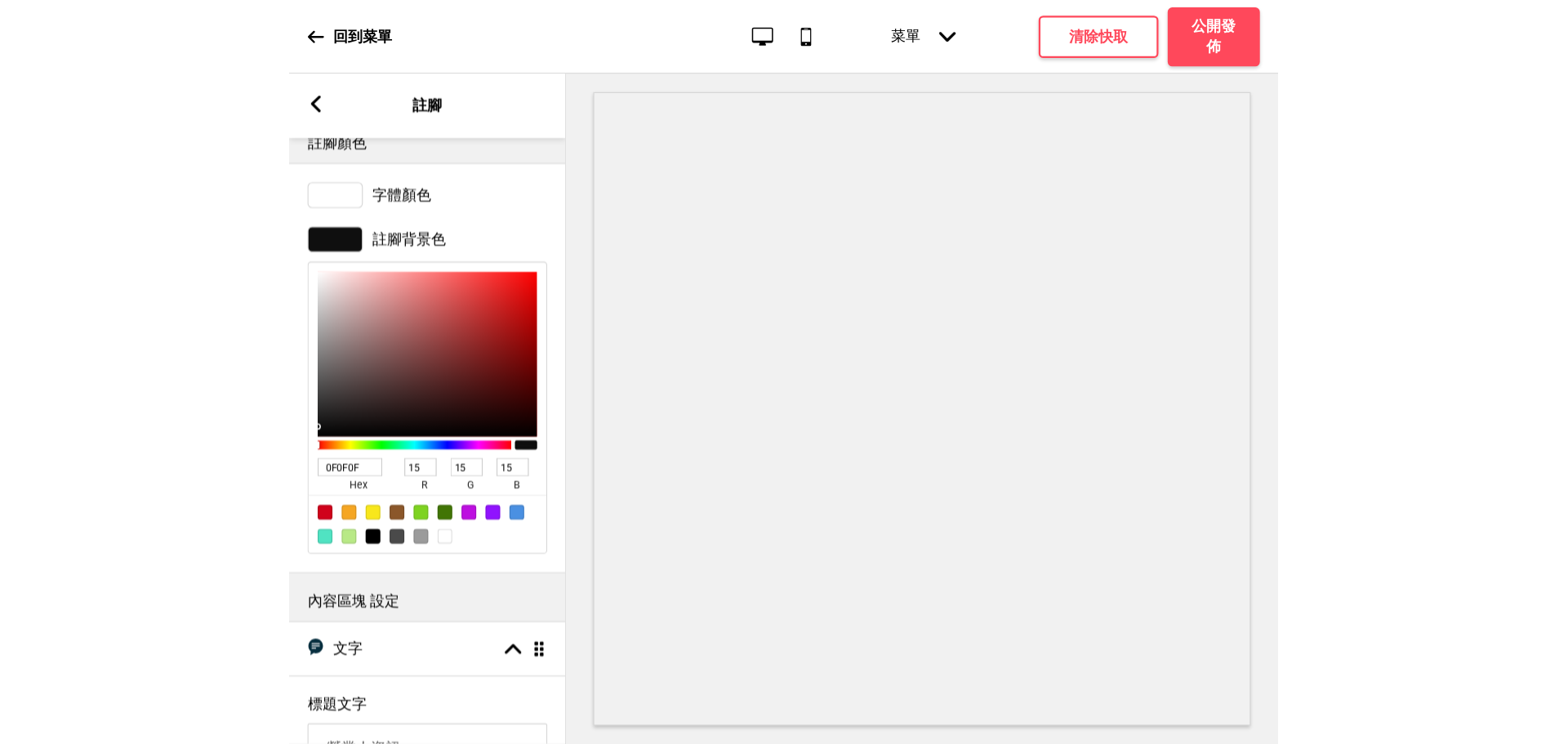 scroll, scrollTop: 0, scrollLeft: 0, axis: both 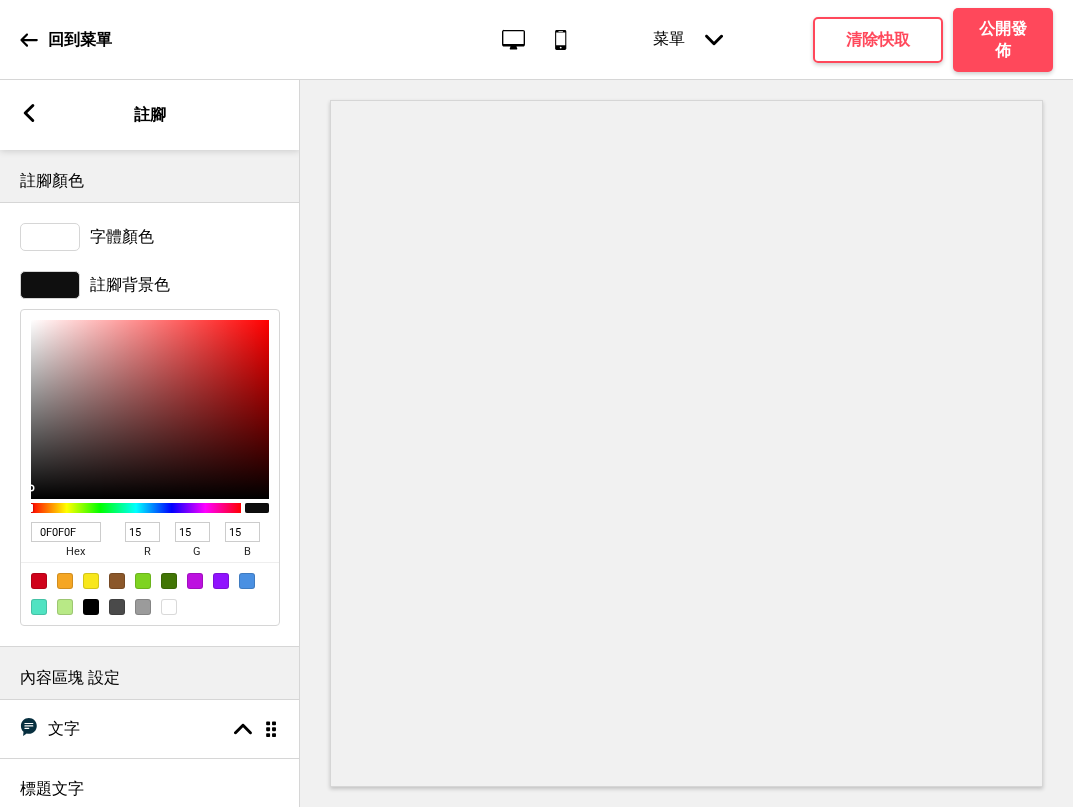 click on "箭頭left 註腳" at bounding box center [150, 115] 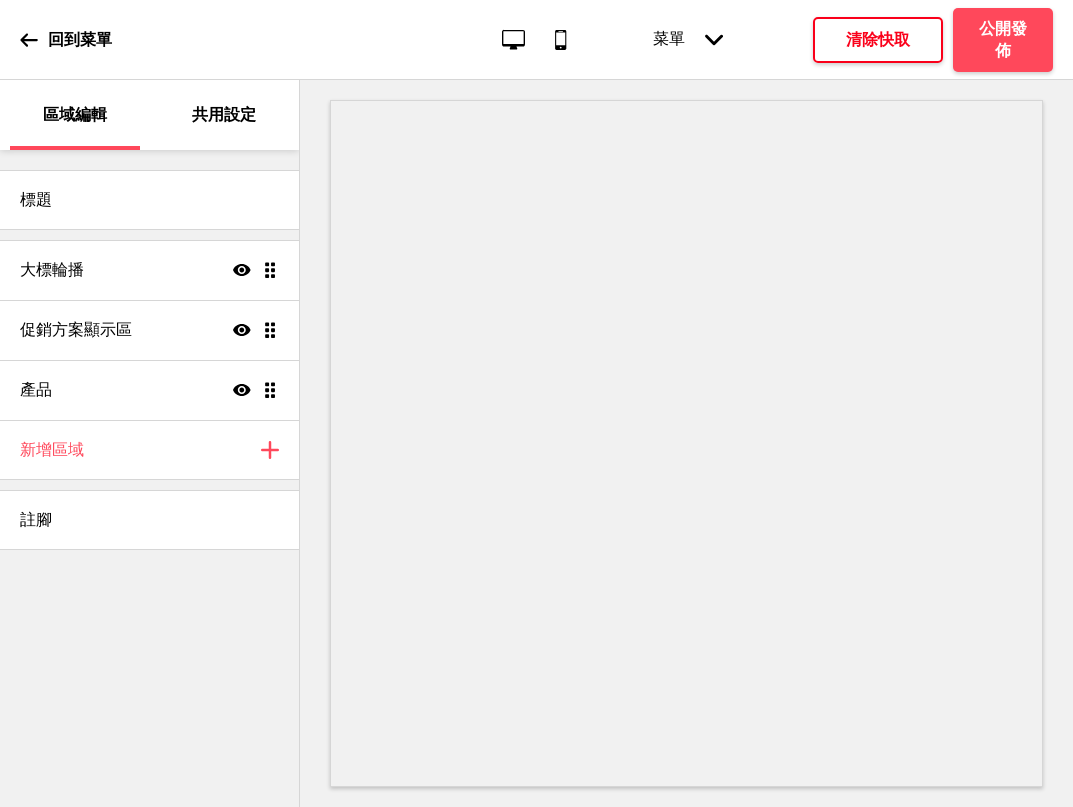 click on "清除快取" at bounding box center (878, 40) 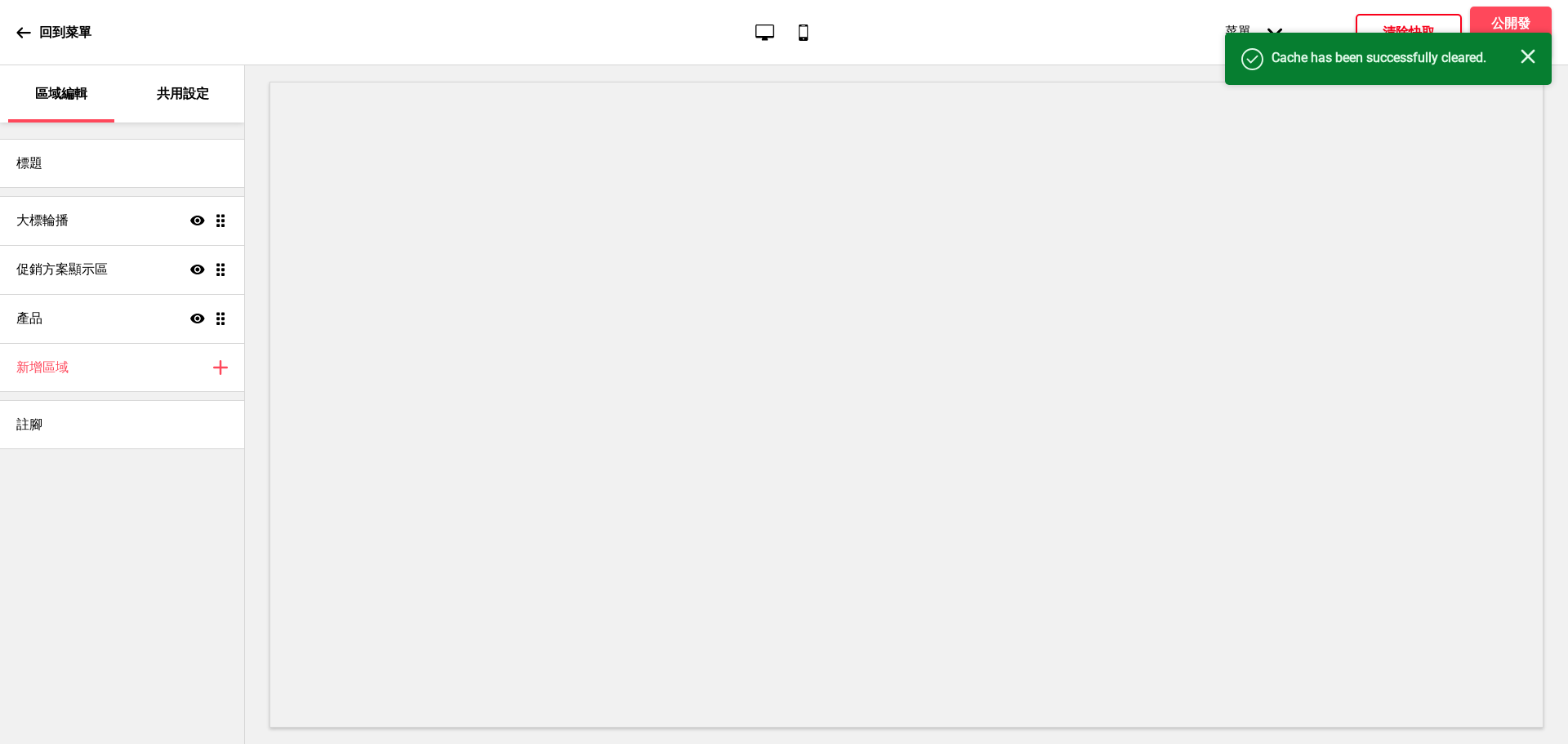 click on "成功 Cache has been successfully cleared. 关闭" at bounding box center (1388, 59) 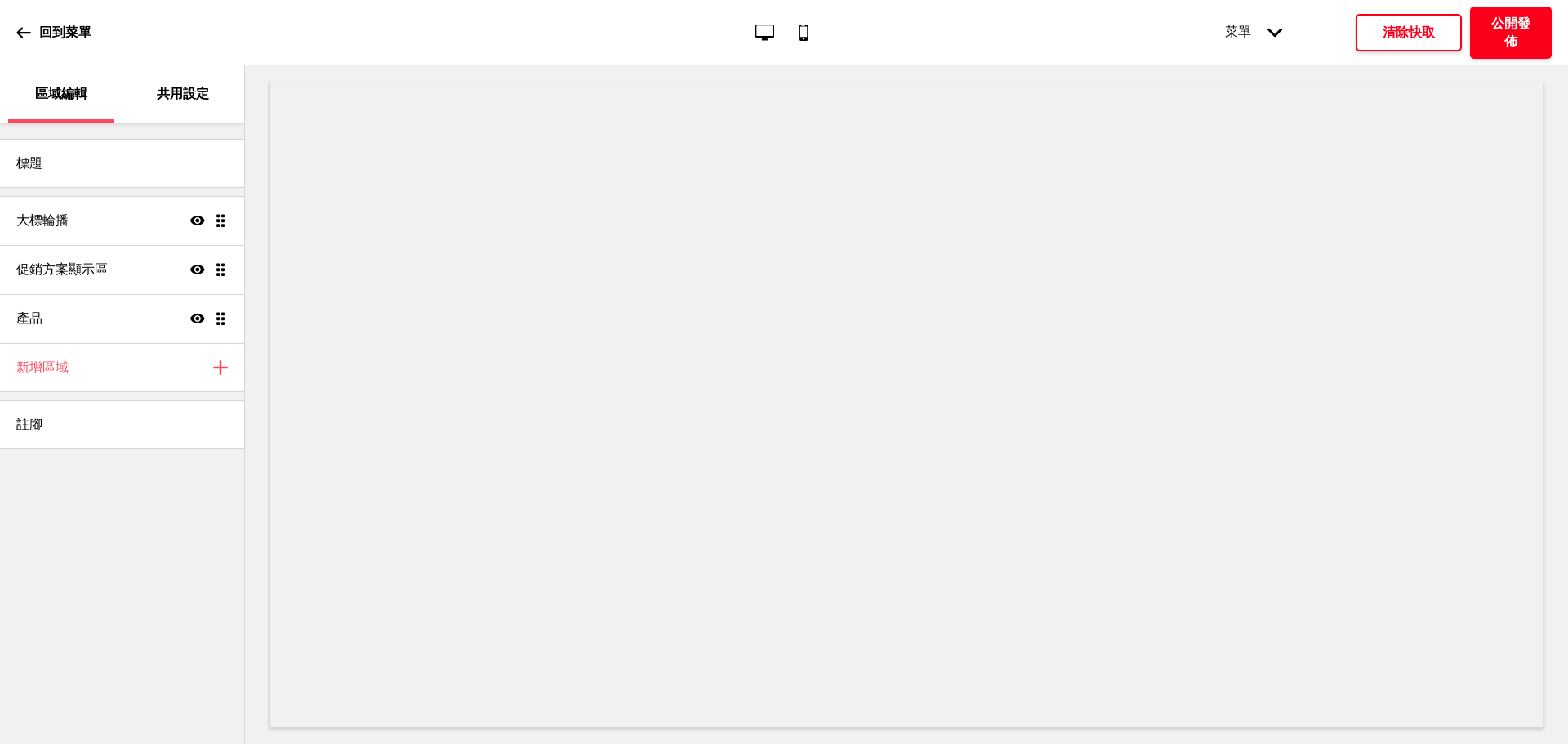 click on "公開發佈" at bounding box center (1511, 33) 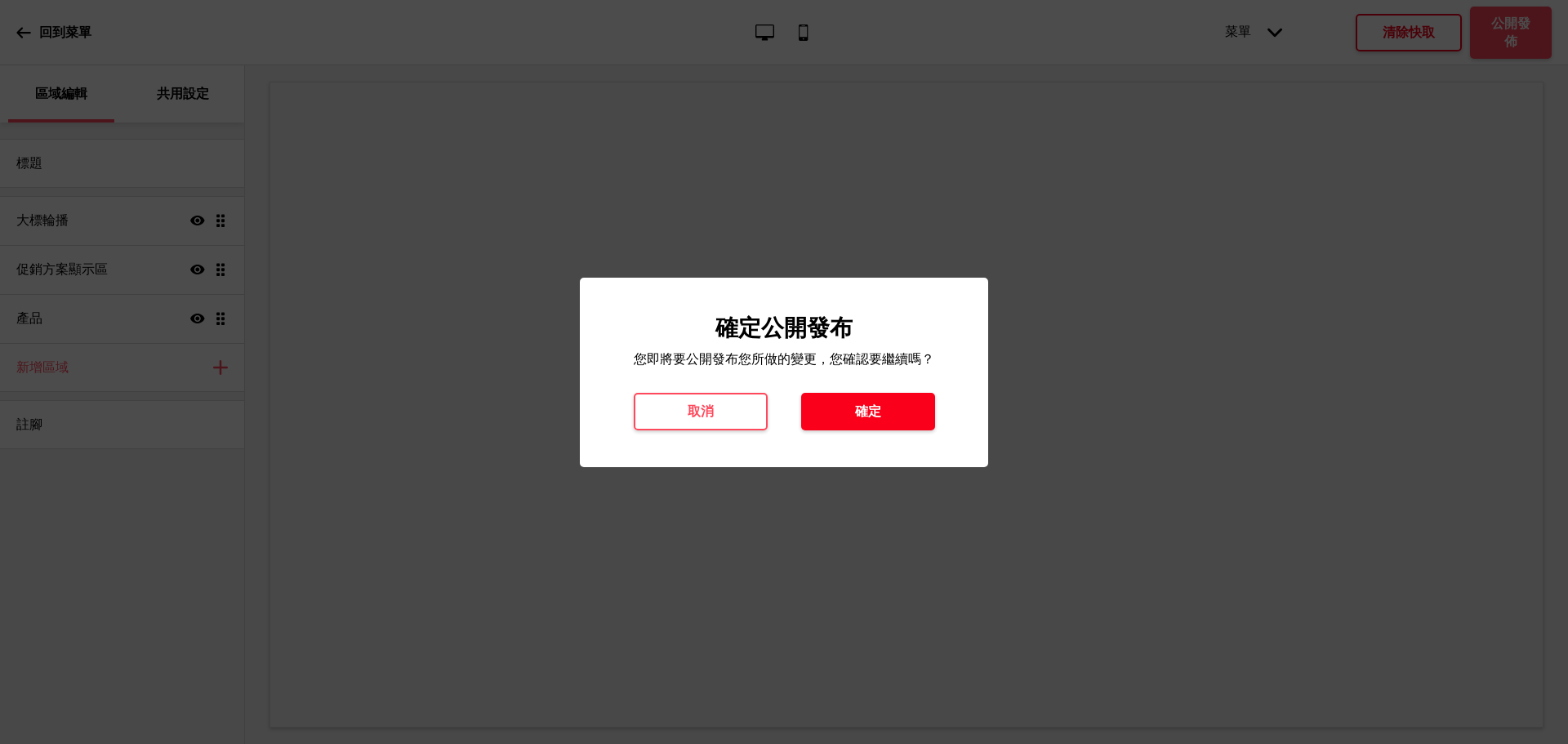 click on "確定" at bounding box center (868, 412) 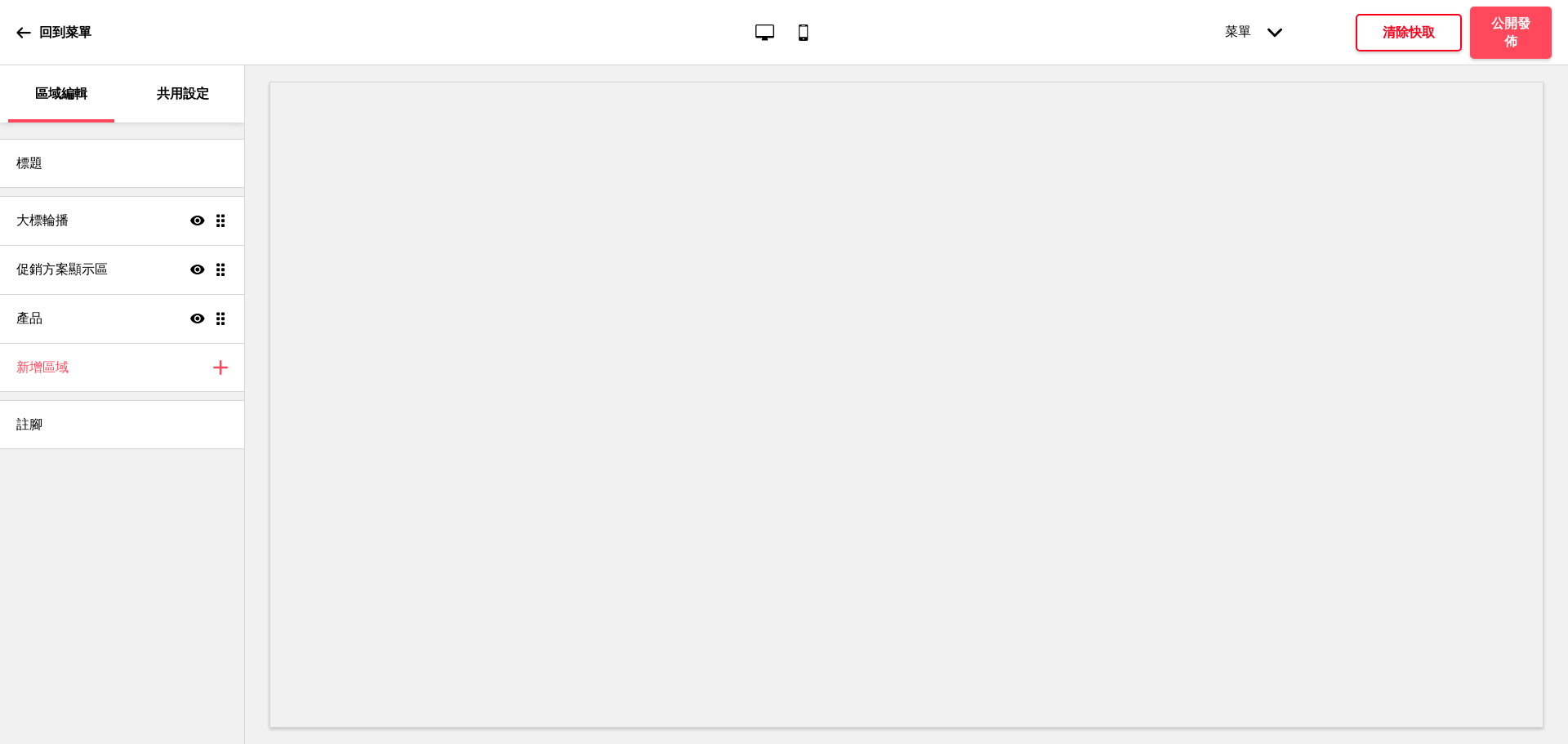 click on "回到菜單" at bounding box center (65, 33) 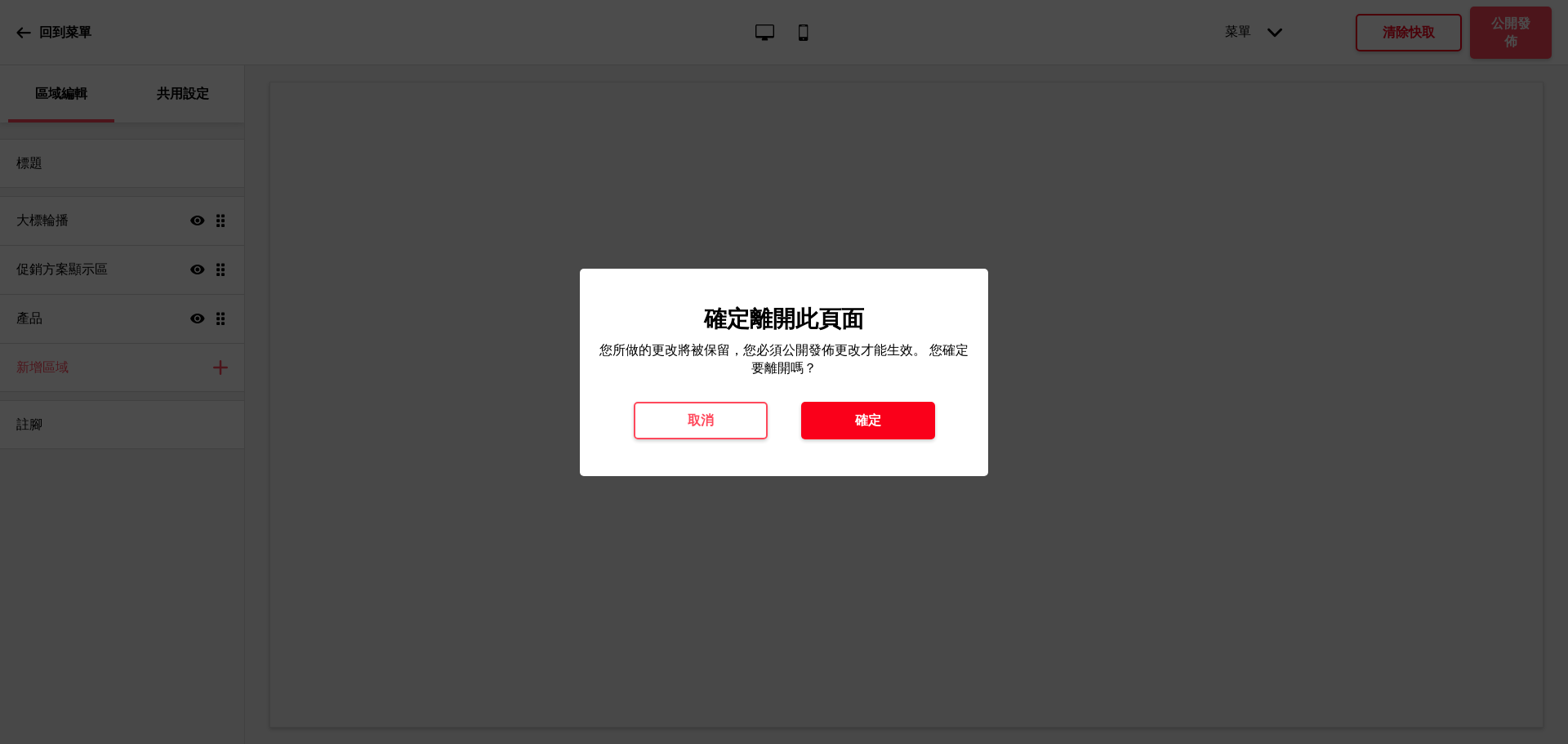 click on "確定" at bounding box center [868, 421] 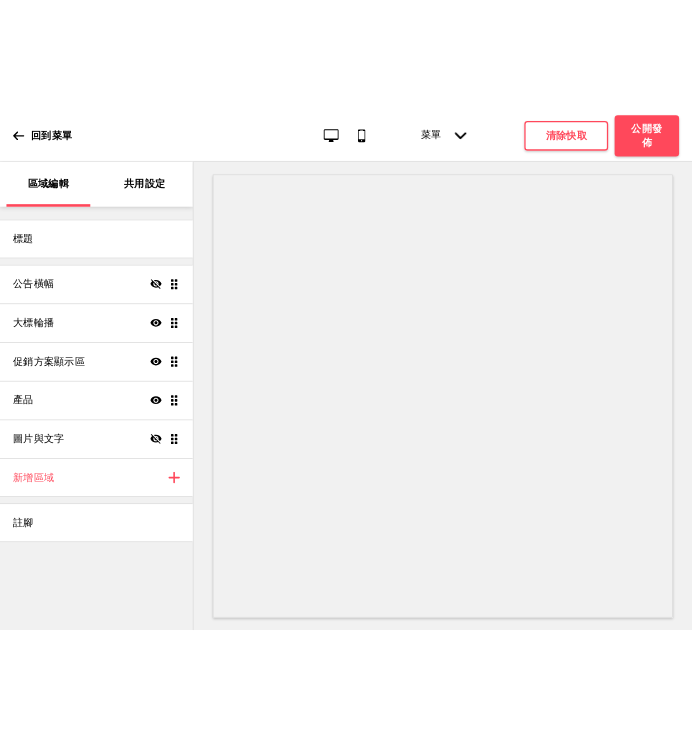 scroll, scrollTop: 0, scrollLeft: 0, axis: both 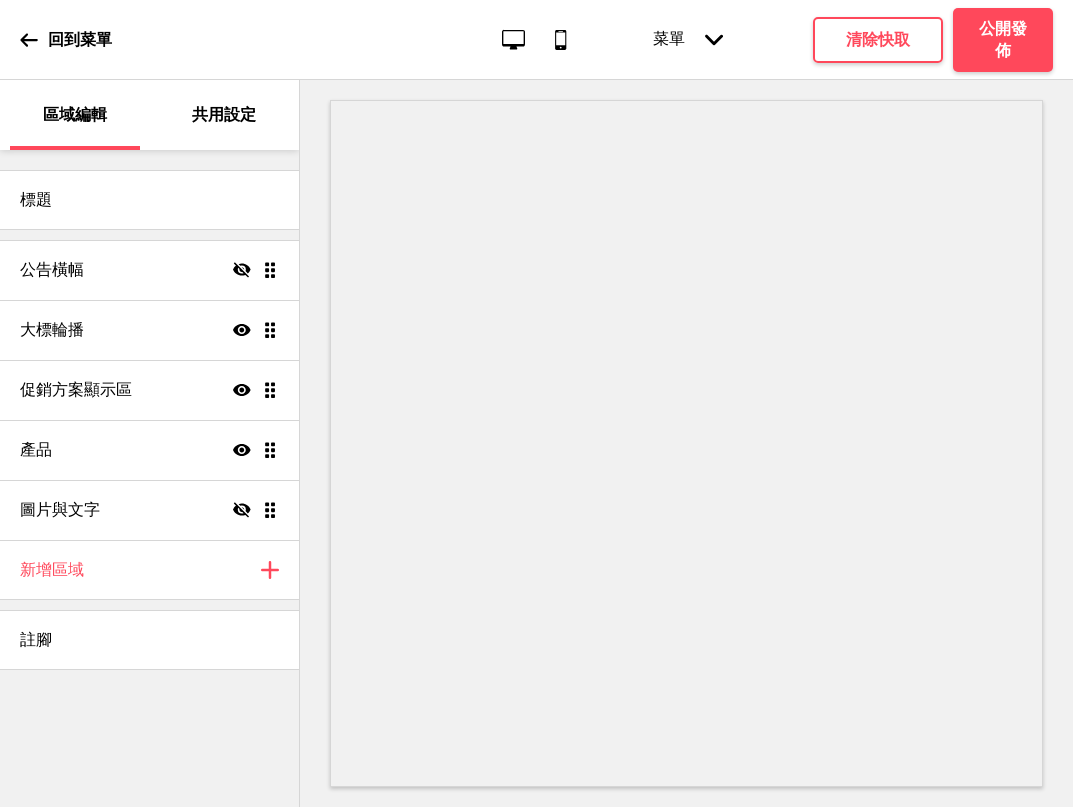 click on "共用設定" at bounding box center (225, 115) 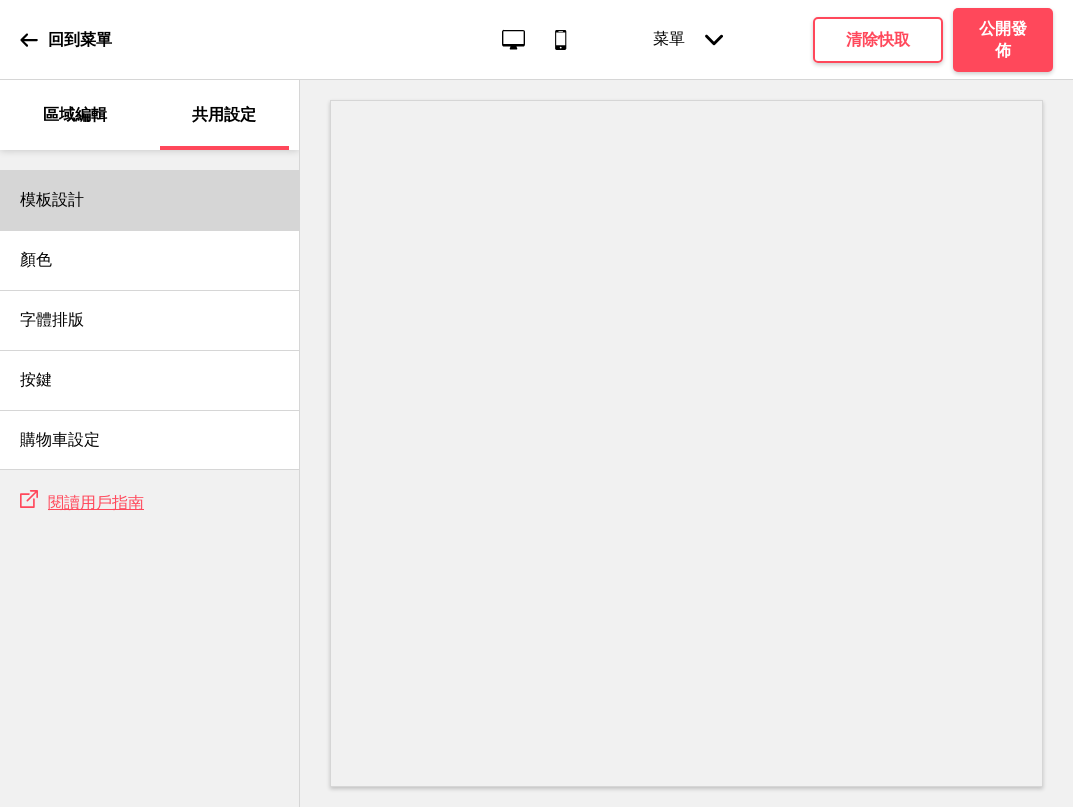 click on "模板設計" at bounding box center [149, 200] 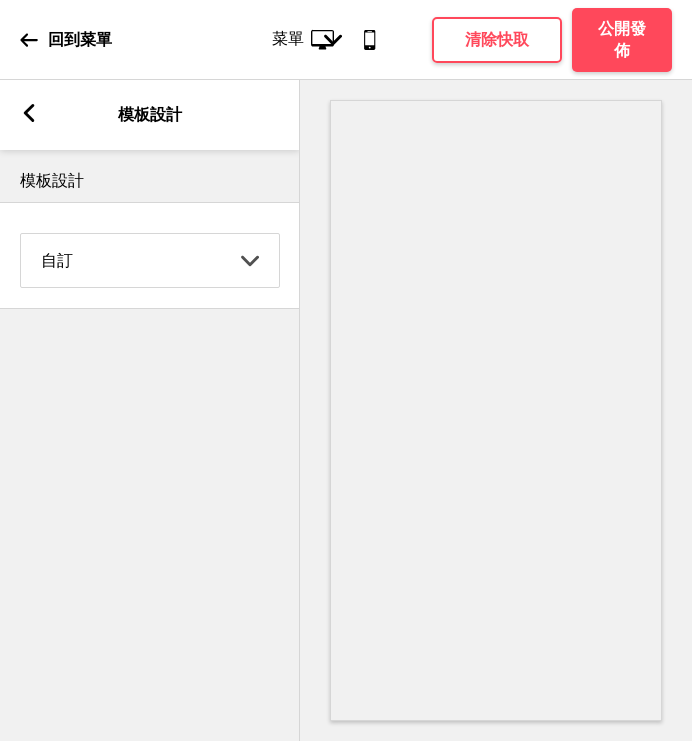 click on "箭頭left" at bounding box center [29, 115] 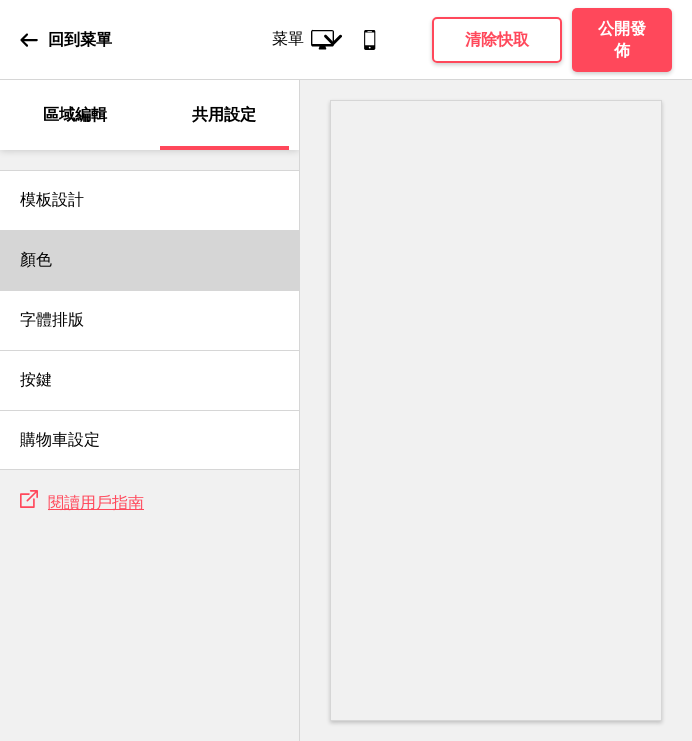 click on "顏色" at bounding box center (149, 260) 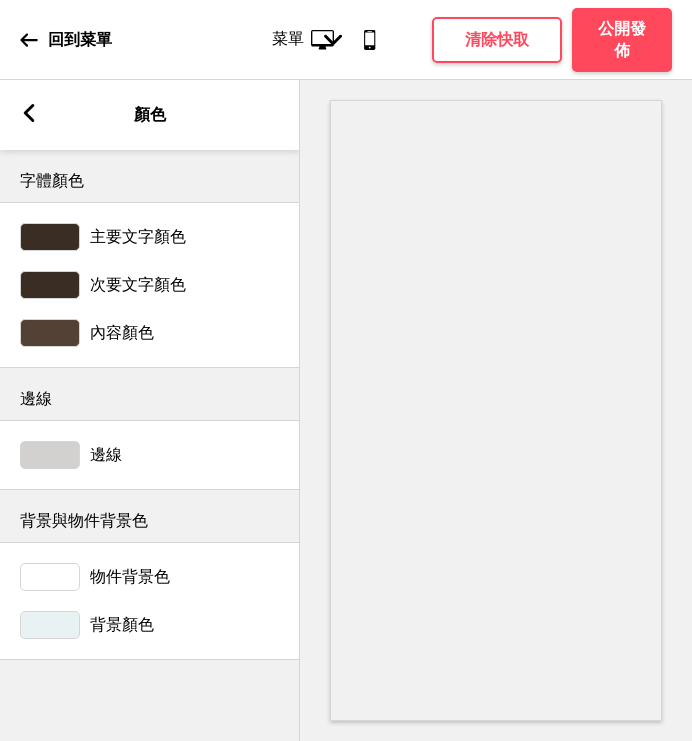 click on "主要文字顏色" at bounding box center (138, 237) 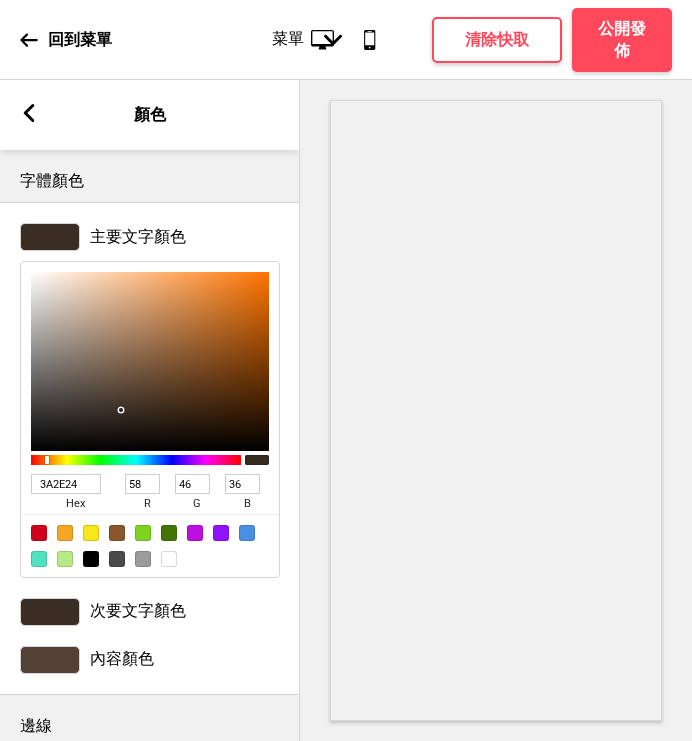 click on "3A2E24" at bounding box center [66, 484] 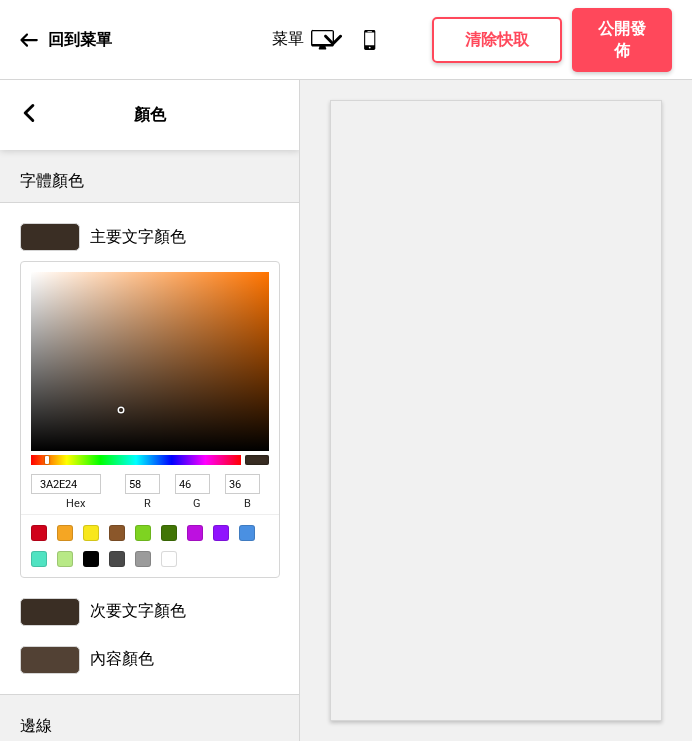 click on "次要文字顏色" at bounding box center [138, 611] 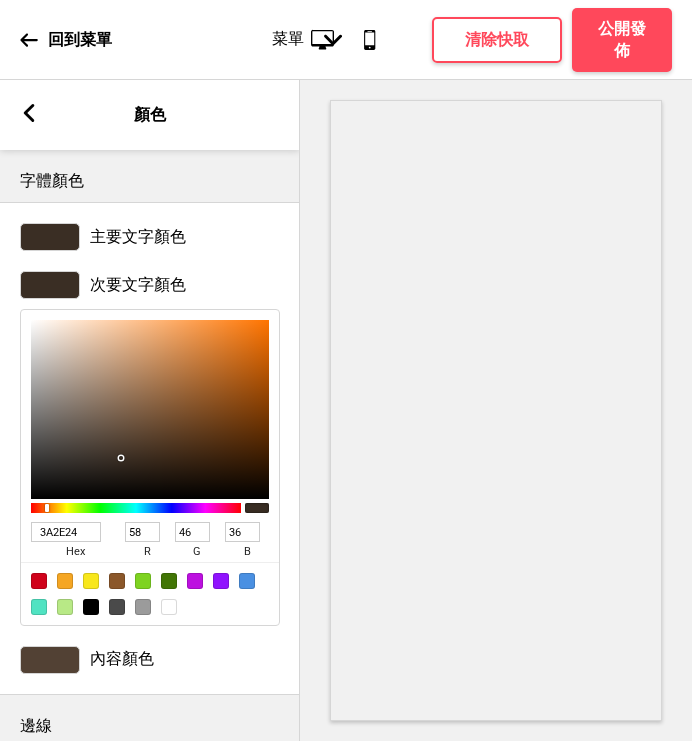 click on "3A2E24" at bounding box center [66, 532] 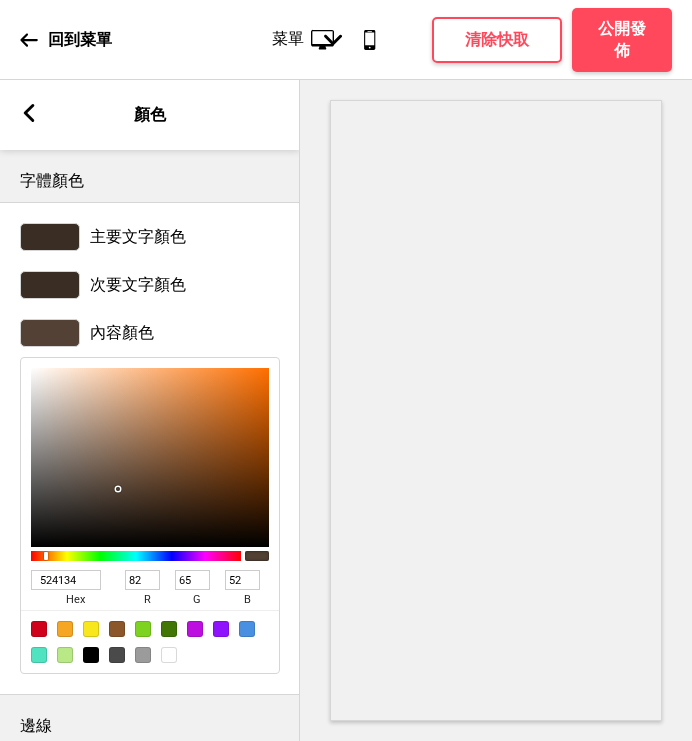 click on "hex" at bounding box center (75, 600) 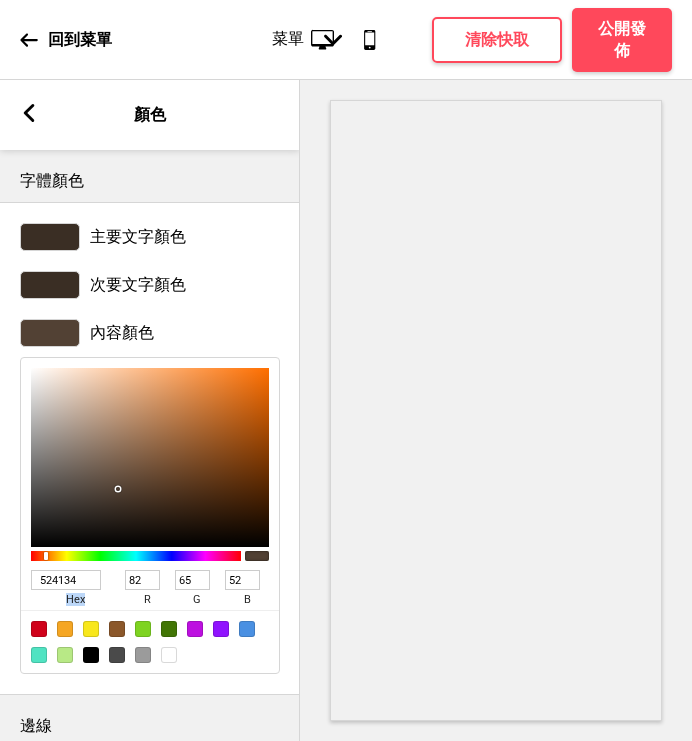 click on "hex" at bounding box center [75, 600] 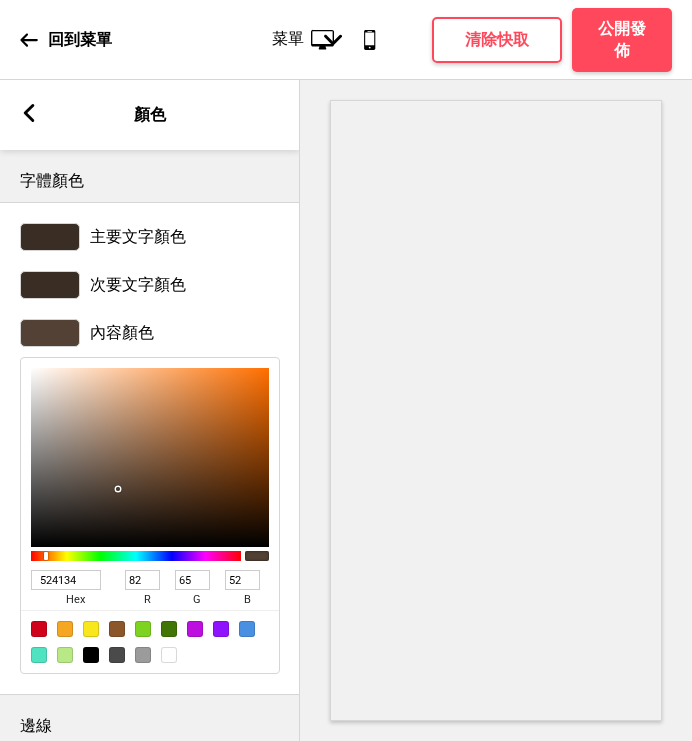 click on "524134" at bounding box center [66, 580] 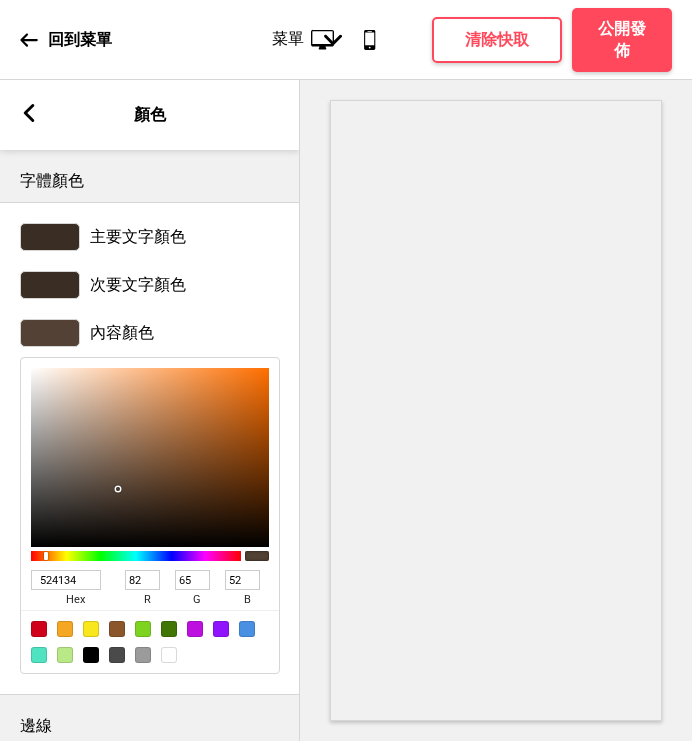 scroll, scrollTop: 285, scrollLeft: 0, axis: vertical 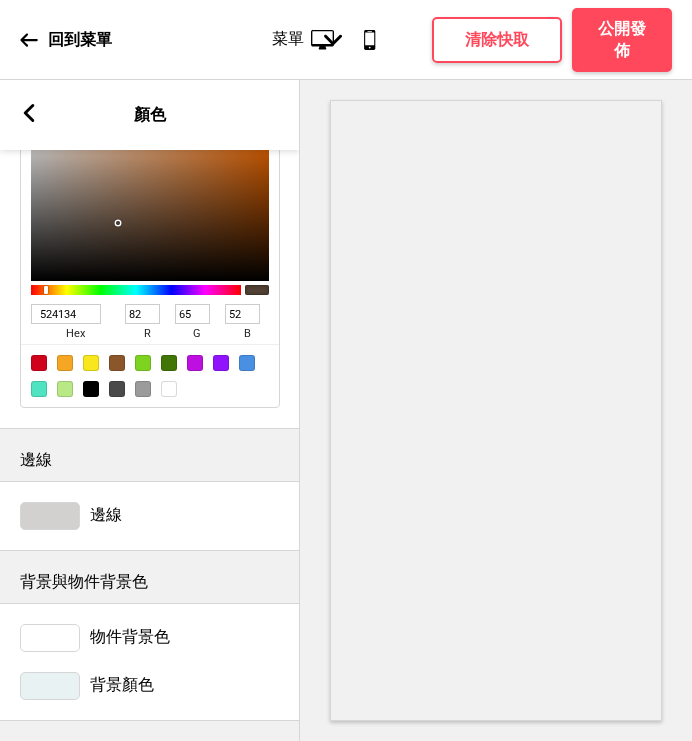 click on "邊線" at bounding box center [150, 516] 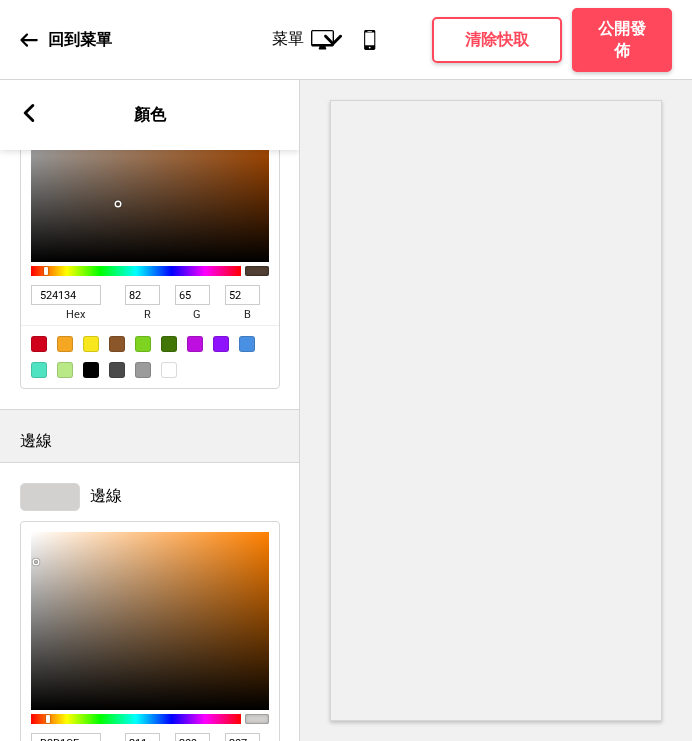 scroll, scrollTop: 615, scrollLeft: 0, axis: vertical 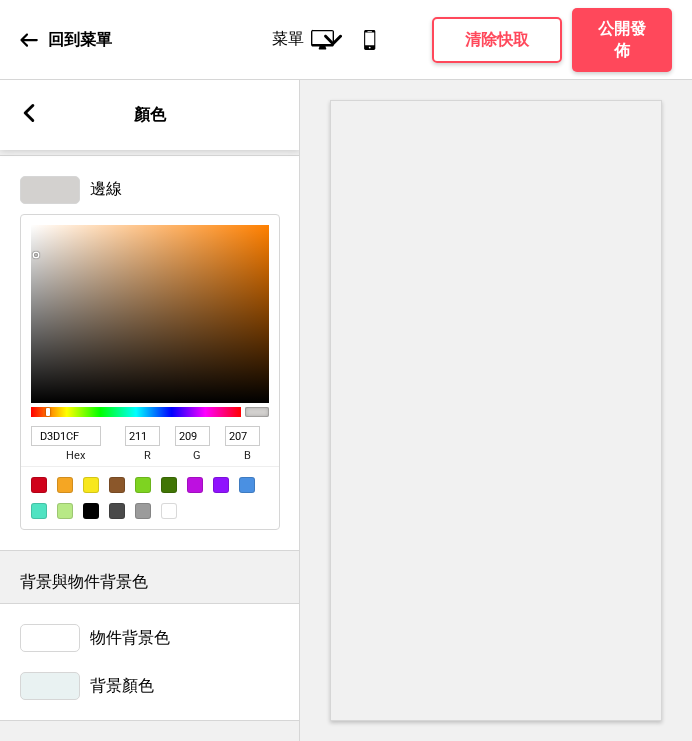 click on "D3D1CF" at bounding box center (66, 436) 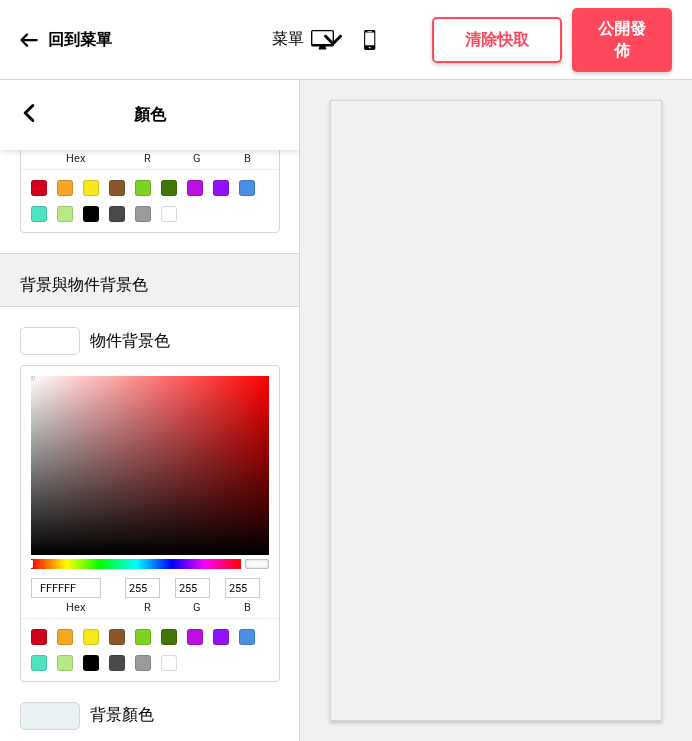 scroll, scrollTop: 946, scrollLeft: 0, axis: vertical 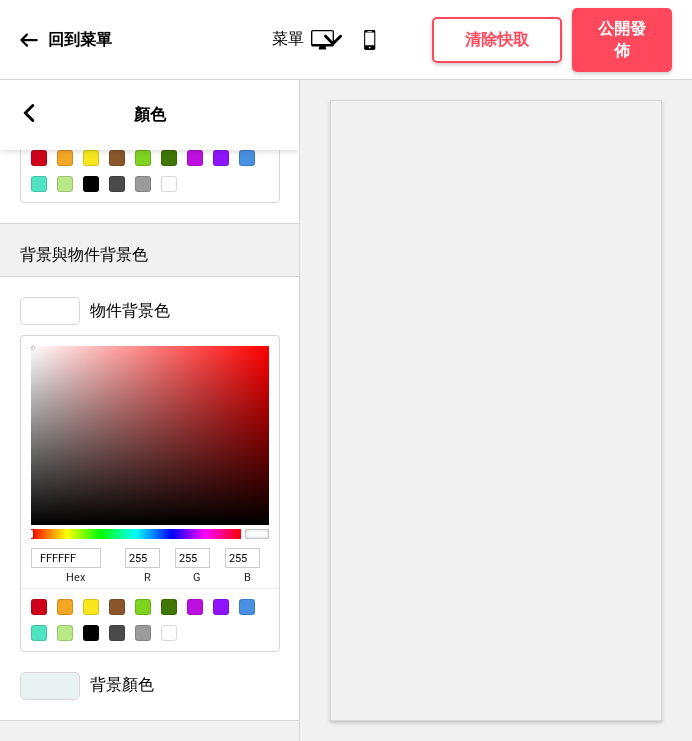 click on "背景顏色" at bounding box center (122, 685) 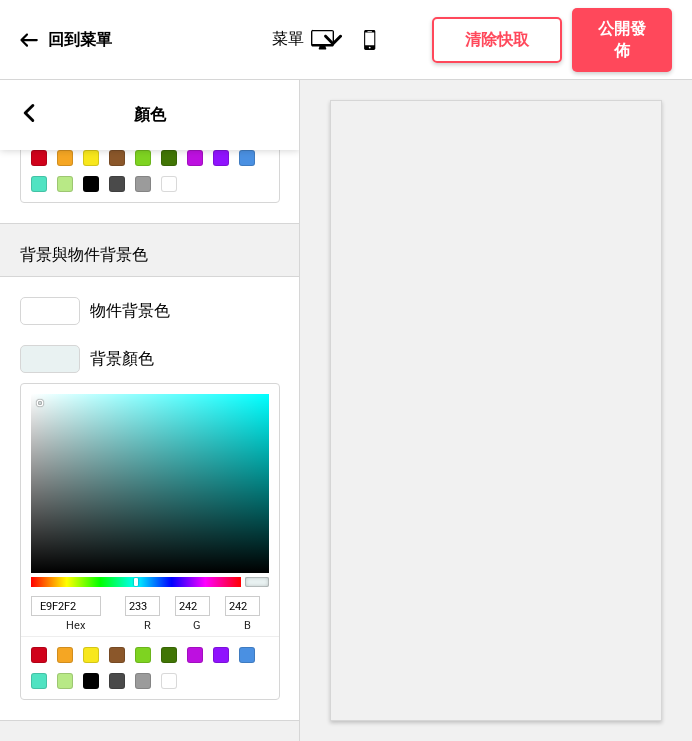 click on "E9F2F2" at bounding box center (66, 606) 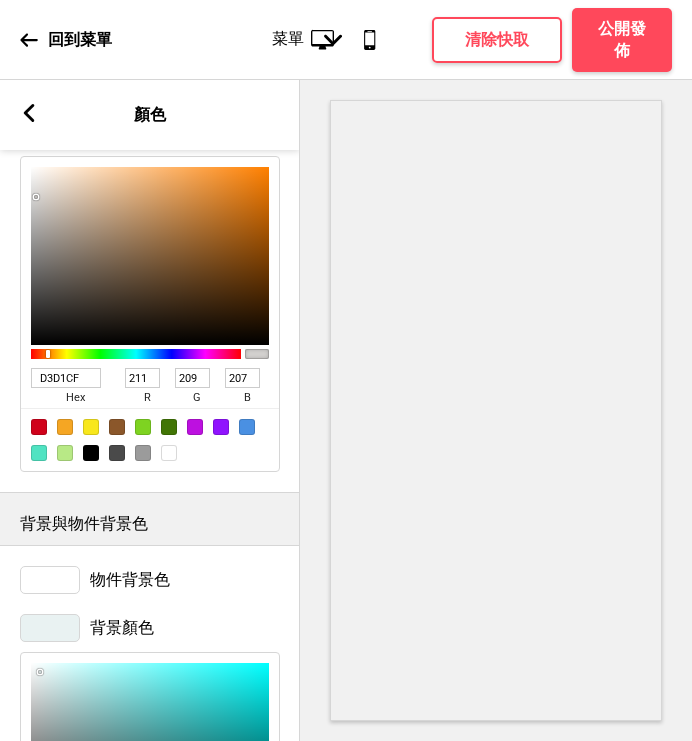 scroll, scrollTop: 279, scrollLeft: 0, axis: vertical 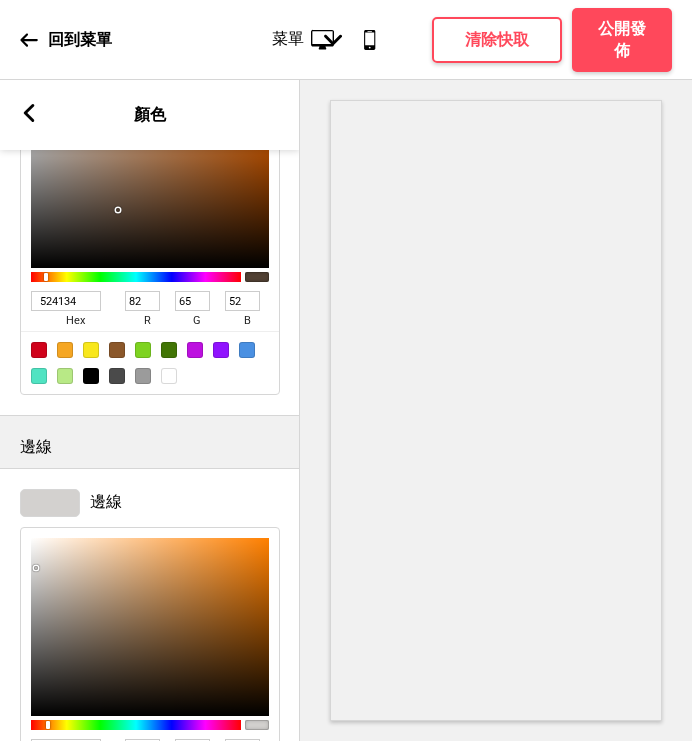 click 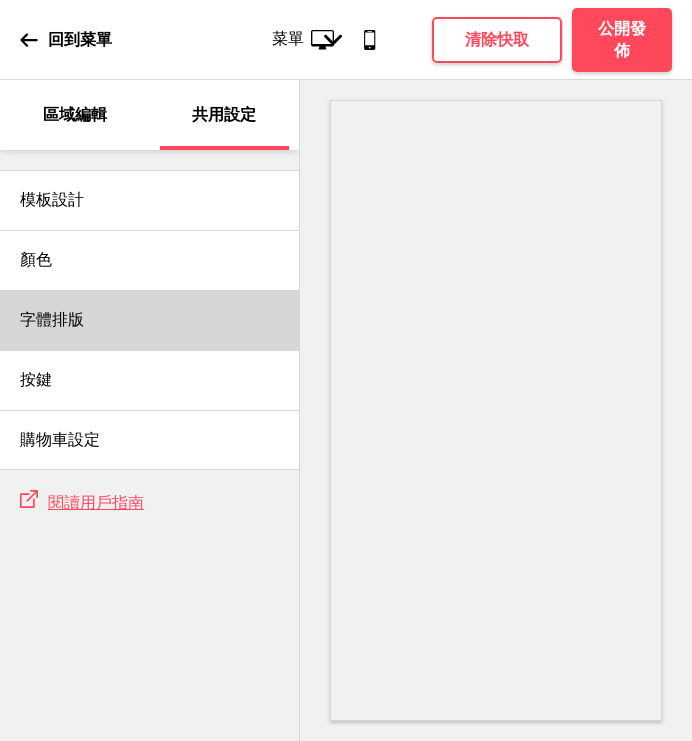 click on "字體排版" at bounding box center [149, 320] 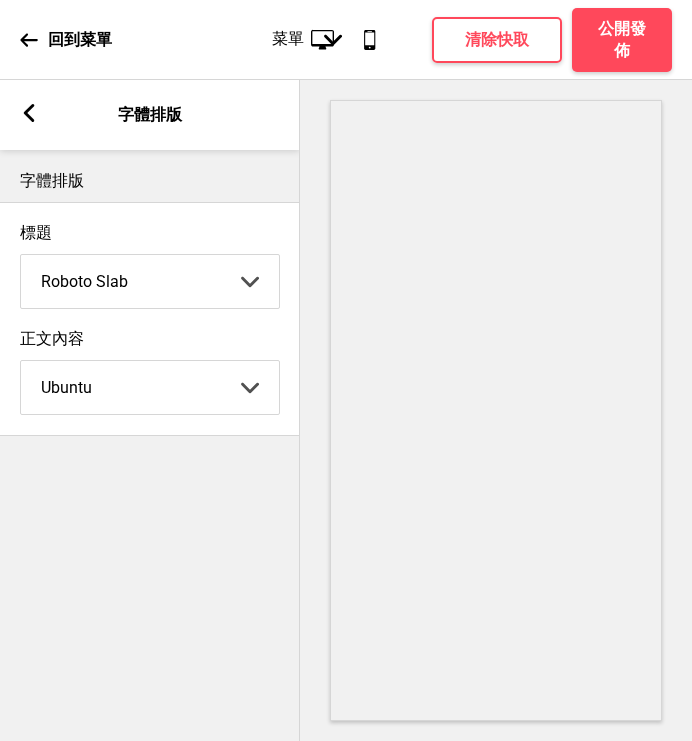 click on "箭頭left 字體排版" at bounding box center [150, 115] 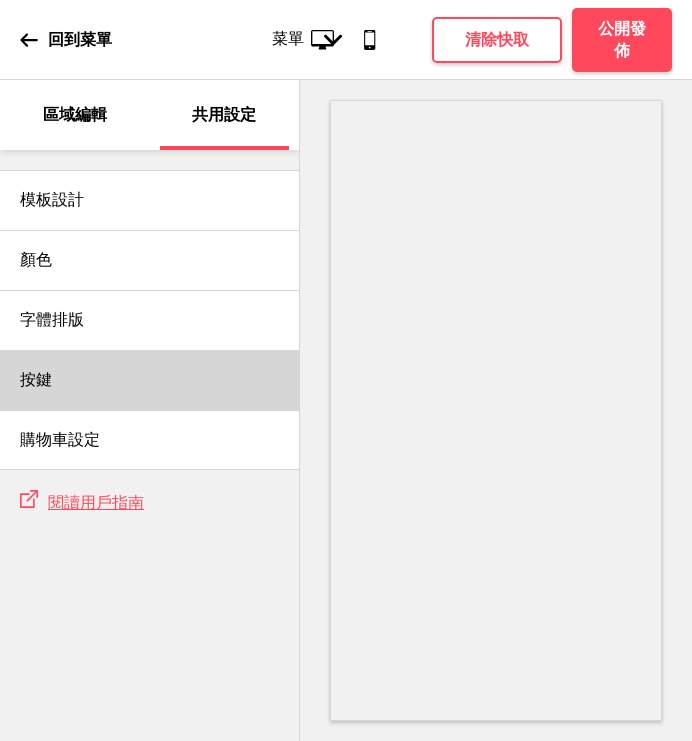 click on "按鍵" at bounding box center (149, 380) 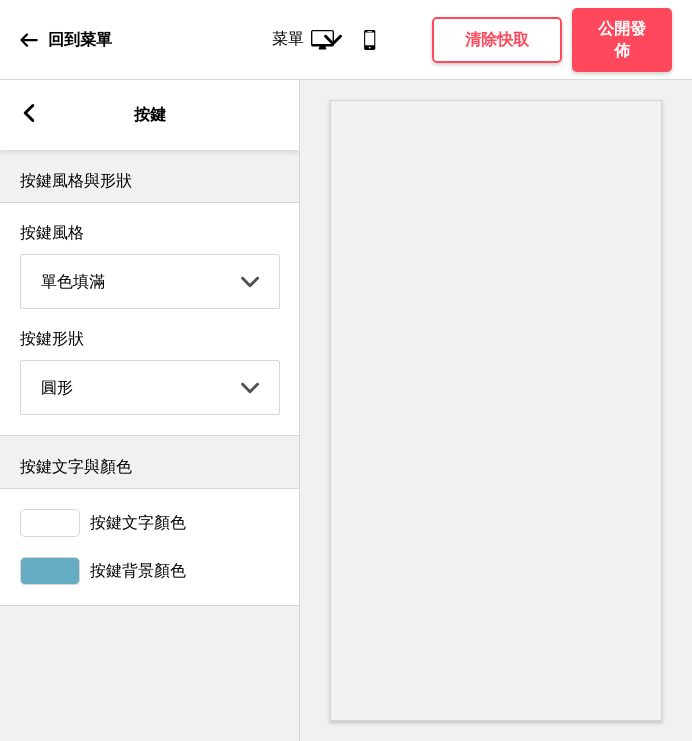 click on "按鍵背景顏色" at bounding box center [138, 571] 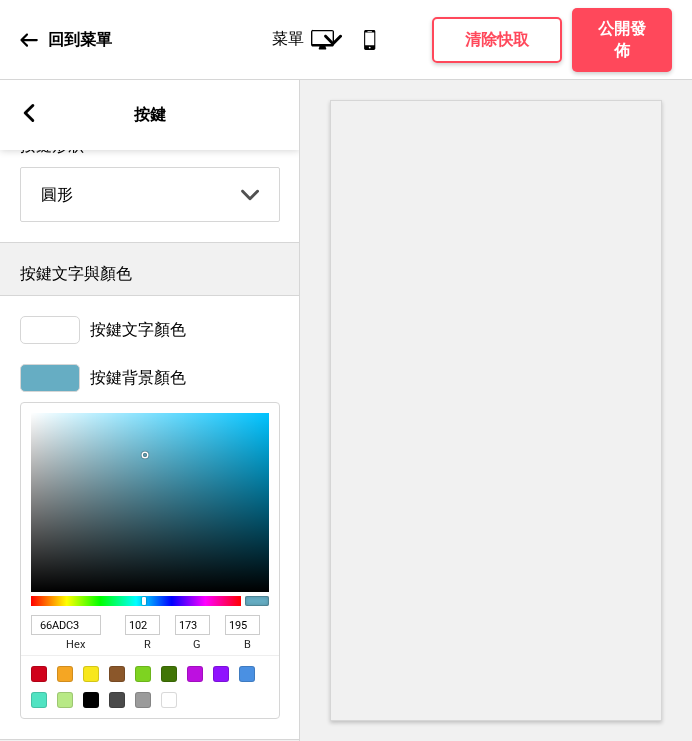 scroll, scrollTop: 237, scrollLeft: 0, axis: vertical 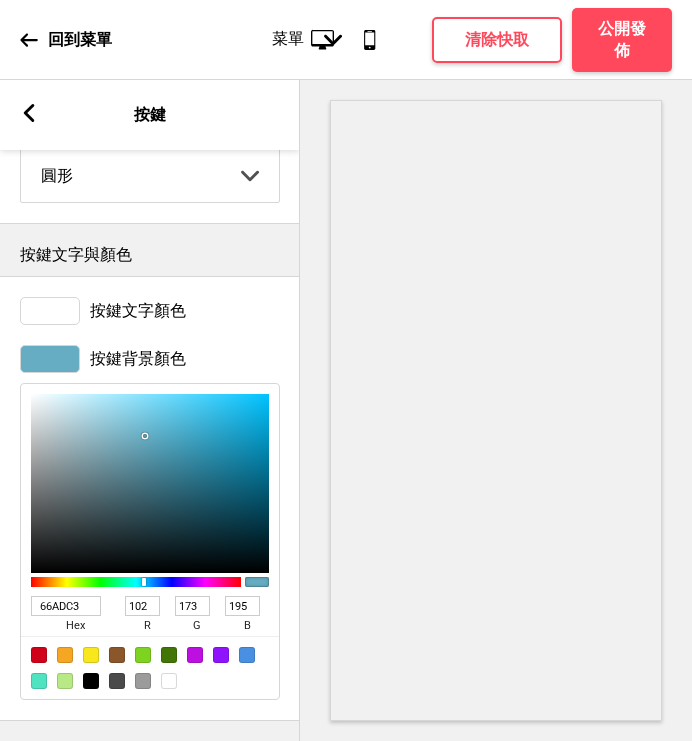 click on "66ADC3" at bounding box center (66, 606) 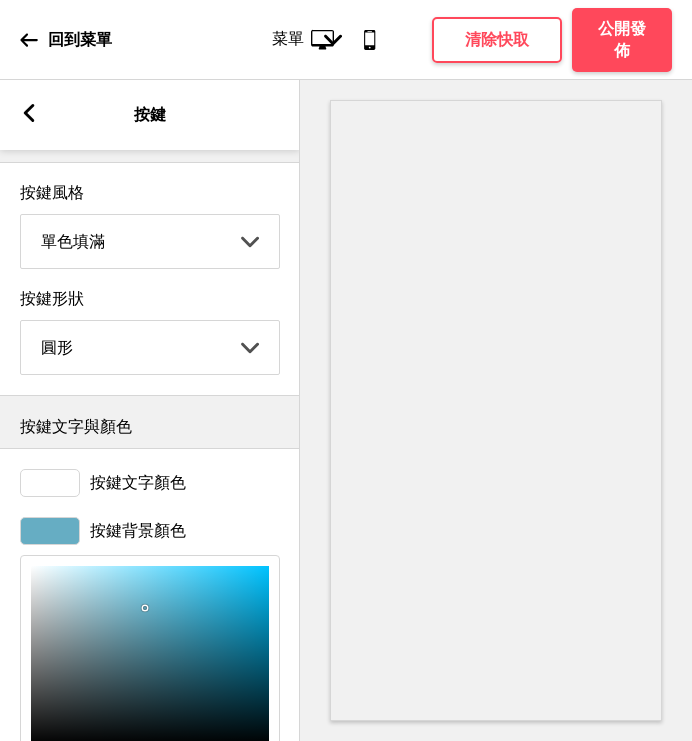scroll, scrollTop: 0, scrollLeft: 0, axis: both 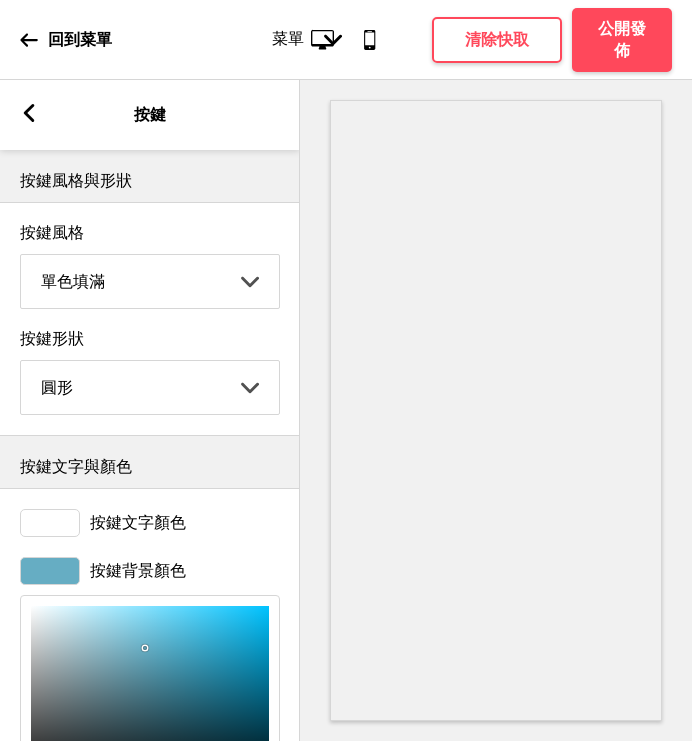 click 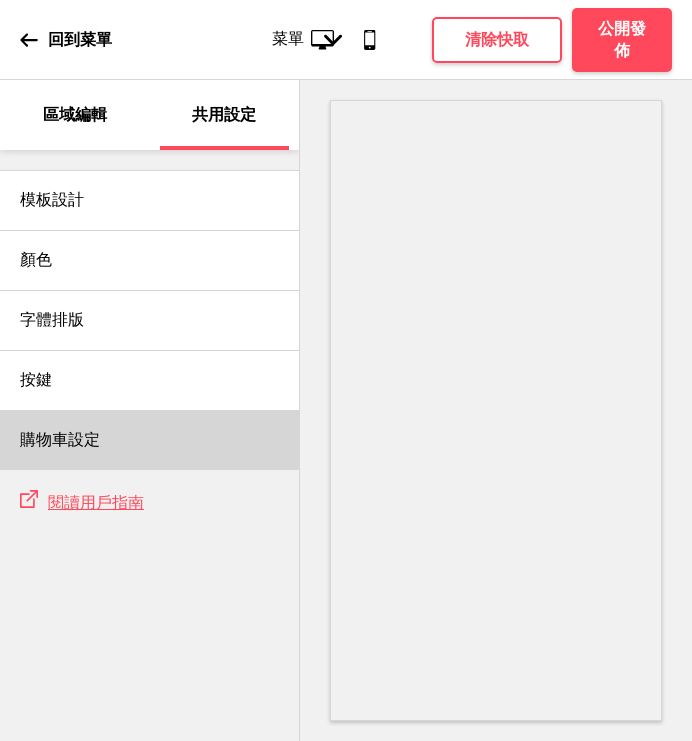 click on "購物車設定" at bounding box center [149, 440] 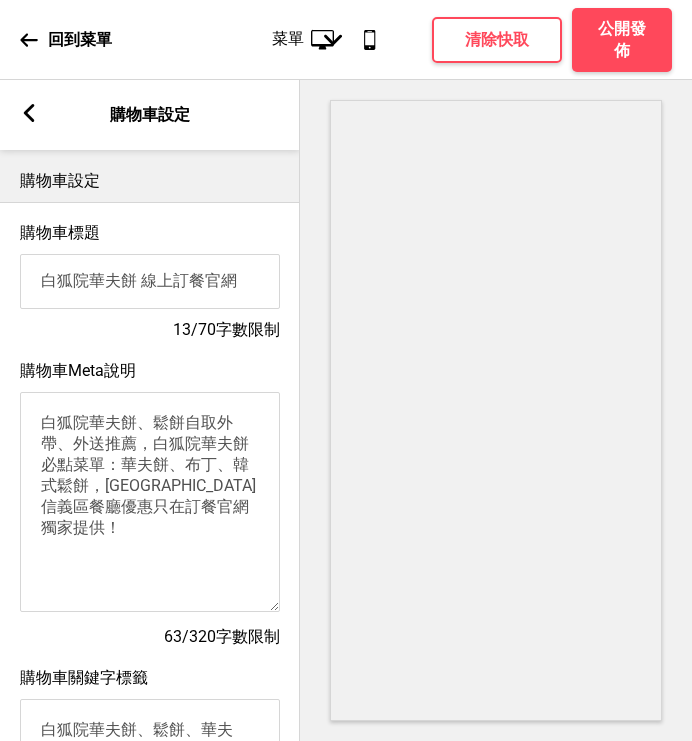 click on "白狐院華夫餅 線上訂餐官網" at bounding box center (150, 281) 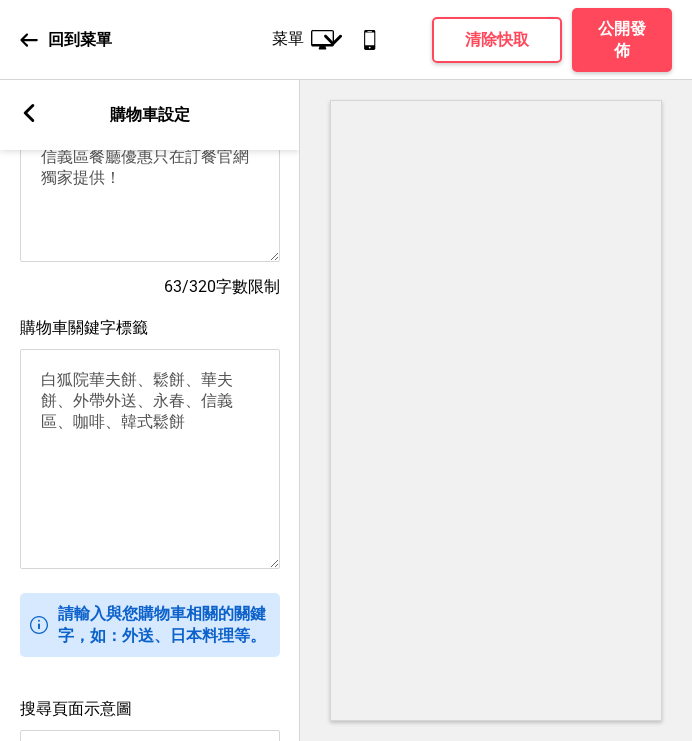 scroll, scrollTop: 333, scrollLeft: 0, axis: vertical 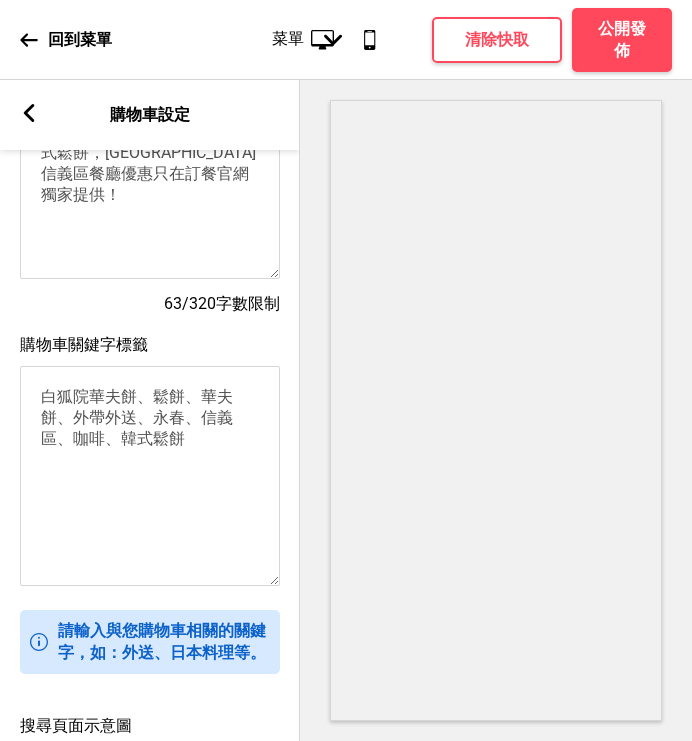 drag, startPoint x: 216, startPoint y: 467, endPoint x: -10, endPoint y: 337, distance: 260.72208 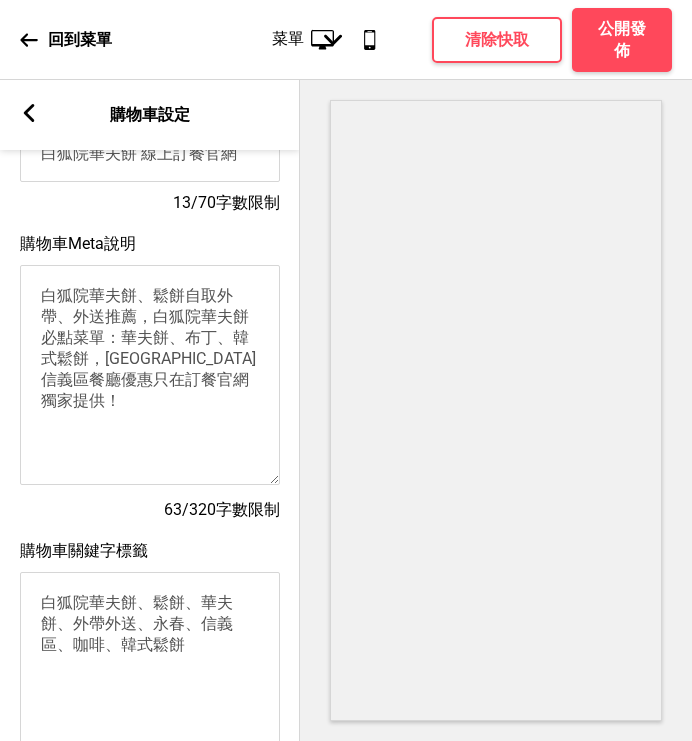 scroll, scrollTop: 0, scrollLeft: 0, axis: both 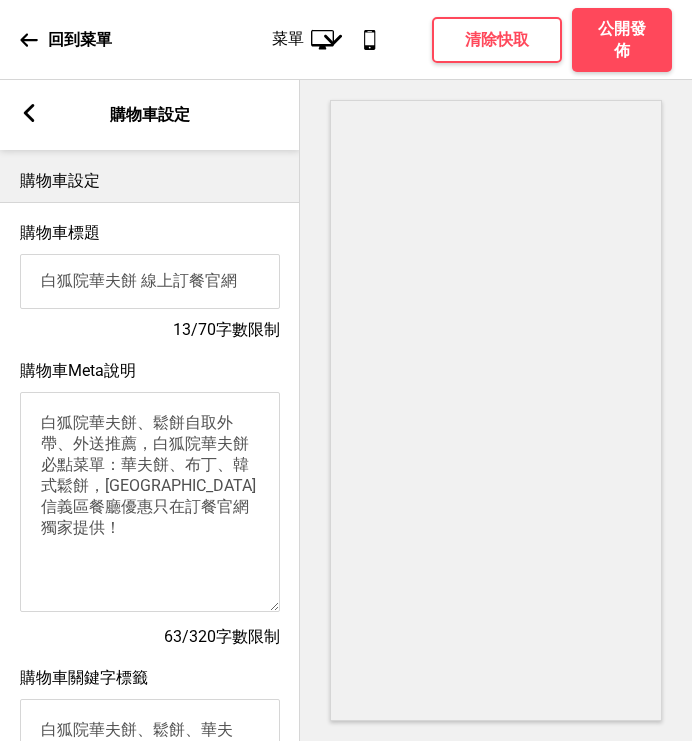 click on "箭頭left 購物車設定" at bounding box center [150, 115] 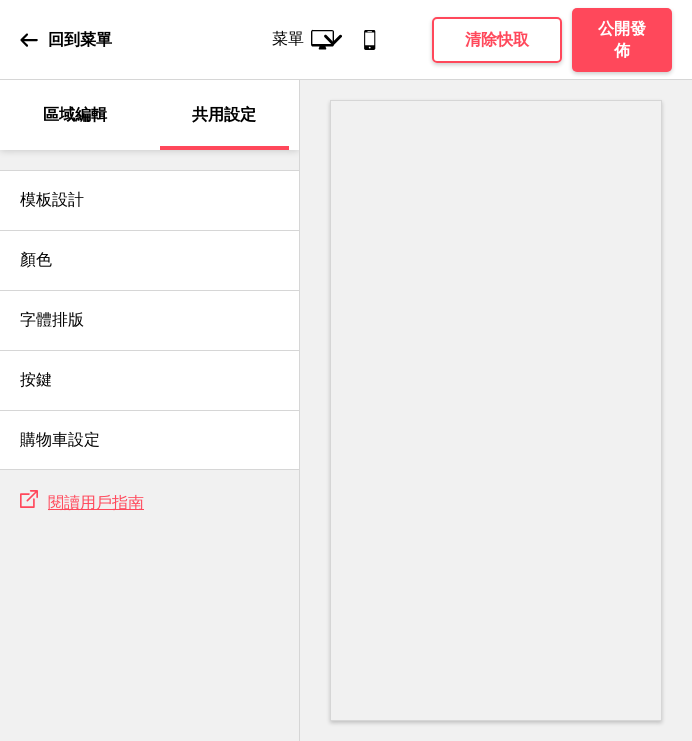 click on "區域編輯" at bounding box center (75, 115) 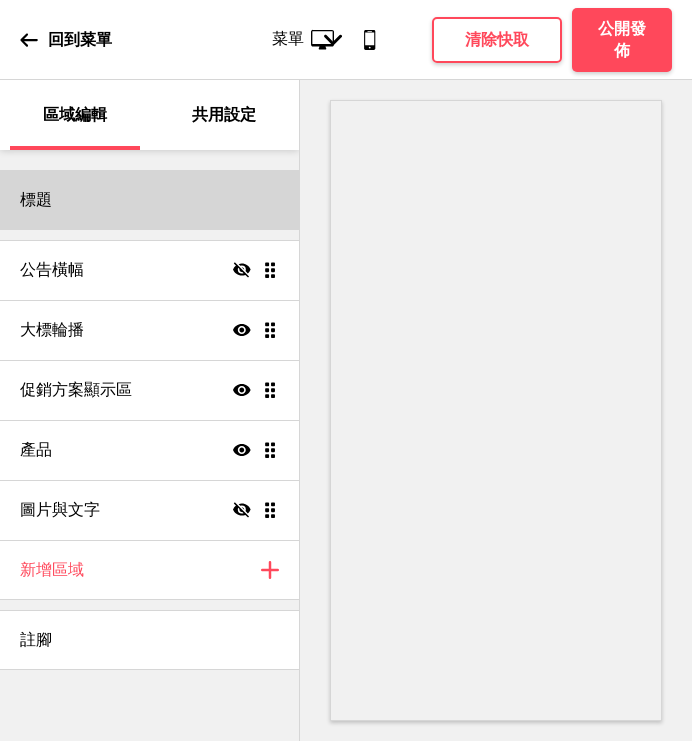 click on "標題" at bounding box center (149, 200) 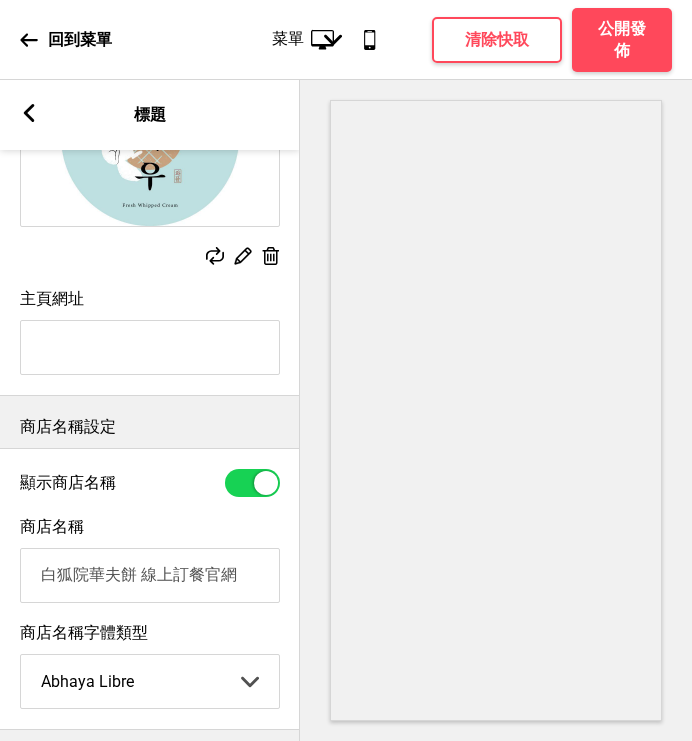 scroll, scrollTop: 333, scrollLeft: 0, axis: vertical 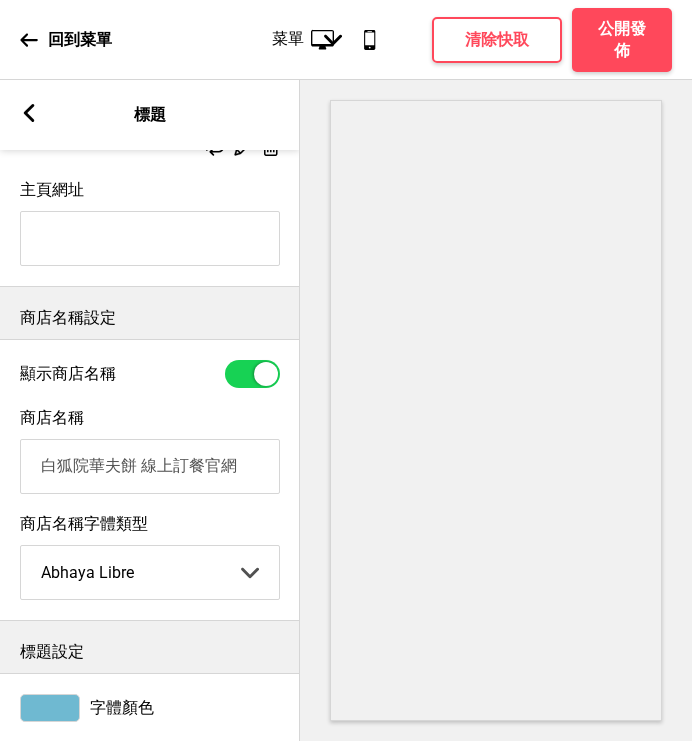 click on "白狐院華夫餅 線上訂餐官網" at bounding box center (150, 466) 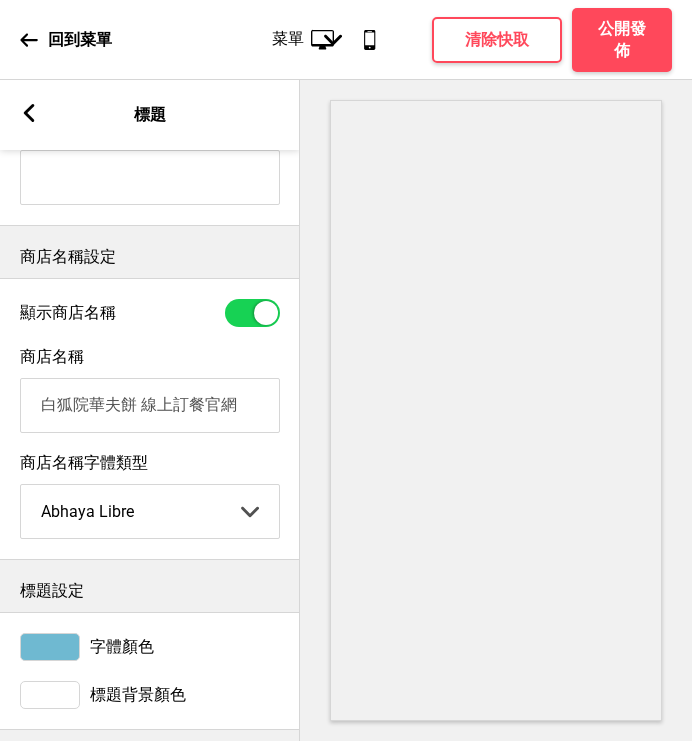 scroll, scrollTop: 427, scrollLeft: 0, axis: vertical 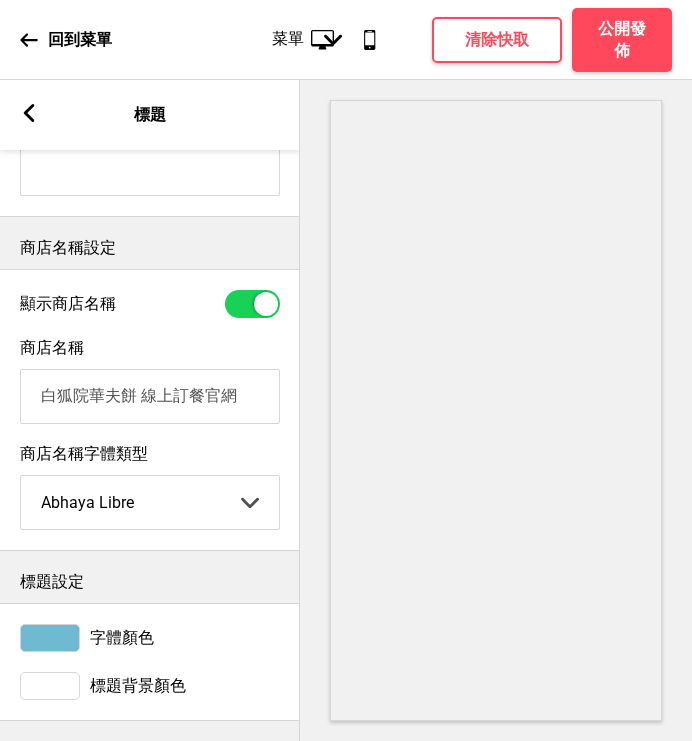 click on "字體顏色" at bounding box center (122, 638) 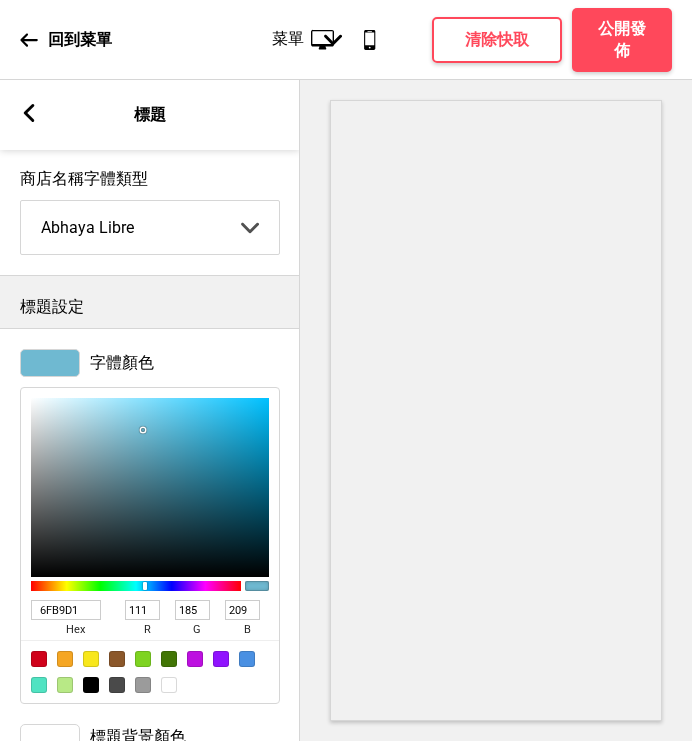 scroll, scrollTop: 695, scrollLeft: 0, axis: vertical 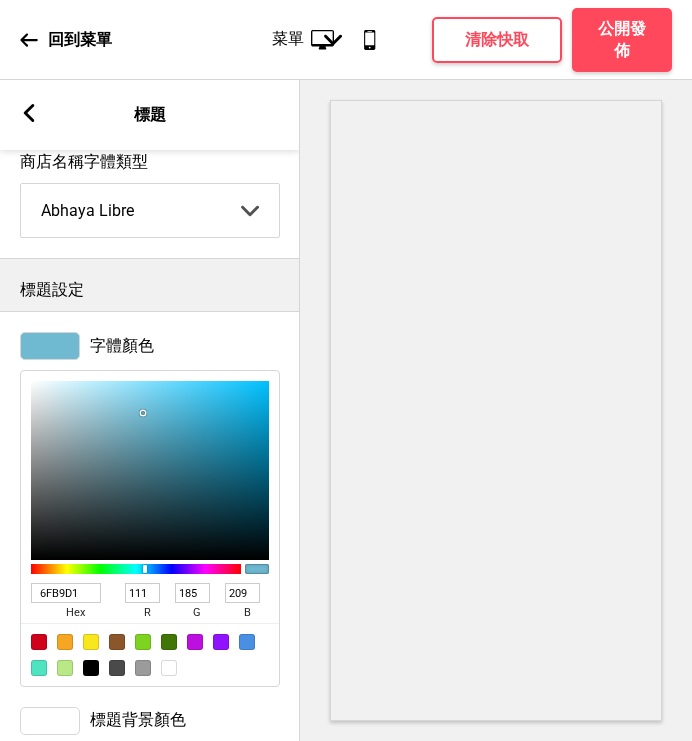 click on "6FB9D1" at bounding box center (66, 593) 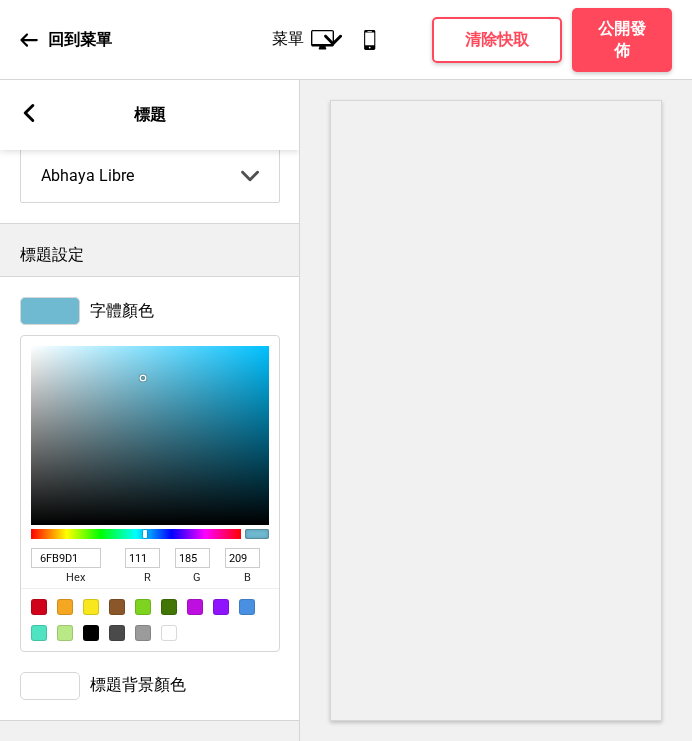 scroll, scrollTop: 758, scrollLeft: 0, axis: vertical 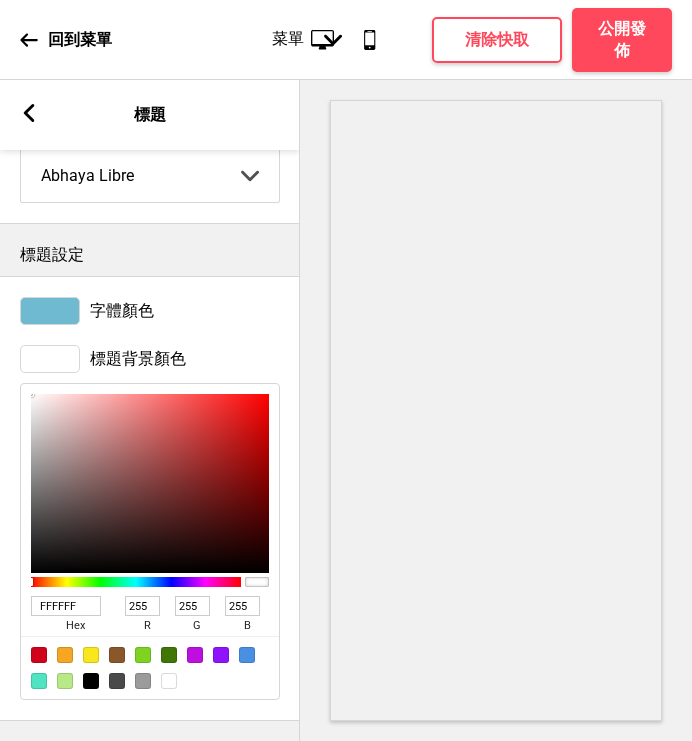 click on "FFFFFF" at bounding box center (66, 606) 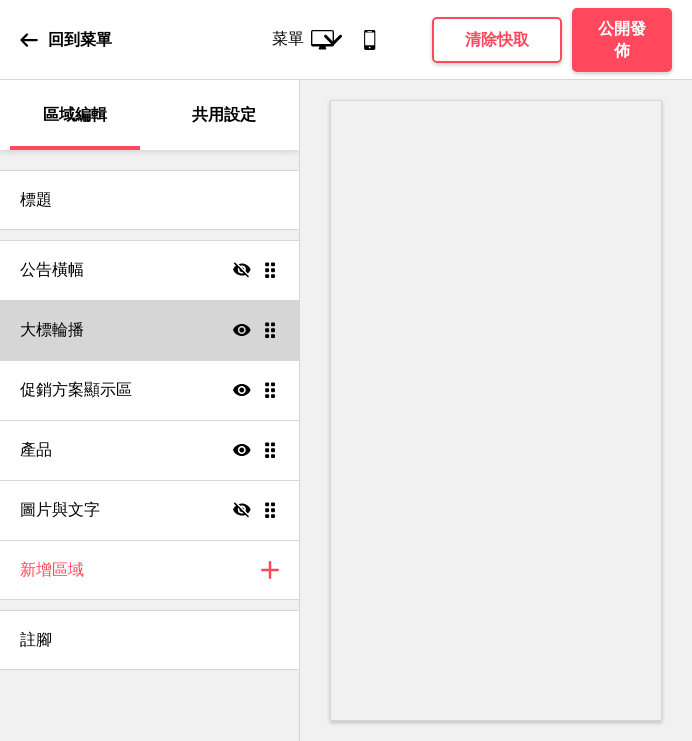 click on "大標輪播 顯示 拖曳" at bounding box center [149, 330] 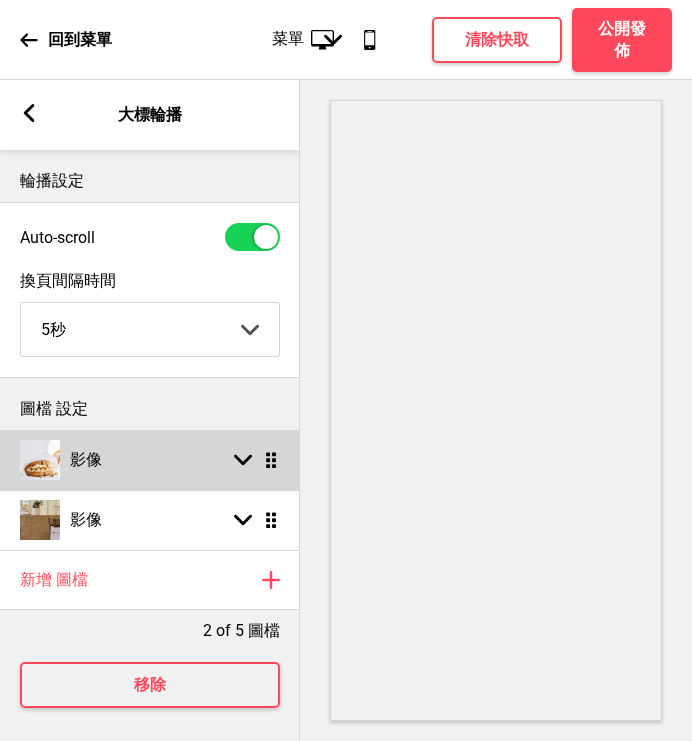 click on "影像 箭頭down 拖曳" at bounding box center (150, 460) 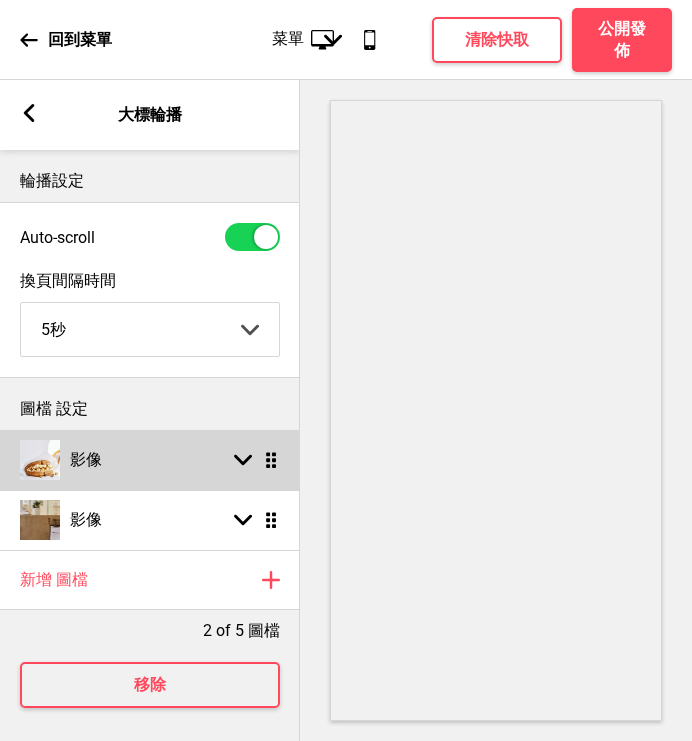 select on "right" 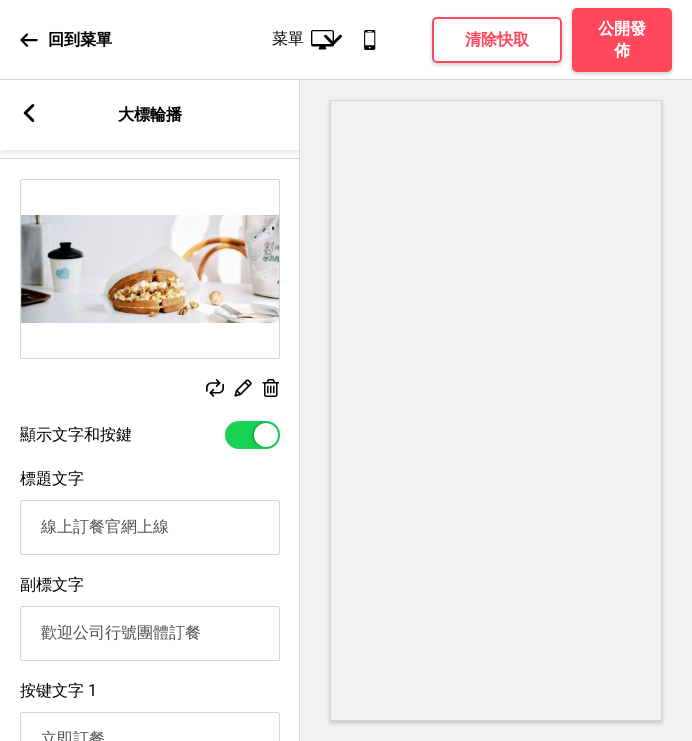 scroll, scrollTop: 333, scrollLeft: 0, axis: vertical 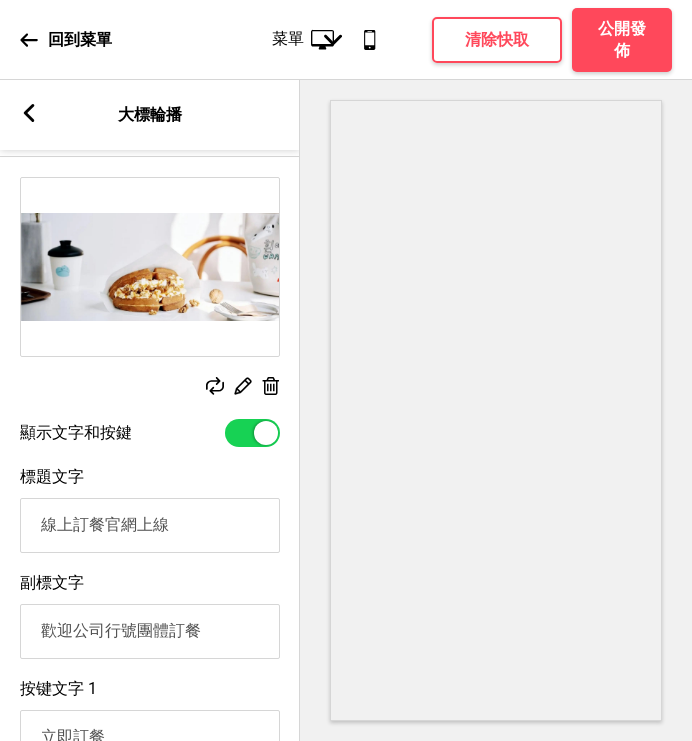 click on "線上訂餐官網上線" at bounding box center [150, 525] 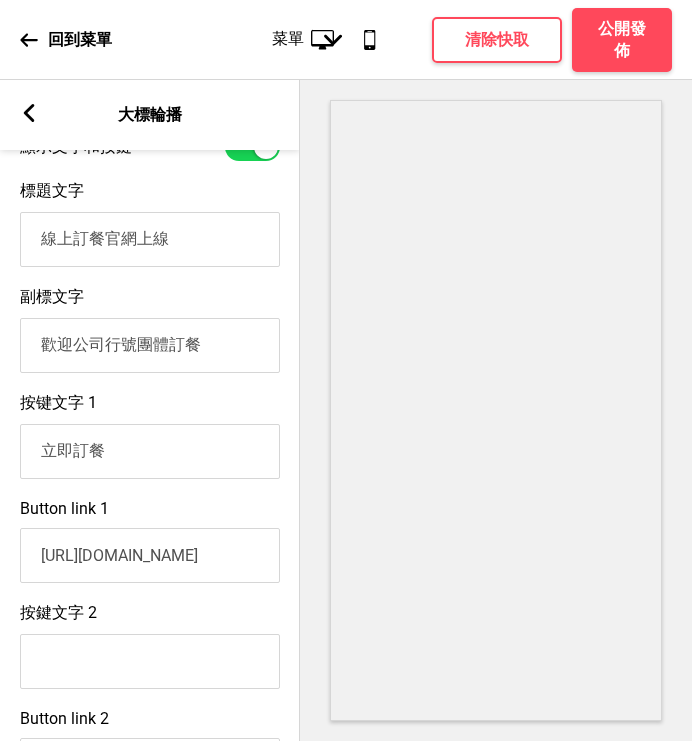 scroll, scrollTop: 667, scrollLeft: 0, axis: vertical 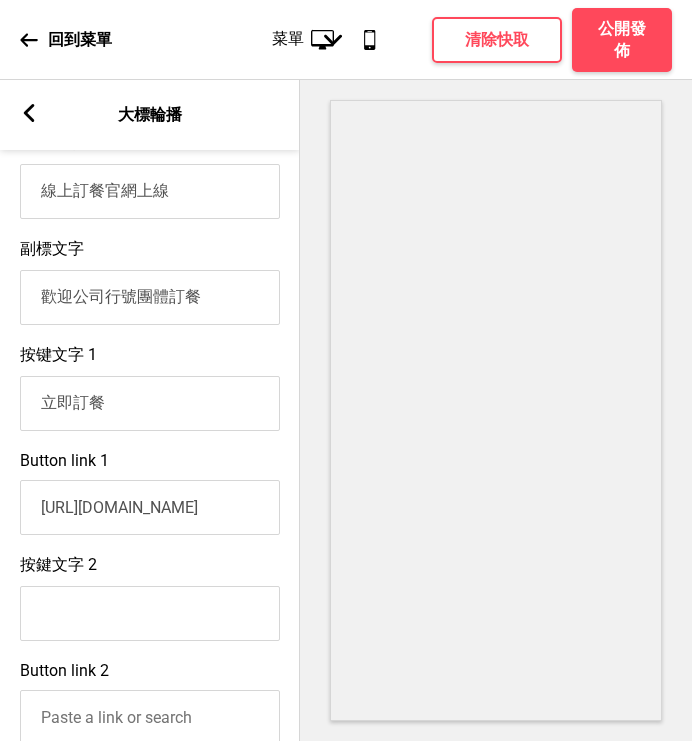 drag, startPoint x: 140, startPoint y: 427, endPoint x: -55, endPoint y: 443, distance: 195.6553 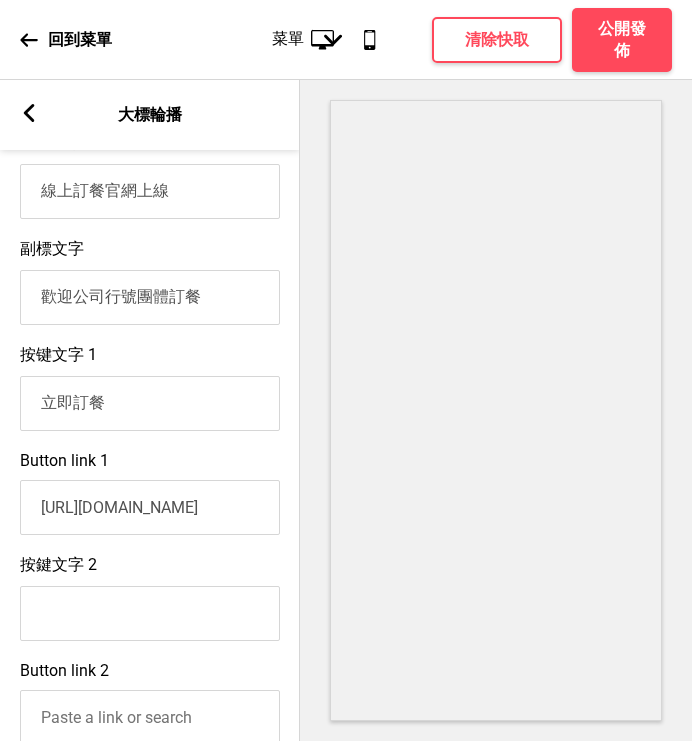 click on "[URL][DOMAIN_NAME]" at bounding box center (150, 507) 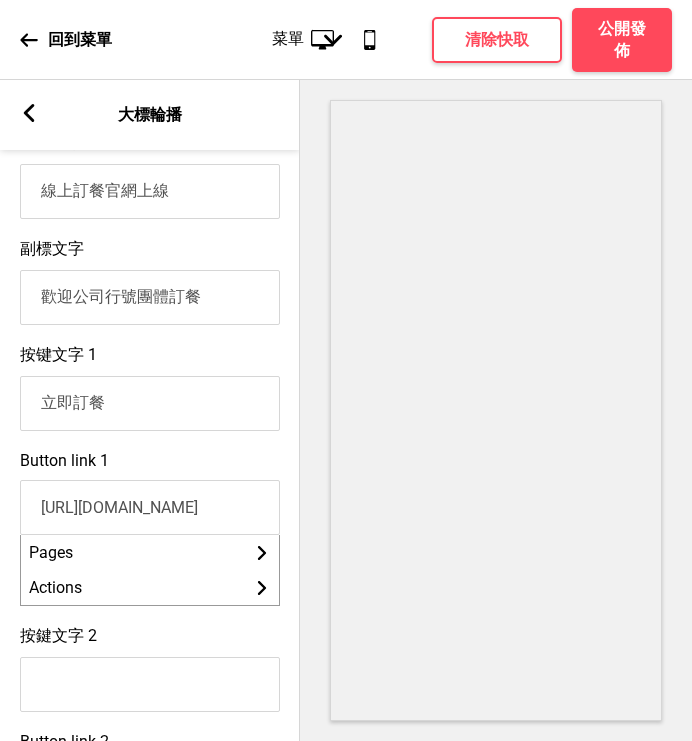 click on "[URL][DOMAIN_NAME]" at bounding box center (150, 507) 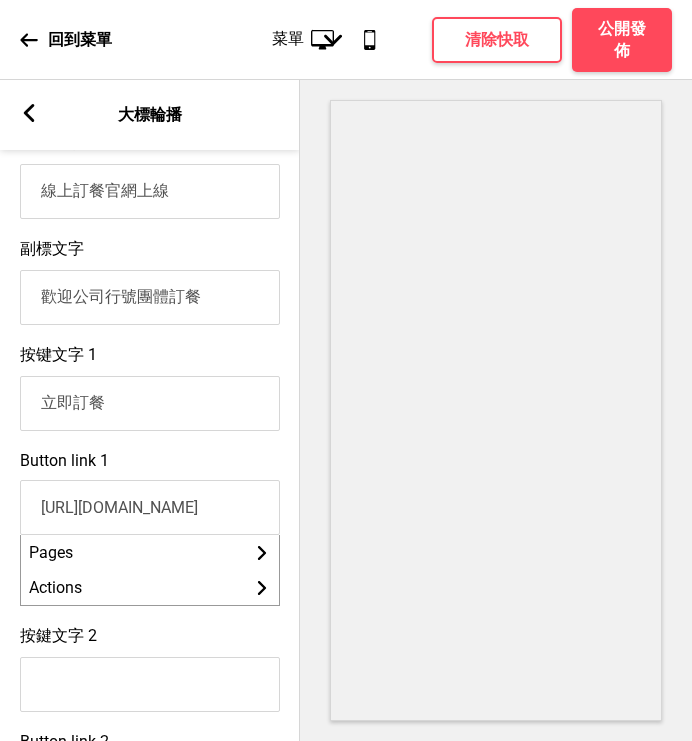 click on "[URL][DOMAIN_NAME]" at bounding box center [150, 507] 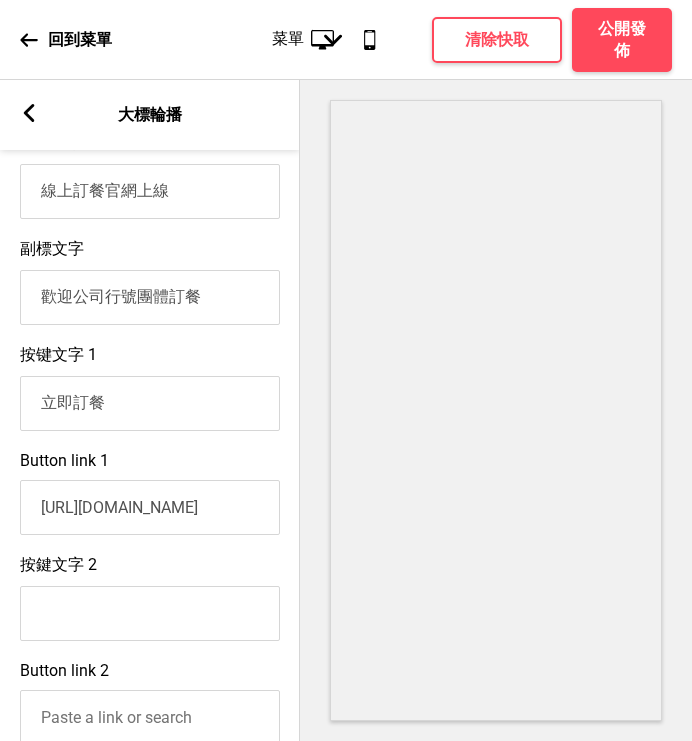 click on "[URL][DOMAIN_NAME]" at bounding box center (150, 507) 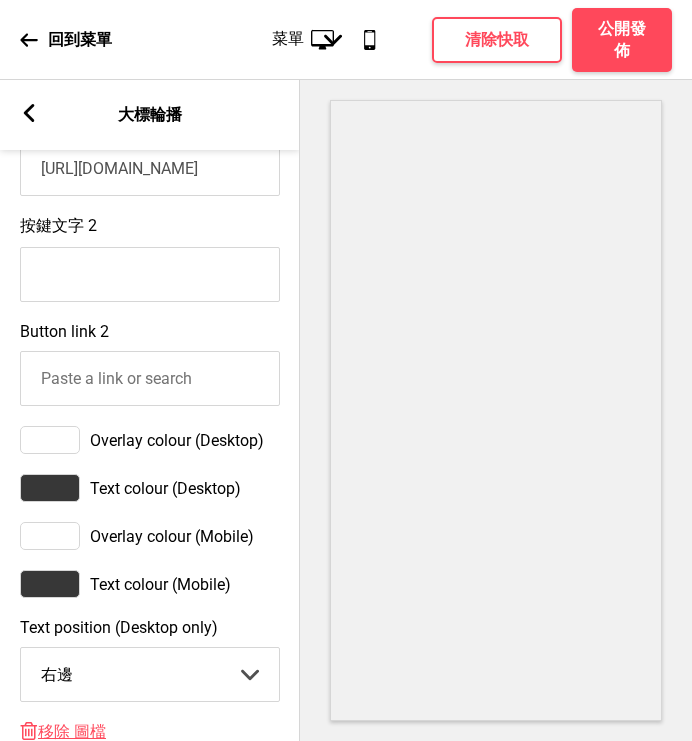 scroll, scrollTop: 990, scrollLeft: 0, axis: vertical 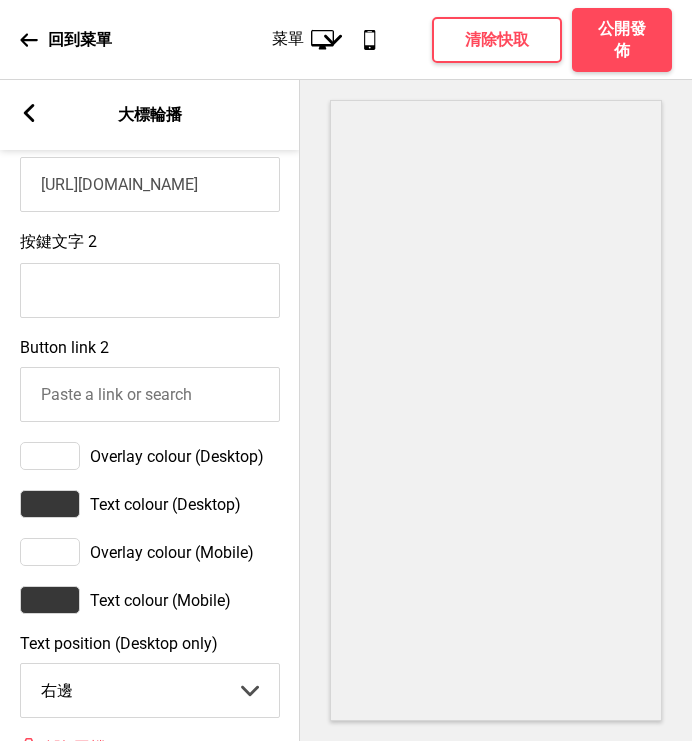 click on "Button link 2" at bounding box center [150, 380] 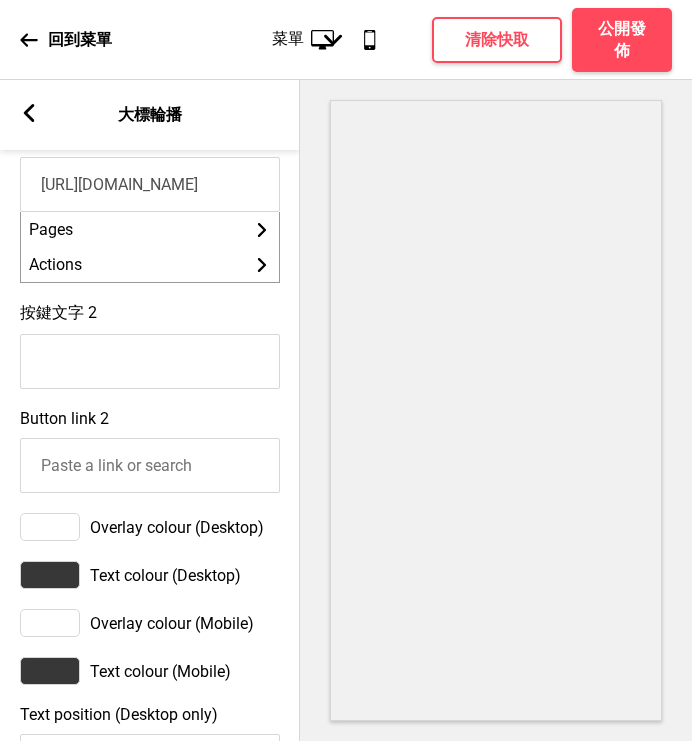 click on "Text colour (Desktop)" at bounding box center (150, 575) 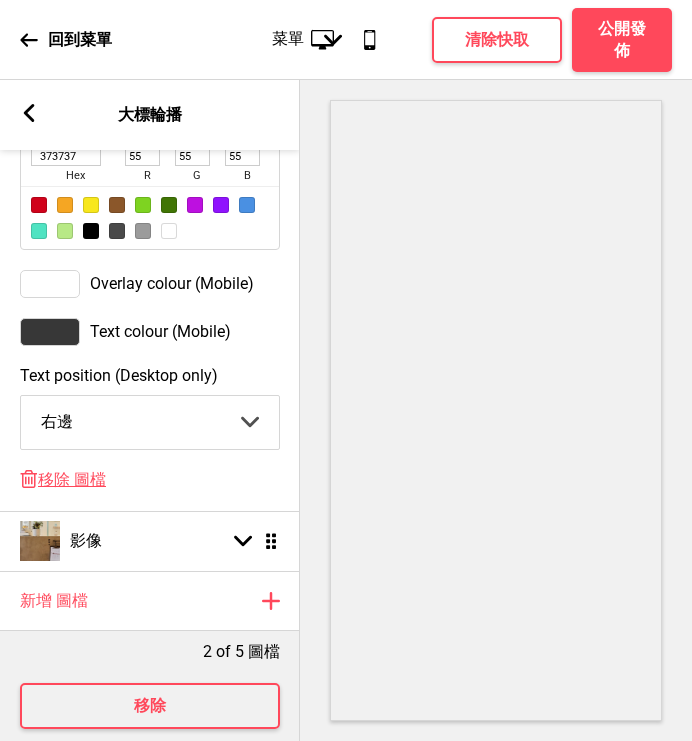 scroll, scrollTop: 1323, scrollLeft: 0, axis: vertical 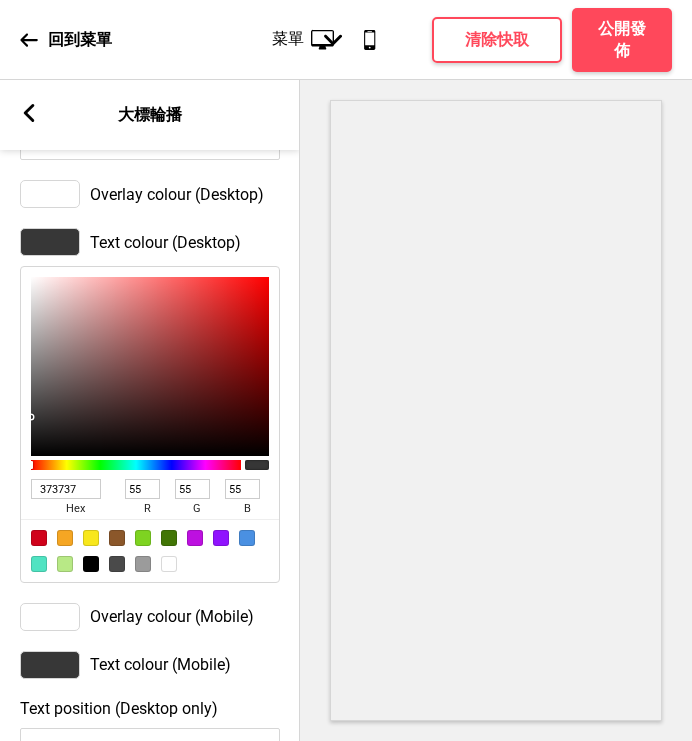 click on "373737 hex 55 r 55 g 55 b 100 a" at bounding box center [150, 424] 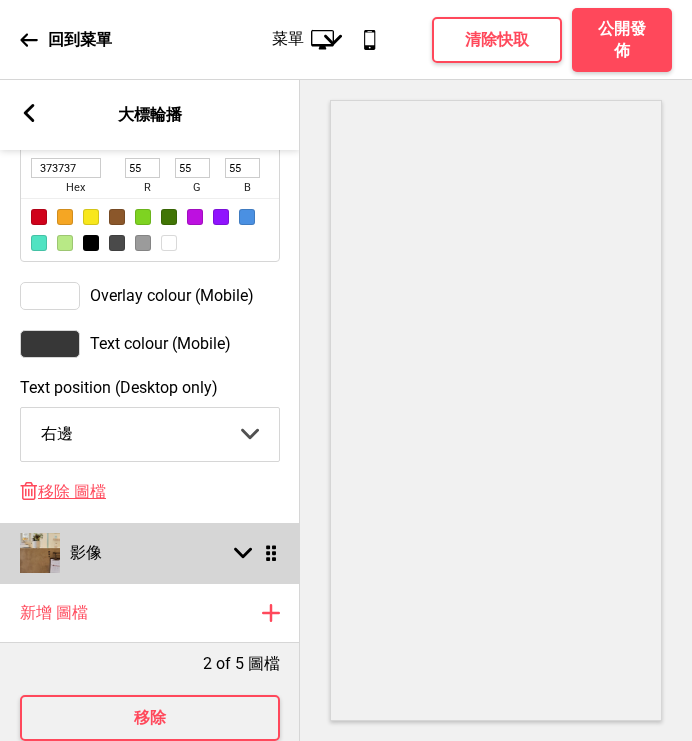 scroll, scrollTop: 1656, scrollLeft: 0, axis: vertical 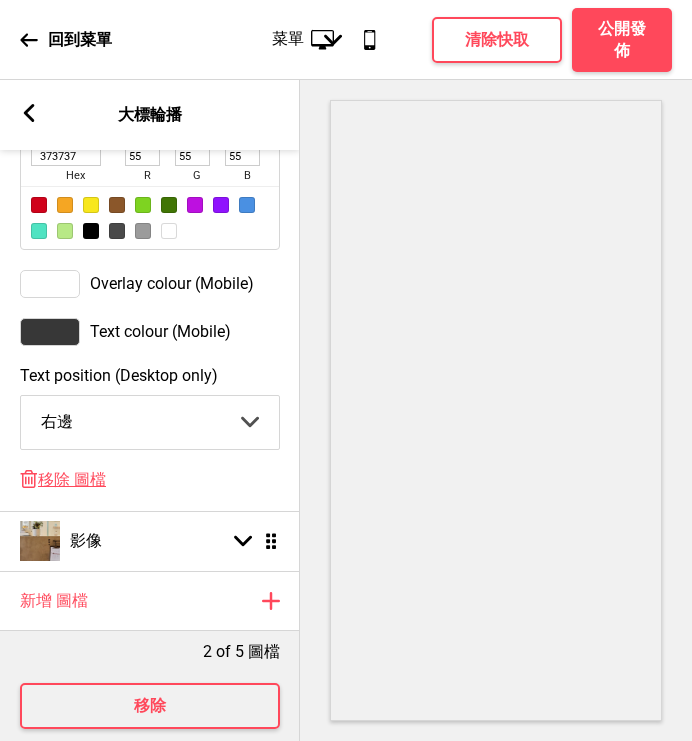 click on "Text colour (Mobile)" at bounding box center (150, 332) 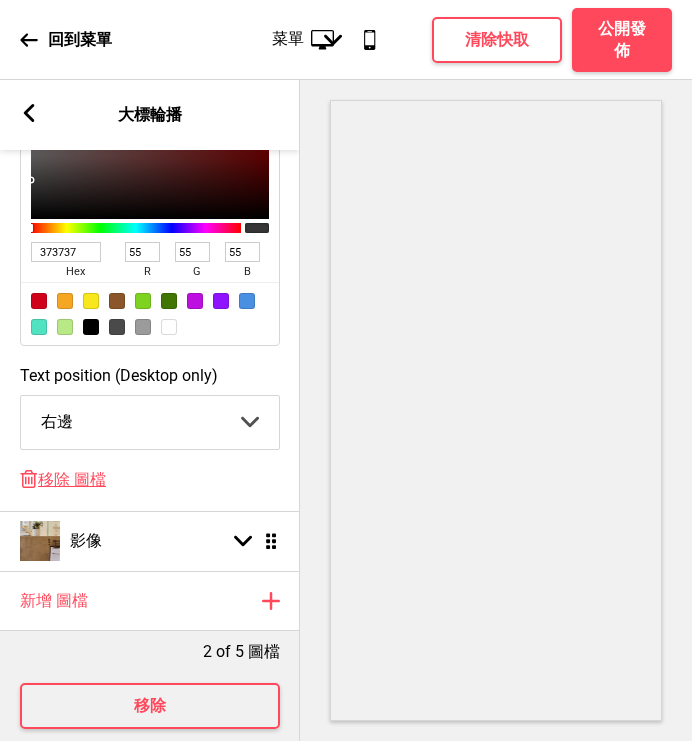 scroll, scrollTop: 1653, scrollLeft: 0, axis: vertical 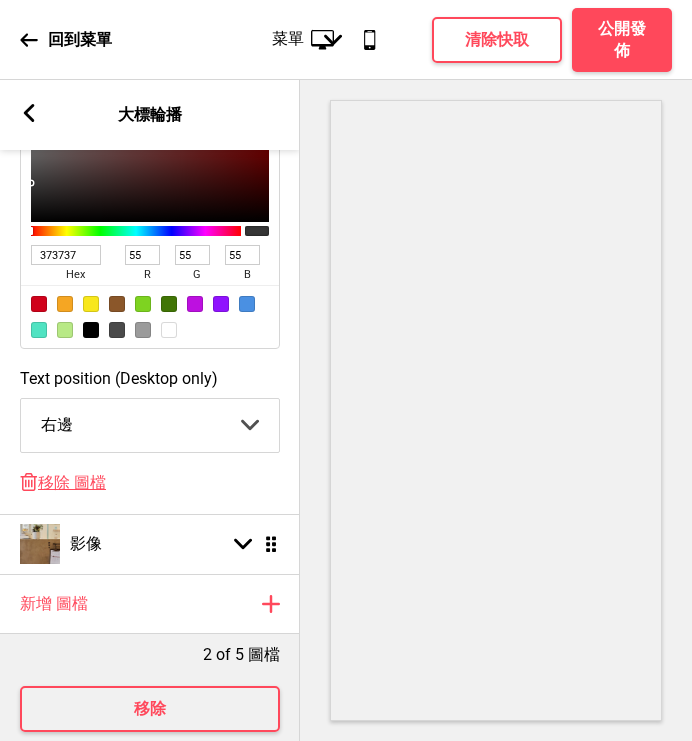 click on "373737" at bounding box center (66, 255) 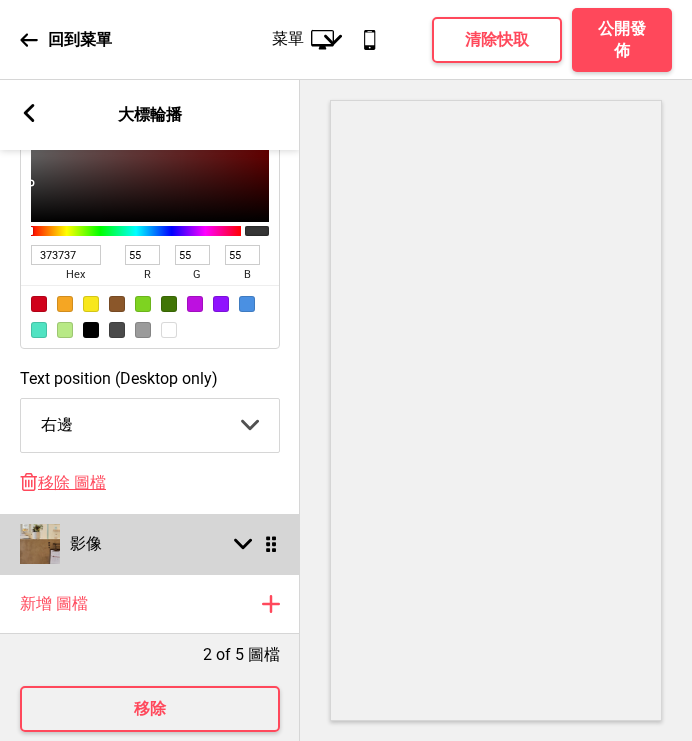 click on "影像 箭頭down 拖曳" at bounding box center (150, 544) 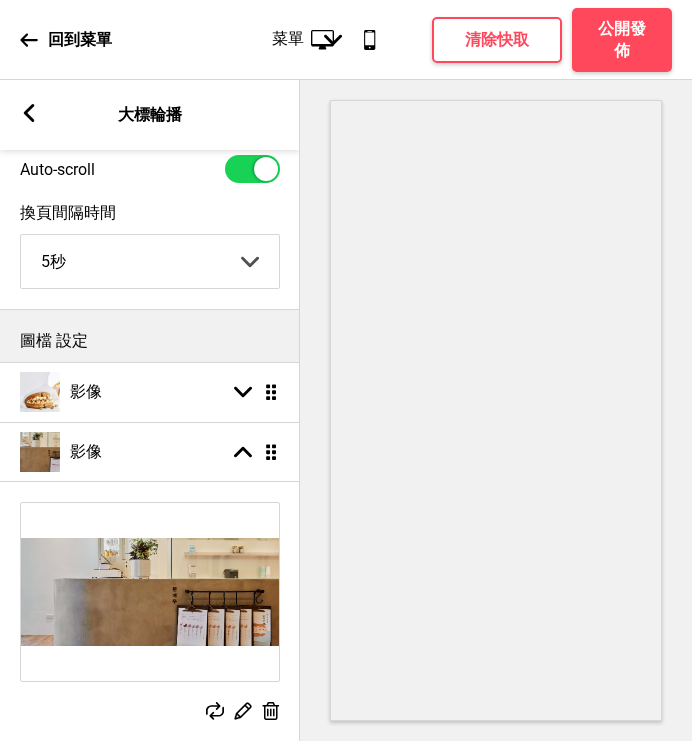 scroll, scrollTop: 0, scrollLeft: 0, axis: both 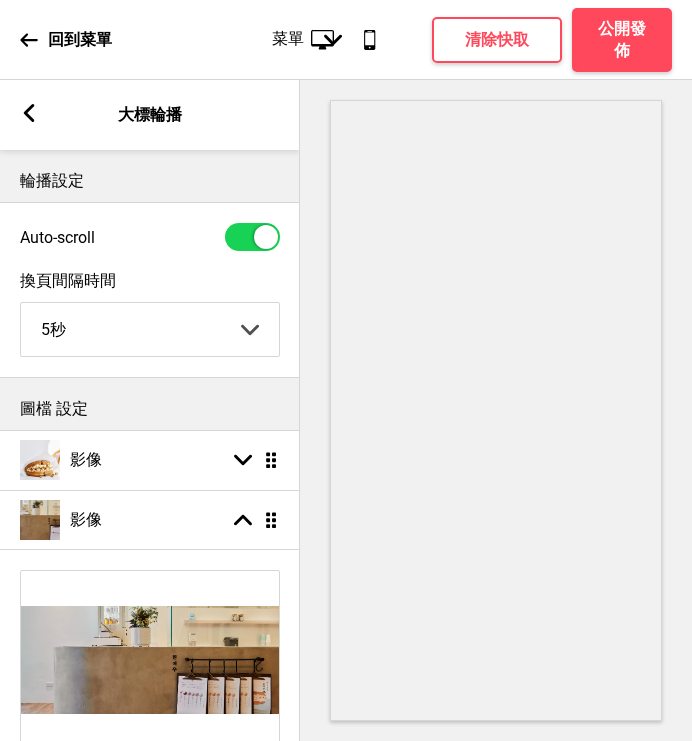 drag, startPoint x: 31, startPoint y: 114, endPoint x: 196, endPoint y: 109, distance: 165.07574 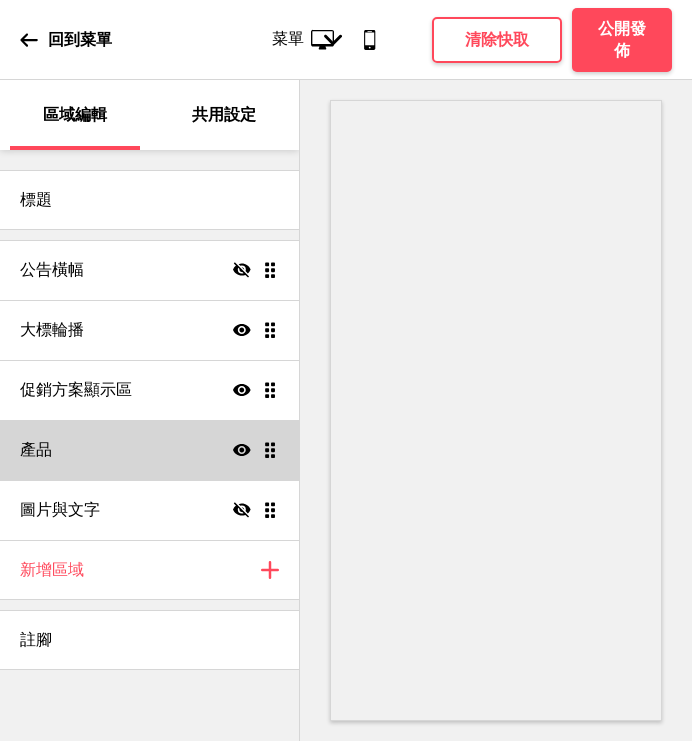 click on "產品 顯示 拖曳" at bounding box center [149, 450] 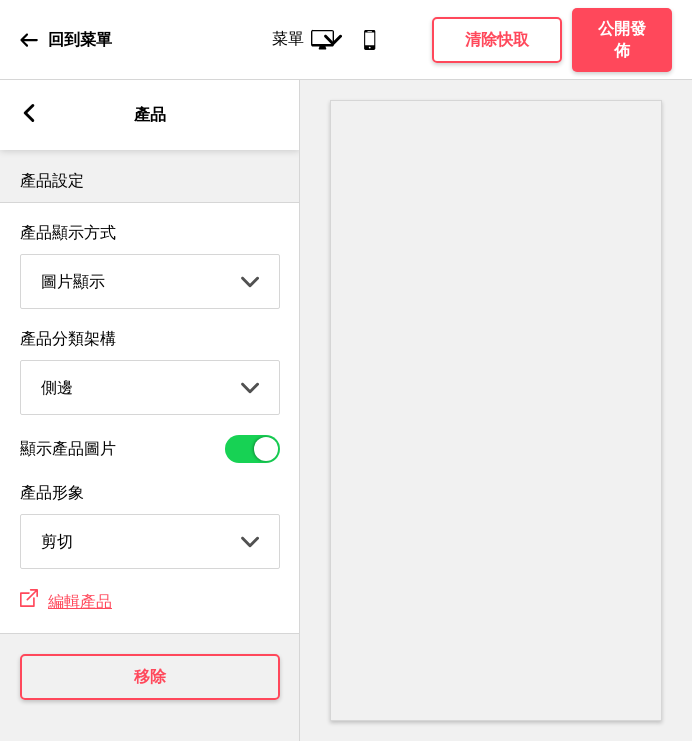scroll, scrollTop: 23, scrollLeft: 0, axis: vertical 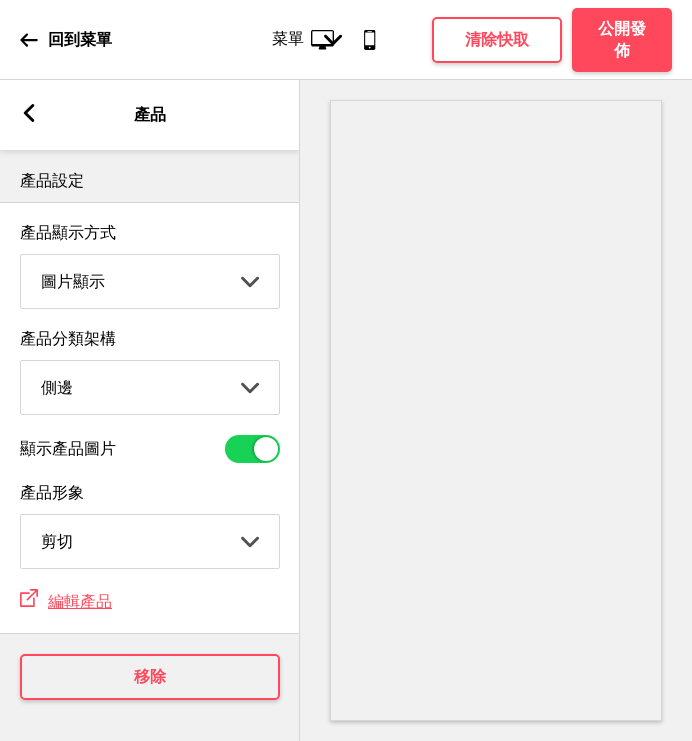 click on "箭頭left 產品" at bounding box center (150, 115) 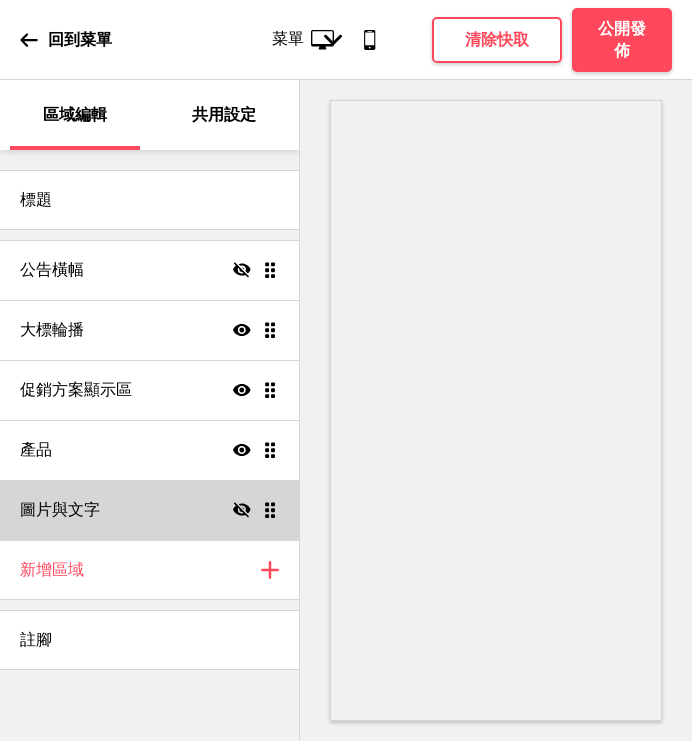 click on "圖片與文字 隱藏 拖曳" at bounding box center [149, 510] 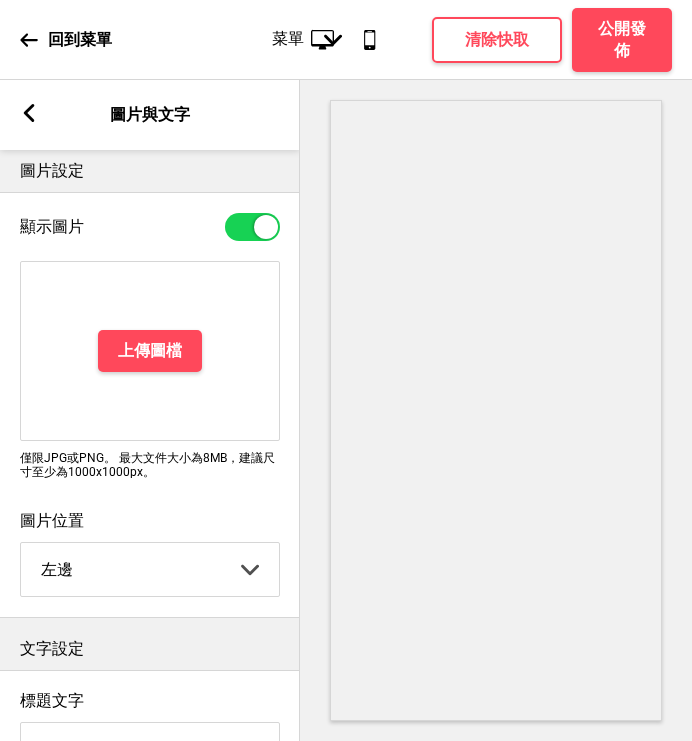 scroll, scrollTop: 0, scrollLeft: 0, axis: both 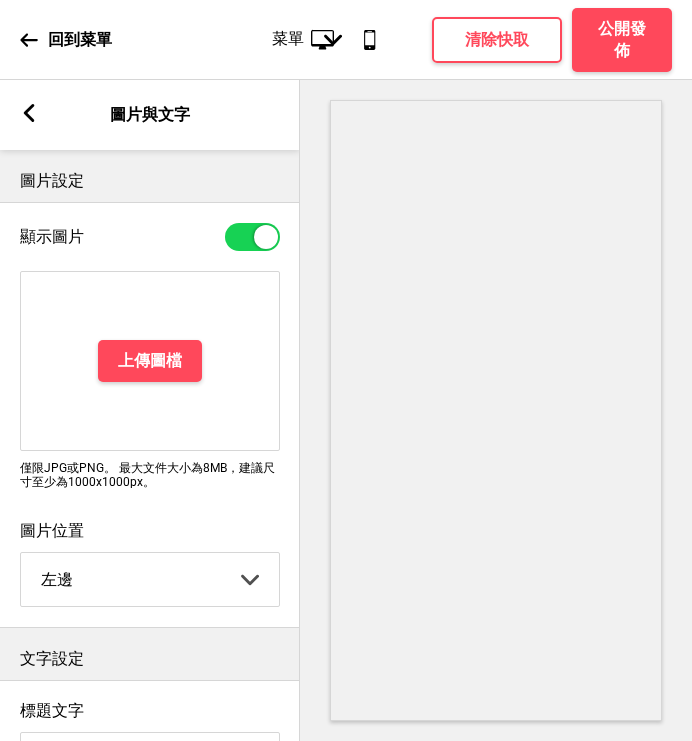 click 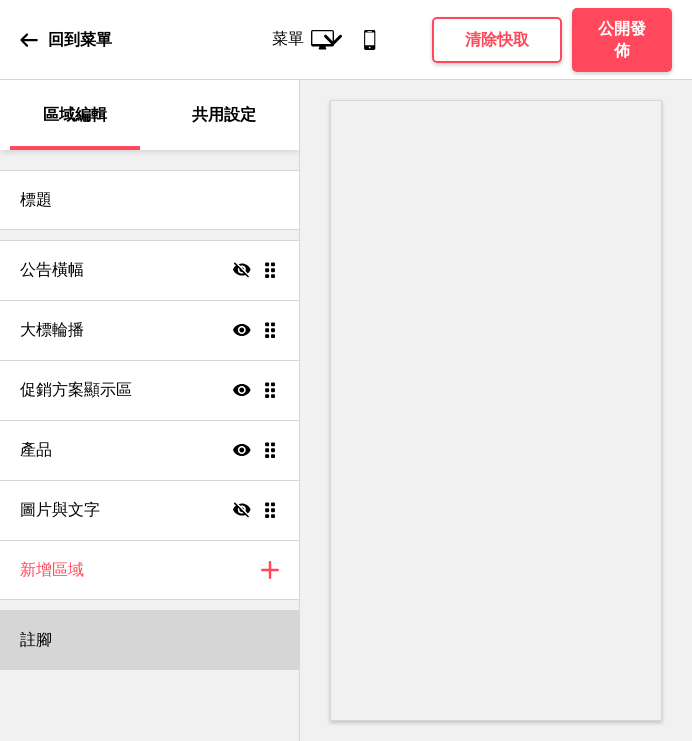 click on "註腳" at bounding box center [149, 640] 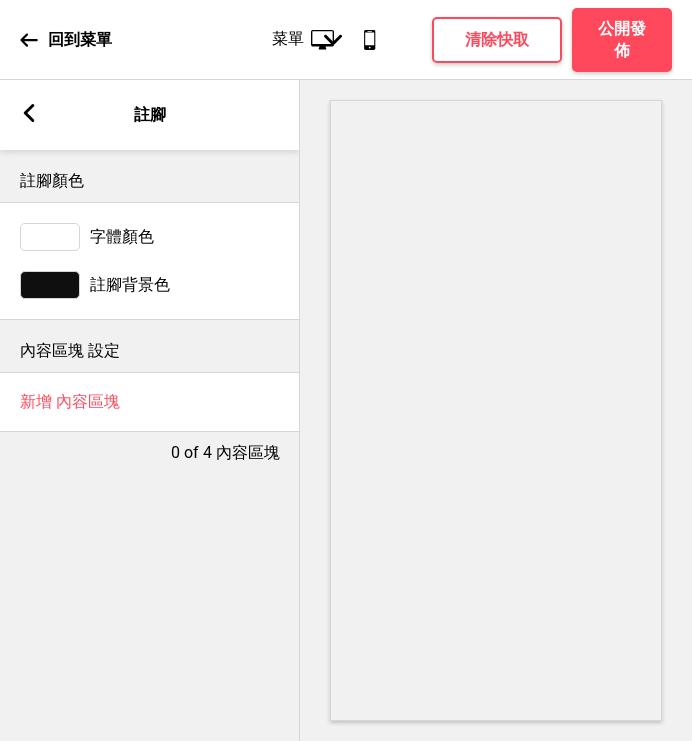 click on "字體顏色" at bounding box center [122, 237] 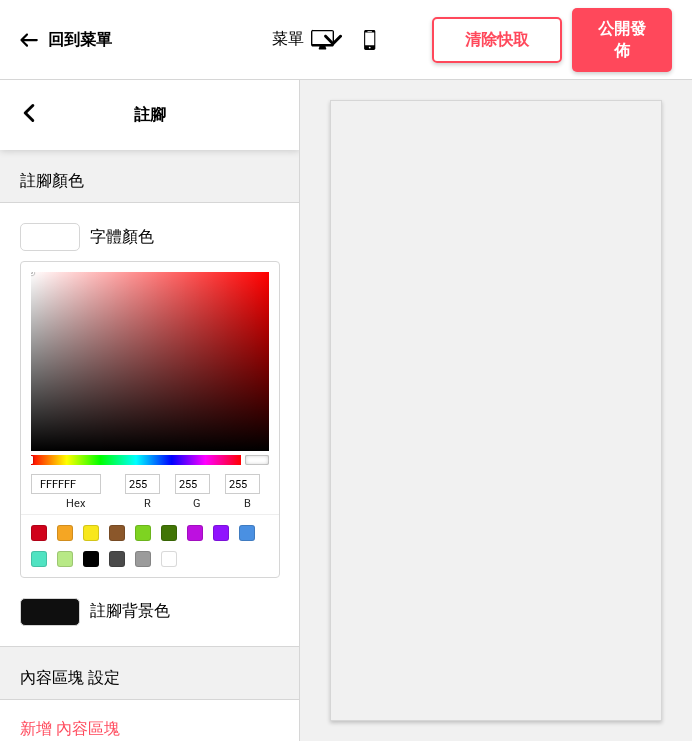 click on "註腳背景色" at bounding box center [130, 611] 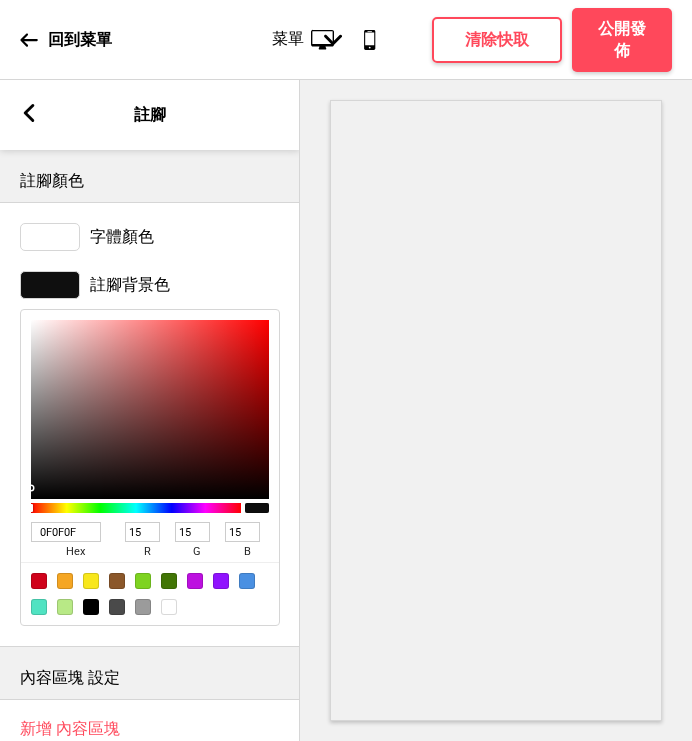 click on "hex" at bounding box center (75, 552) 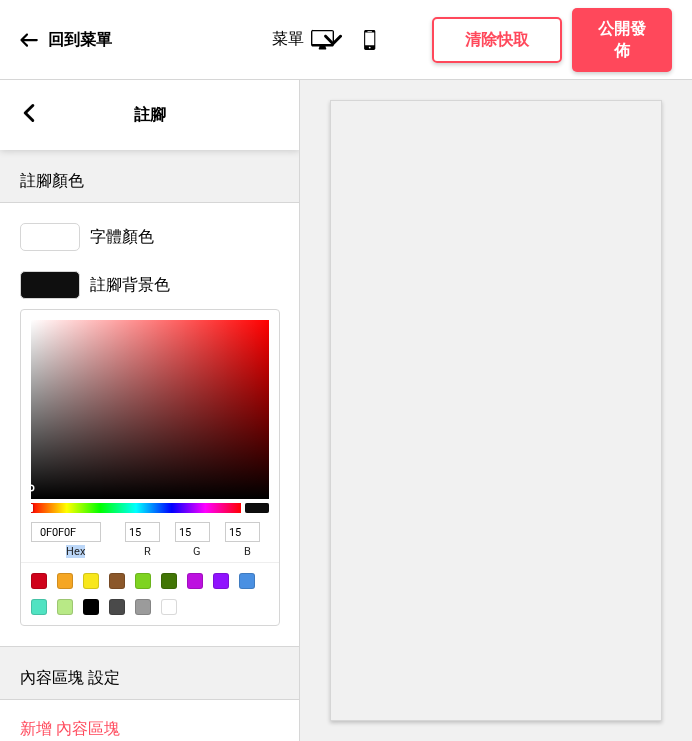 click on "hex" at bounding box center (75, 552) 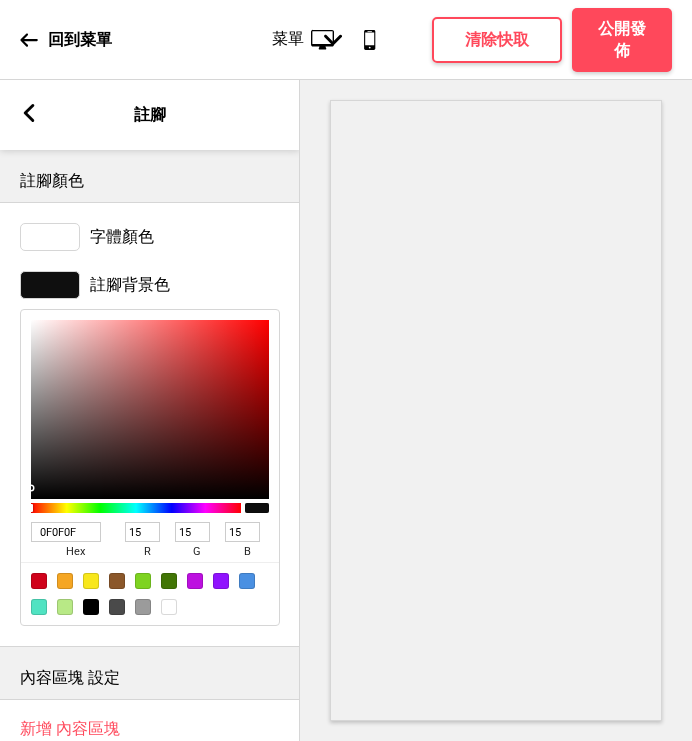 click on "0F0F0F" at bounding box center [66, 532] 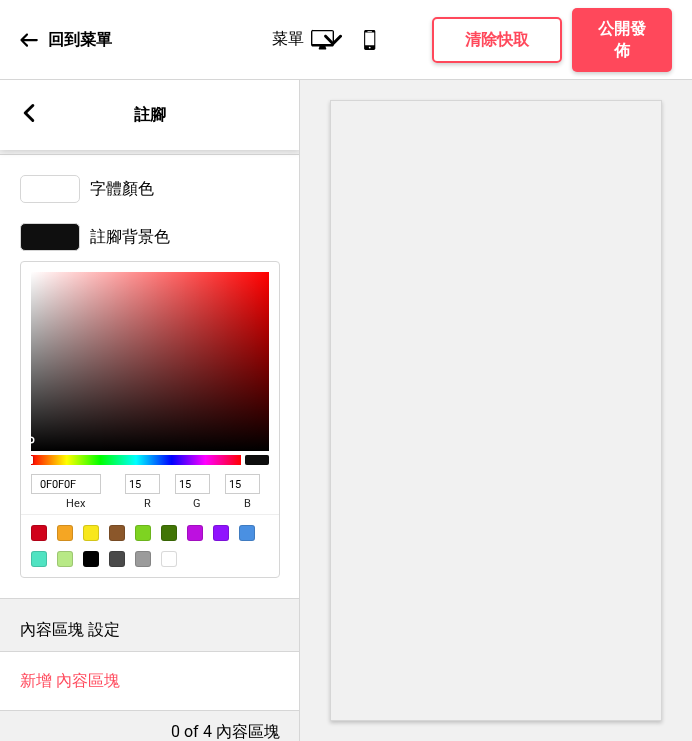 scroll, scrollTop: 89, scrollLeft: 0, axis: vertical 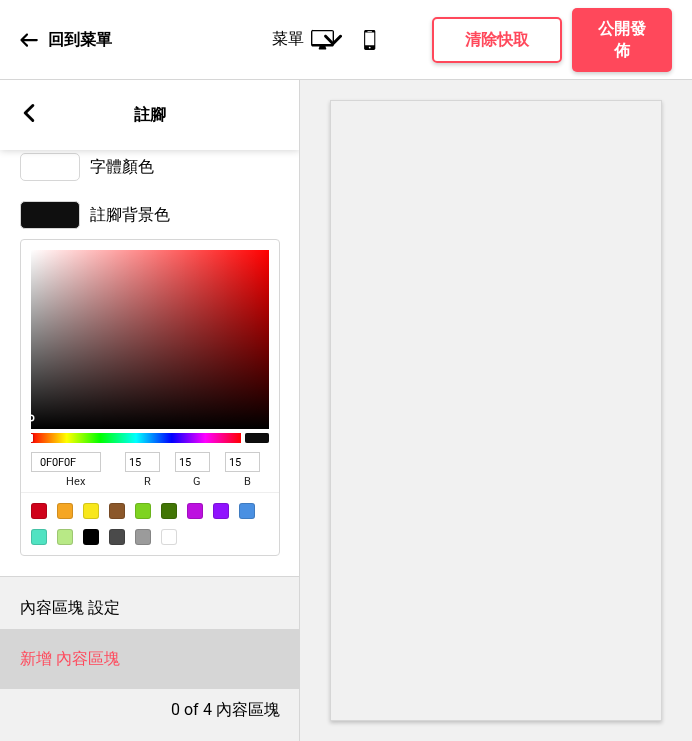 click on "新增 內容區塊" at bounding box center [150, 659] 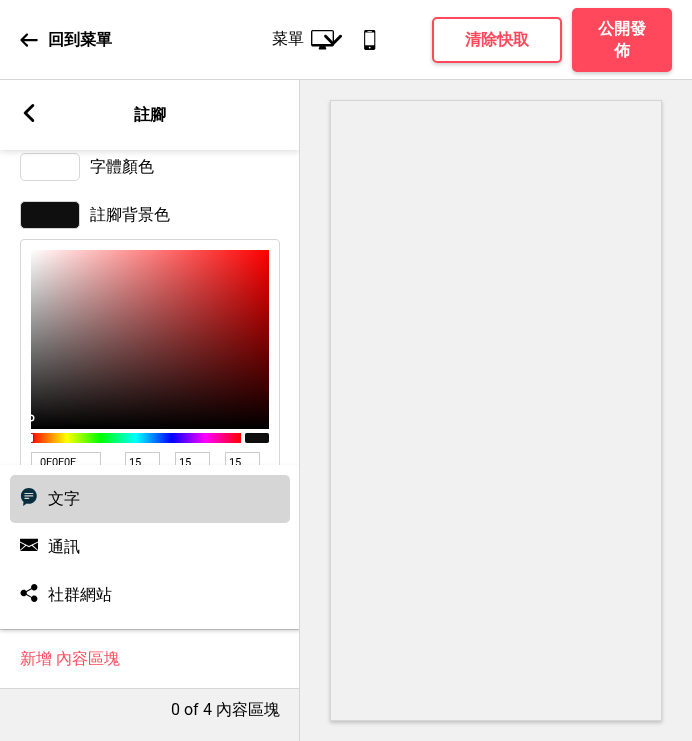 click on "文字 文字" at bounding box center (150, 499) 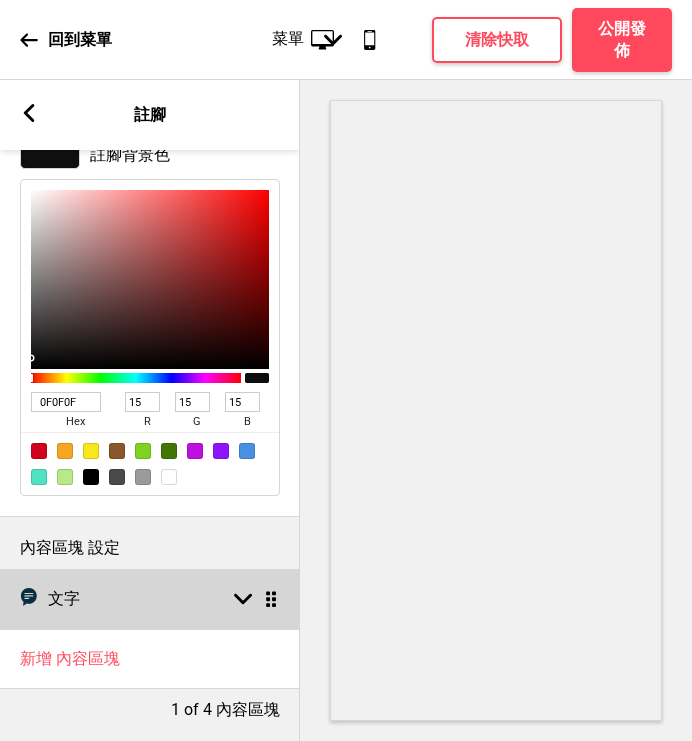 scroll, scrollTop: 149, scrollLeft: 0, axis: vertical 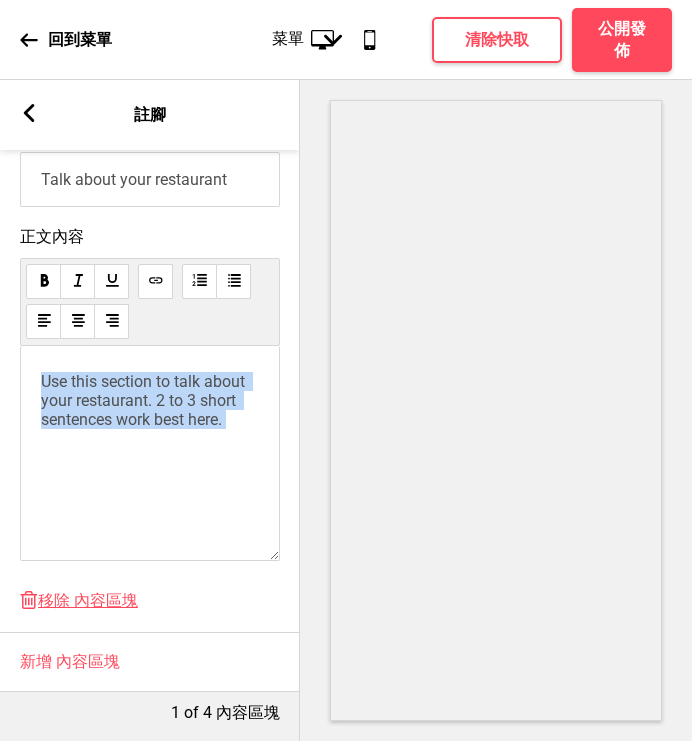 drag, startPoint x: 212, startPoint y: 473, endPoint x: 72, endPoint y: 374, distance: 171.4672 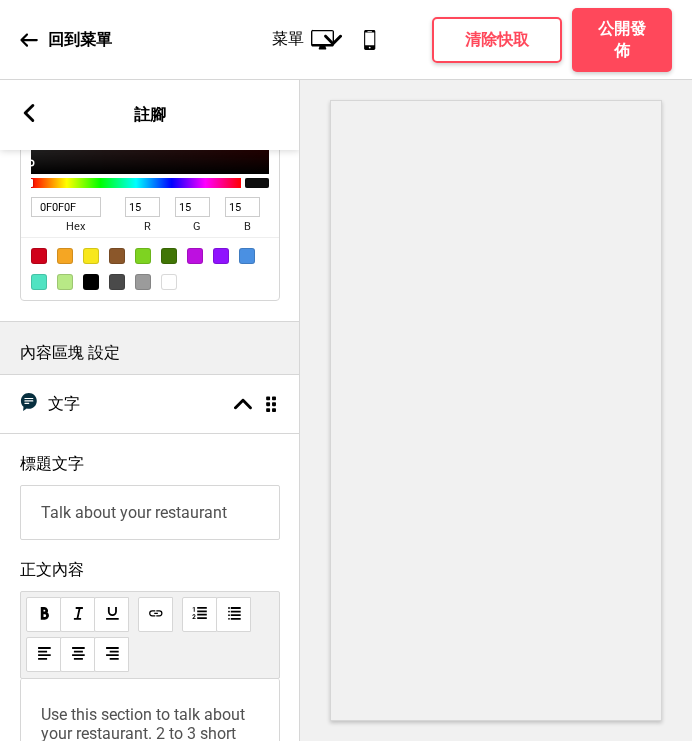 click on "Talk about your restaurant" at bounding box center [150, 512] 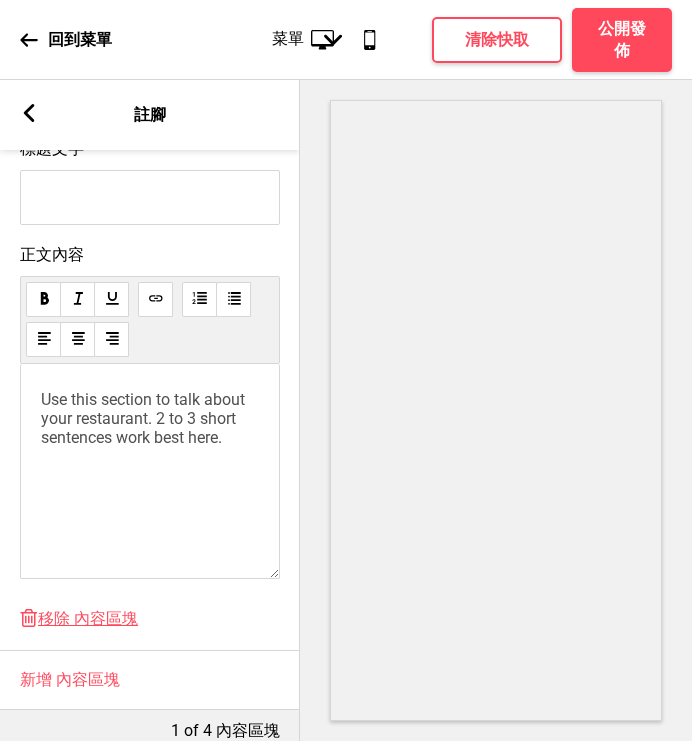 scroll, scrollTop: 658, scrollLeft: 0, axis: vertical 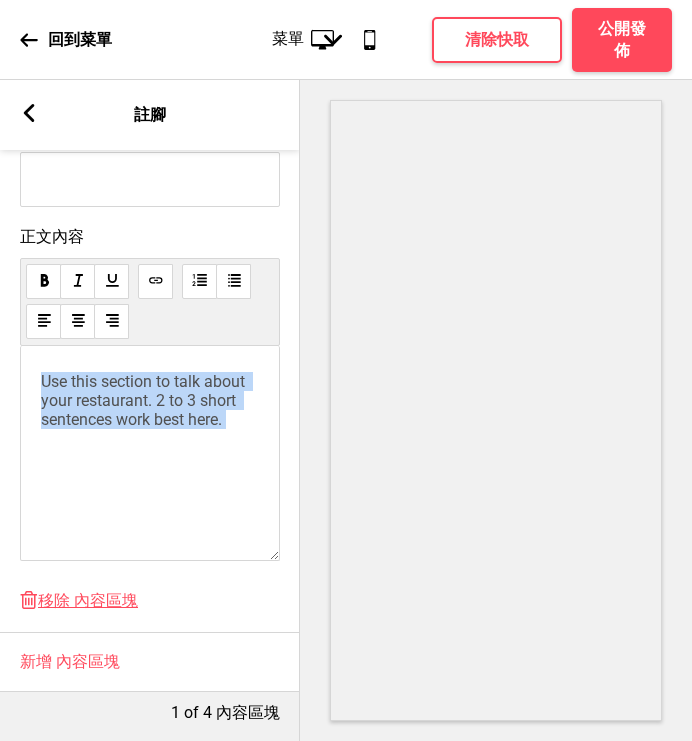drag, startPoint x: 245, startPoint y: 463, endPoint x: 31, endPoint y: 363, distance: 236.21178 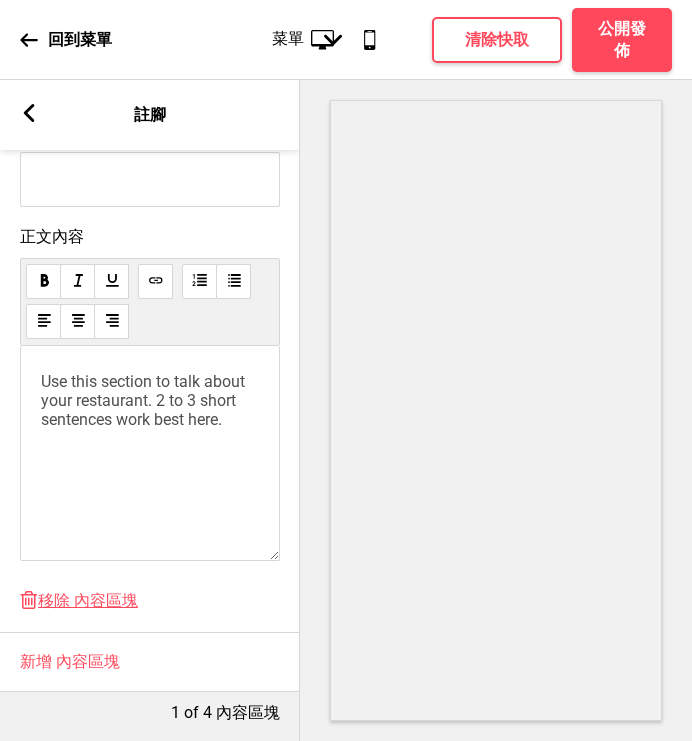 click on "Use this section to talk about your restaurant. 2 to 3 short sentences work best here." at bounding box center (145, 400) 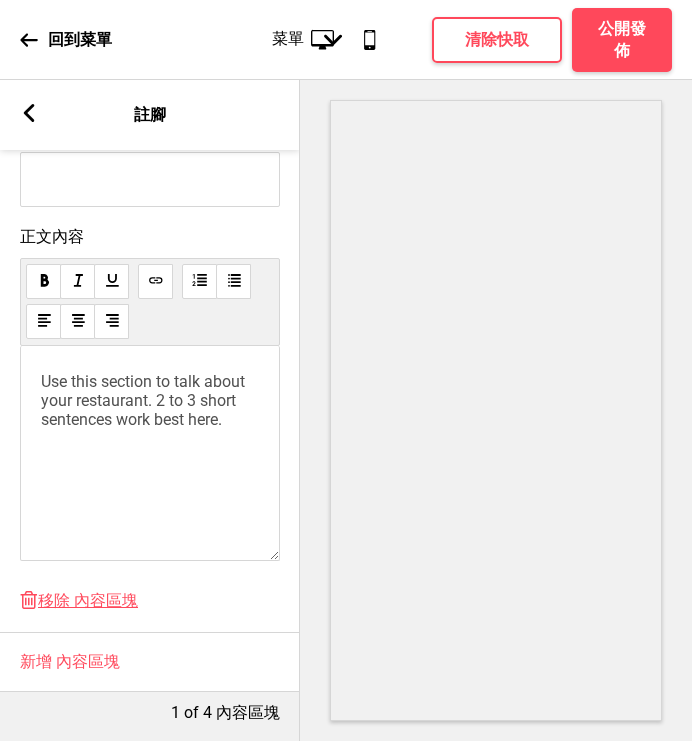 click on "Use this section to talk about your restaurant. 2 to 3 short sentences work best here." at bounding box center (145, 400) 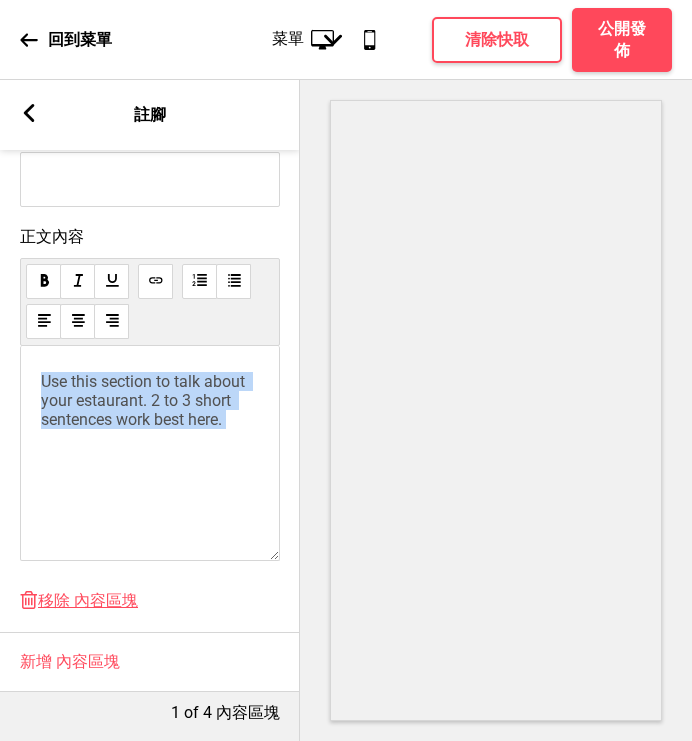 drag, startPoint x: 231, startPoint y: 446, endPoint x: 23, endPoint y: 366, distance: 222.85422 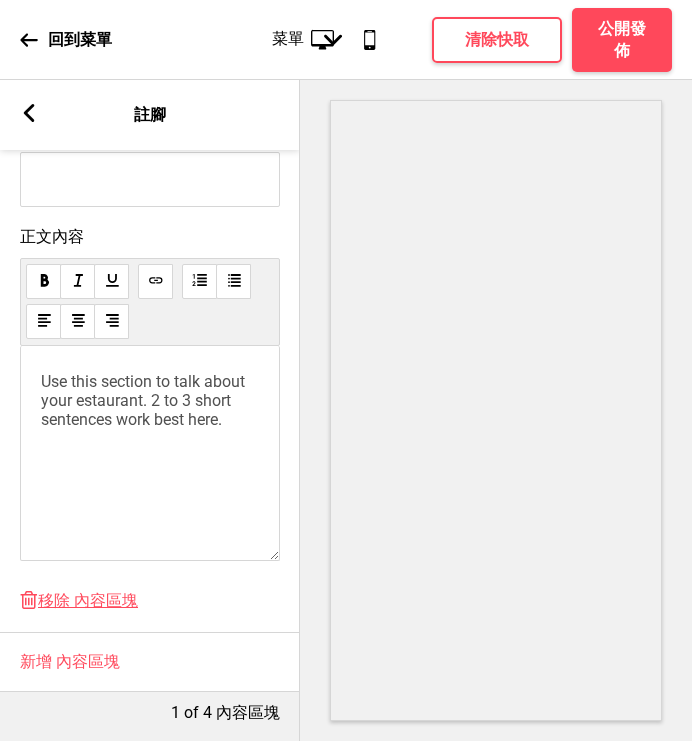 click on "Use this section to talk about your estaurant. 2 to 3 short sentences work best here." at bounding box center (145, 400) 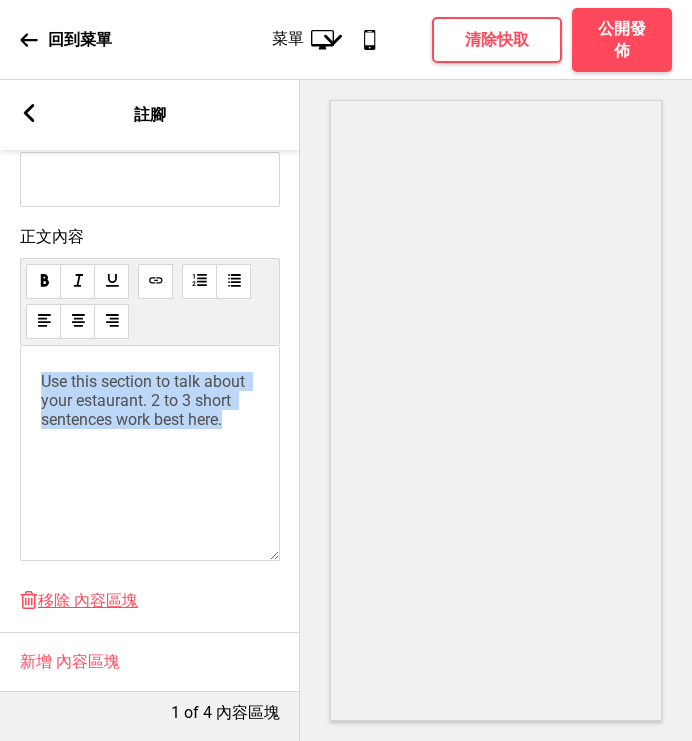drag, startPoint x: 229, startPoint y: 442, endPoint x: 35, endPoint y: 389, distance: 201.10942 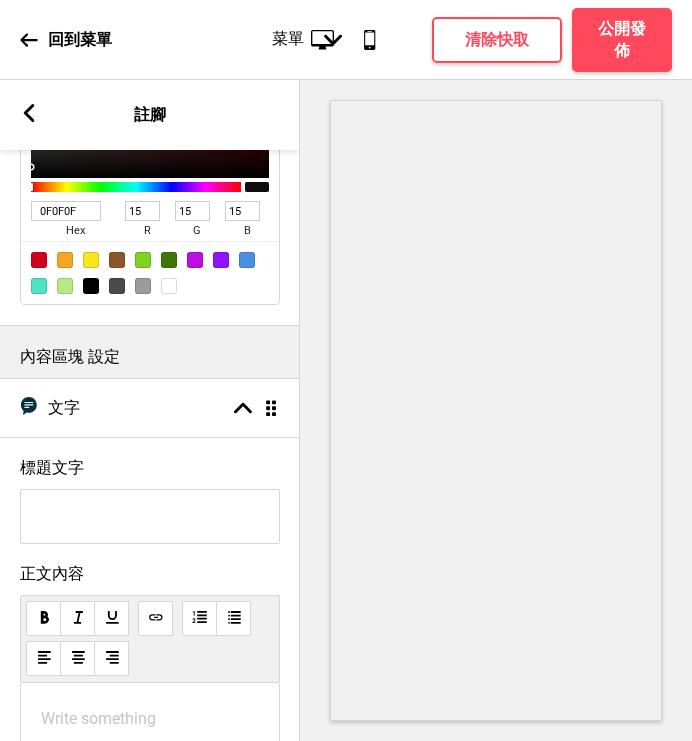 scroll, scrollTop: 333, scrollLeft: 0, axis: vertical 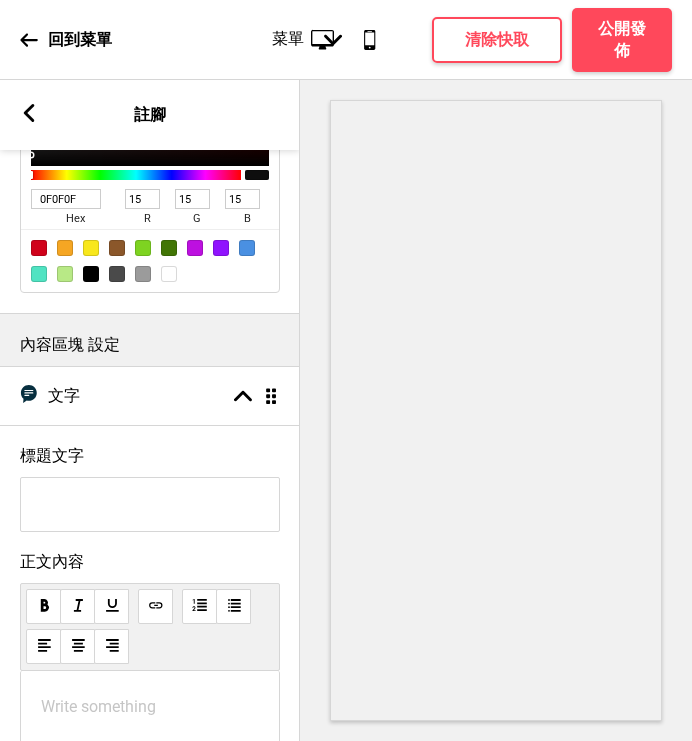 click on "標題文字" at bounding box center (150, 504) 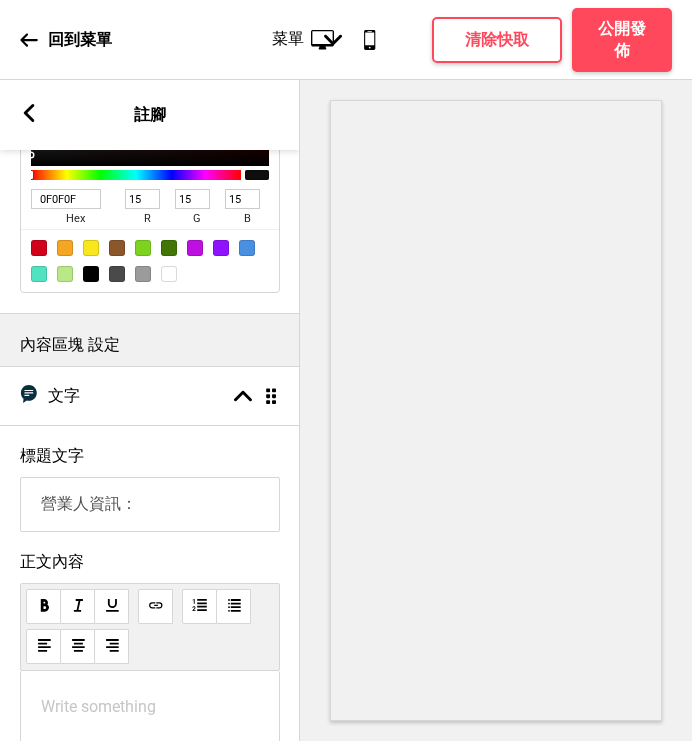 type on "營業人資訊：" 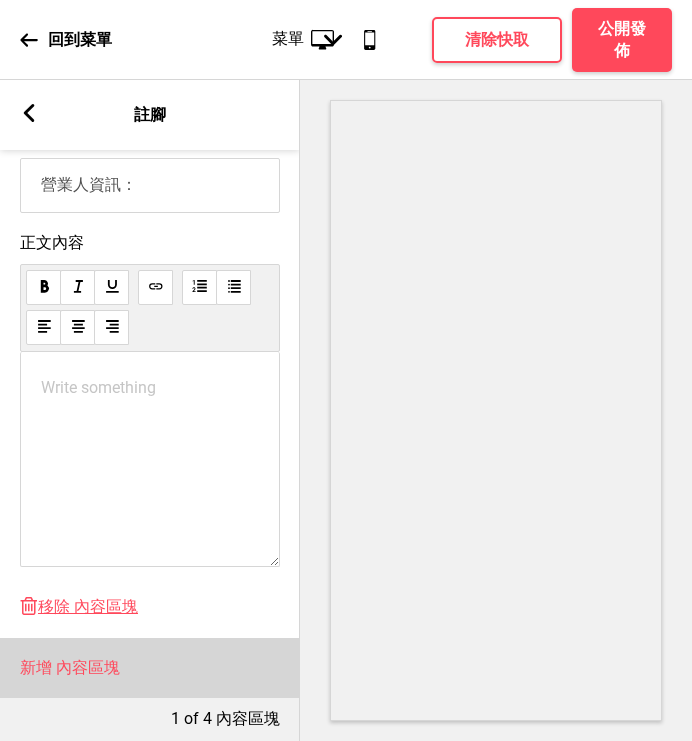 scroll, scrollTop: 667, scrollLeft: 0, axis: vertical 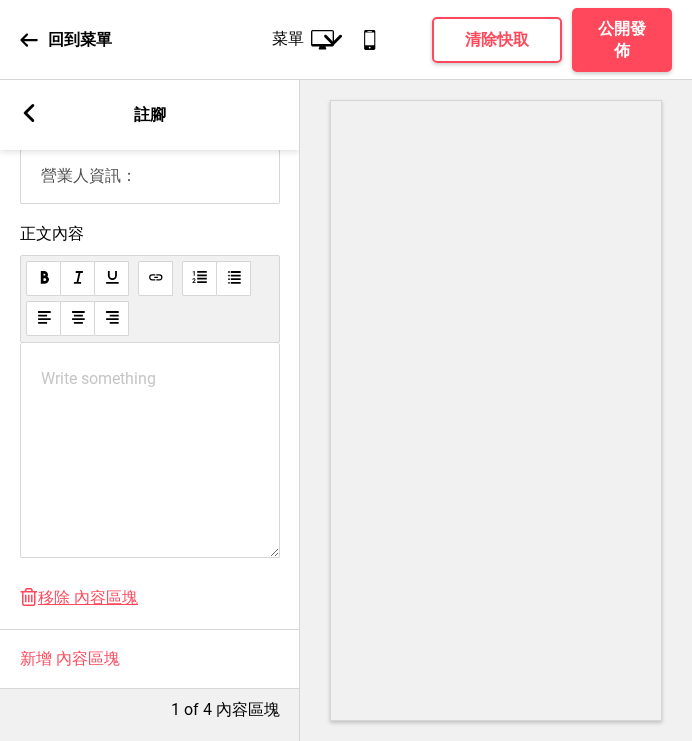 click on "Write something ﻿" at bounding box center [150, 450] 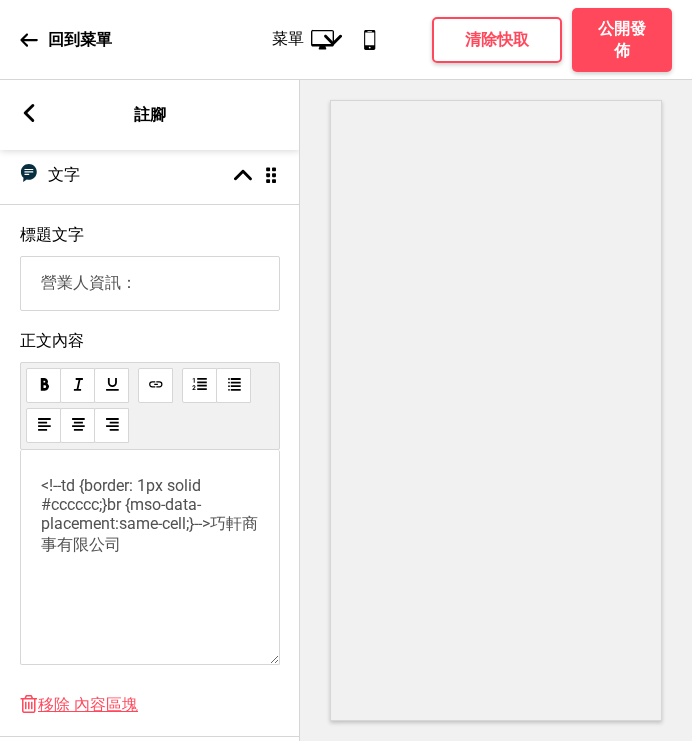 scroll, scrollTop: 562, scrollLeft: 0, axis: vertical 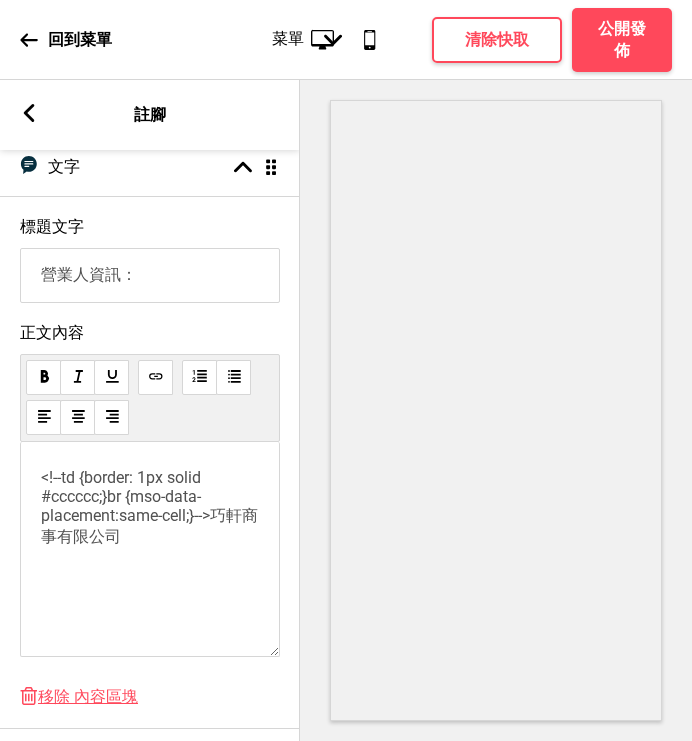 drag, startPoint x: 174, startPoint y: 566, endPoint x: 112, endPoint y: 494, distance: 95.015785 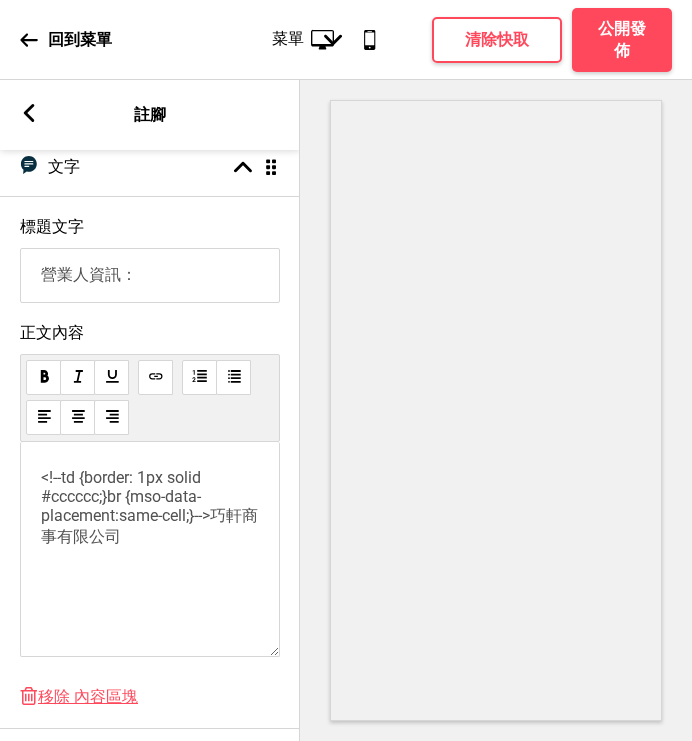 click on "回到菜單 桌面 行動電話 菜單 箭頭down 產品頁面 商店資訊 結帳 感謝您！ 條款與條件 隐私政策 付款請求 菜單 清除快取 公開發佈 區域編輯 共用設定 標題 公告橫幅 隱藏 拖曳 大標輪播 顯示 拖曳 促銷方案顯示區 顯示 拖曳 產品 顯示 拖曳 圖片與文字 隱藏 拖曳 新增區域 加上 註腳 箭頭left 註腳 註腳顏色 字體顏色 註腳背景色 0F0F0F hex 15 r 15 g 15 b 100 a 內容區塊 設定 文字 文字 箭頭up 拖曳 標題文字 營業人資訊： 正文內容
<!--td {border: 1px solid #cccccc;}br {mso-data-placement:same-cell;}-->巧軒商事有限公司
删除 移除 內容區塊 新增 內容區塊 1 of 4 內容區塊" at bounding box center [346, 370] 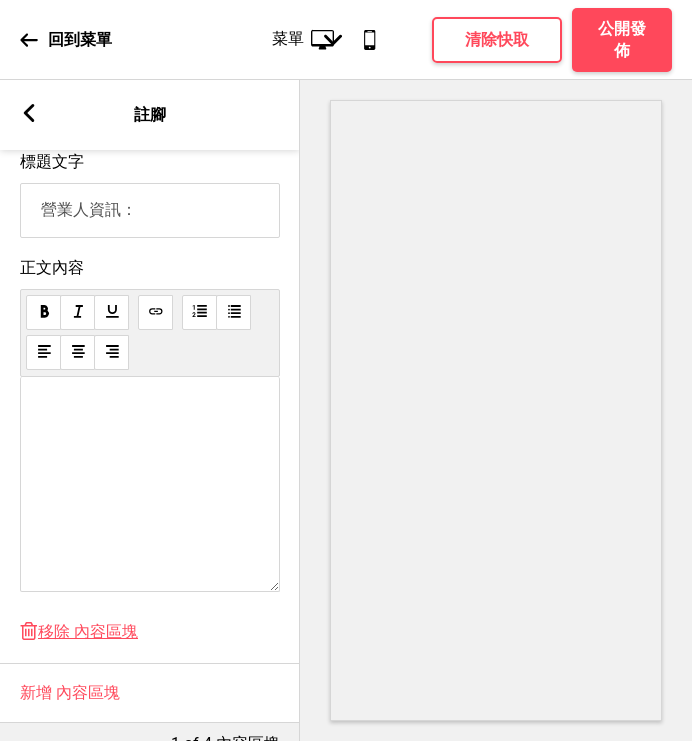 scroll, scrollTop: 689, scrollLeft: 0, axis: vertical 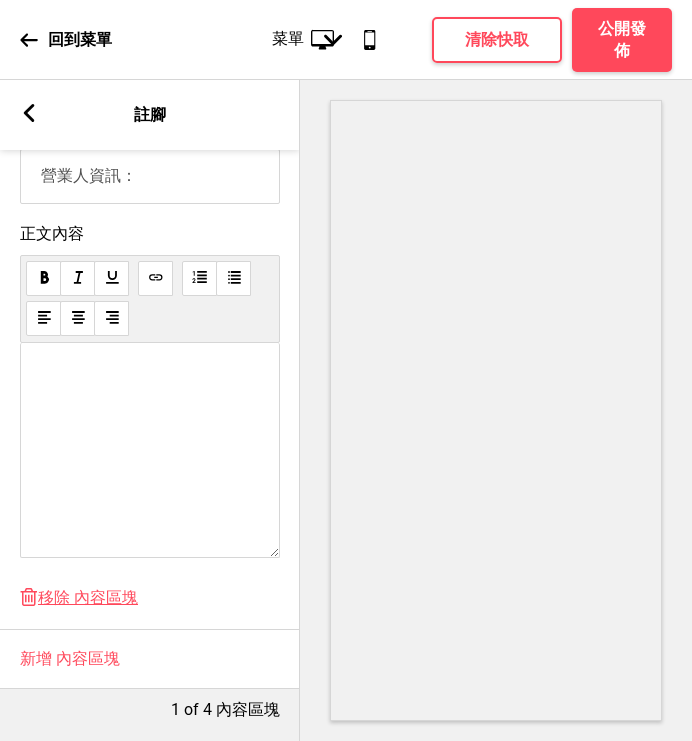 click at bounding box center [150, 450] 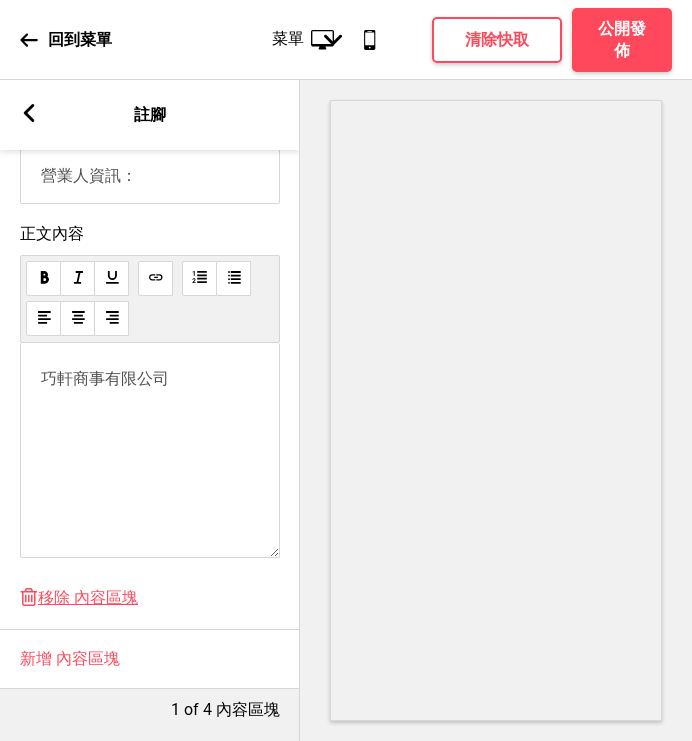 drag, startPoint x: 188, startPoint y: 336, endPoint x: 191, endPoint y: 351, distance: 15.297058 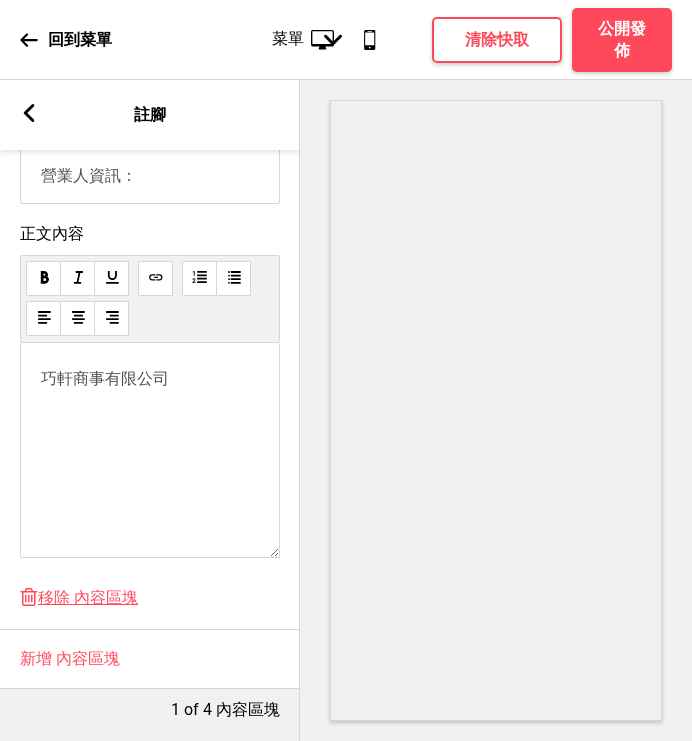 type 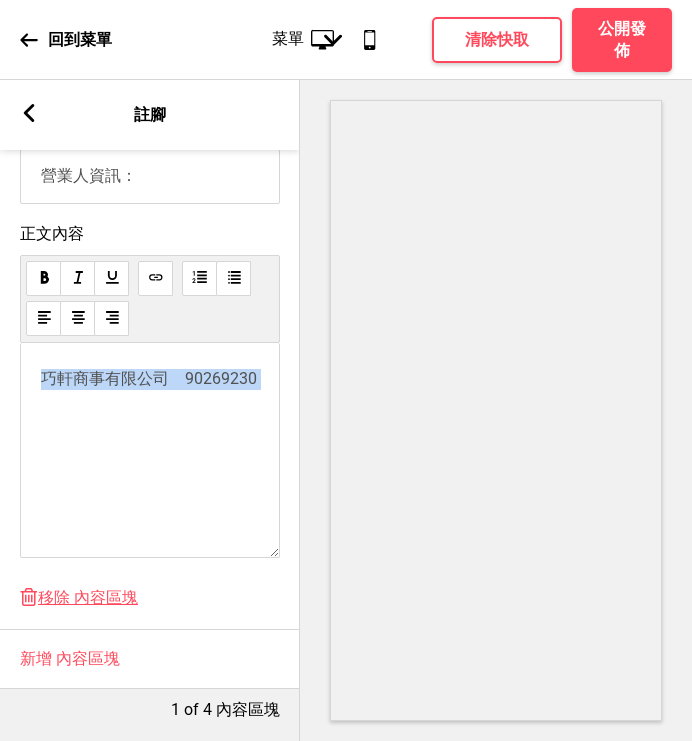 drag, startPoint x: 263, startPoint y: 361, endPoint x: -23, endPoint y: 346, distance: 286.3931 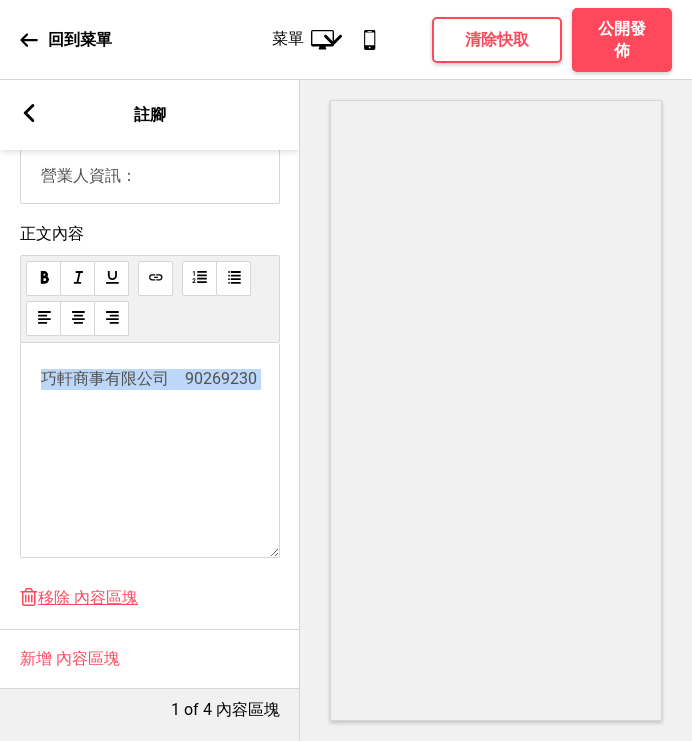 click on "巧軒商事有限公司　90269230" at bounding box center [149, 378] 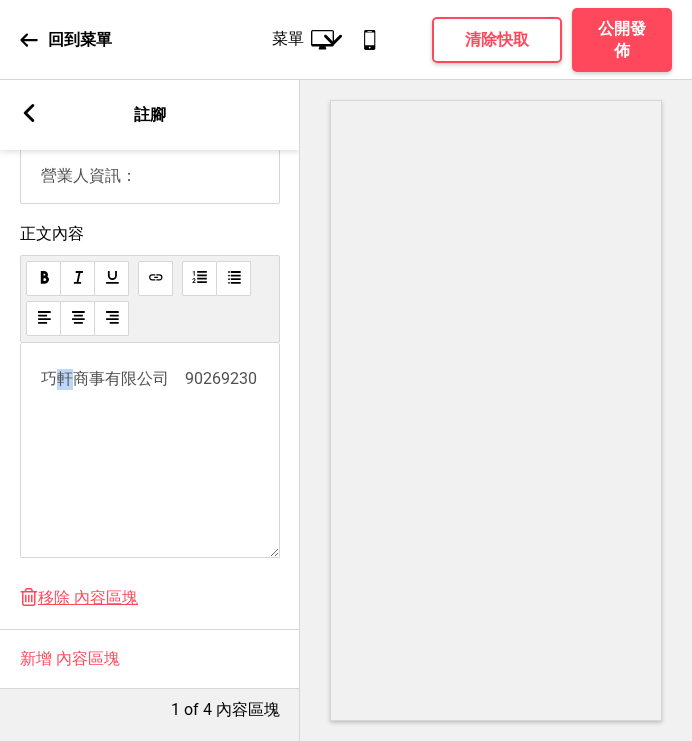 click on "巧軒商事有限公司　90269230" at bounding box center [149, 378] 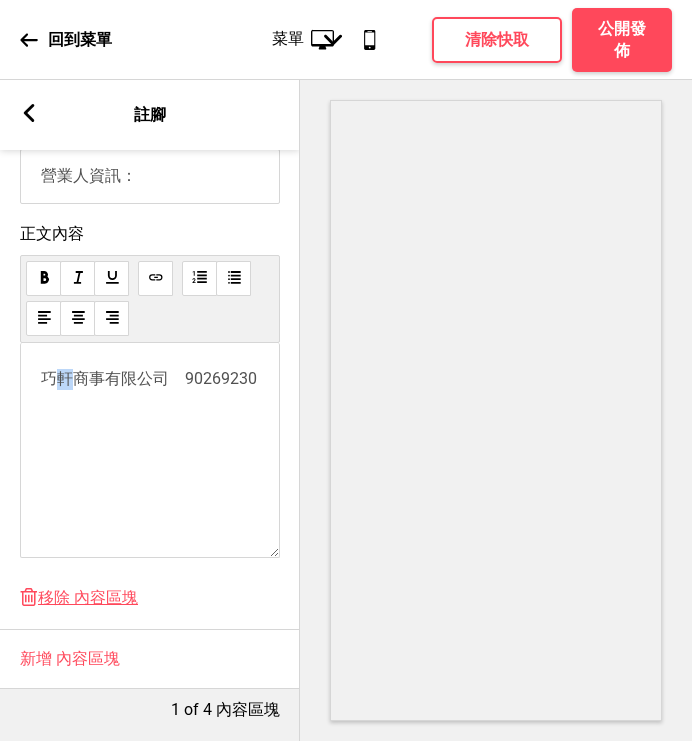 drag, startPoint x: 166, startPoint y: 393, endPoint x: 36, endPoint y: 380, distance: 130.64838 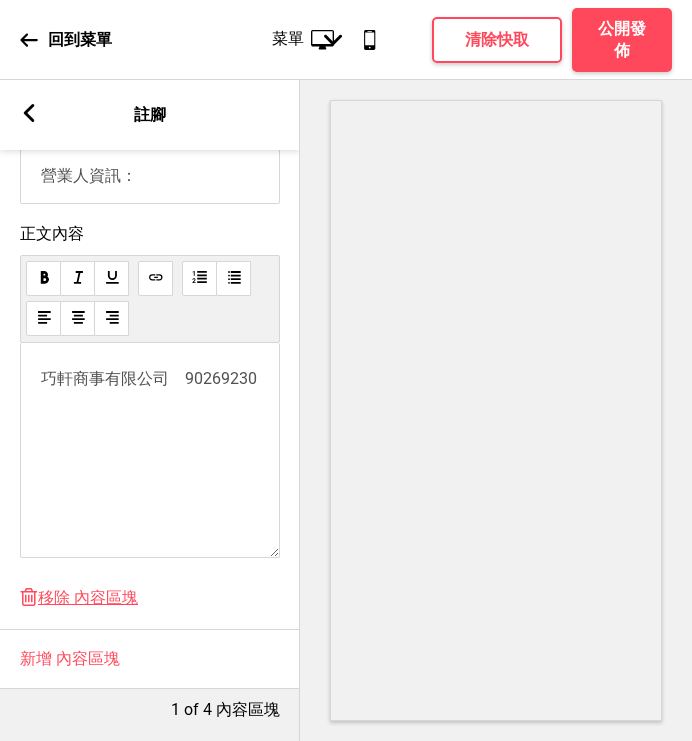 click on "巧軒商事有限公司　90269230" at bounding box center [149, 378] 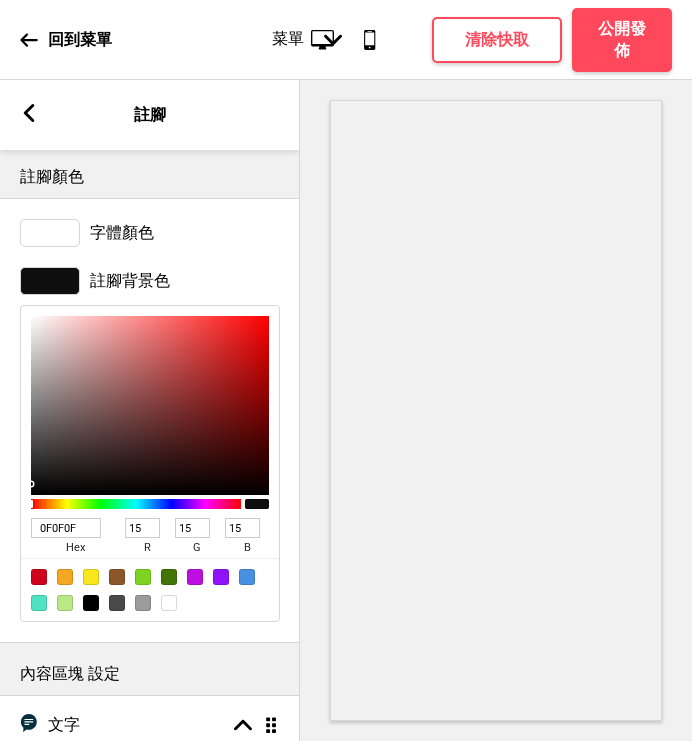 scroll, scrollTop: 0, scrollLeft: 0, axis: both 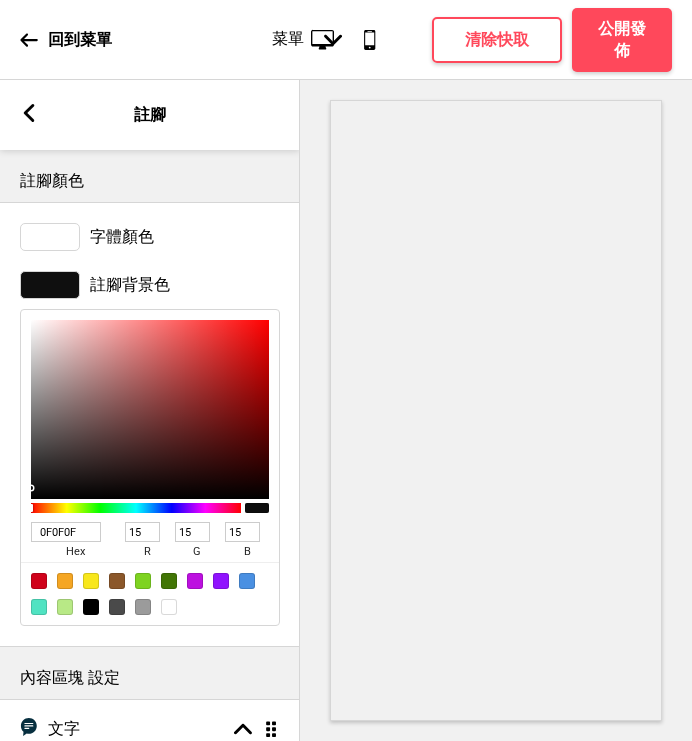 click on "箭頭left 註腳" at bounding box center (150, 115) 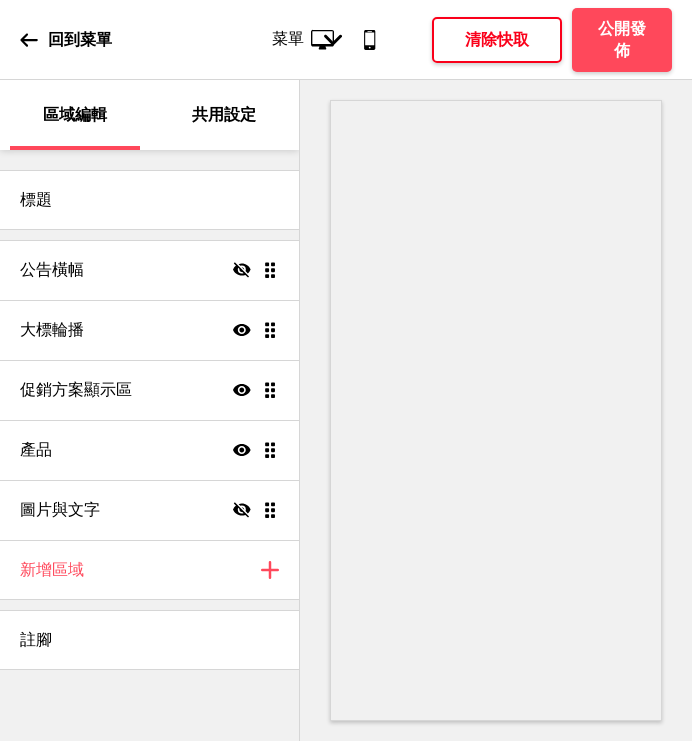click on "清除快取" at bounding box center (497, 40) 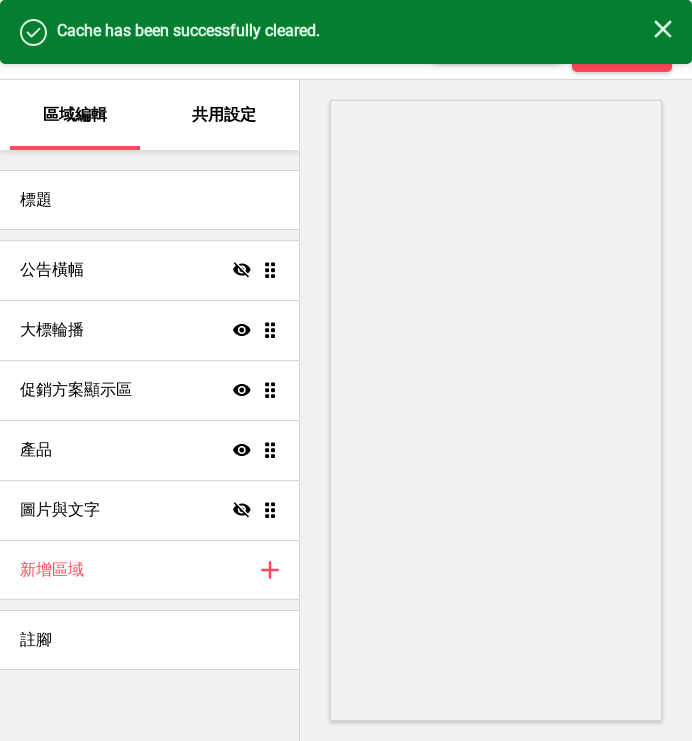 click on "Cache has been successfully cleared." at bounding box center (355, 31) 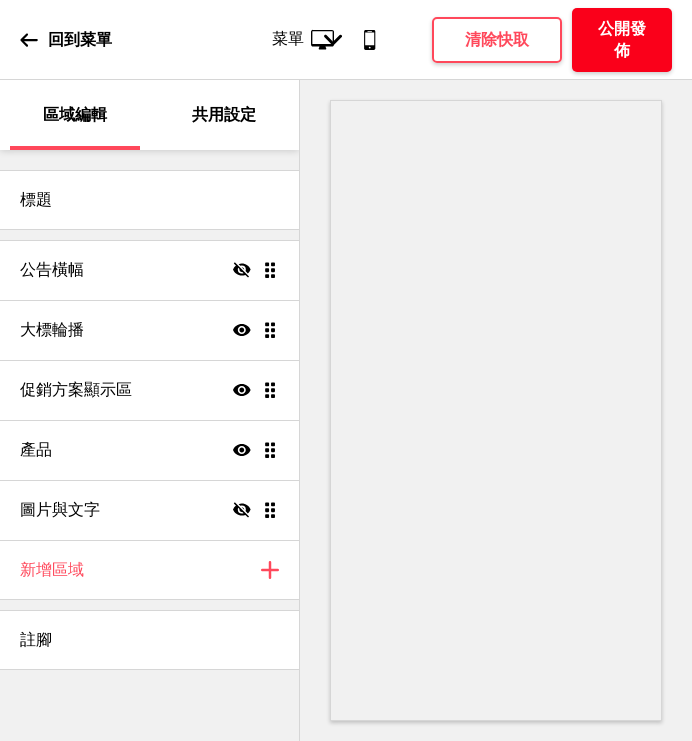 click on "公開發佈" at bounding box center (622, 40) 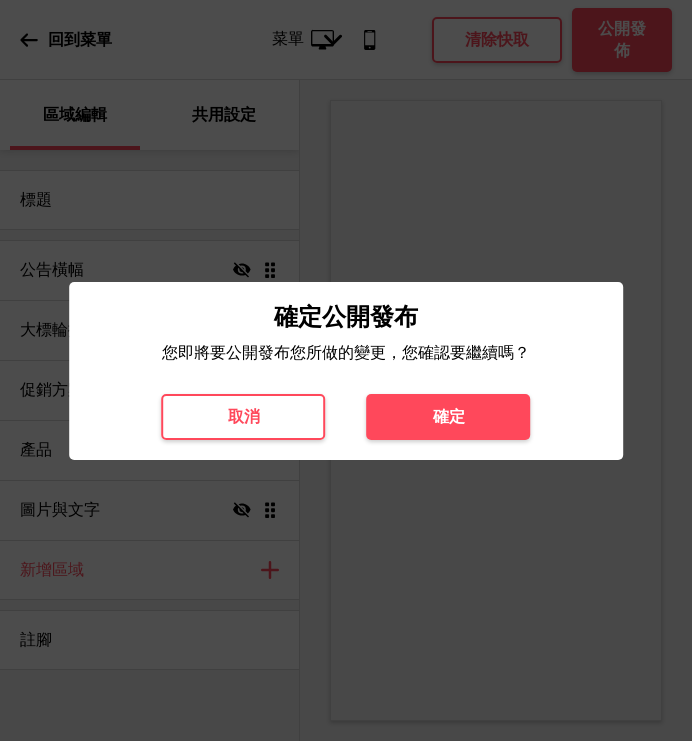 click on "確定" at bounding box center (449, 417) 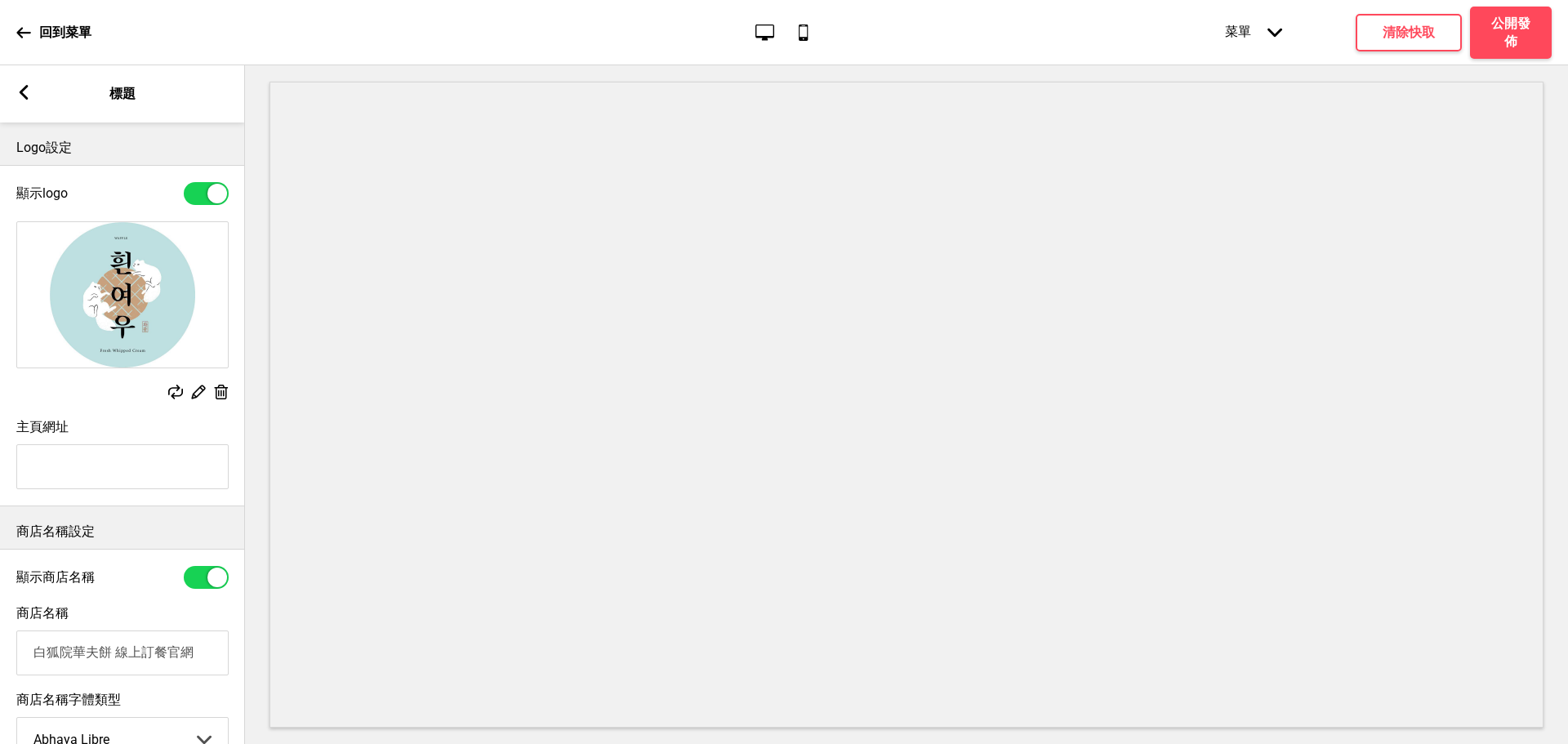 scroll, scrollTop: 0, scrollLeft: 0, axis: both 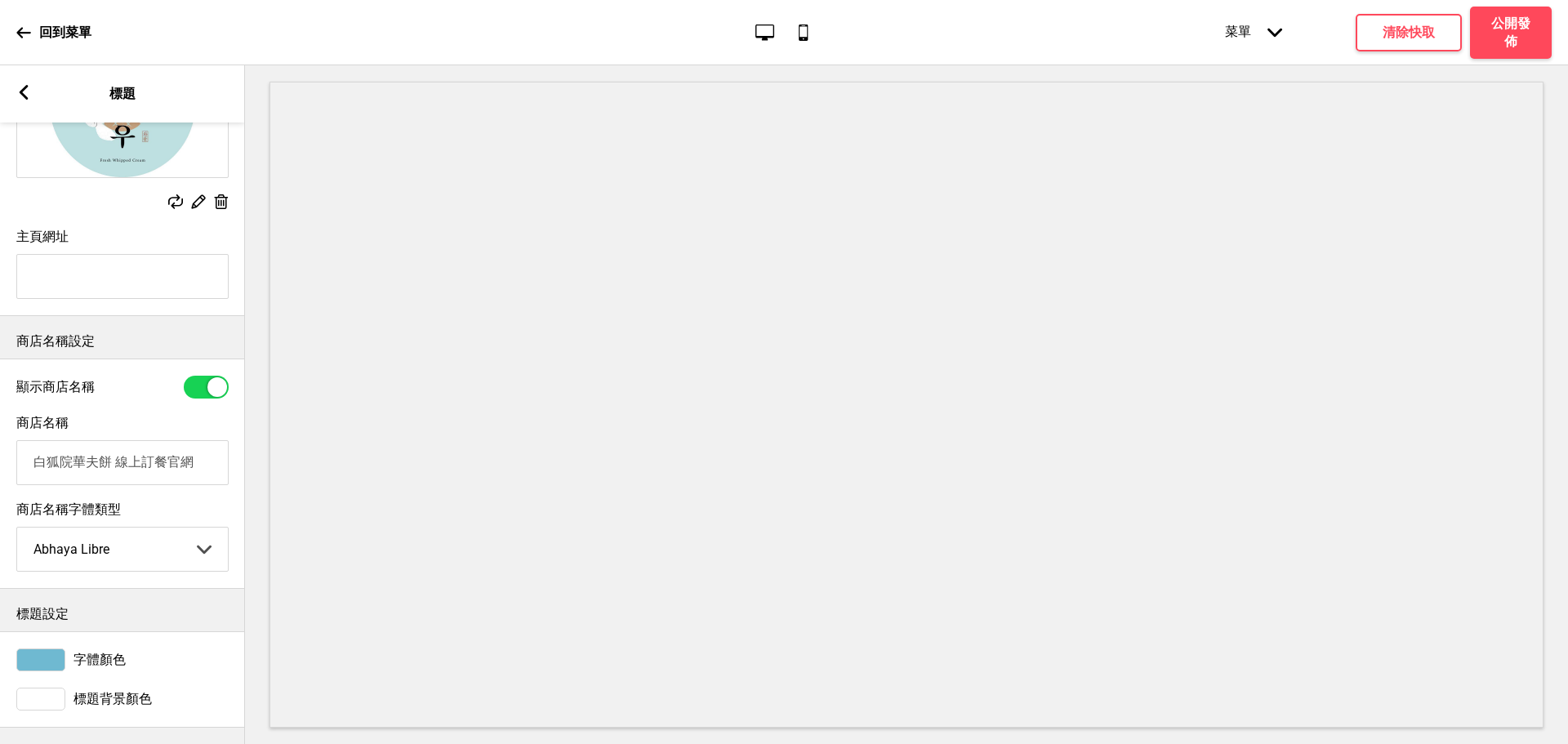 click on "白狐院華夫餅 線上訂餐官網" at bounding box center [122, 462] 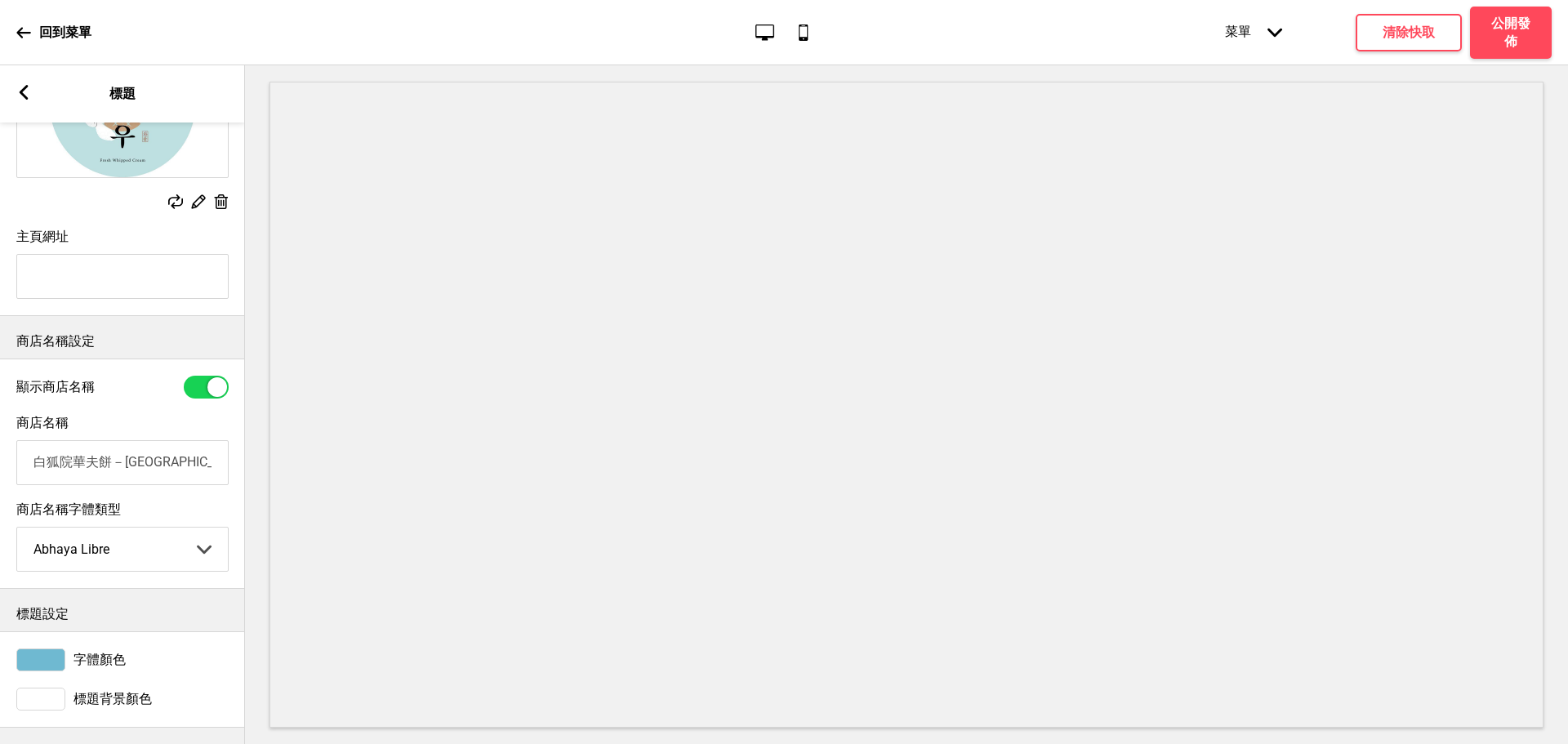 click on "白狐院華夫餅－大安店線上訂餐官網" at bounding box center [122, 462] 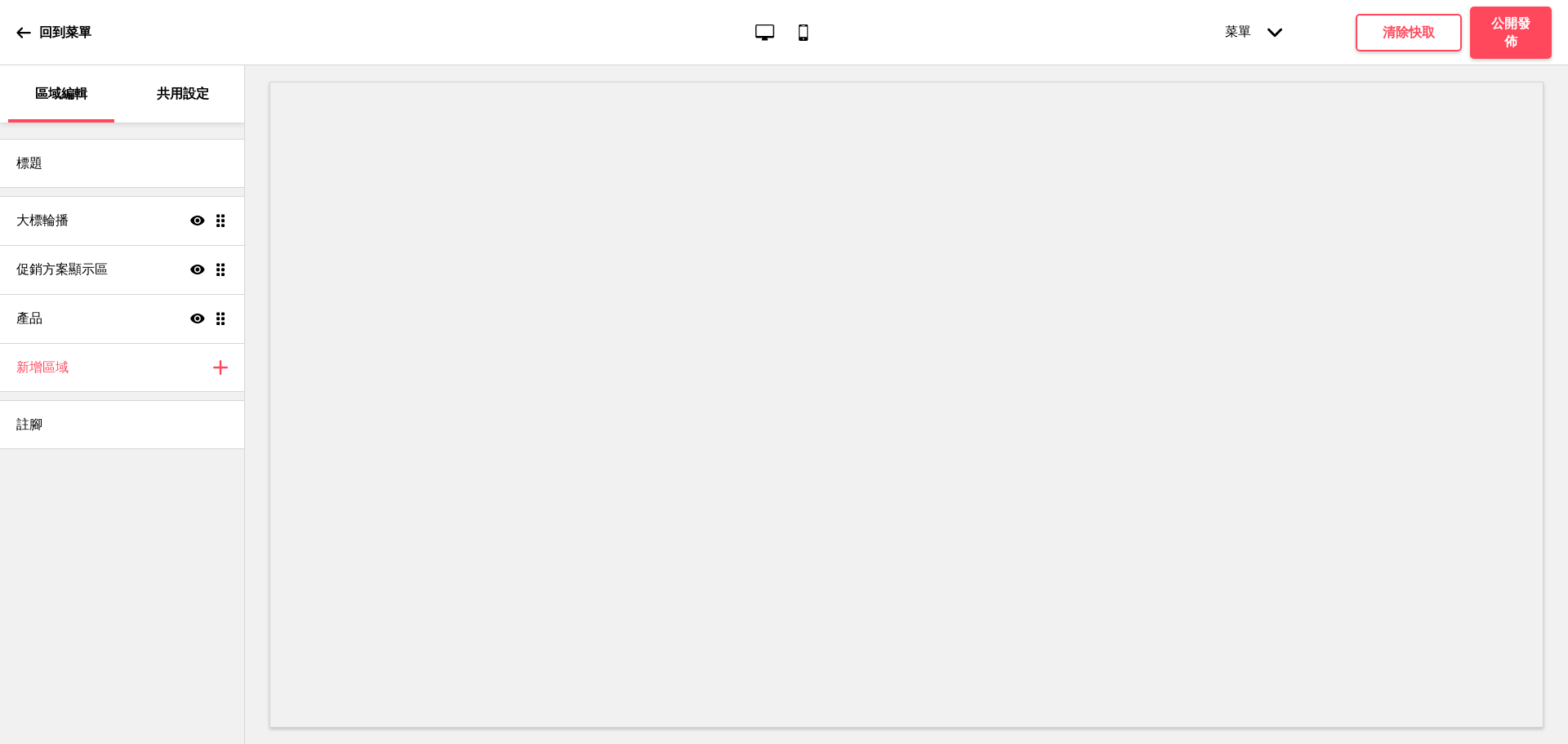 drag, startPoint x: 194, startPoint y: 112, endPoint x: 192, endPoint y: 100, distance: 12.165525 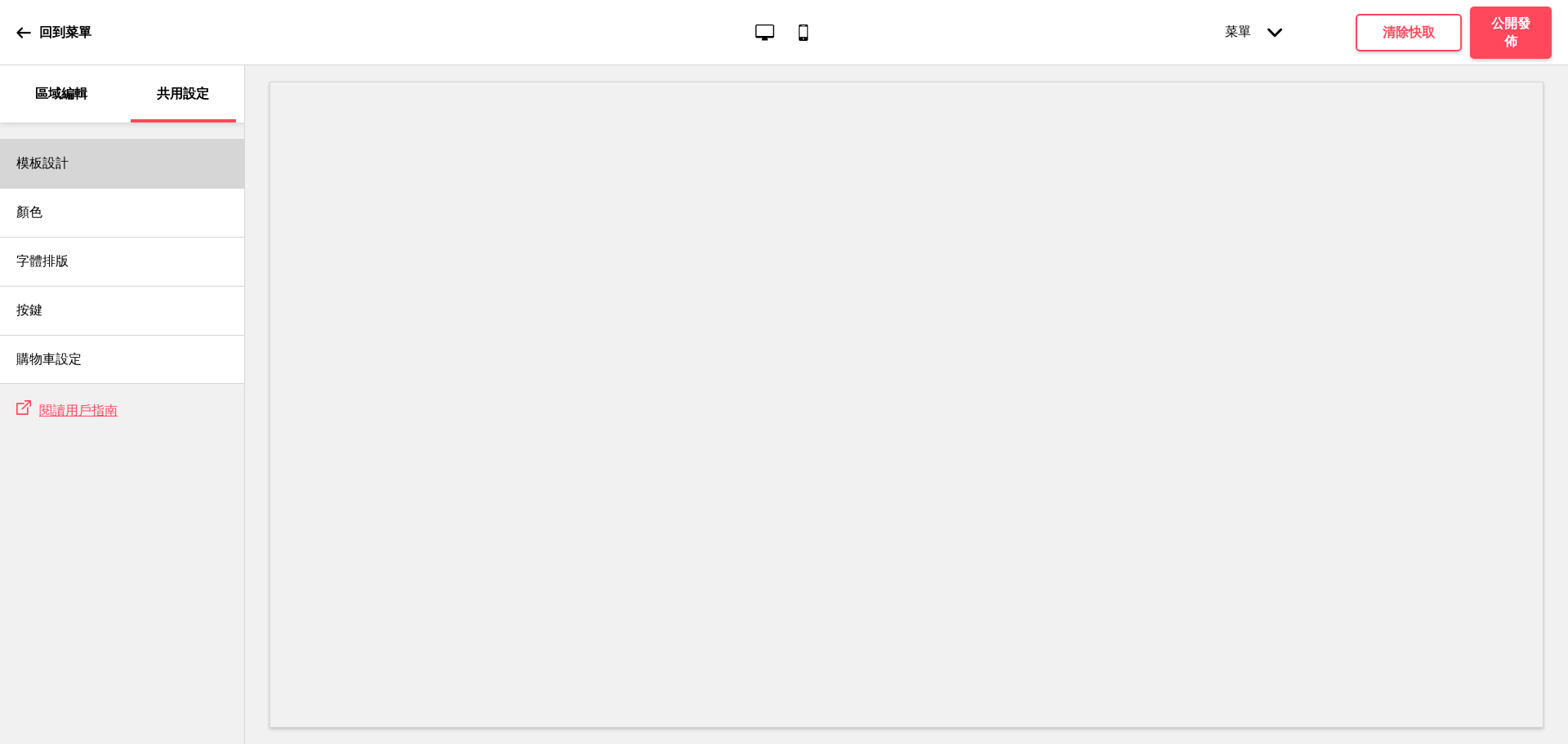 click on "模板設計" at bounding box center (122, 163) 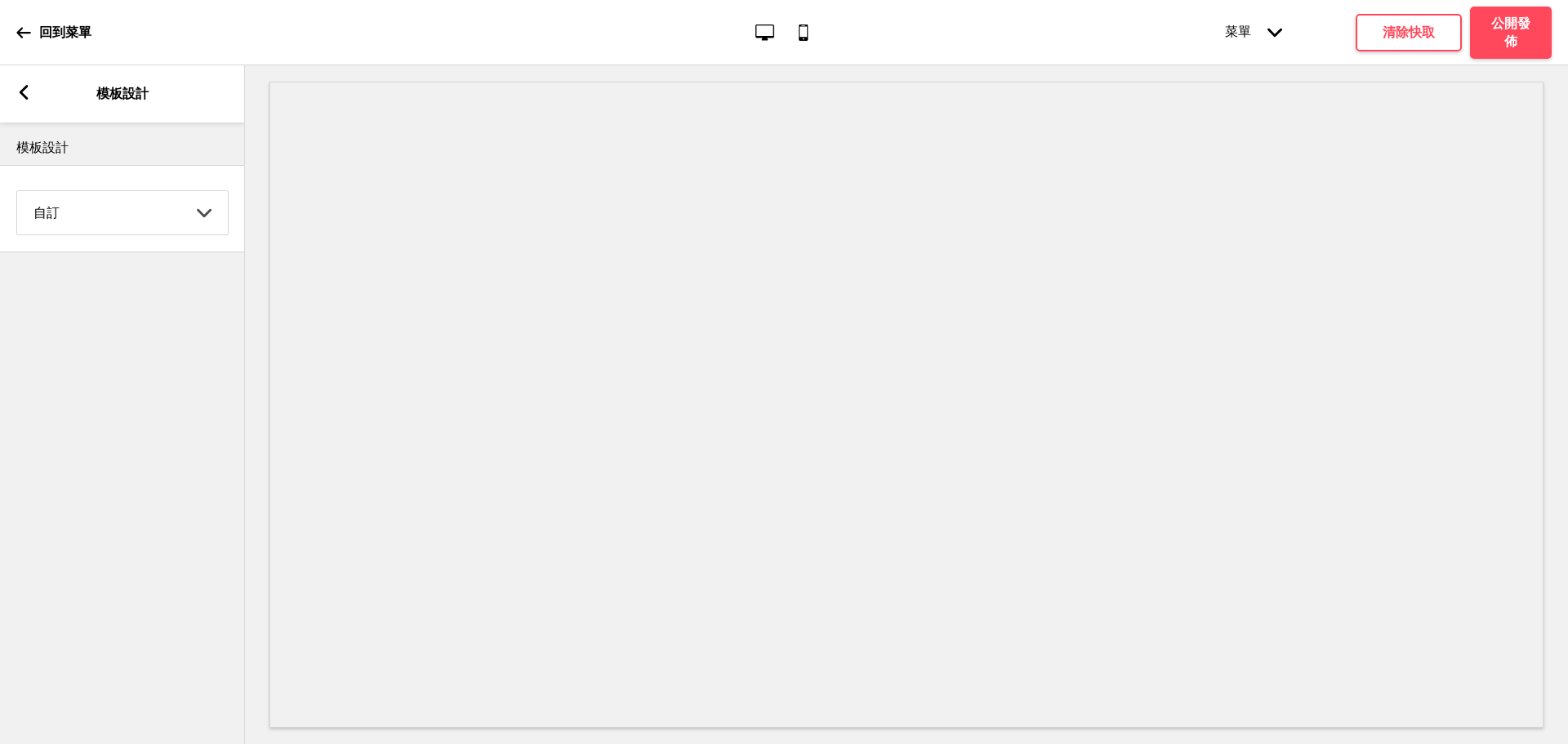 click on "箭頭left 模板設計" at bounding box center [122, 94] 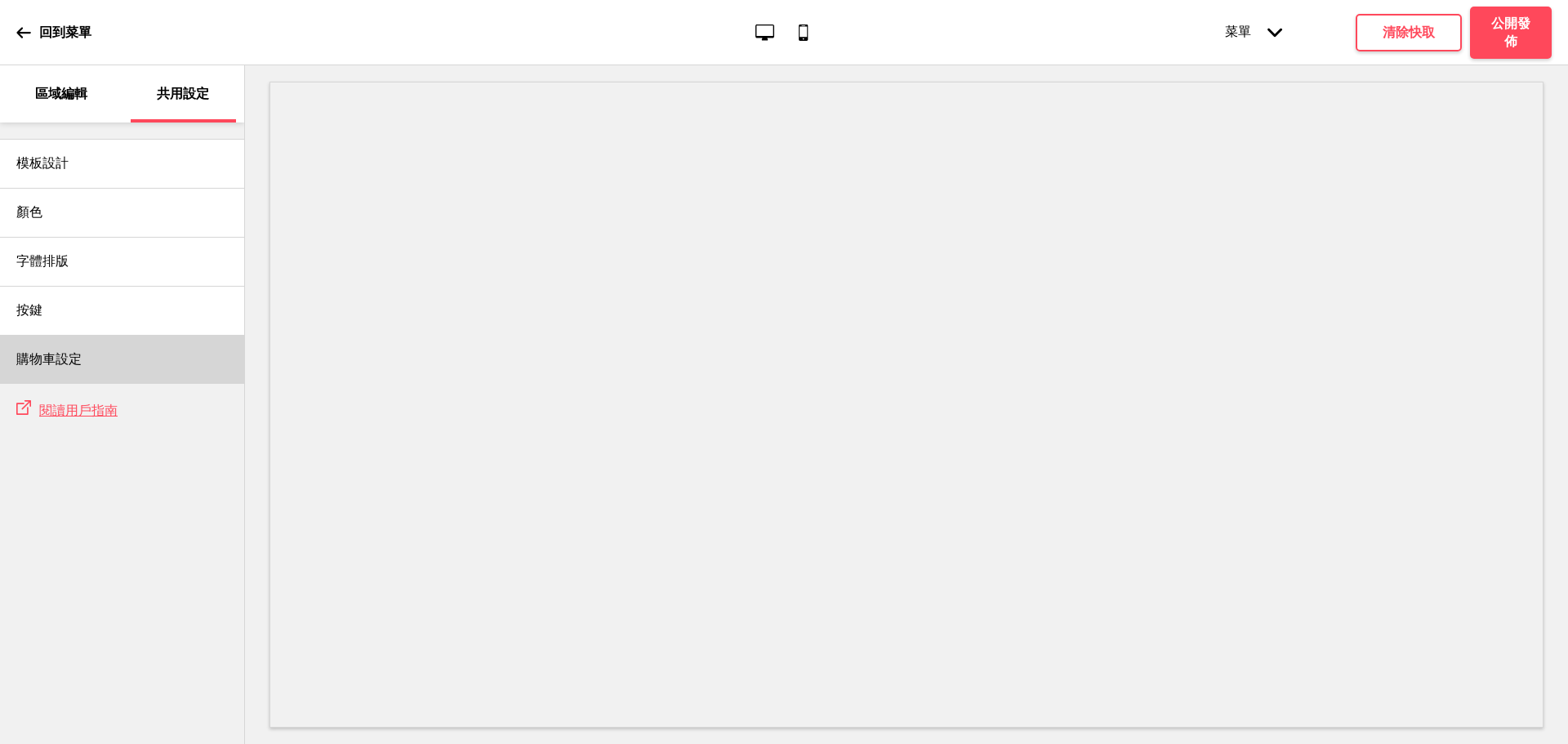 click on "購物車設定" at bounding box center [122, 359] 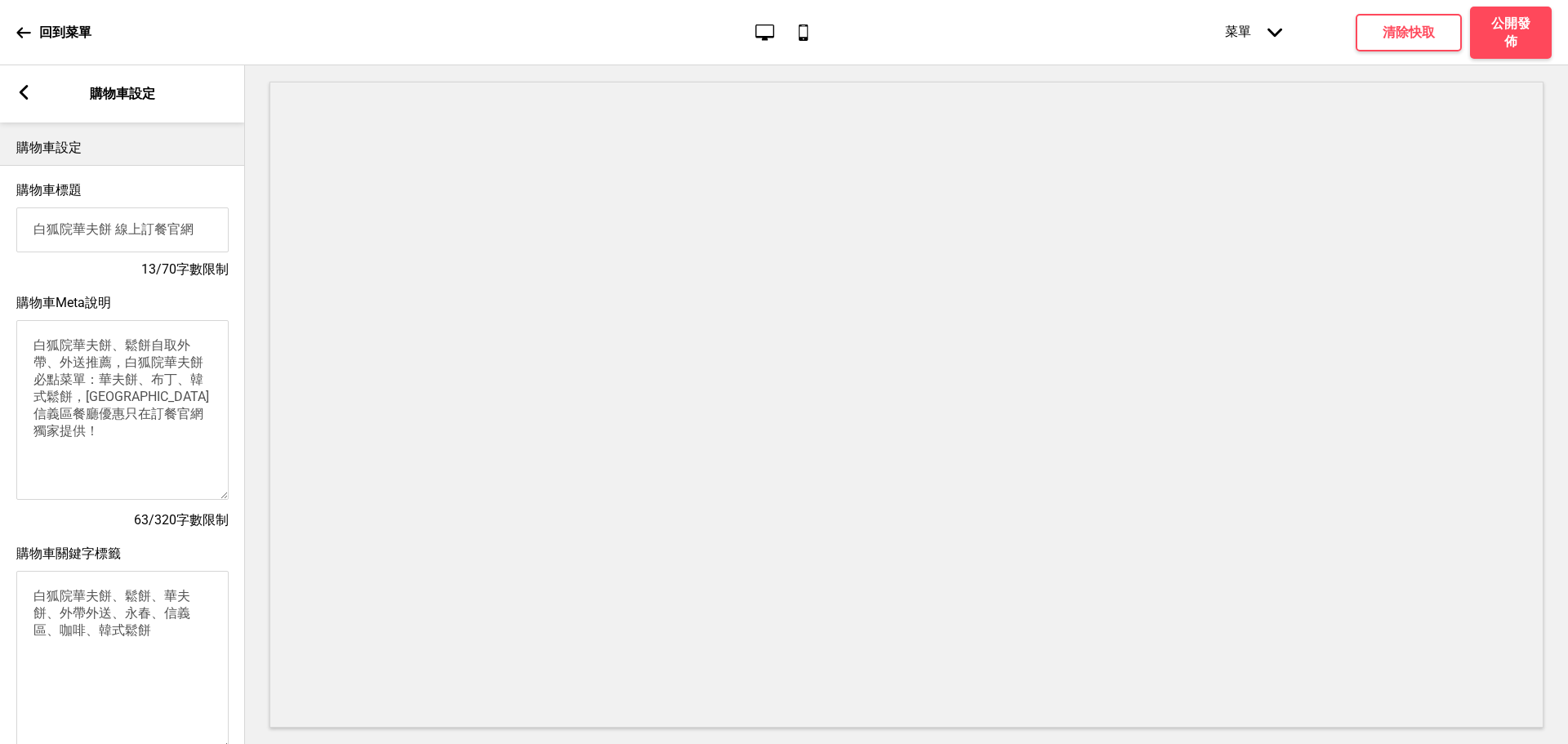 click on "白狐院華夫餅 線上訂餐官網" at bounding box center [122, 229] 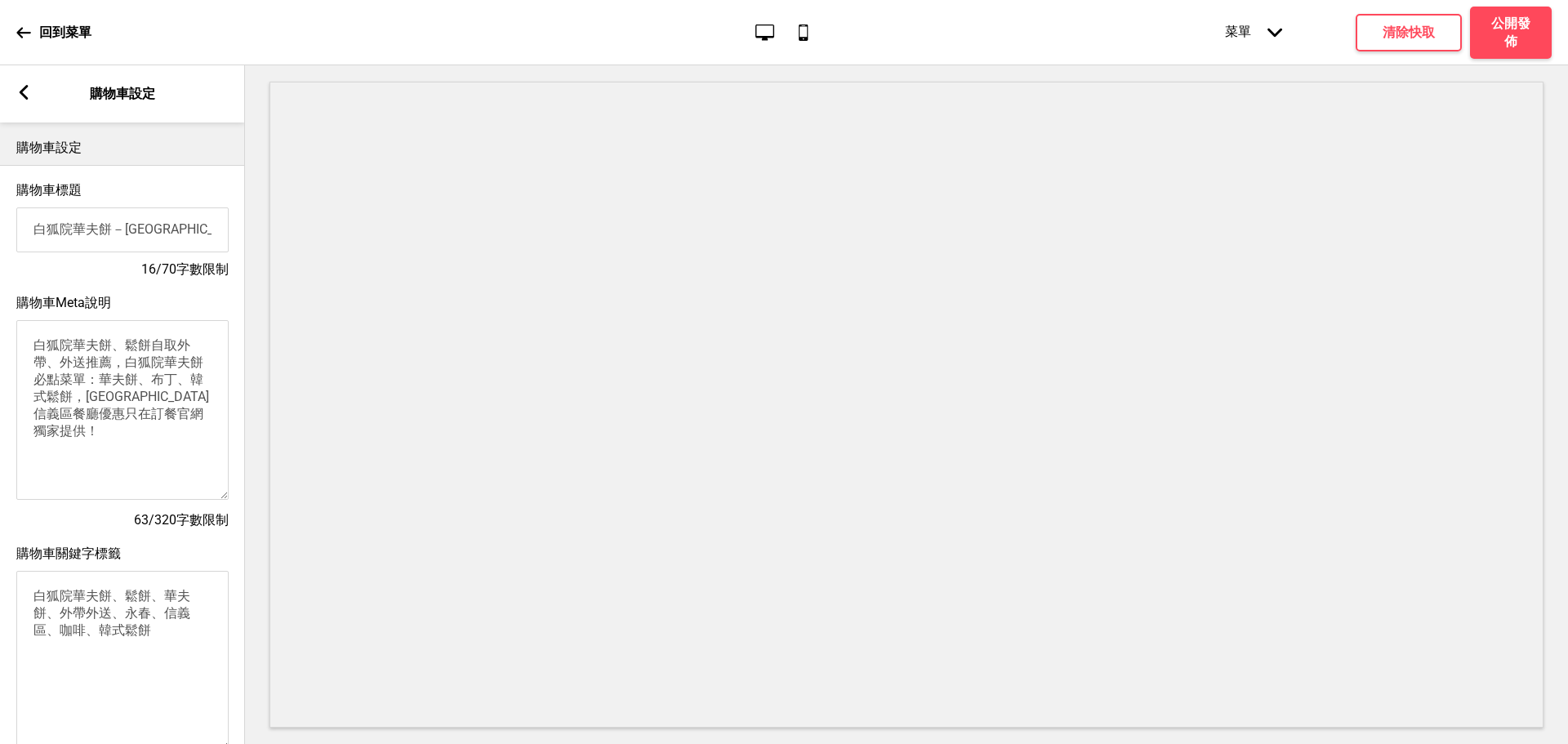 scroll, scrollTop: 0, scrollLeft: 31, axis: horizontal 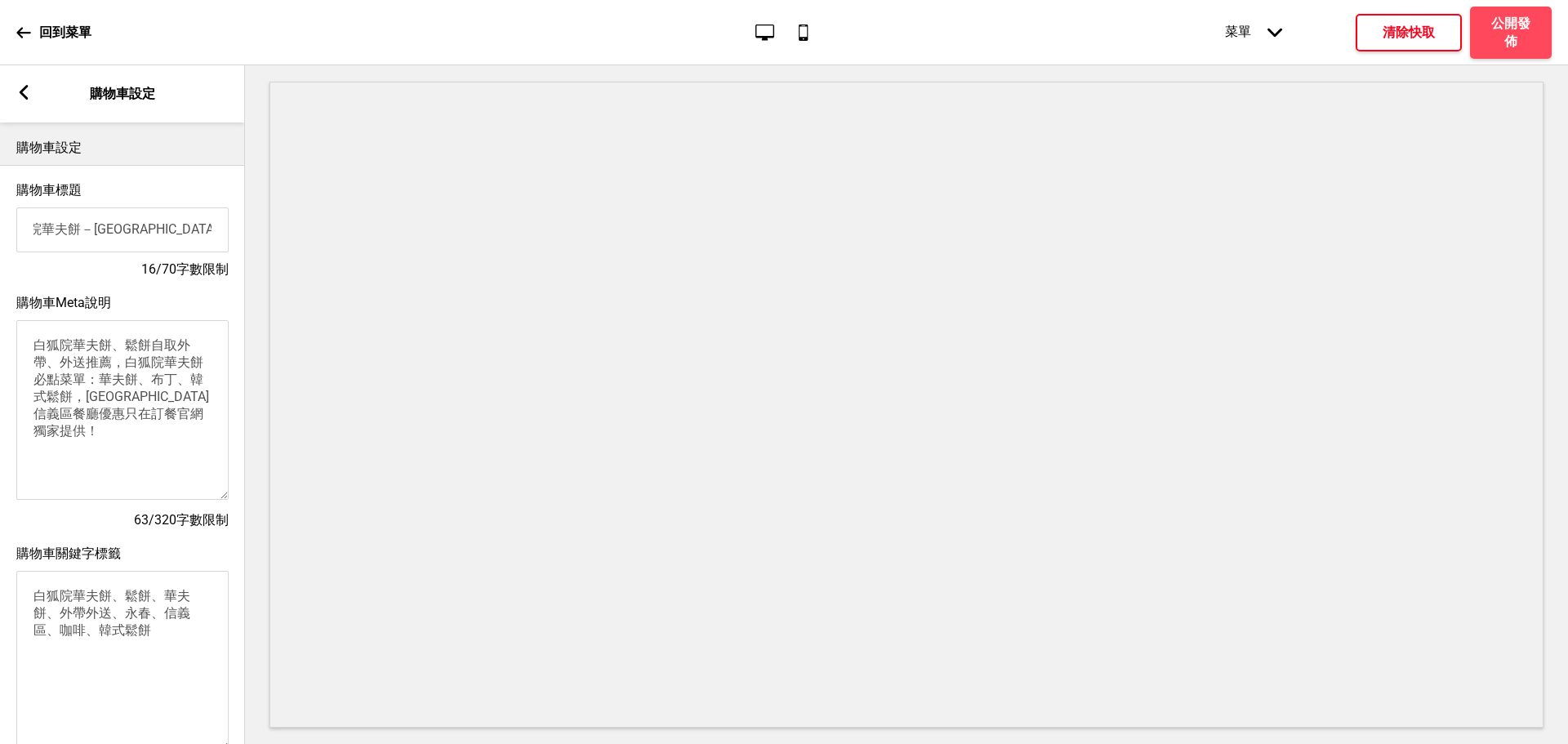 type on "白狐院華夫餅－大安店線上訂餐官網" 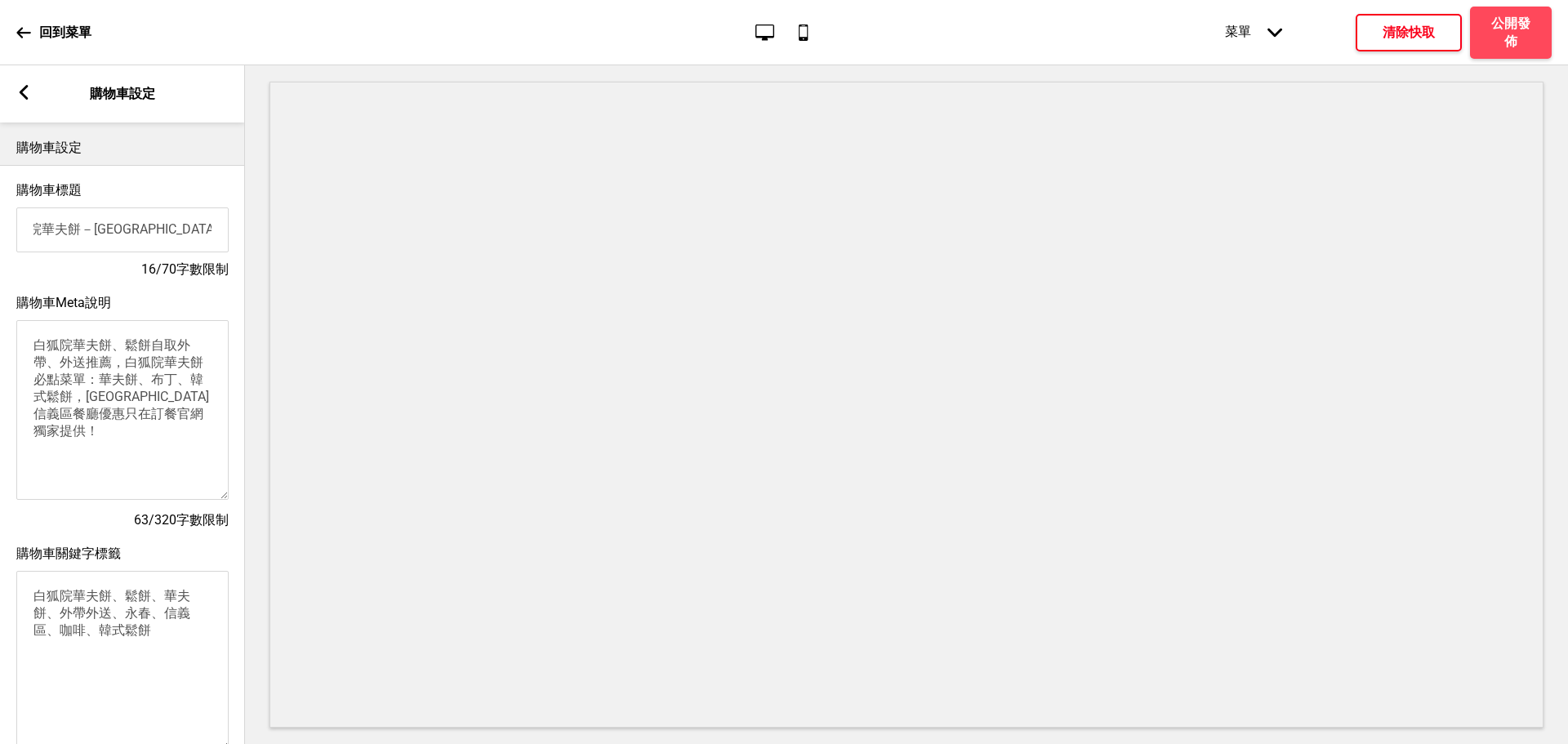 scroll, scrollTop: 0, scrollLeft: 0, axis: both 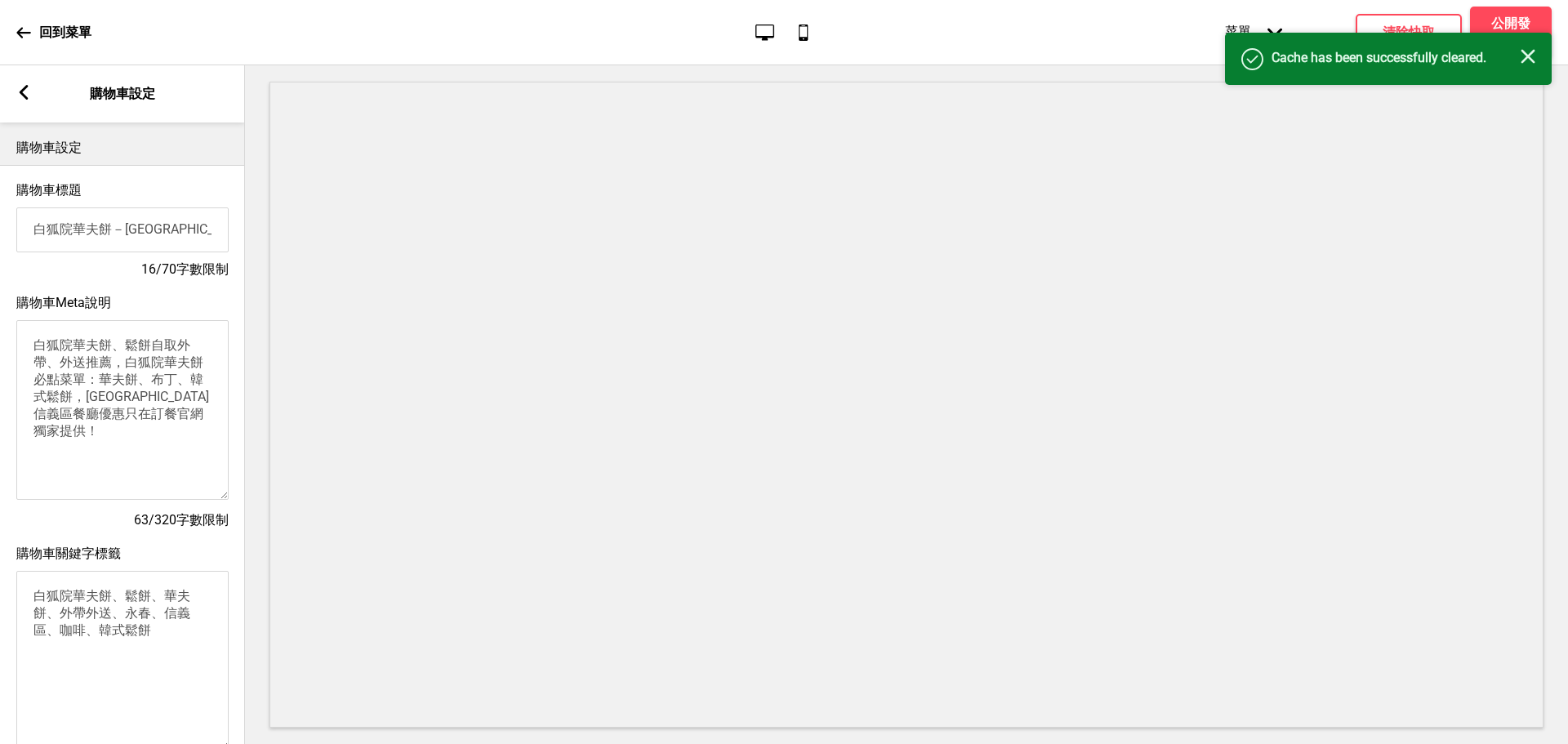 click 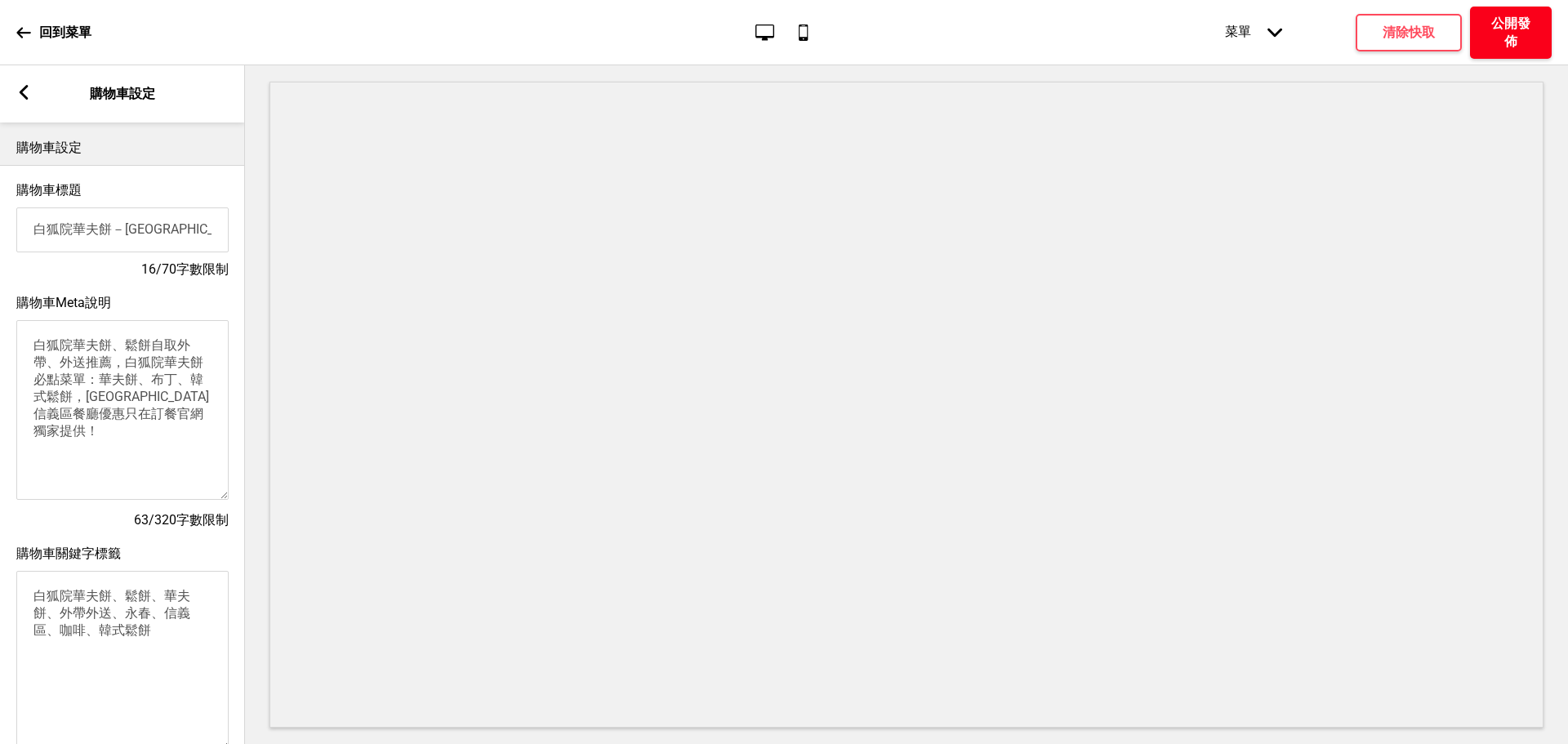 click on "公開發佈" at bounding box center (1511, 33) 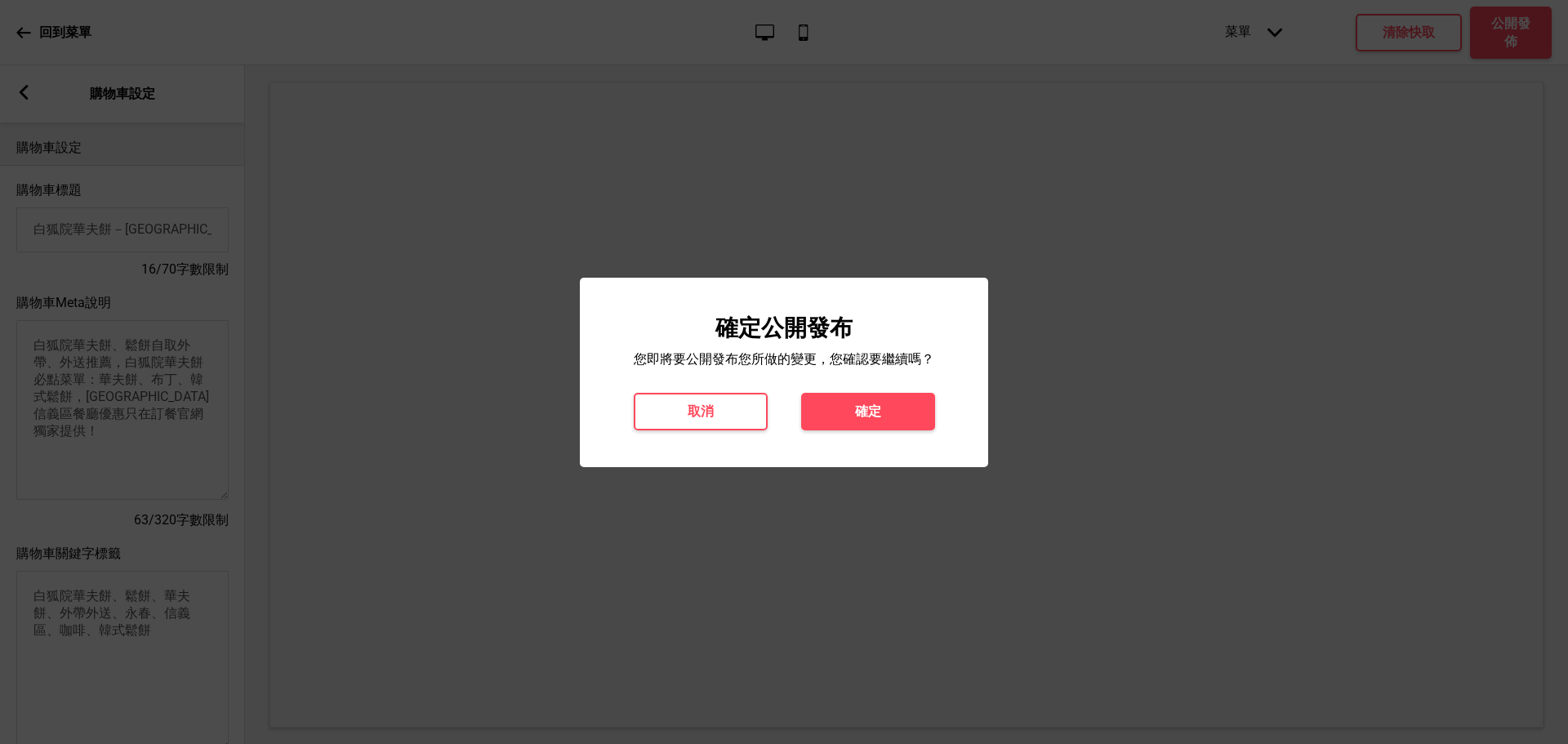 click on "確定" at bounding box center [868, 412] 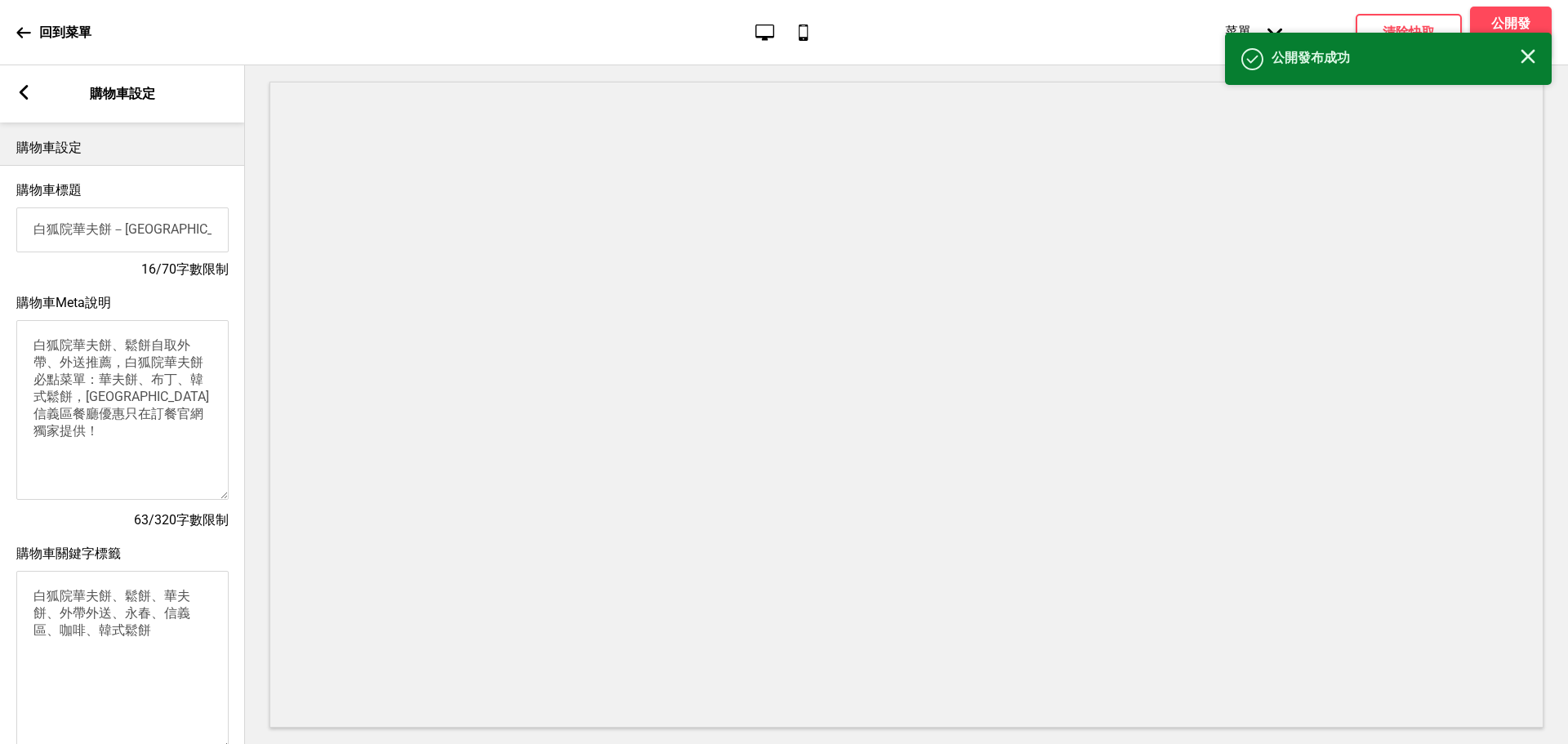 click on "箭頭left 購物車設定" at bounding box center [122, 94] 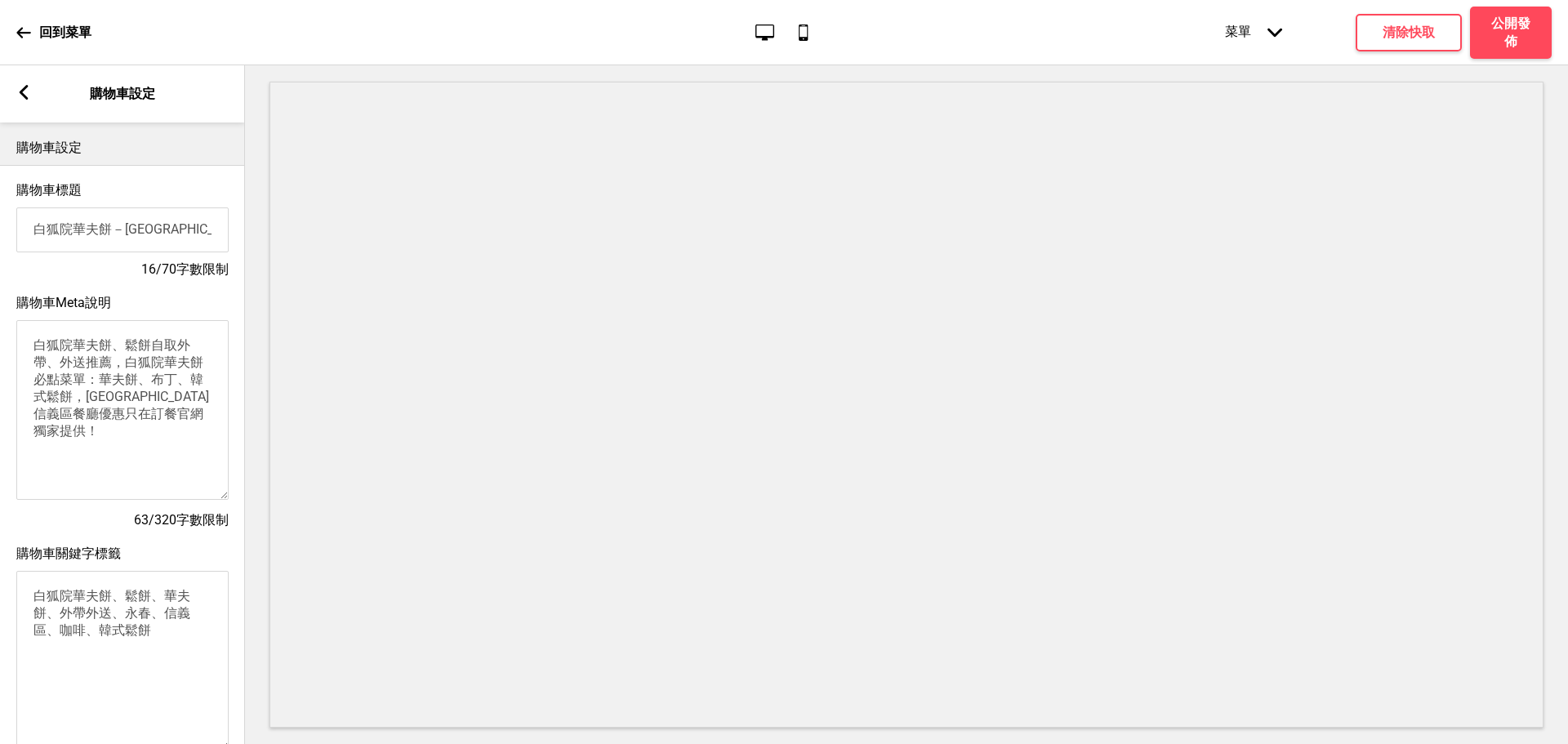 click 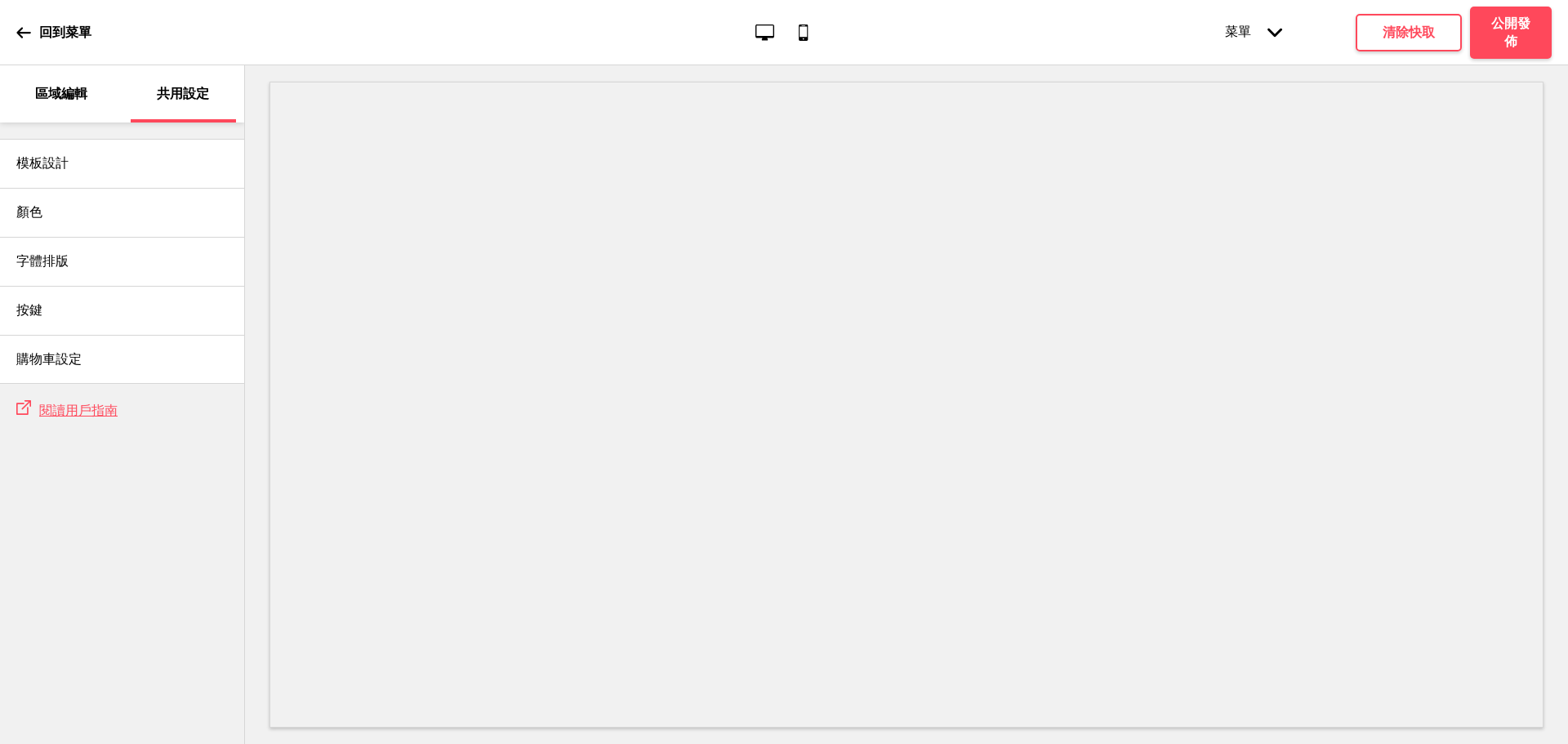 click on "區域編輯" at bounding box center (61, 94) 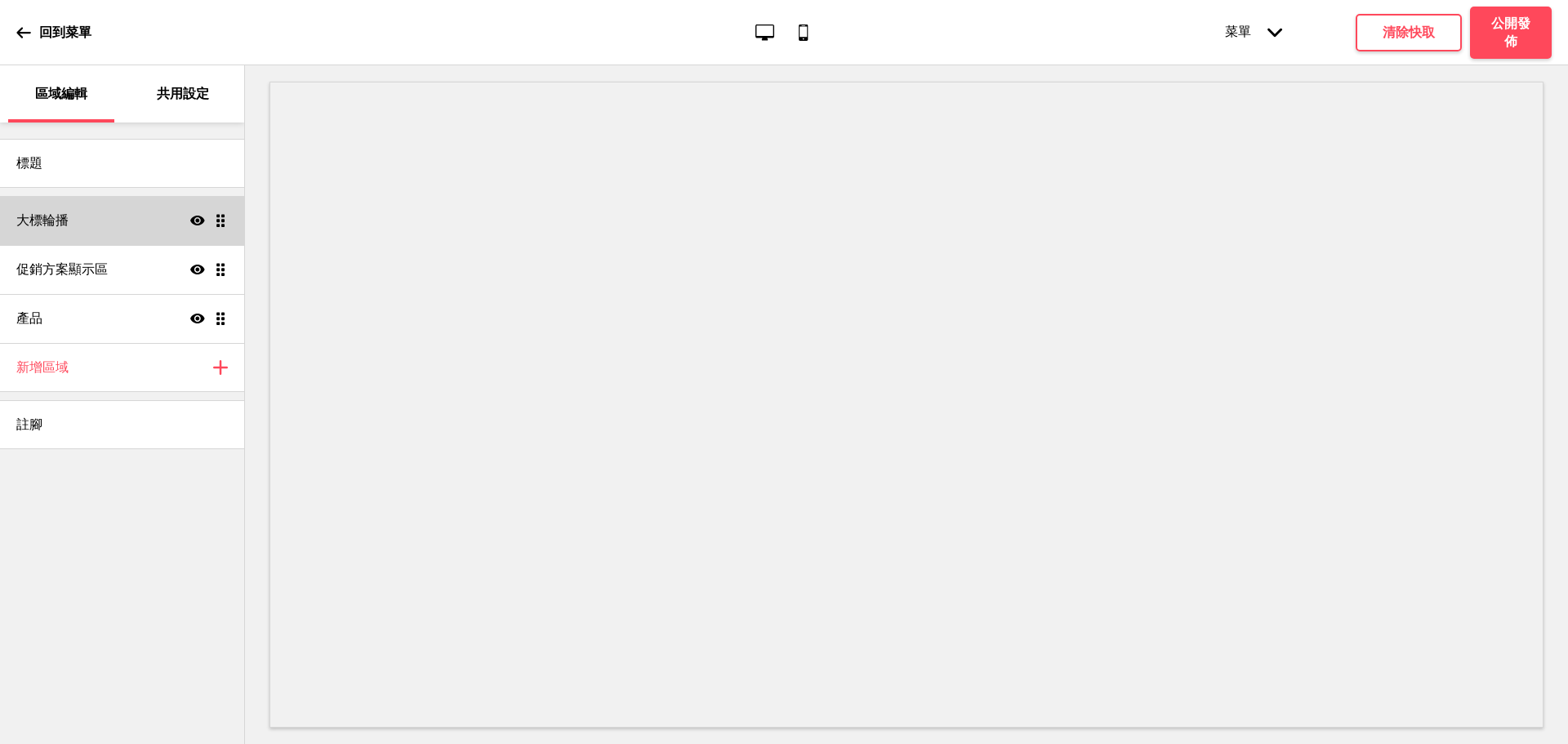 click on "大標輪播 顯示 拖曳" at bounding box center [122, 221] 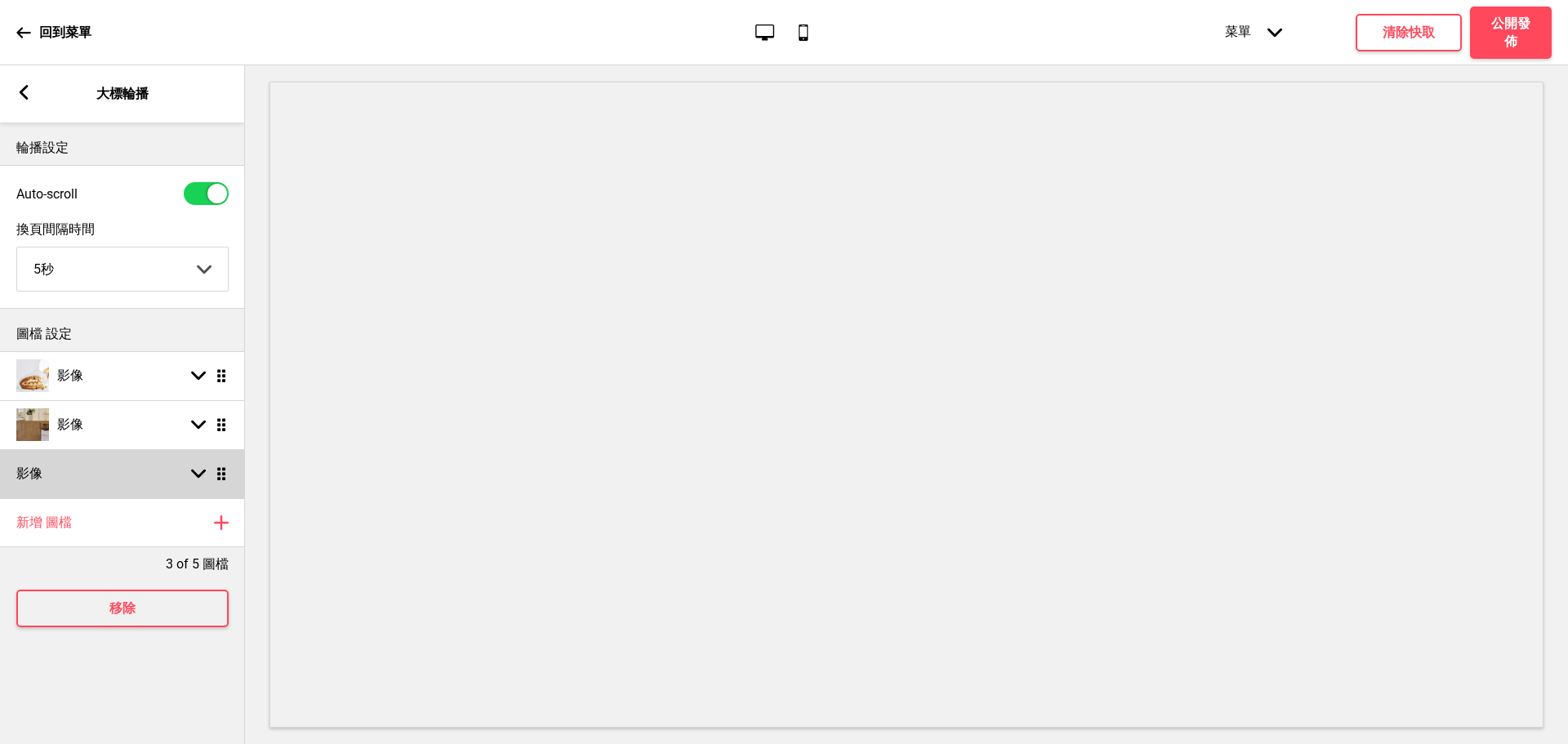 click on "影像 箭頭down 拖曳 影像 箭頭down 拖曳 影像 箭頭down 拖曳" at bounding box center [122, 425] 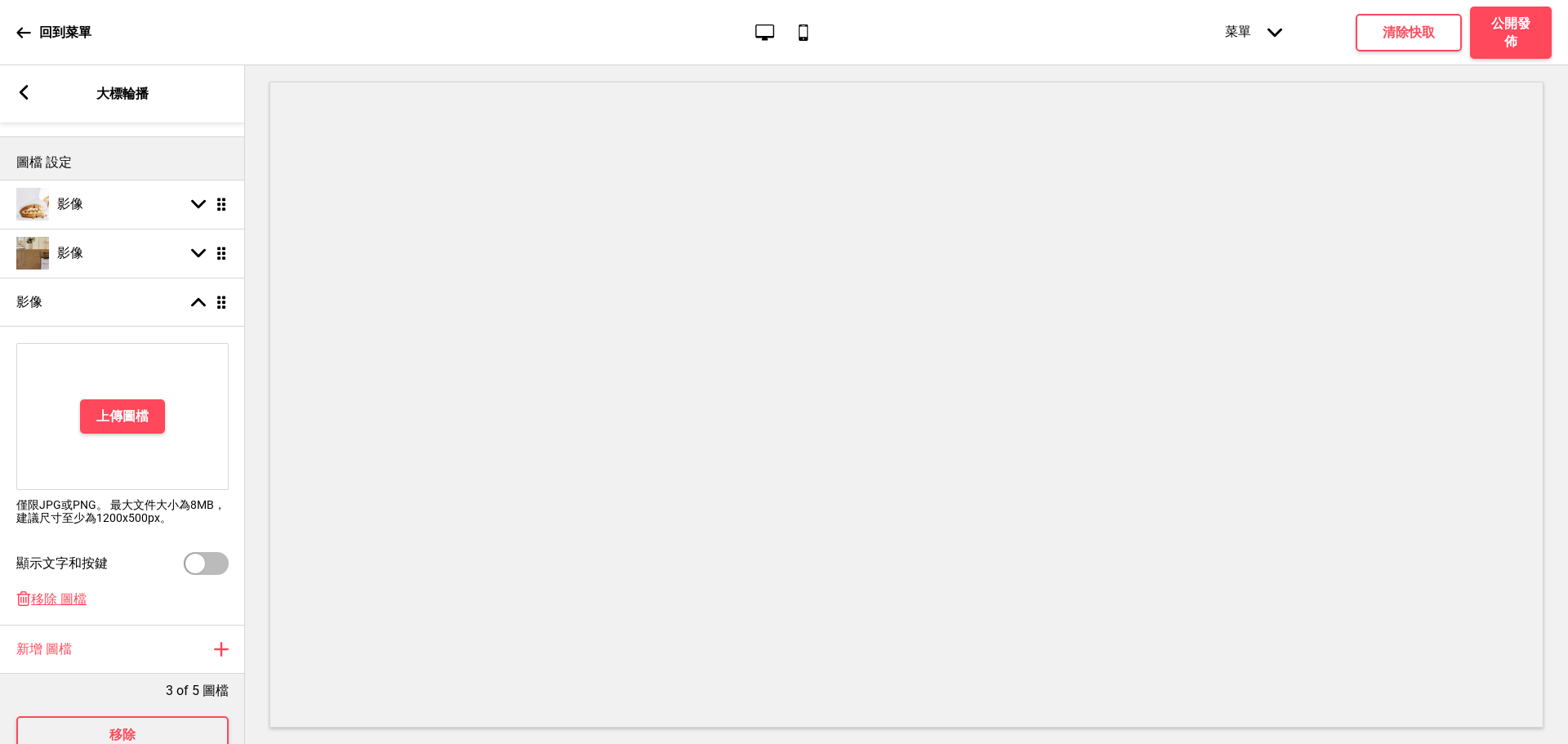 scroll, scrollTop: 230, scrollLeft: 0, axis: vertical 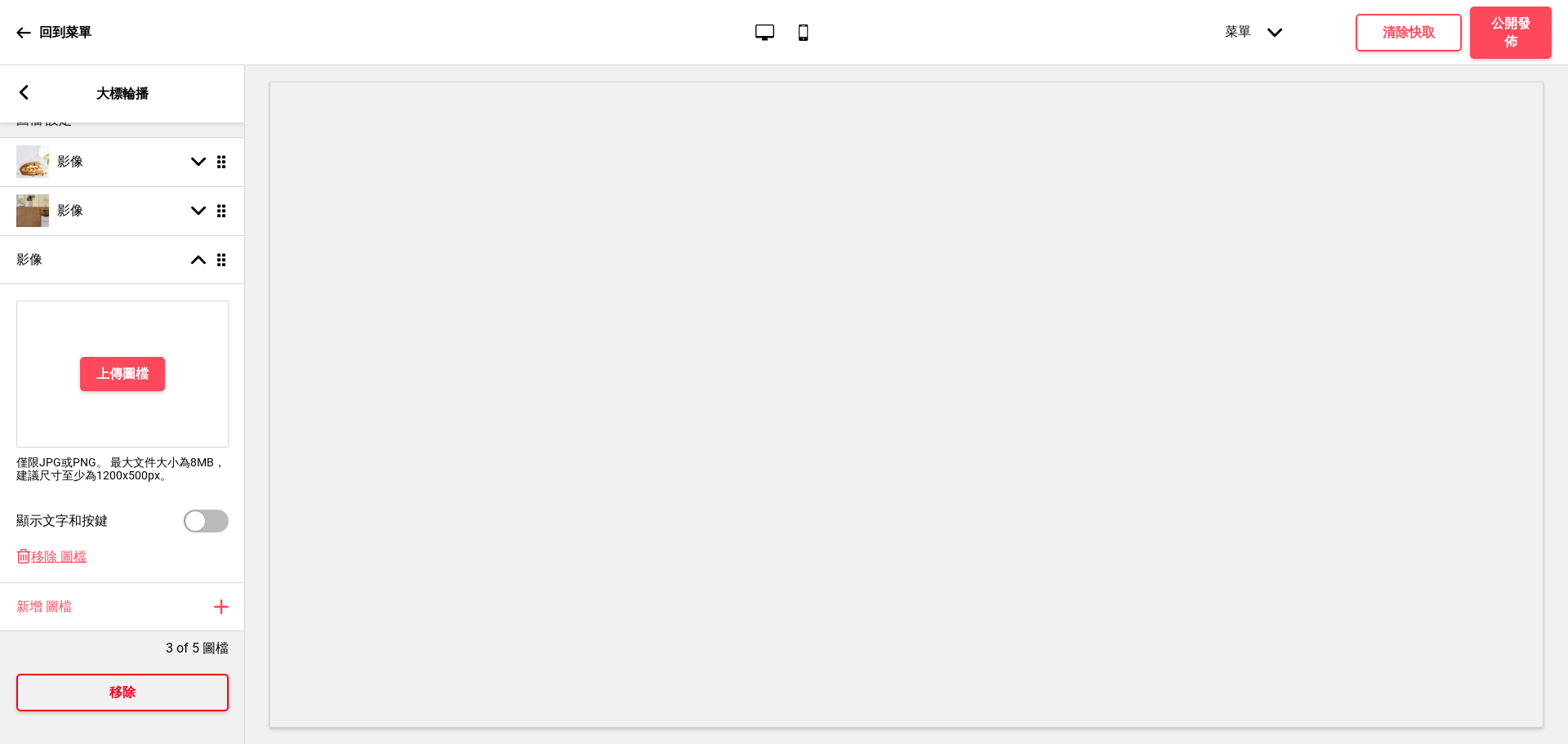 click on "移除 圖檔" at bounding box center (59, 557) 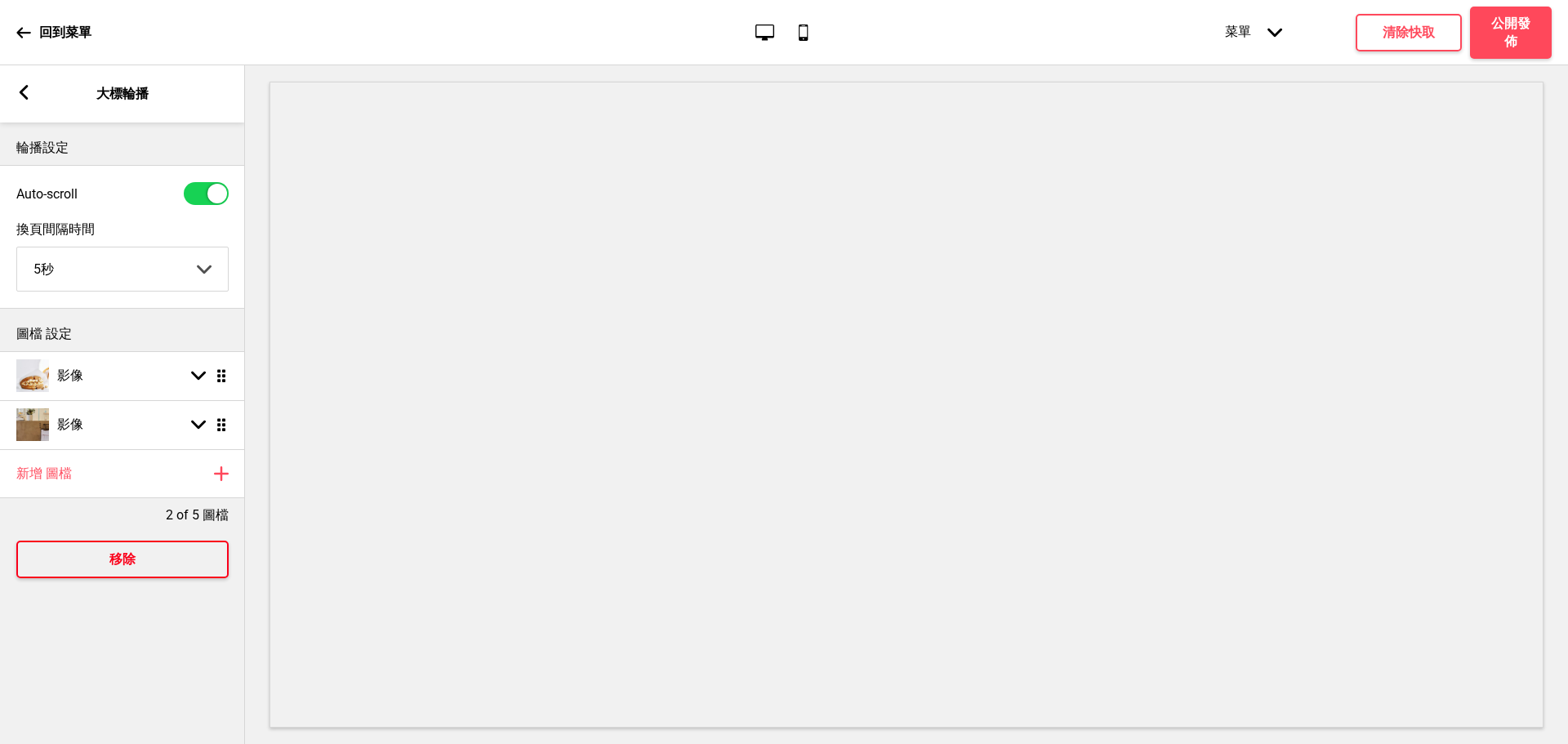 scroll, scrollTop: 0, scrollLeft: 0, axis: both 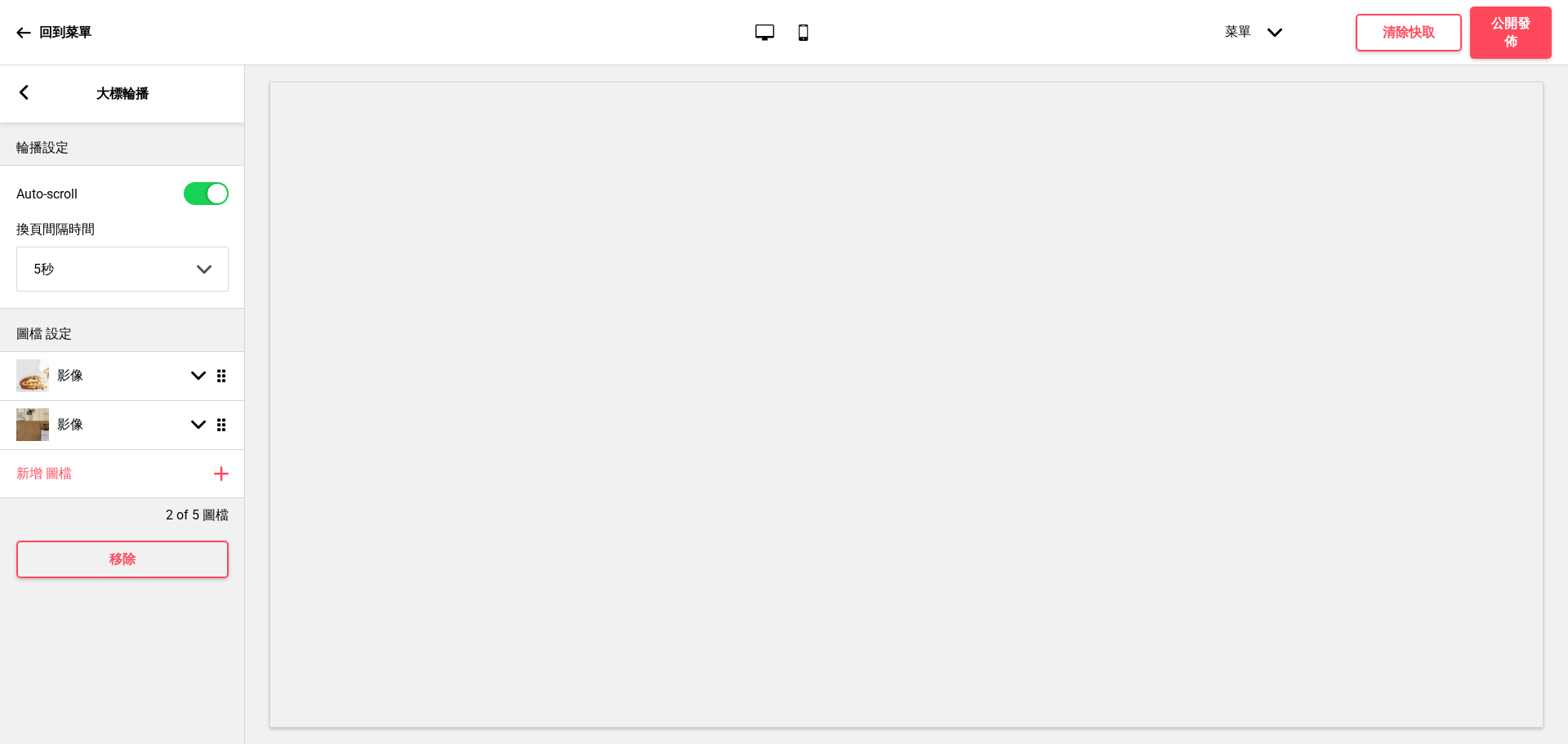 click on "箭頭left 大標輪播" at bounding box center [122, 94] 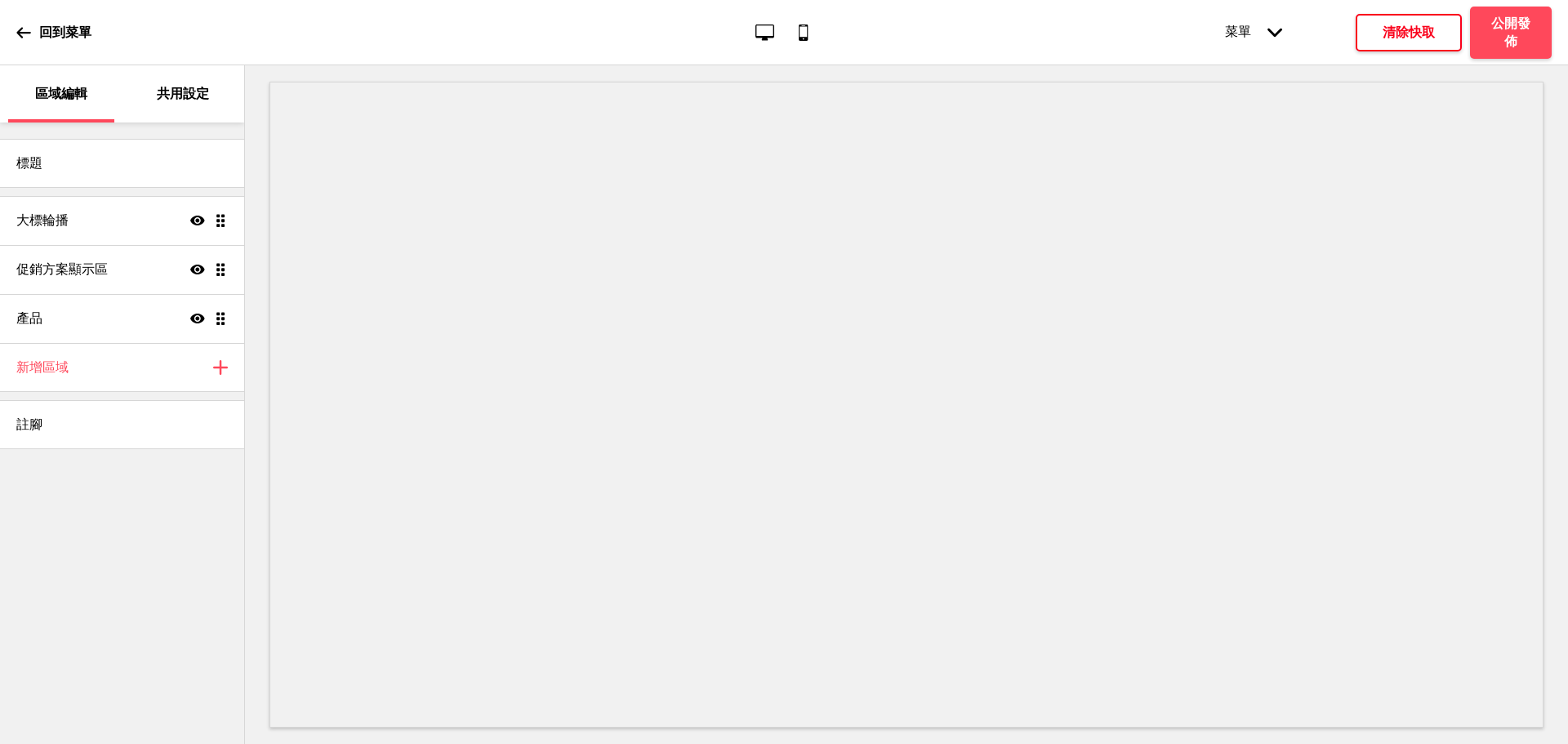 click on "清除快取" at bounding box center (1409, 33) 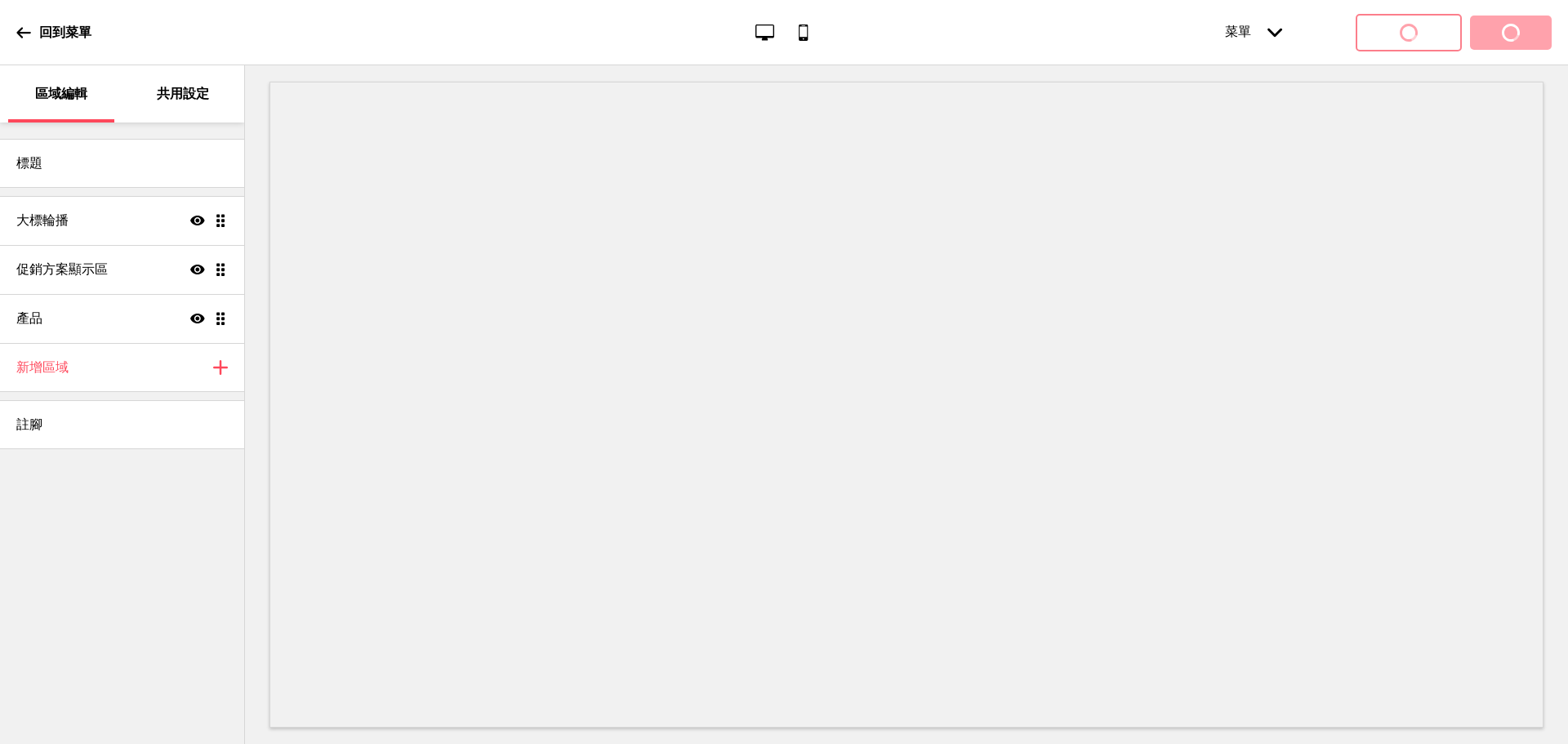 click on "菜單 箭頭down 產品頁面 商店資訊 結帳 感謝您！ 條款與條件 隐私政策 付款請求 菜單 下拉列表 下拉列表" at bounding box center (1356, 32) 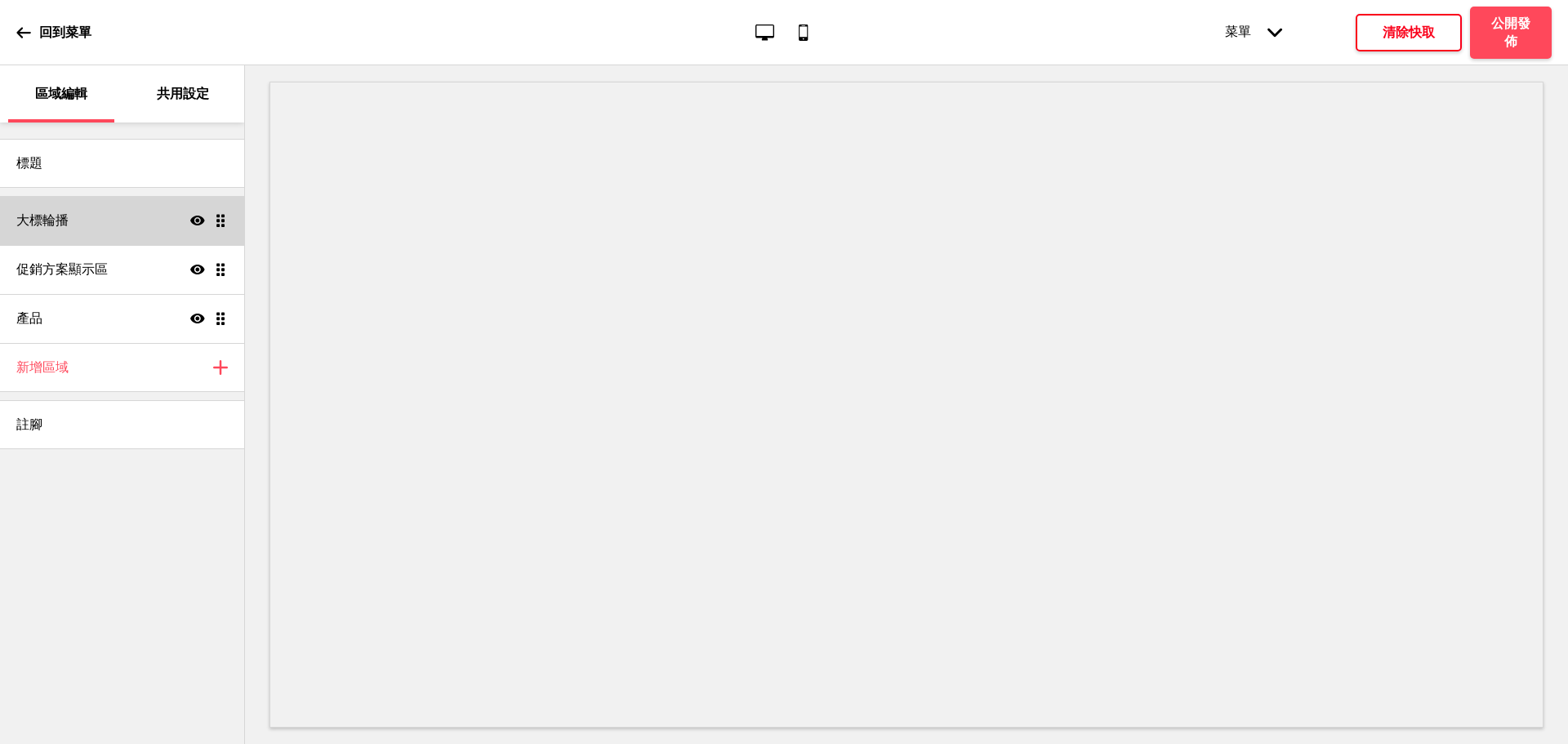click on "大標輪播 顯示 拖曳" at bounding box center [122, 221] 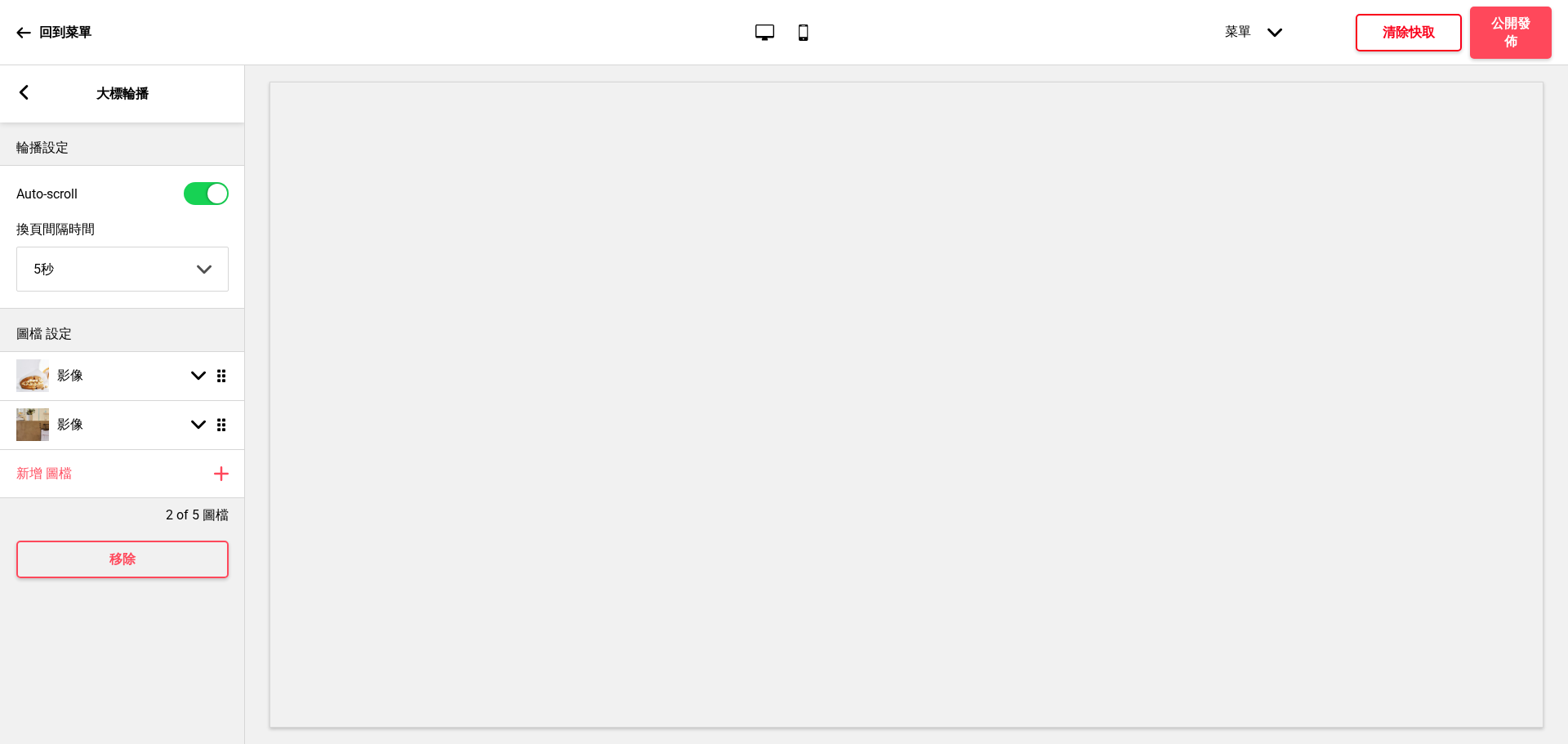 click on "清除快取" at bounding box center [1409, 33] 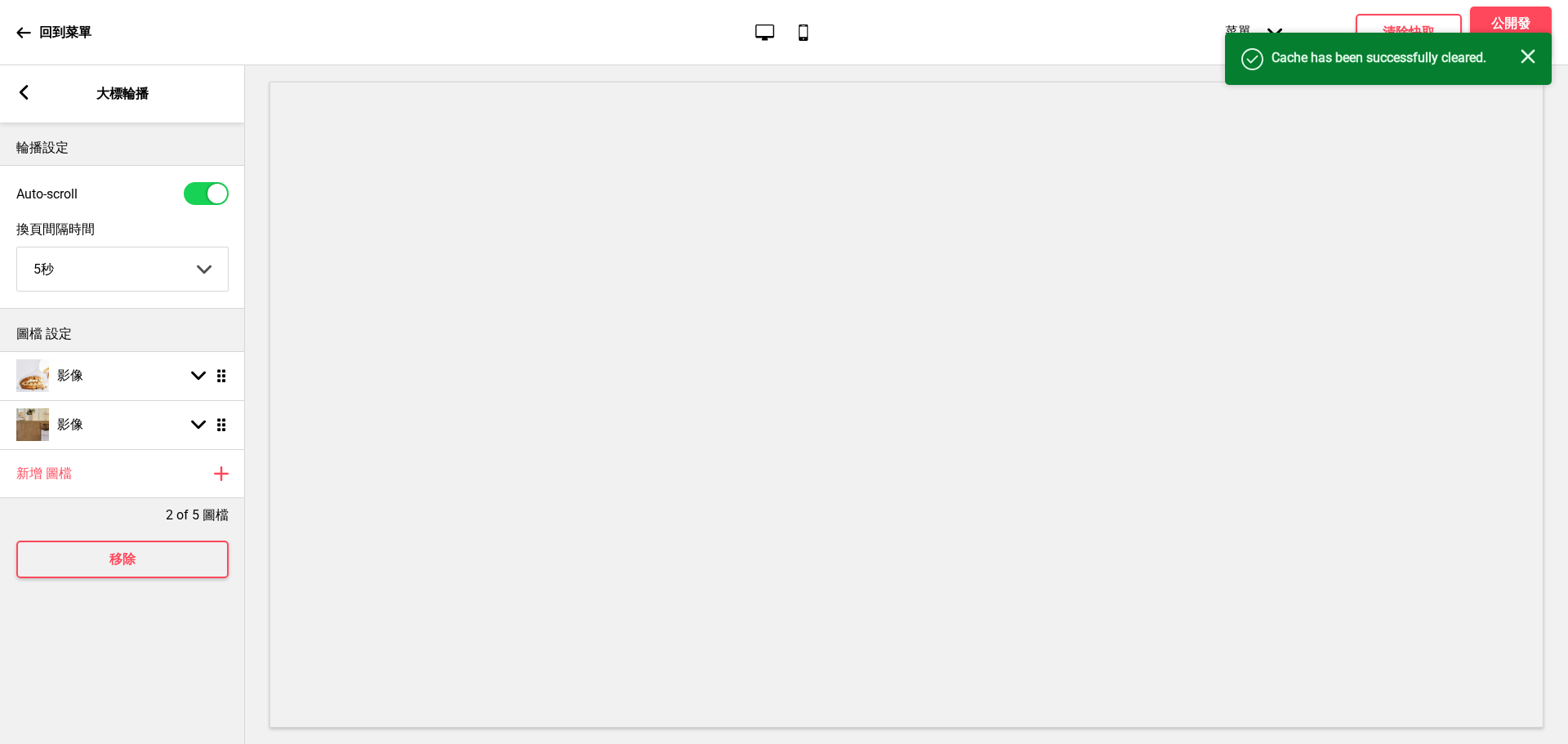 click on "成功 Cache has been successfully cleared. 关闭" at bounding box center [1388, 59] 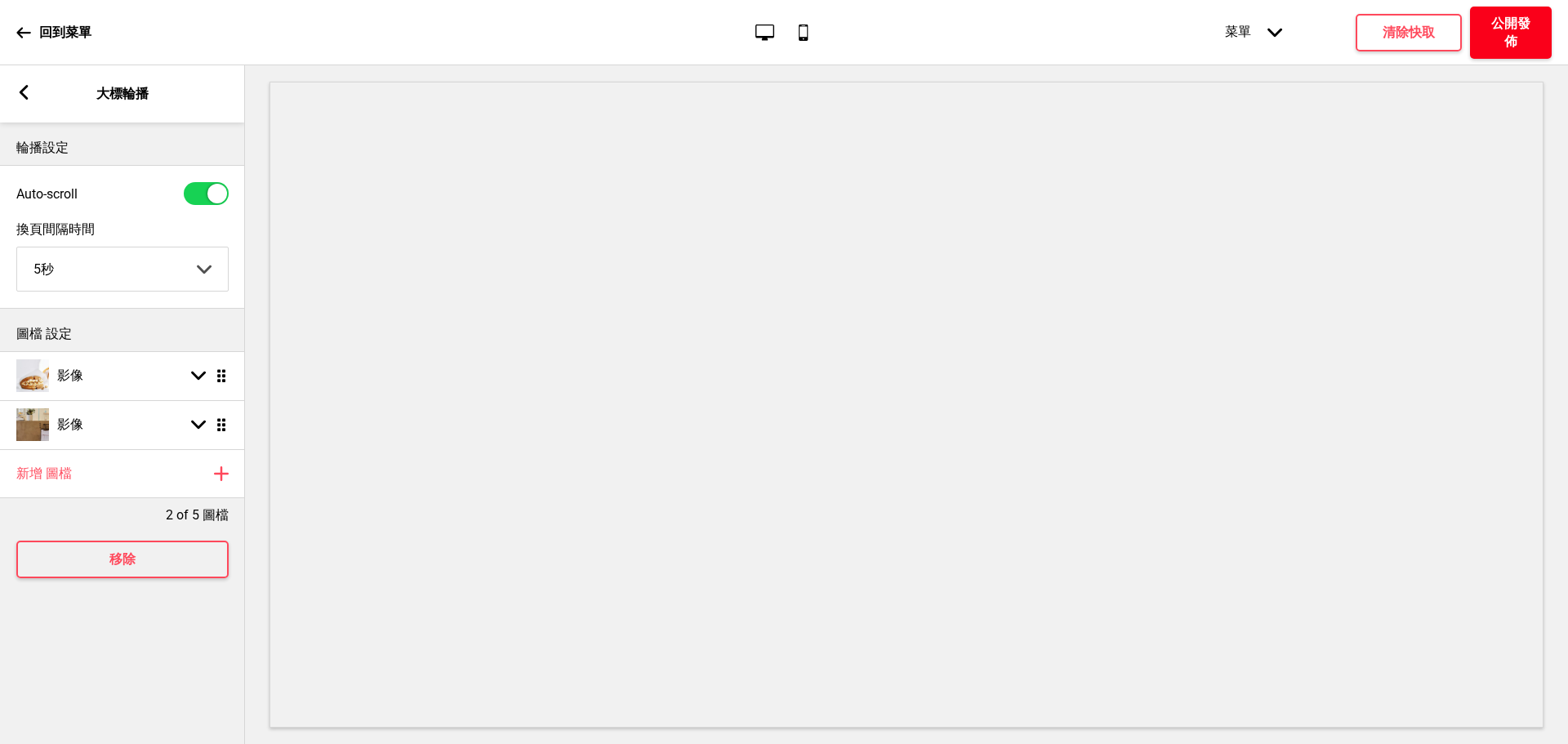 click on "公開發佈" at bounding box center (1511, 33) 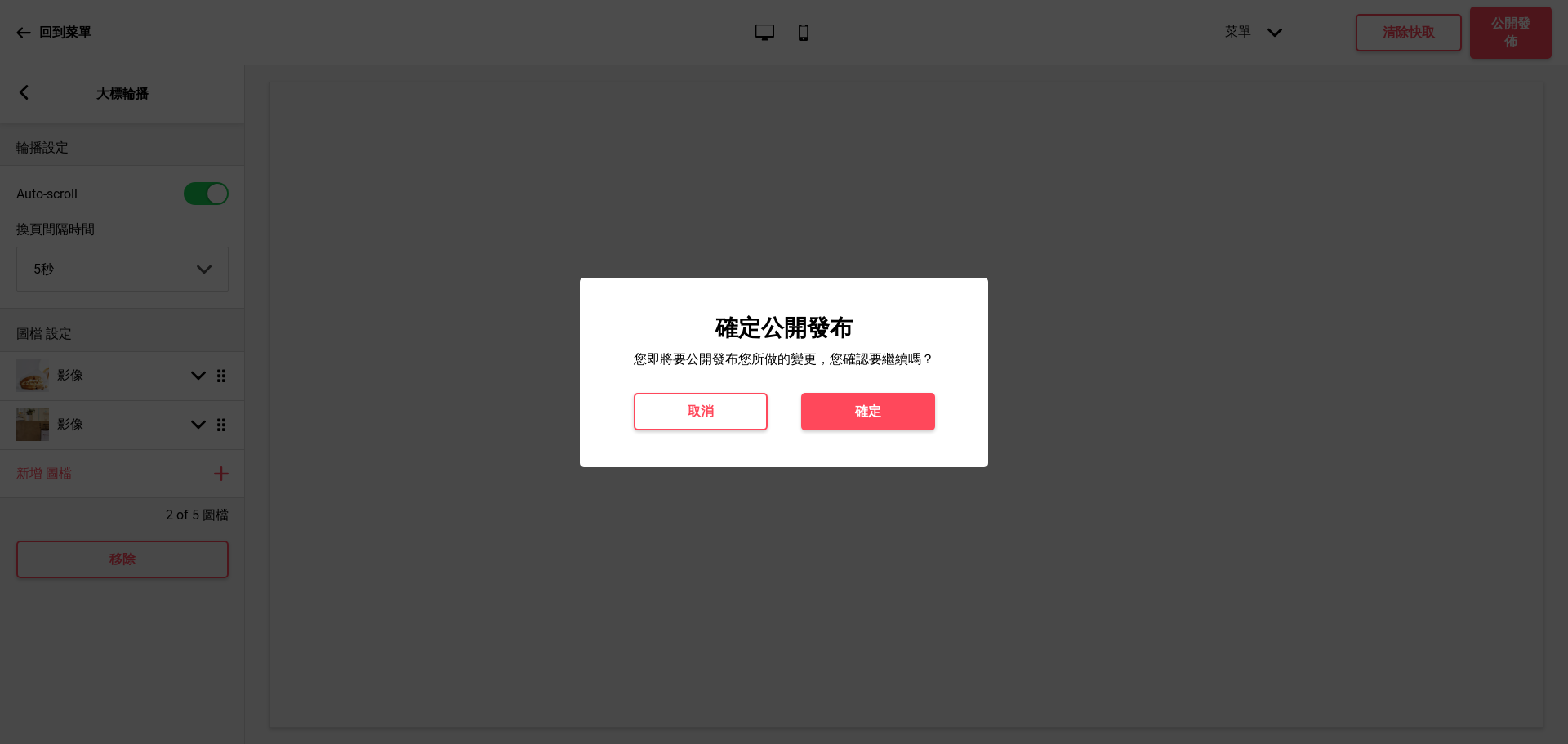 click on "確定公開發布 您即將要公開發布您所做的變更，您確認要繼續嗎？ 取消 確定" at bounding box center [784, 372] 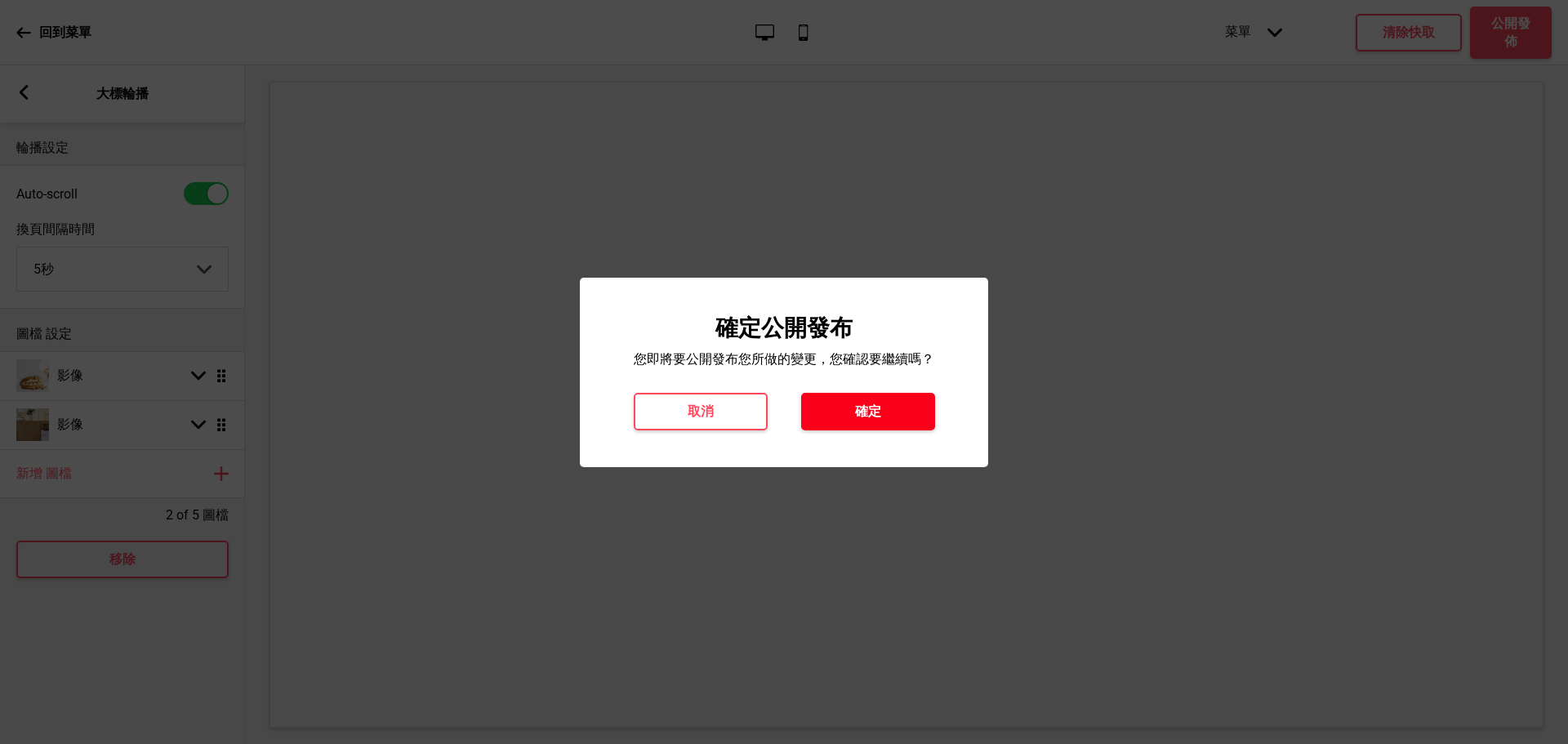 click on "確定" at bounding box center [868, 412] 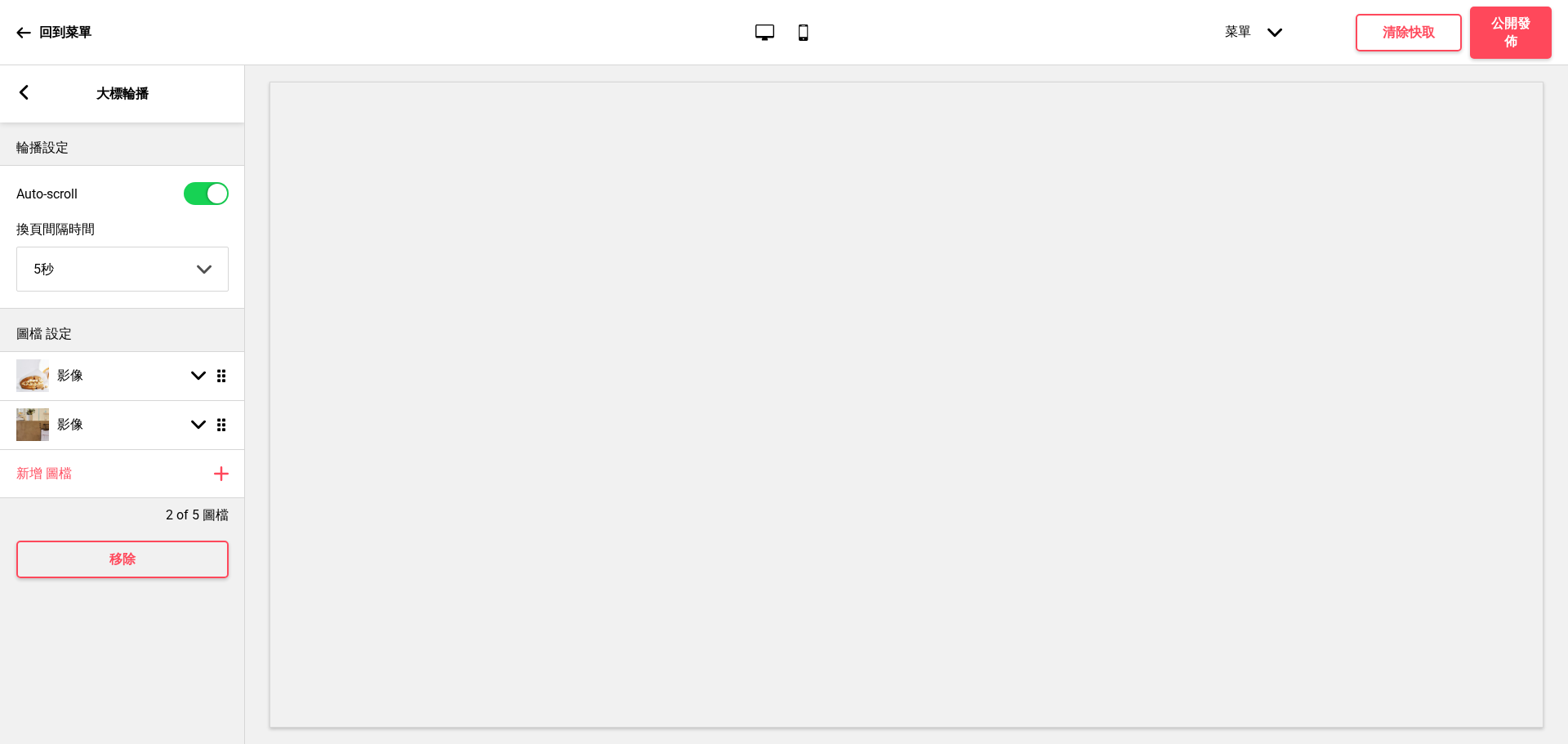 click on "回到菜單" at bounding box center (54, 33) 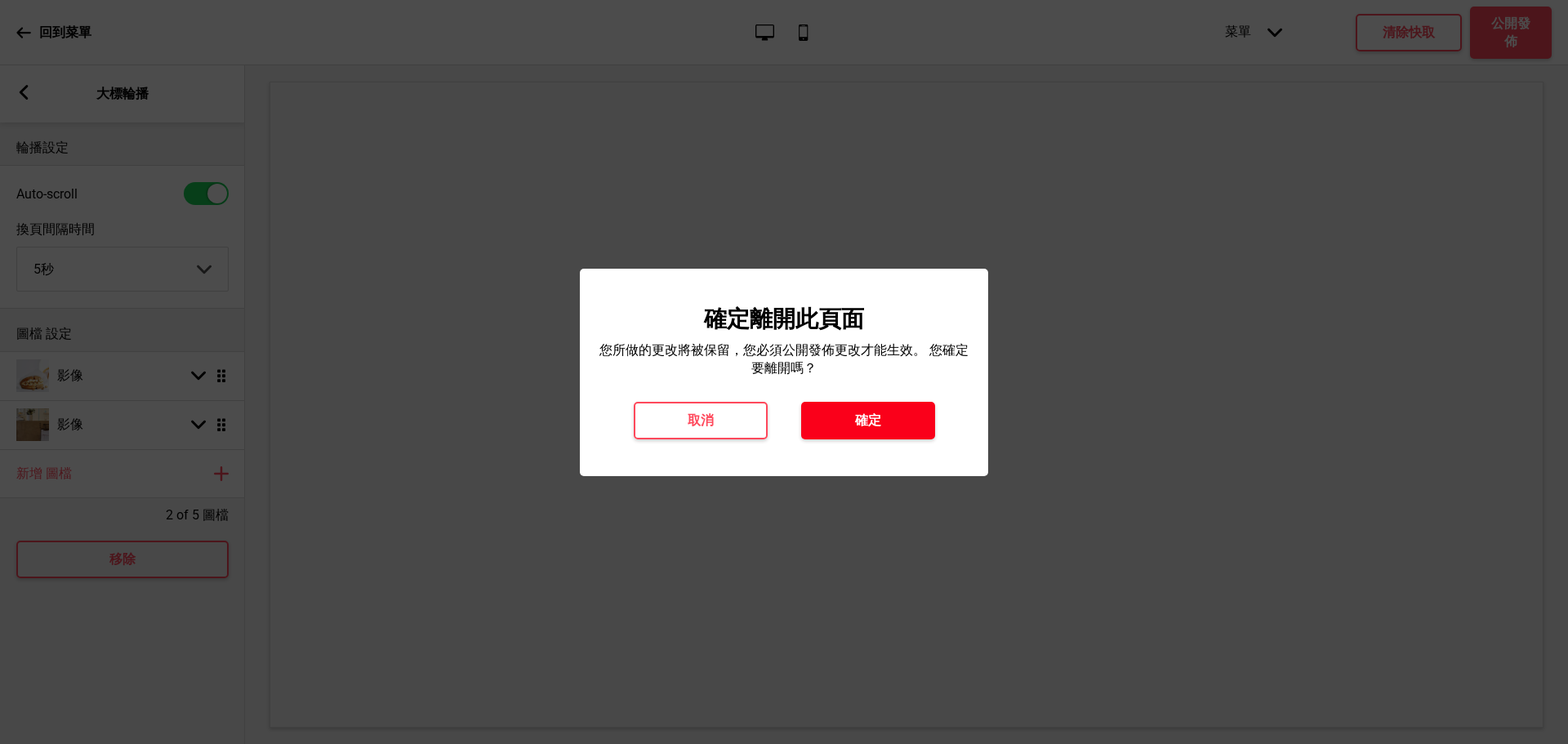 click on "確定" at bounding box center (868, 421) 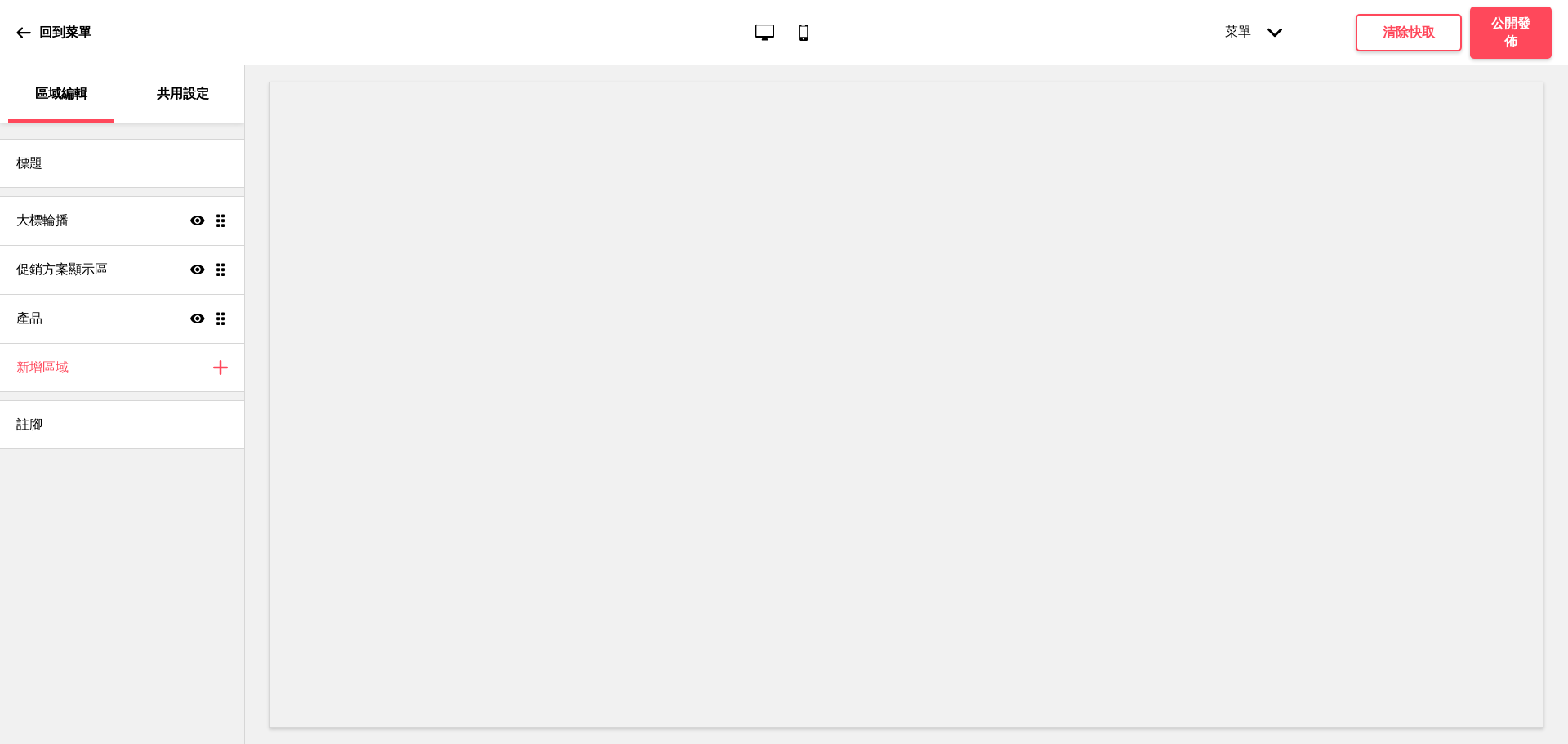 scroll, scrollTop: 0, scrollLeft: 0, axis: both 